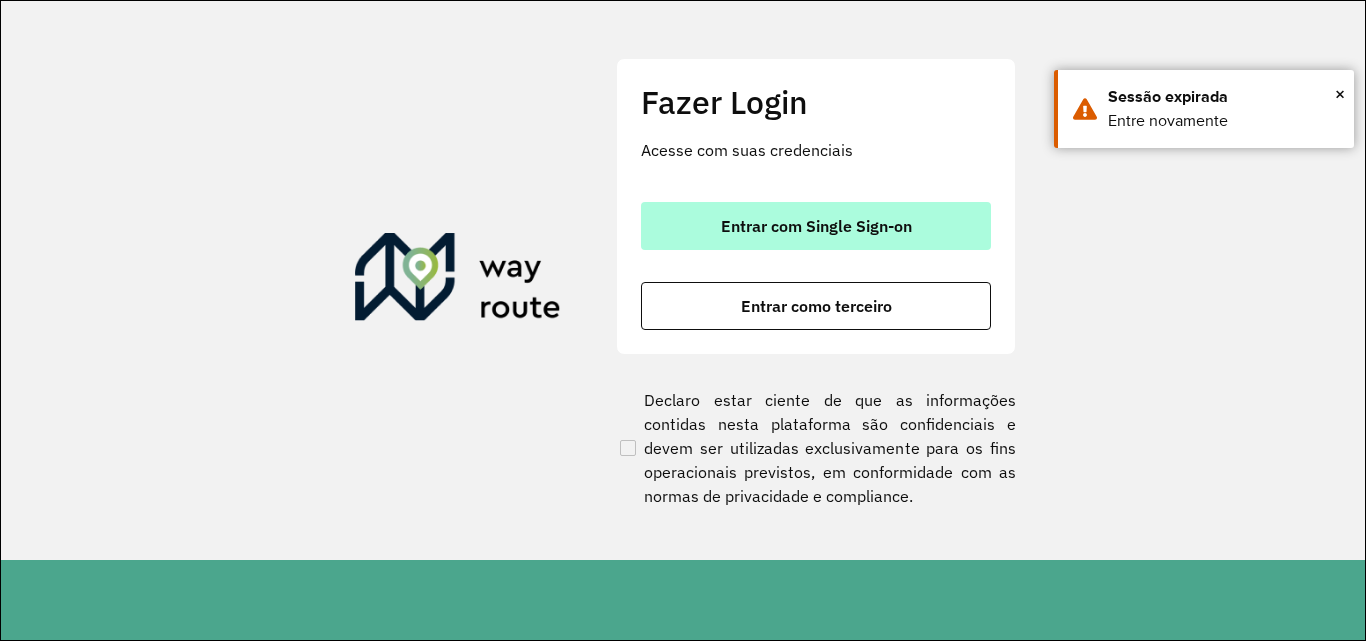scroll, scrollTop: 0, scrollLeft: 0, axis: both 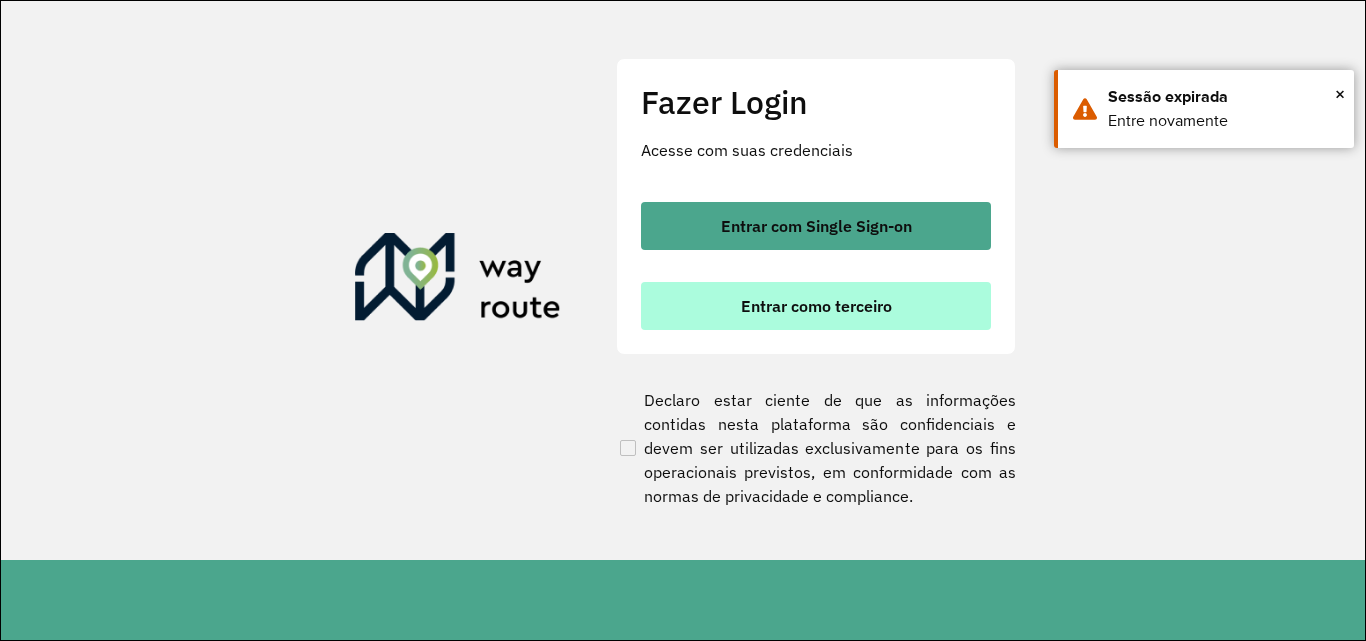 click on "Entrar como terceiro" at bounding box center [816, 306] 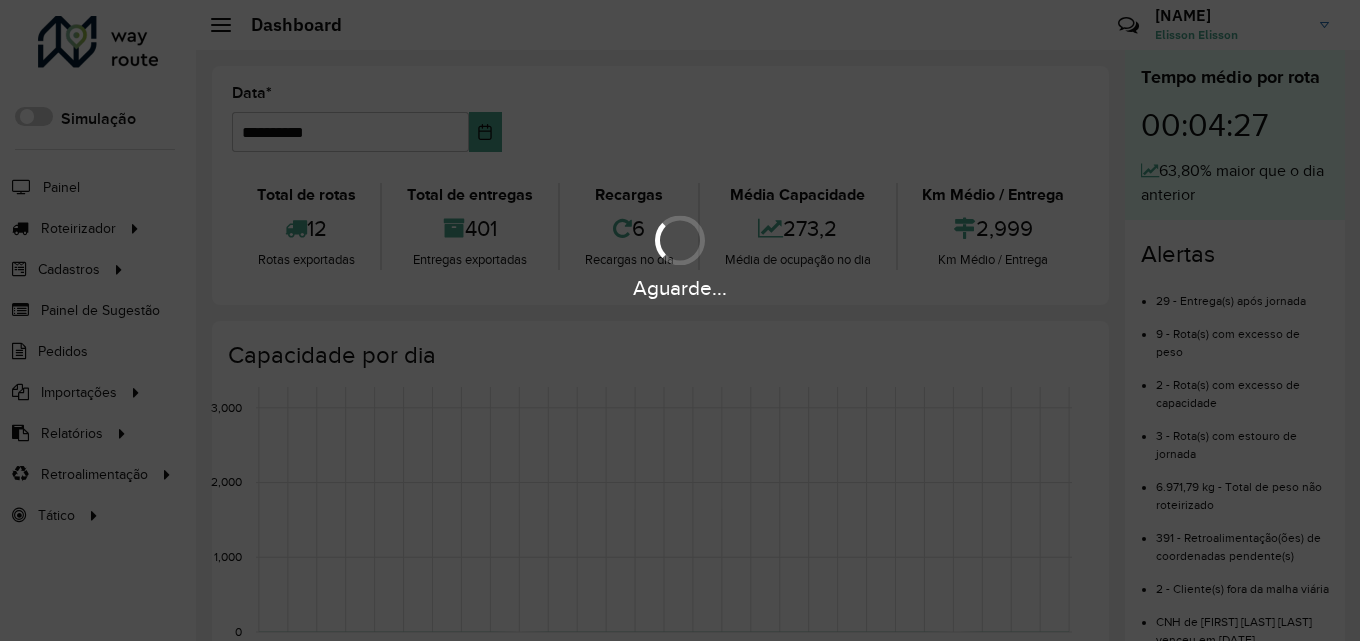 scroll, scrollTop: 0, scrollLeft: 0, axis: both 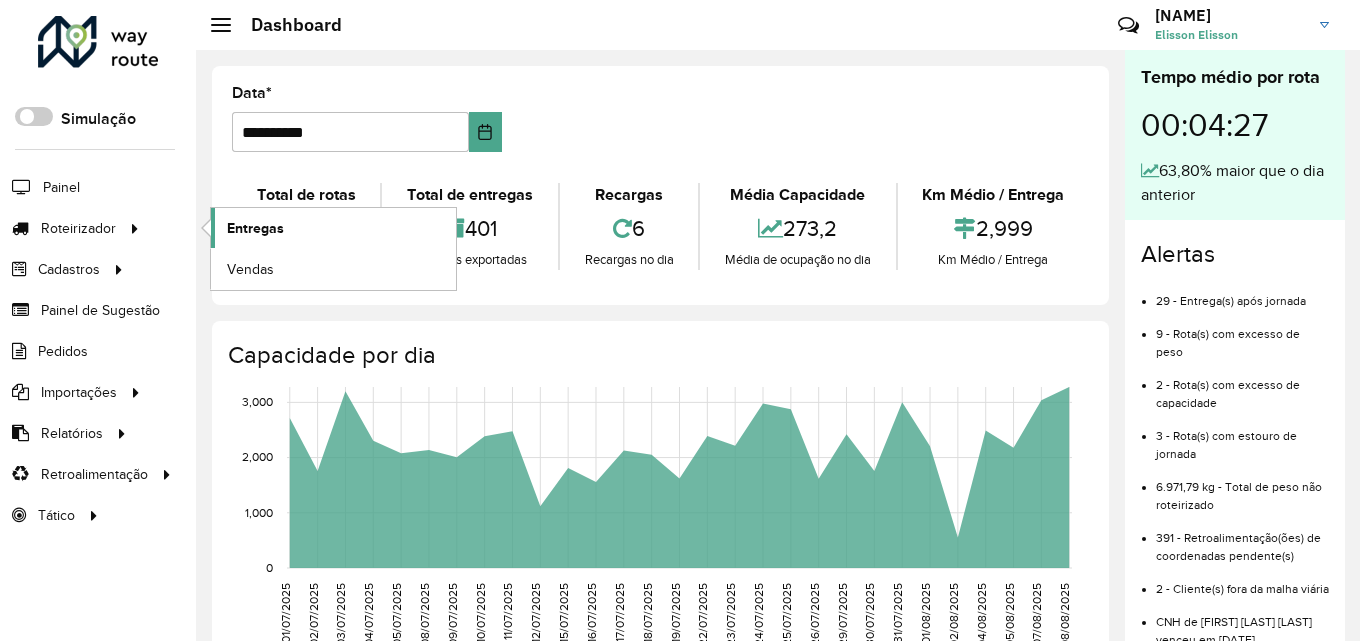 click on "Entregas" 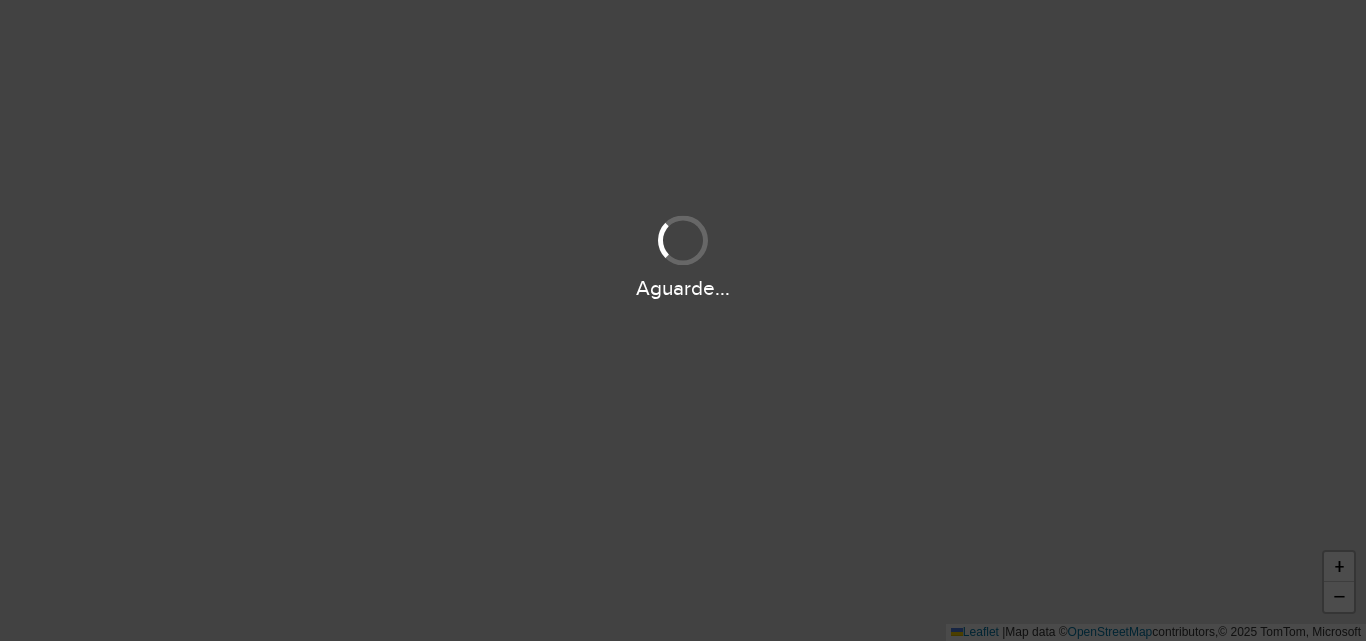 scroll, scrollTop: 0, scrollLeft: 0, axis: both 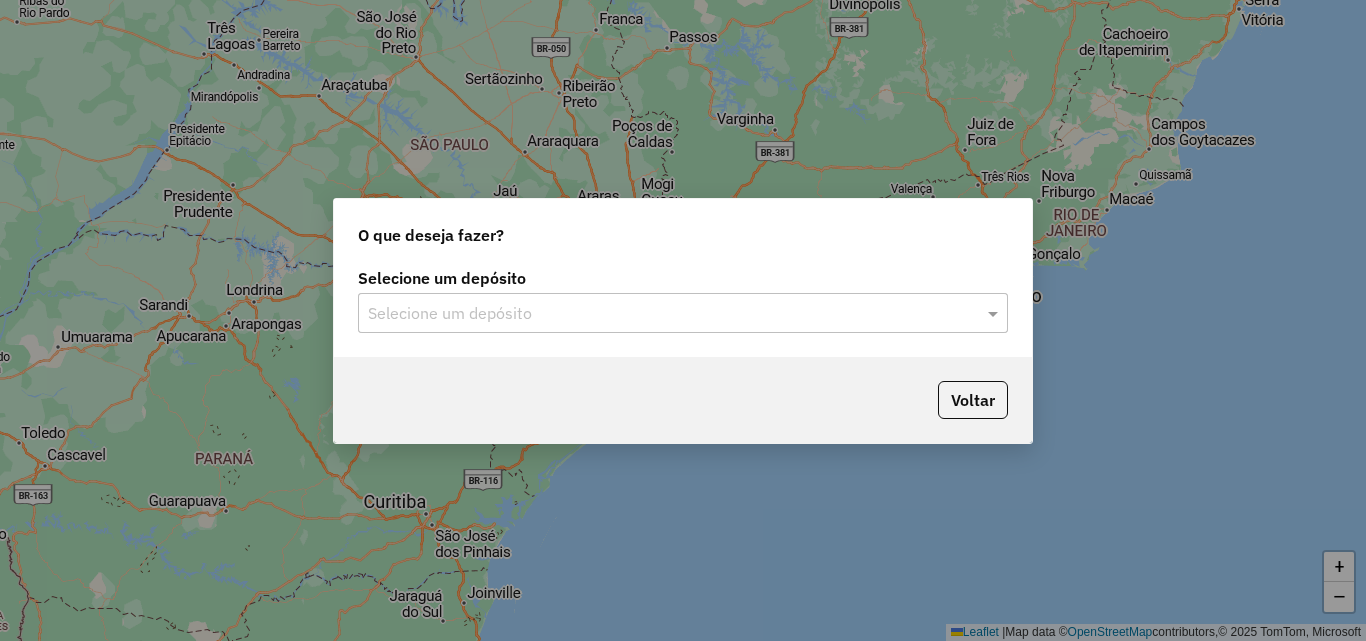 click 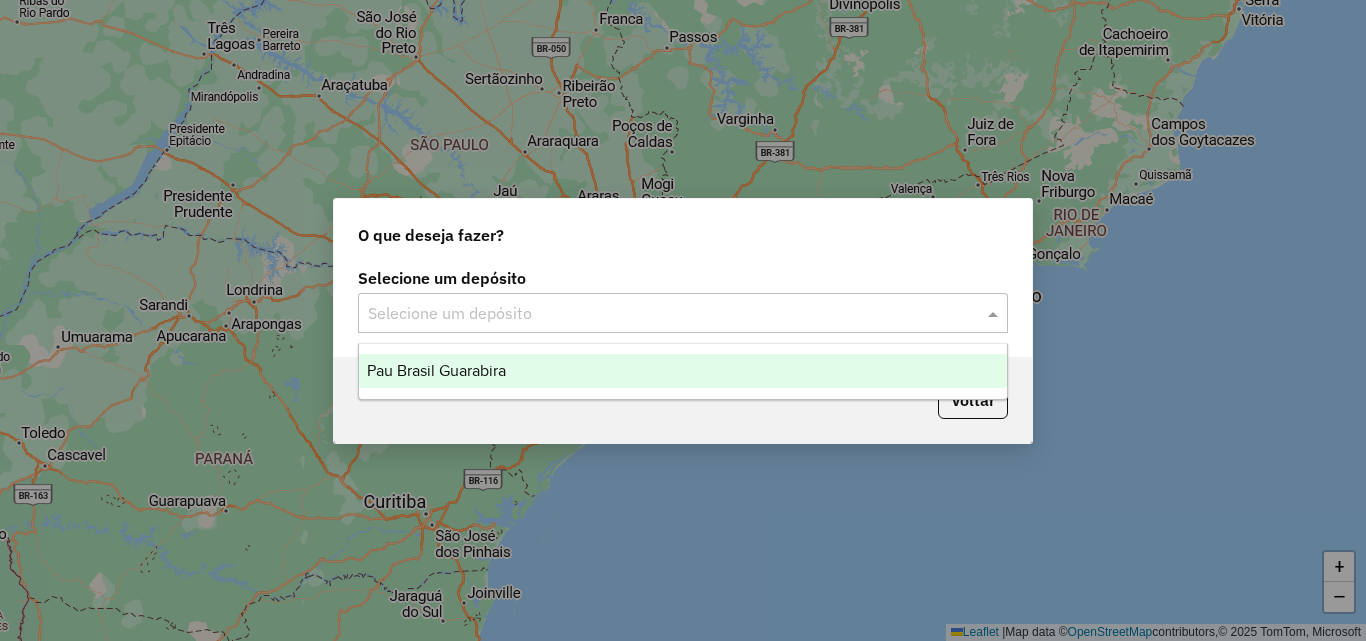 click on "Pau Brasil Guarabira" at bounding box center (436, 370) 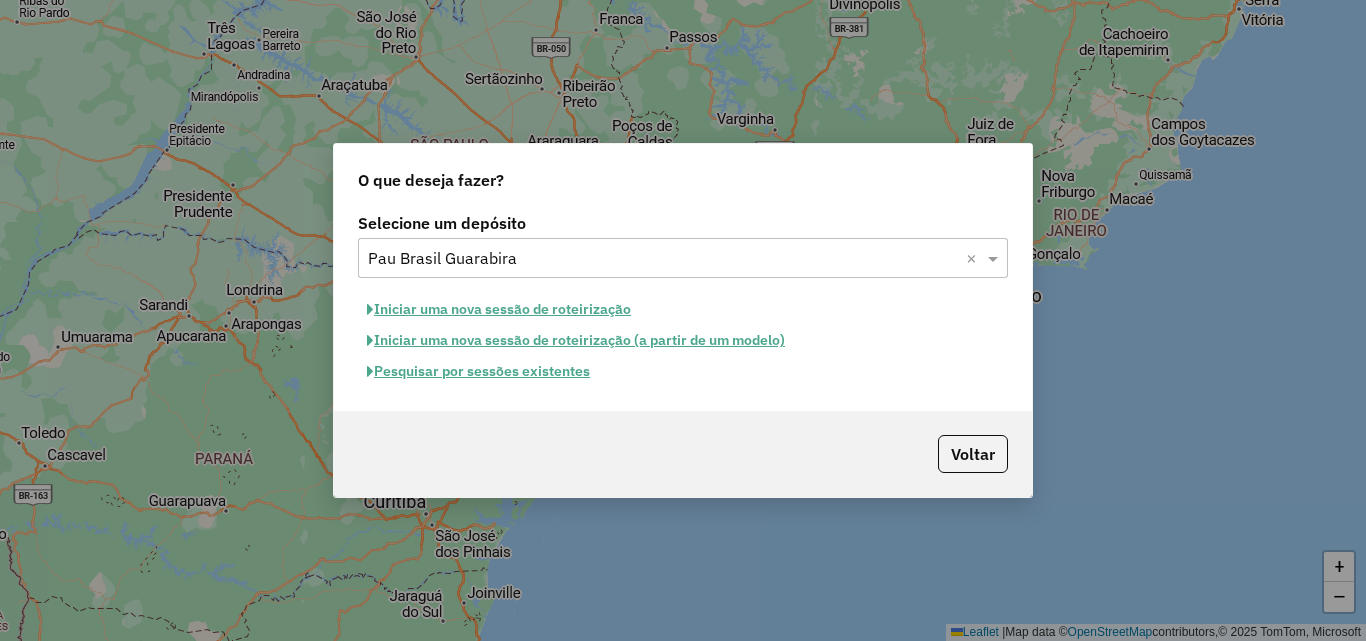 click on "Iniciar uma nova sessão de roteirização" 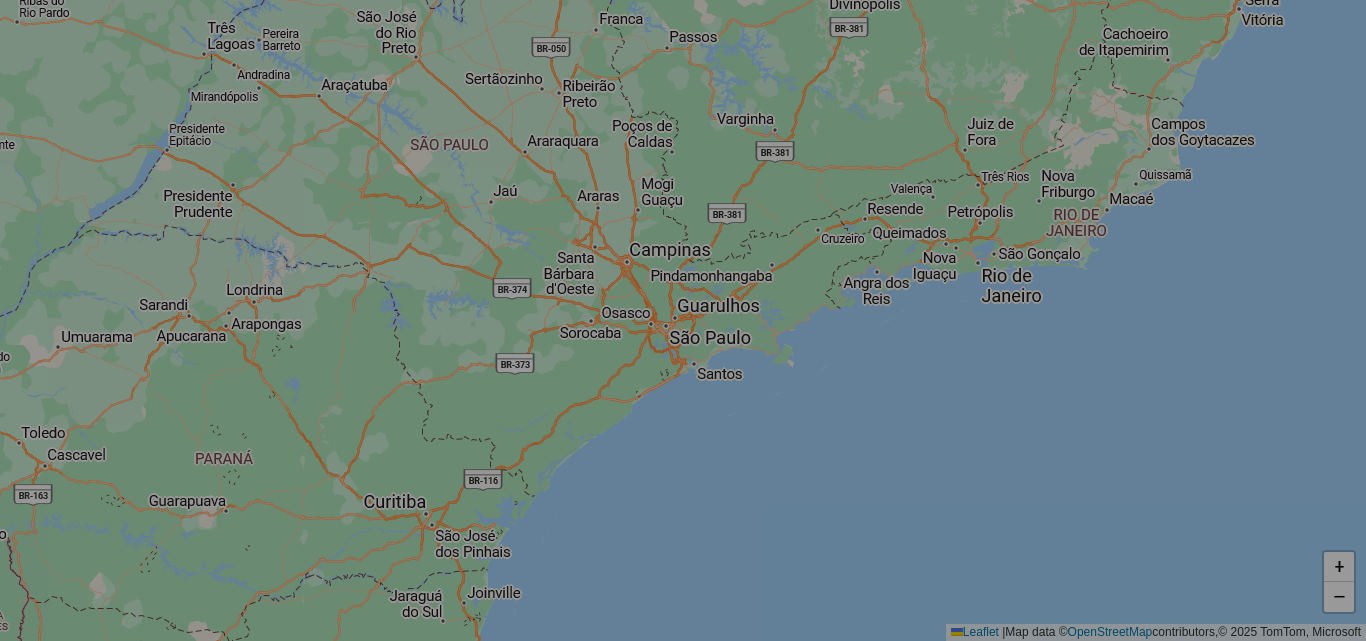 select on "*" 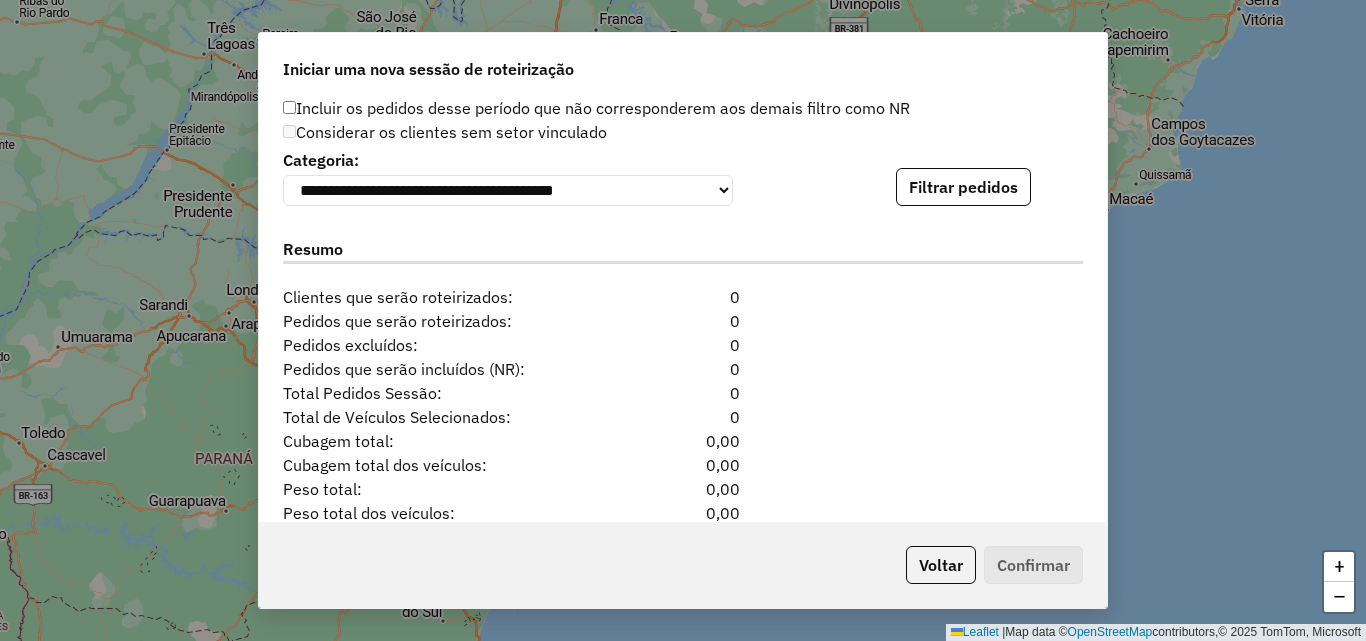 scroll, scrollTop: 2111, scrollLeft: 0, axis: vertical 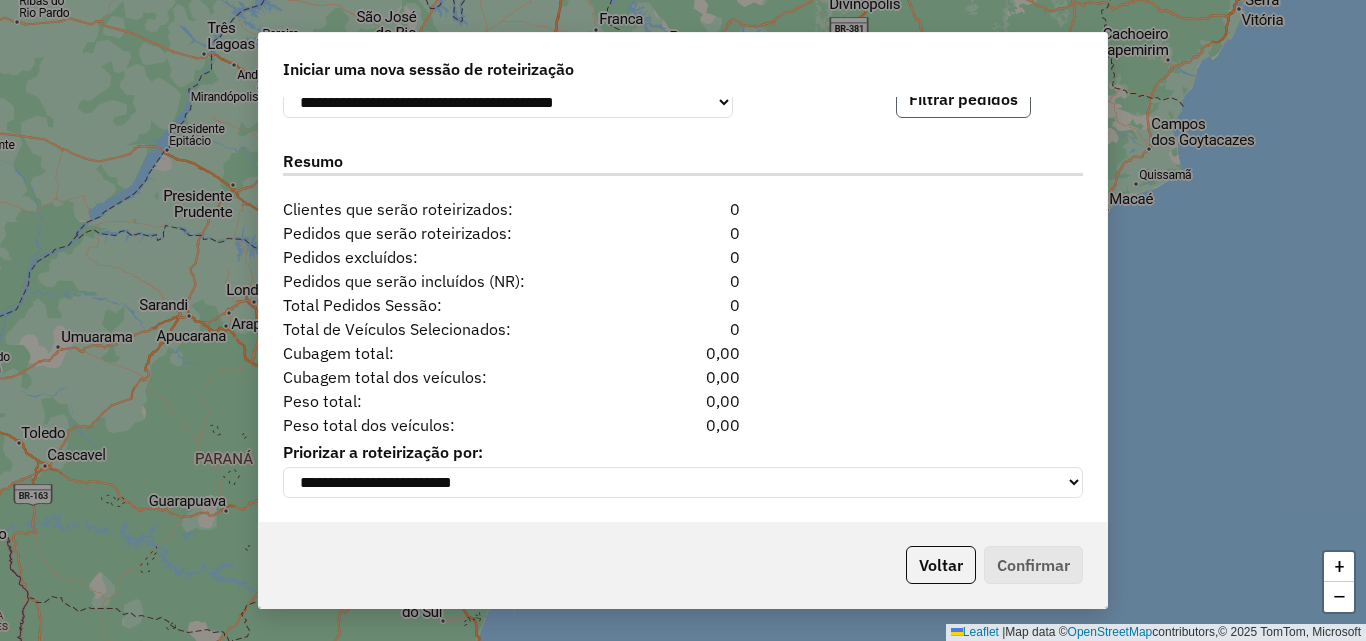 click on "Filtrar pedidos" 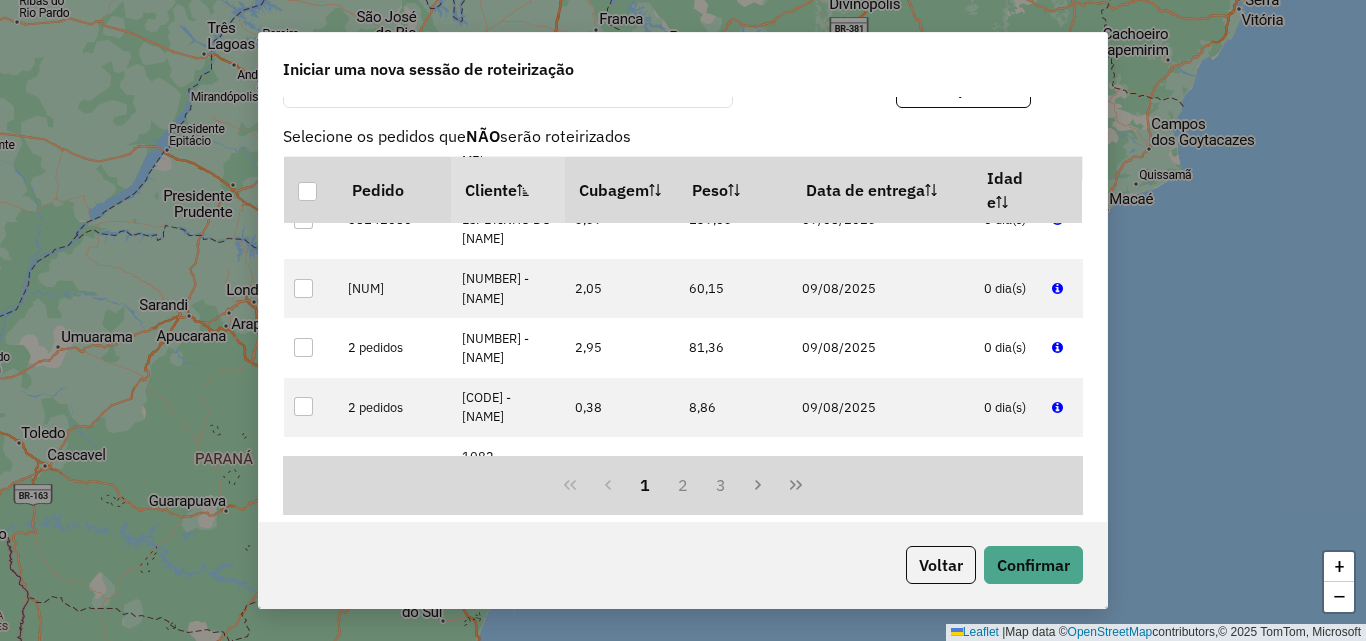 scroll, scrollTop: 300, scrollLeft: 0, axis: vertical 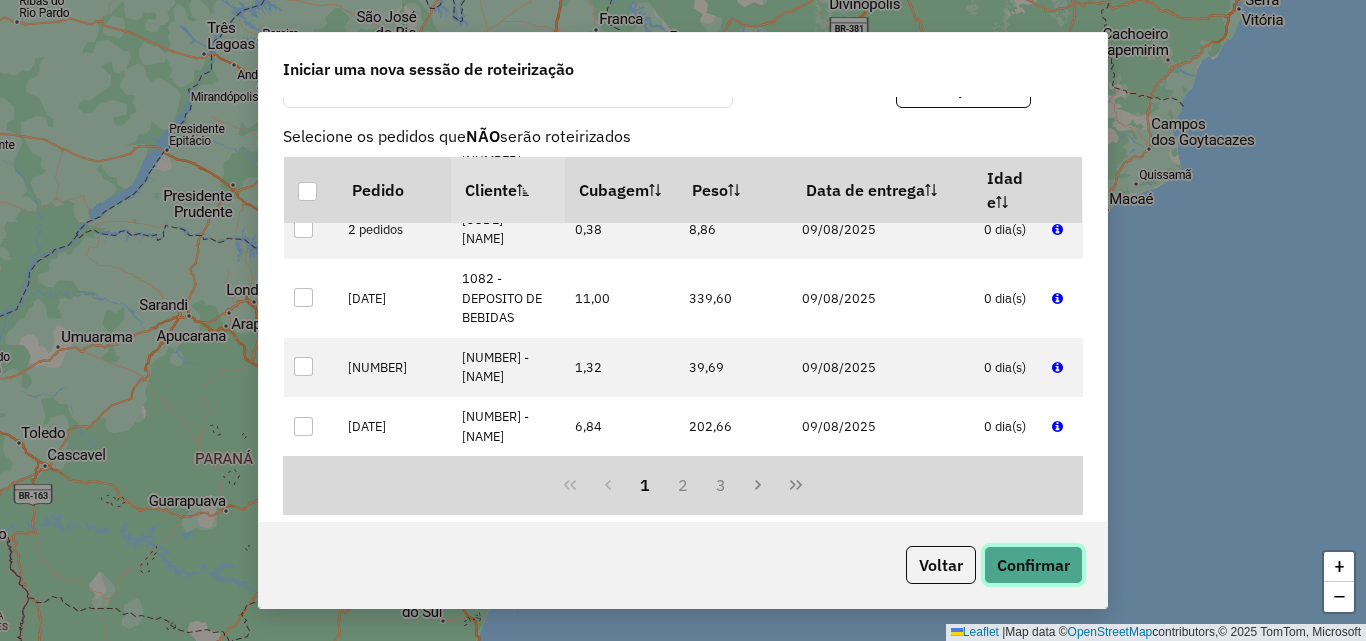 click on "Confirmar" 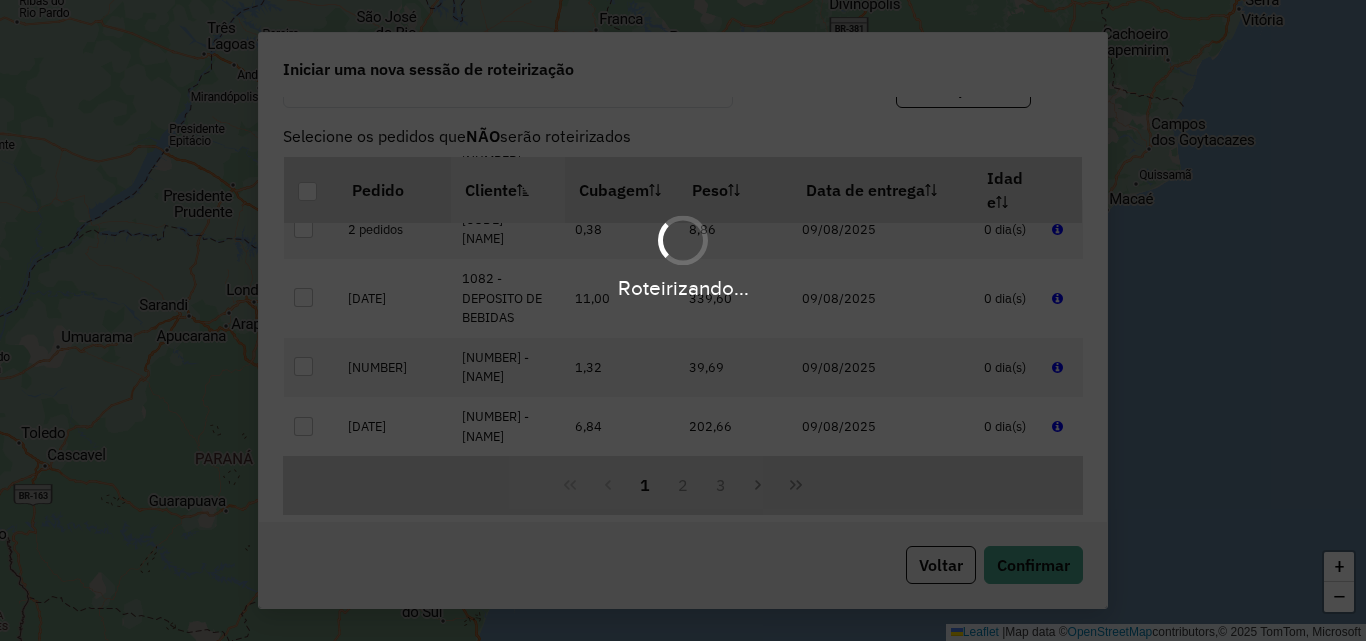 drag, startPoint x: 676, startPoint y: 302, endPoint x: 1049, endPoint y: 351, distance: 376.20474 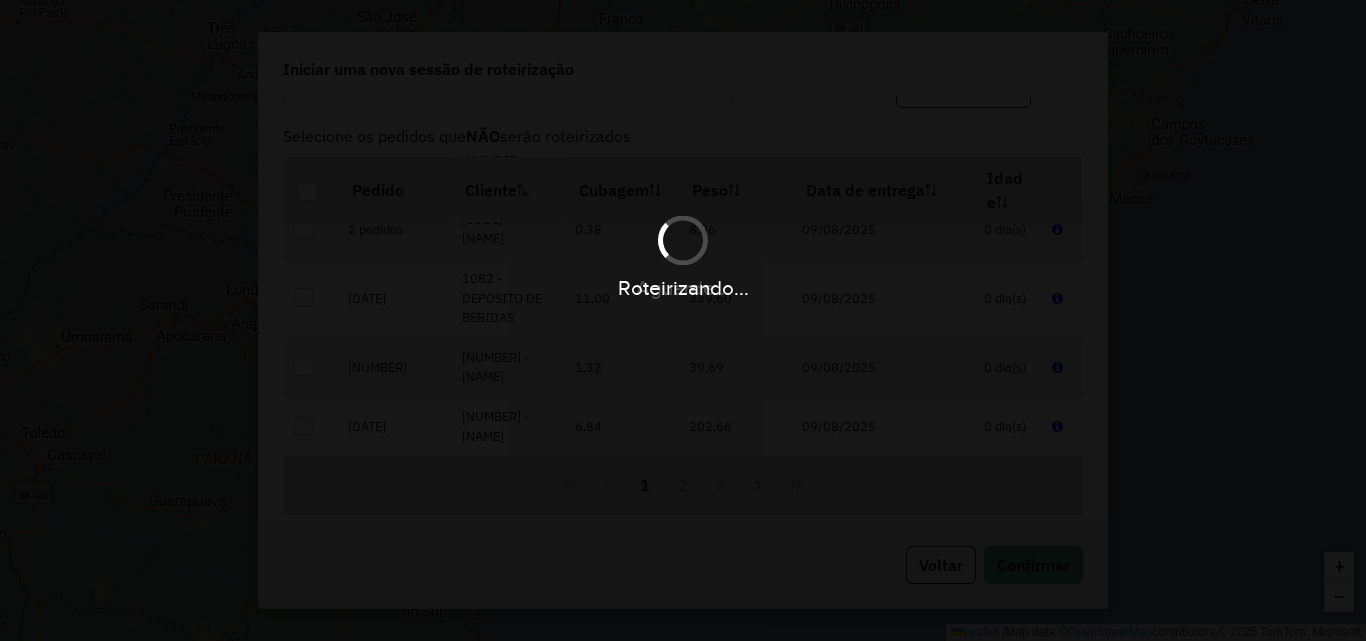 click on "Roteirizando..." 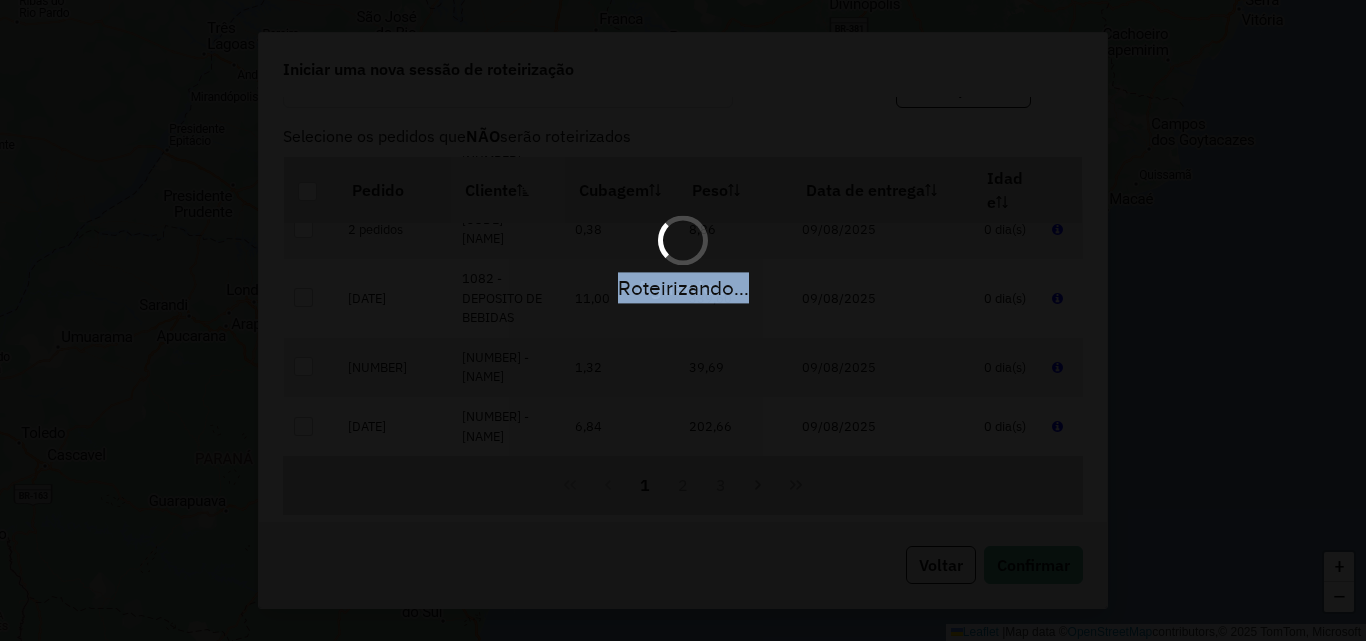 drag, startPoint x: 794, startPoint y: 314, endPoint x: 855, endPoint y: 285, distance: 67.54258 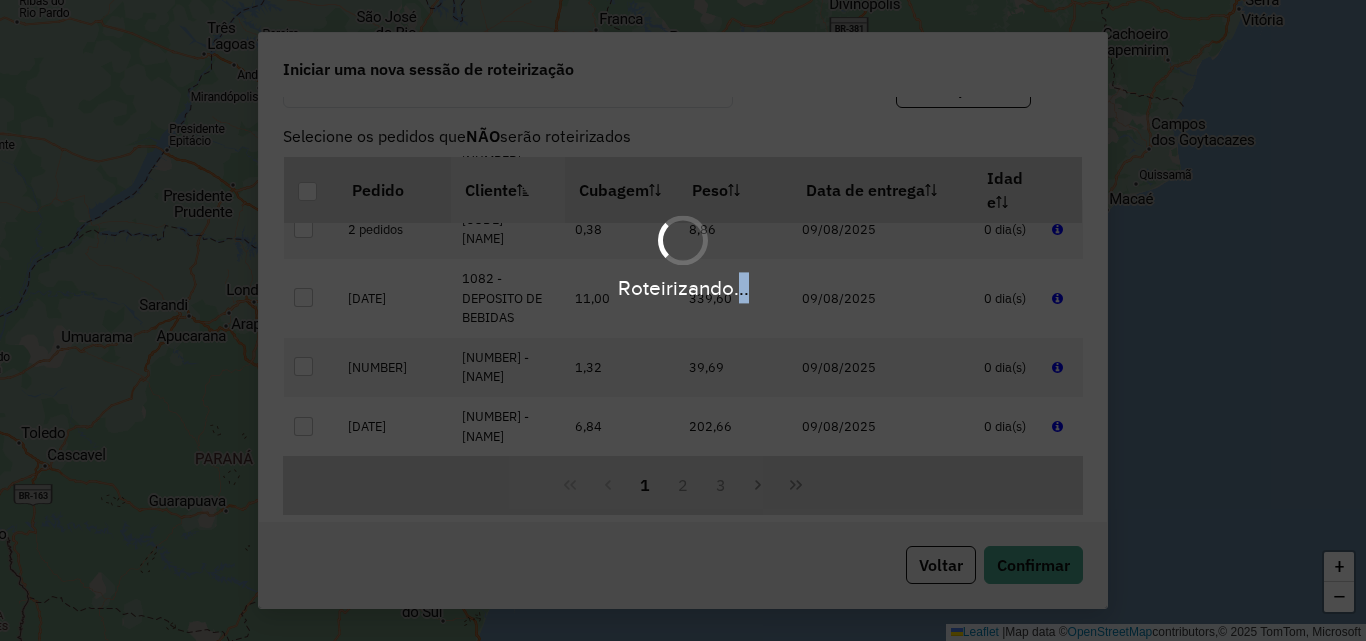 drag, startPoint x: 738, startPoint y: 286, endPoint x: 771, endPoint y: 295, distance: 34.20526 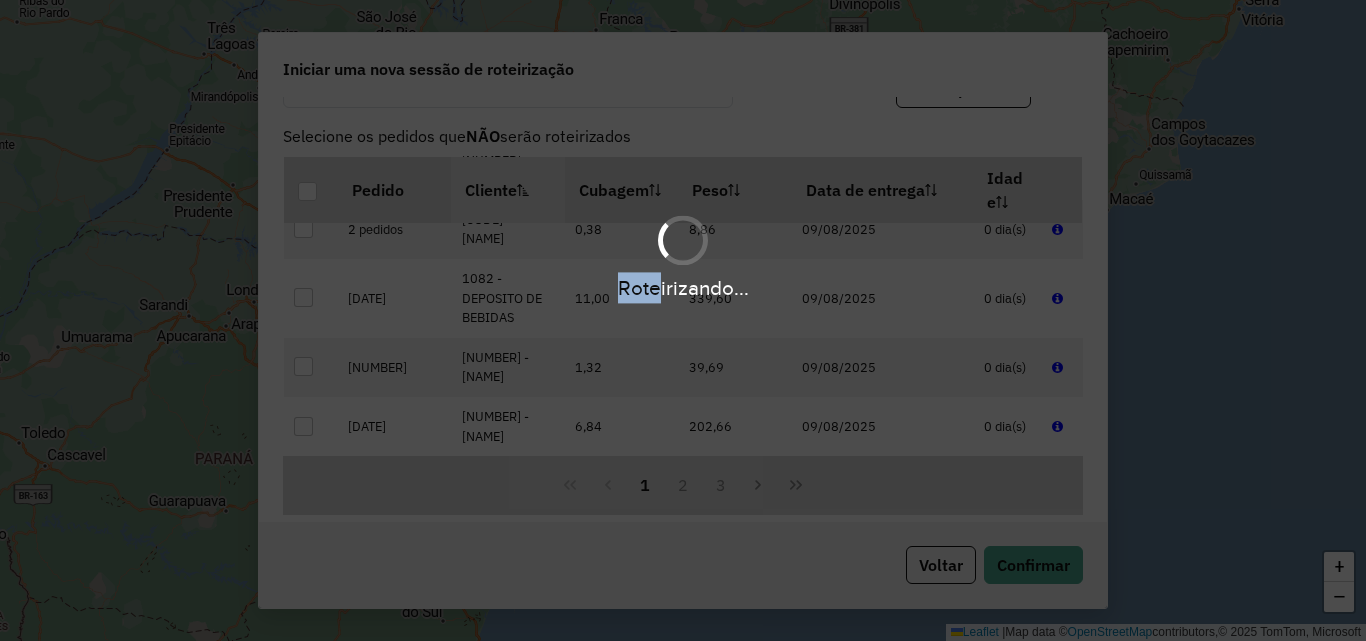 drag, startPoint x: 673, startPoint y: 299, endPoint x: 839, endPoint y: 313, distance: 166.58931 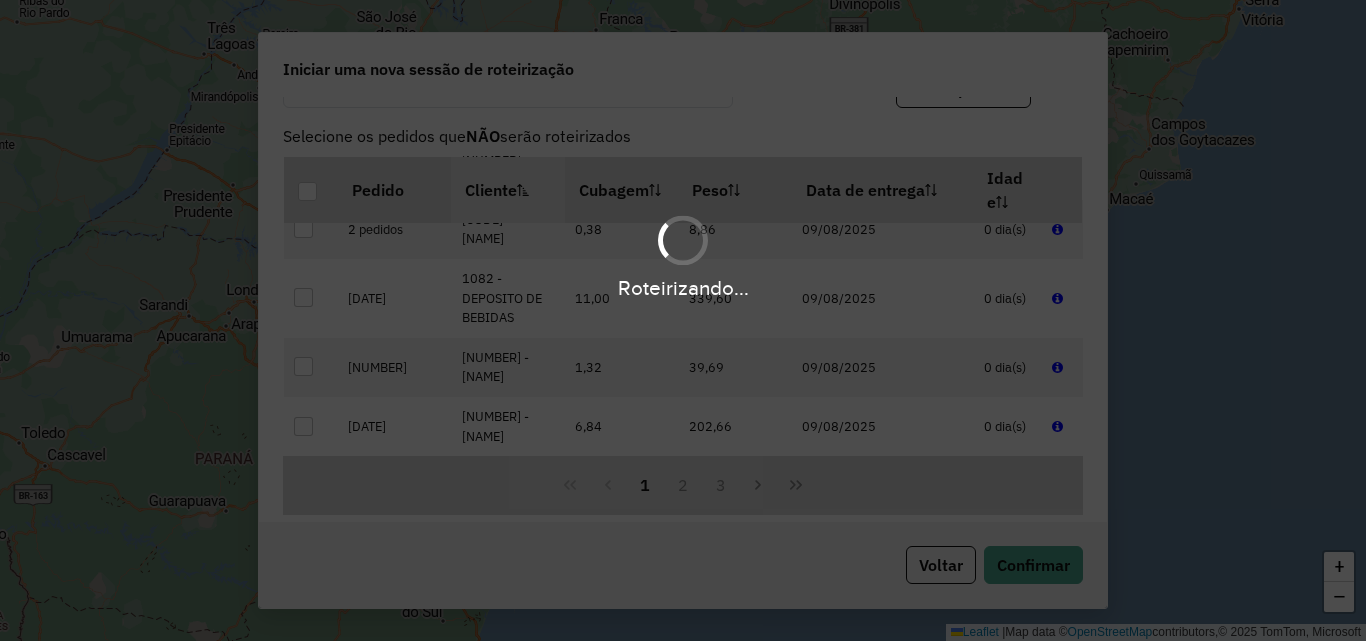 drag, startPoint x: 662, startPoint y: 294, endPoint x: 259, endPoint y: 279, distance: 403.27905 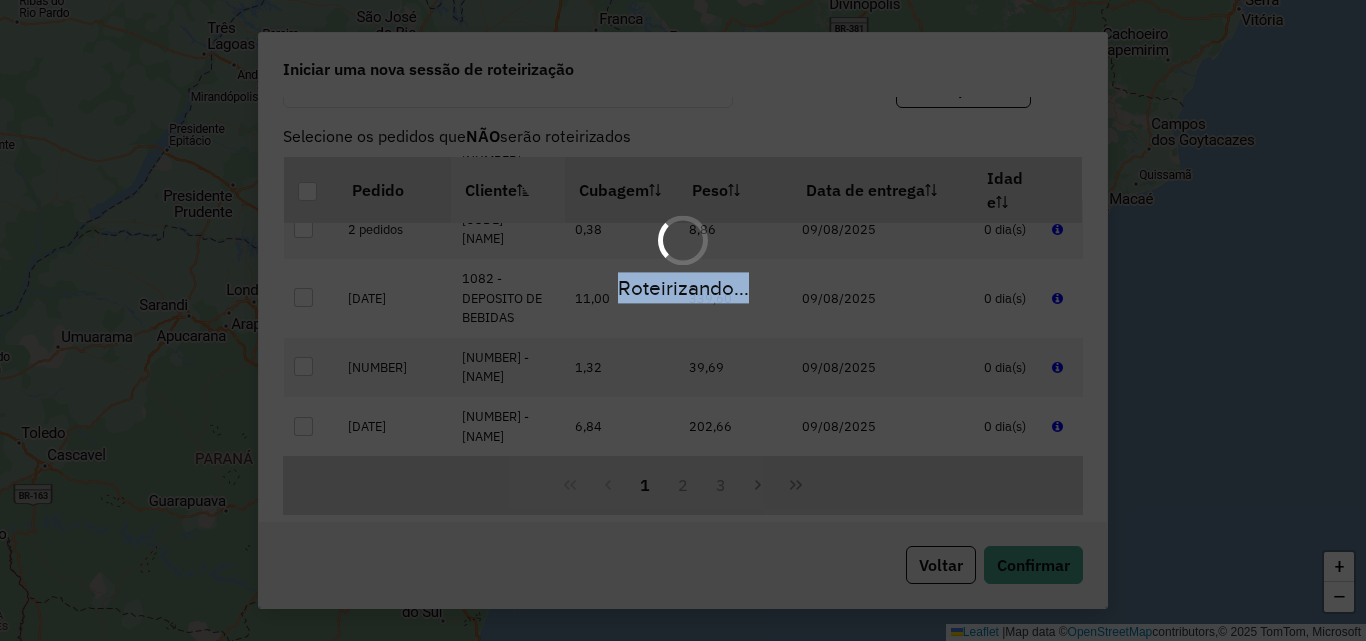 drag, startPoint x: 762, startPoint y: 291, endPoint x: 868, endPoint y: 282, distance: 106.381386 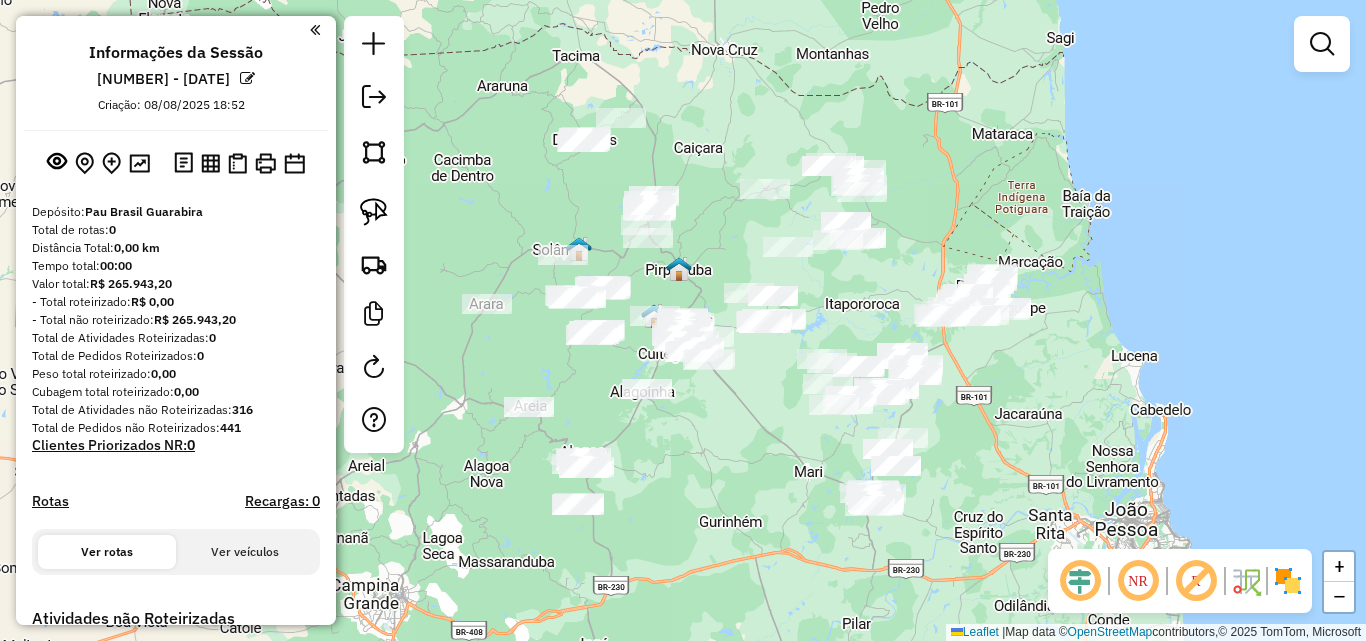 scroll, scrollTop: 343, scrollLeft: 0, axis: vertical 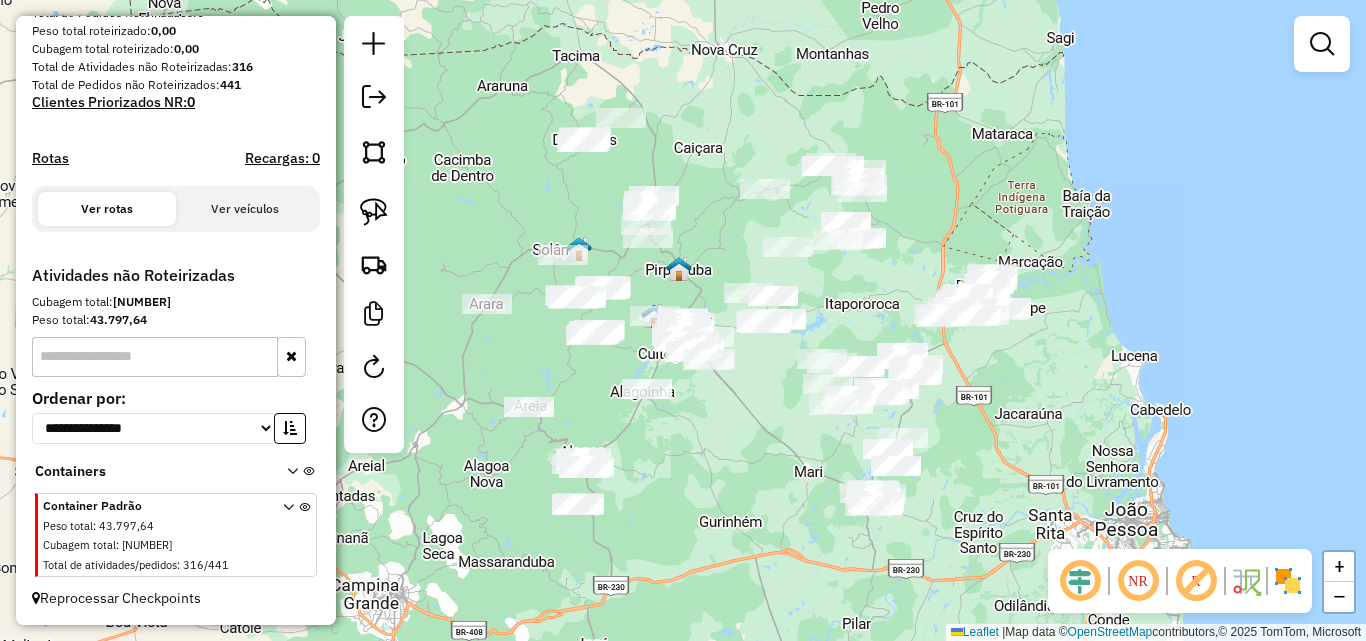 drag, startPoint x: 763, startPoint y: 483, endPoint x: 836, endPoint y: 456, distance: 77.83315 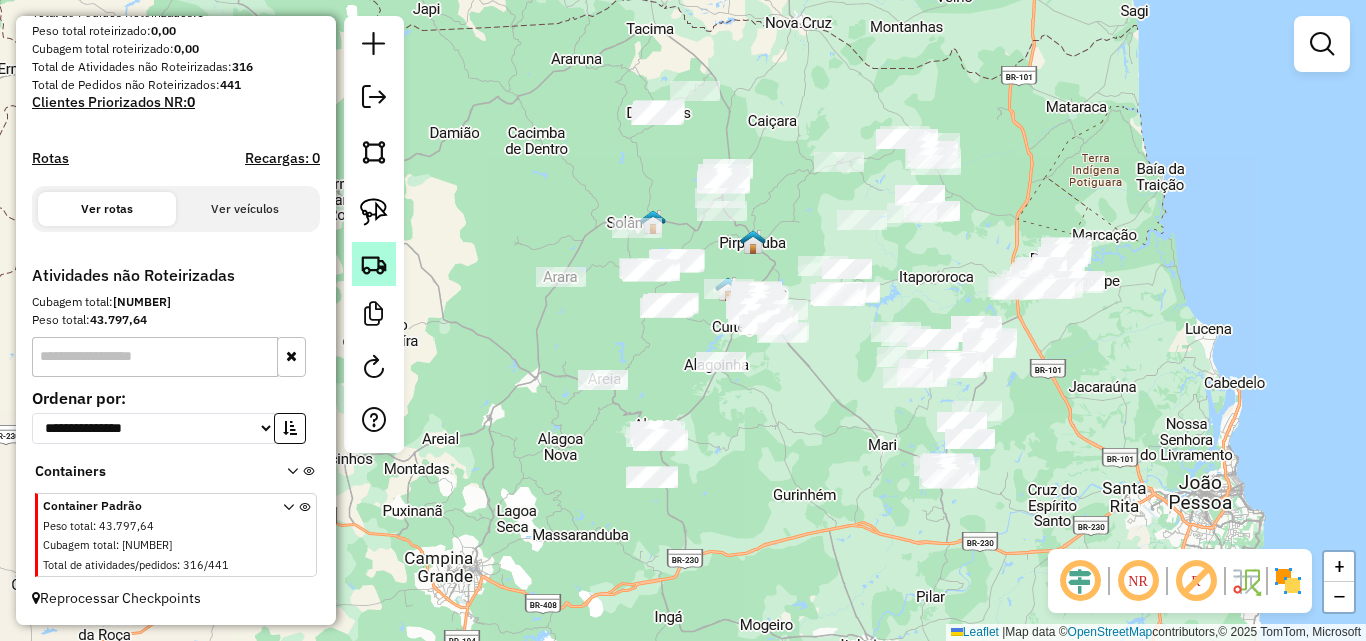 click 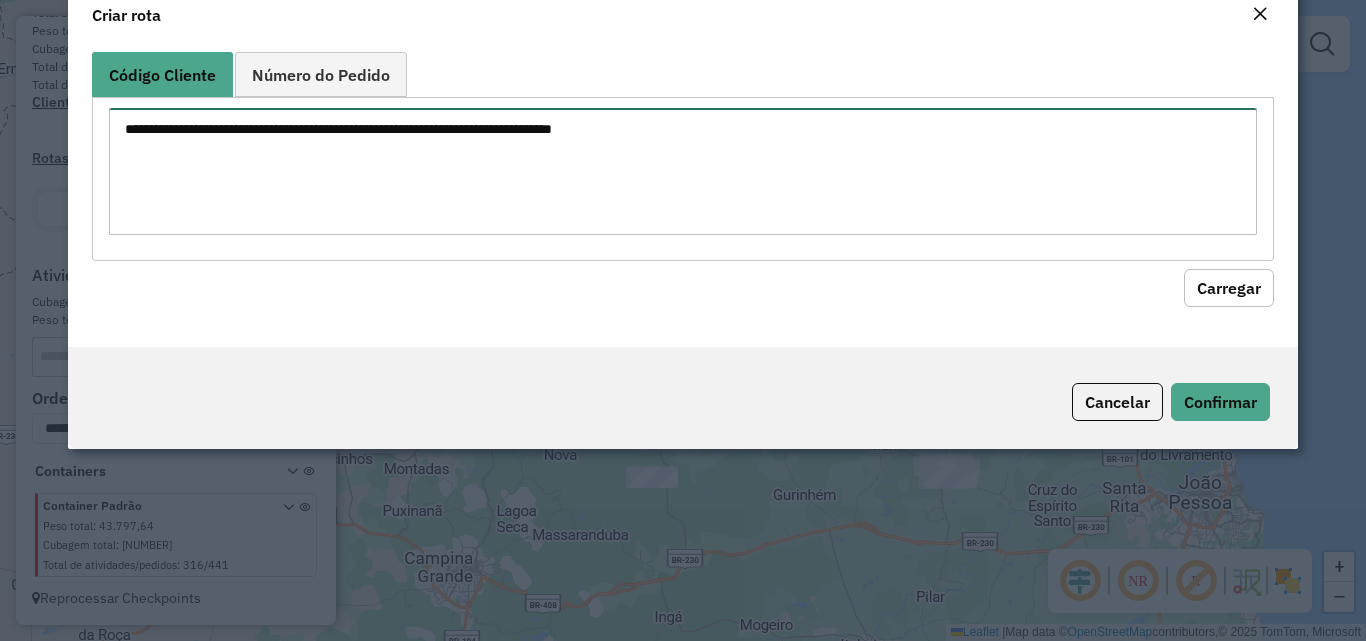 click at bounding box center (682, 171) 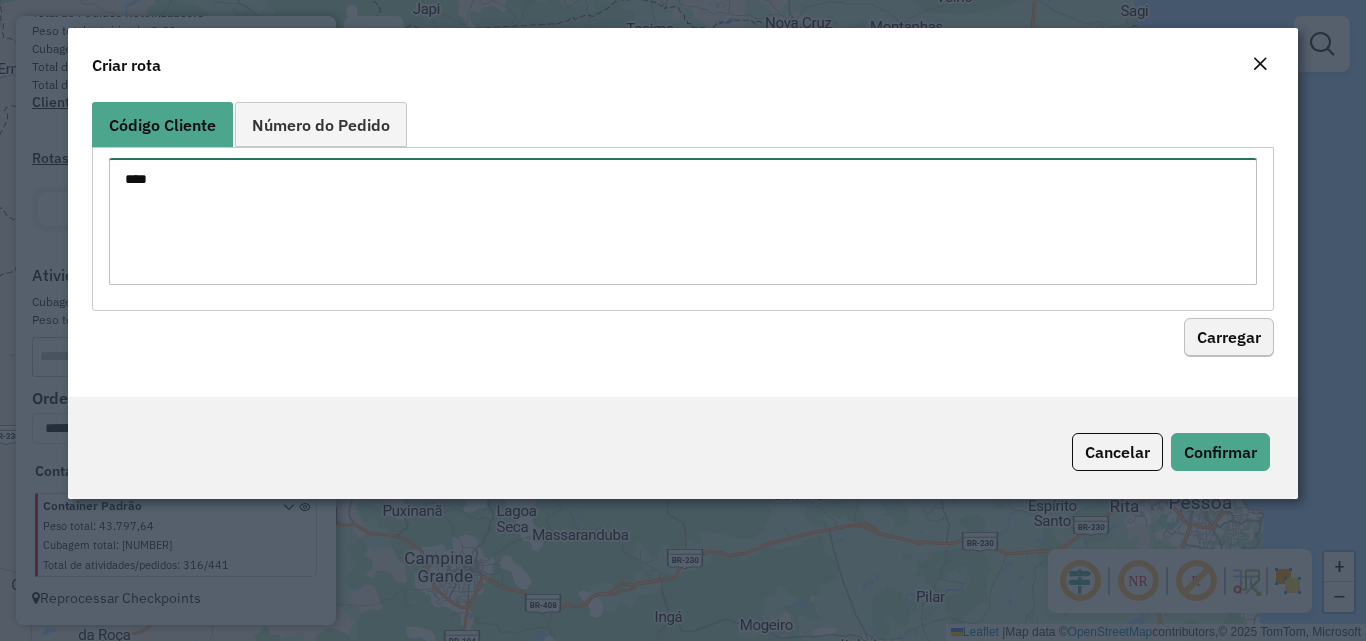 type on "****" 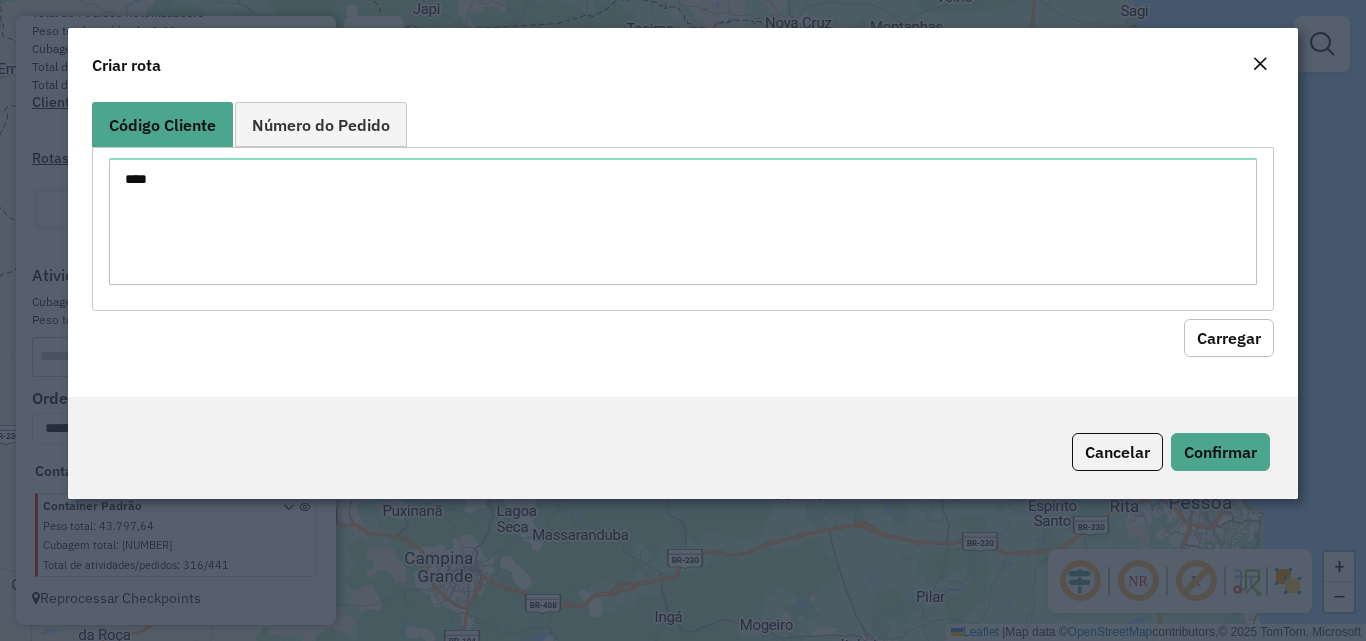 click on "Carregar" 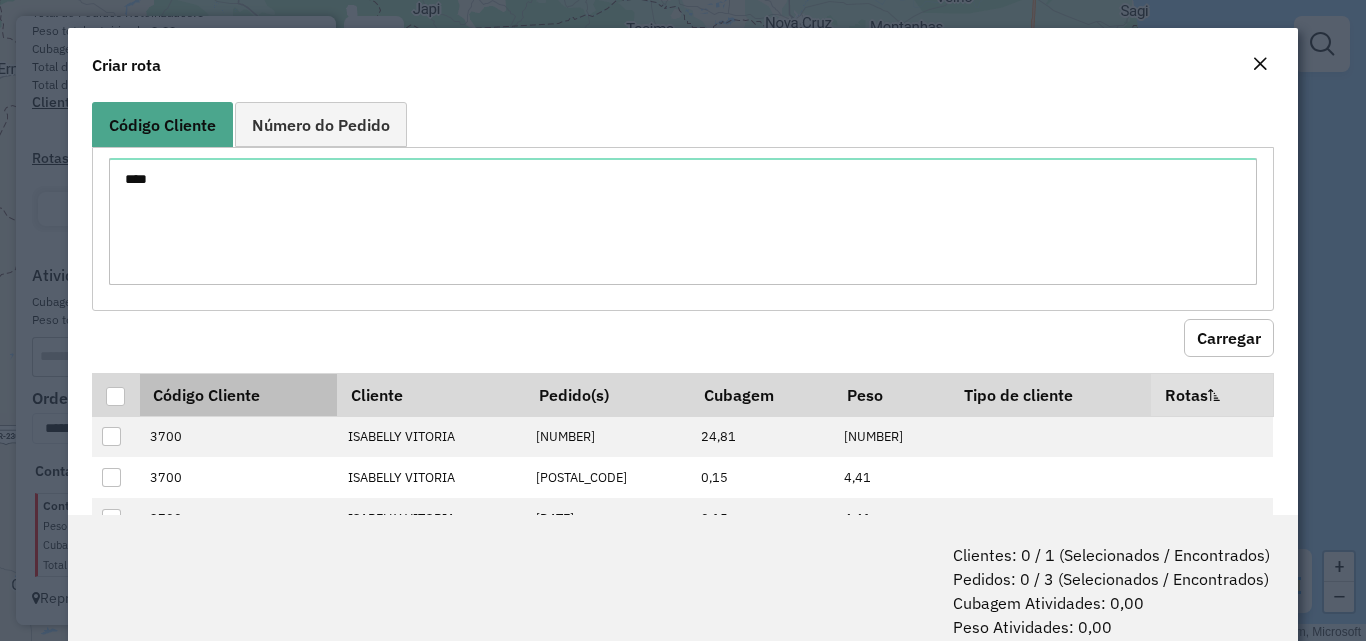 drag, startPoint x: 116, startPoint y: 397, endPoint x: 193, endPoint y: 408, distance: 77.781746 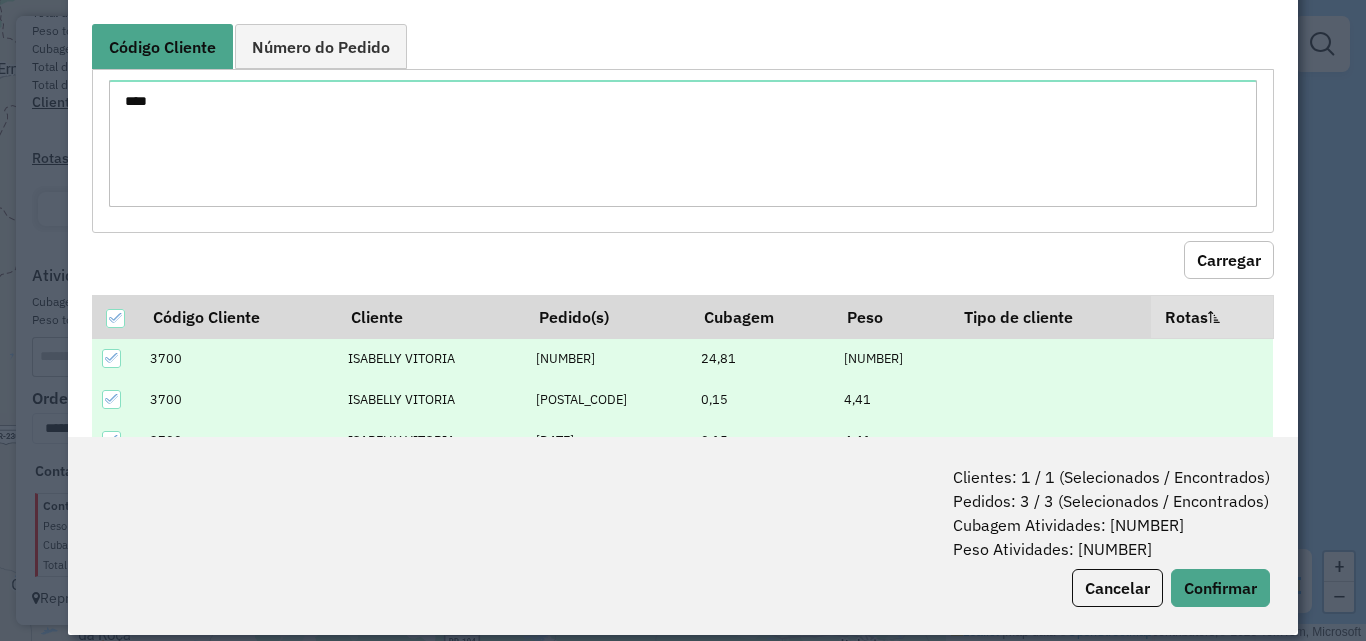 scroll, scrollTop: 100, scrollLeft: 0, axis: vertical 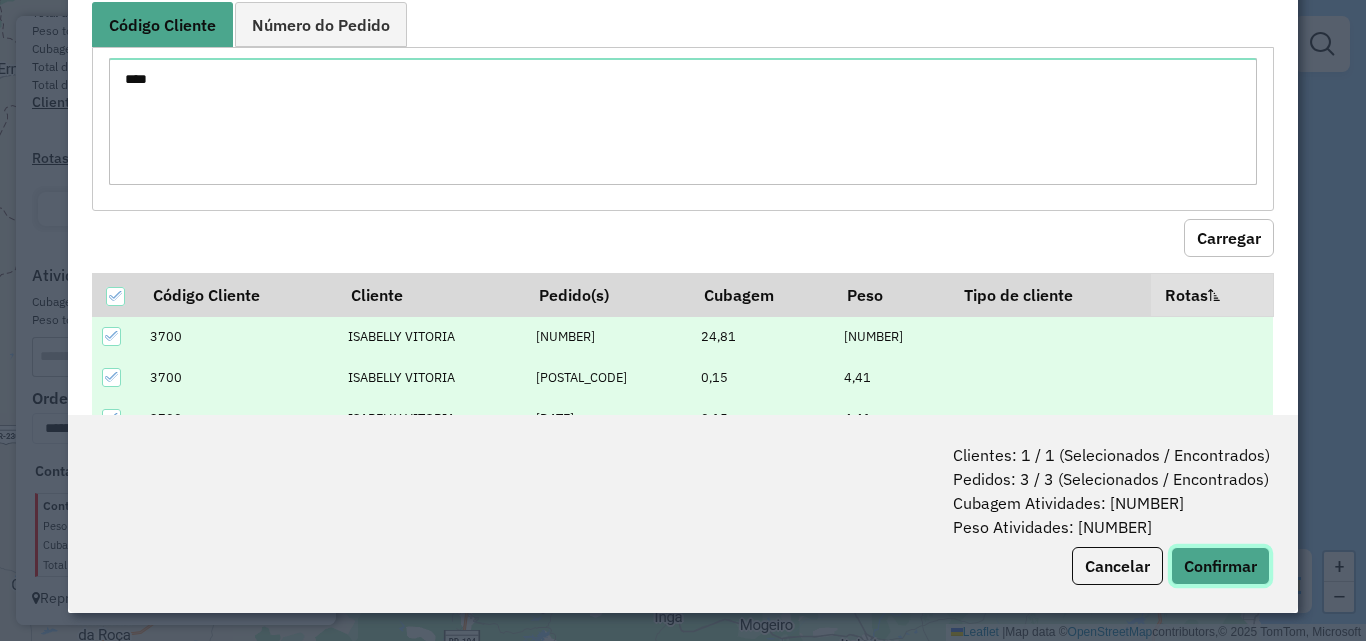 click on "Confirmar" 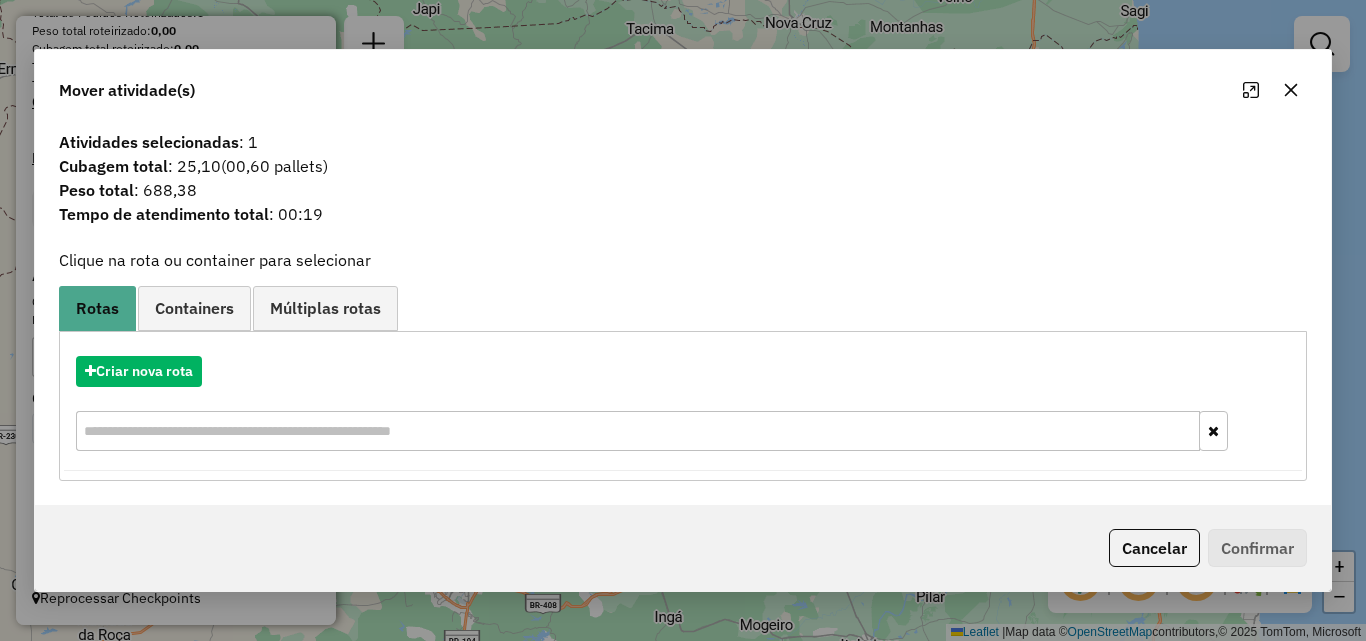 click on "Criar nova rota" at bounding box center (683, 406) 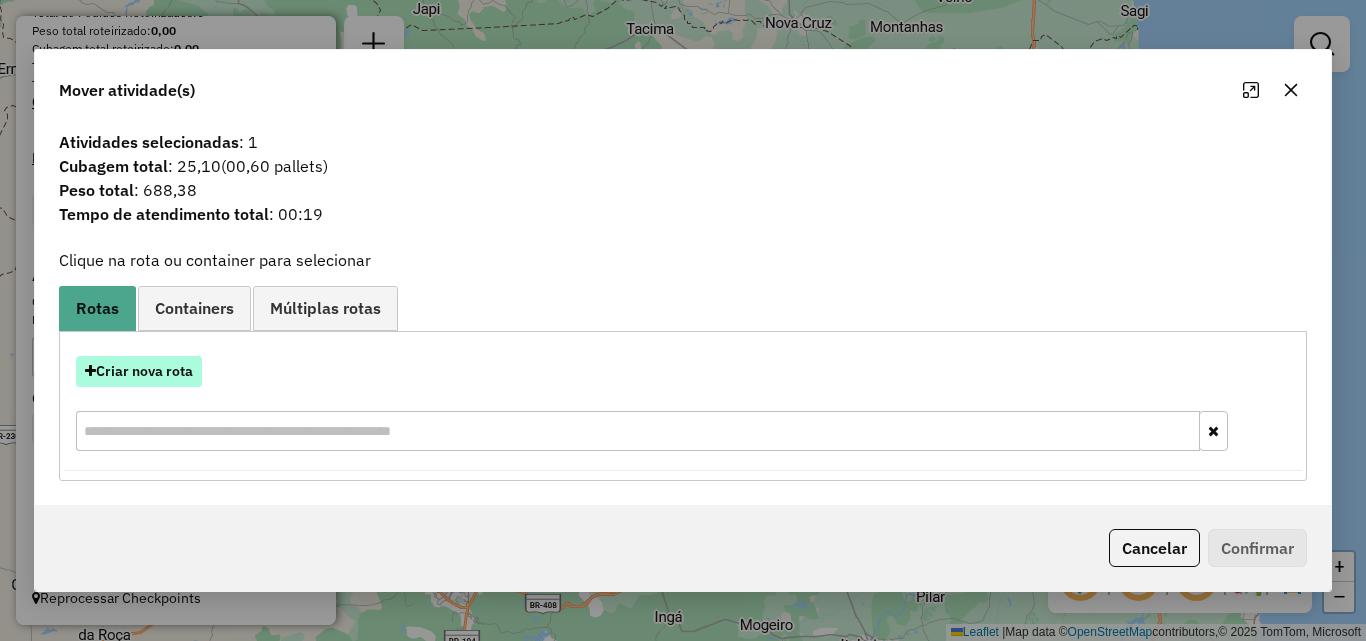 click on "Criar nova rota" at bounding box center (139, 371) 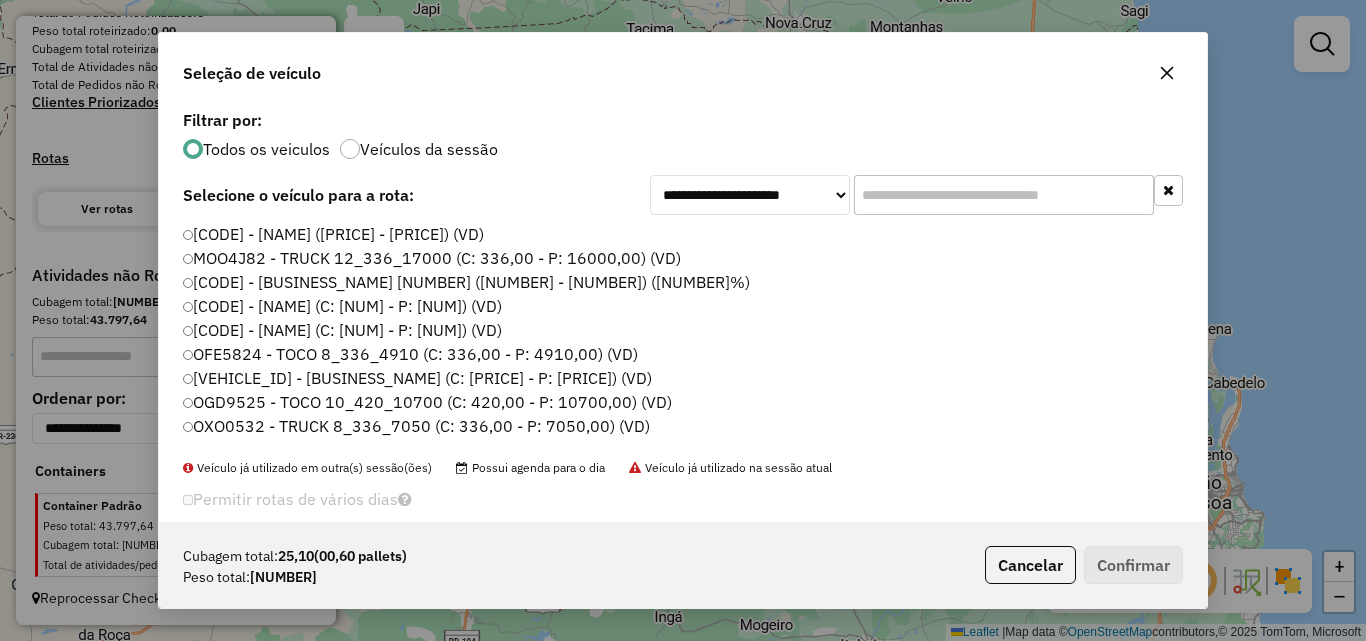scroll, scrollTop: 11, scrollLeft: 6, axis: both 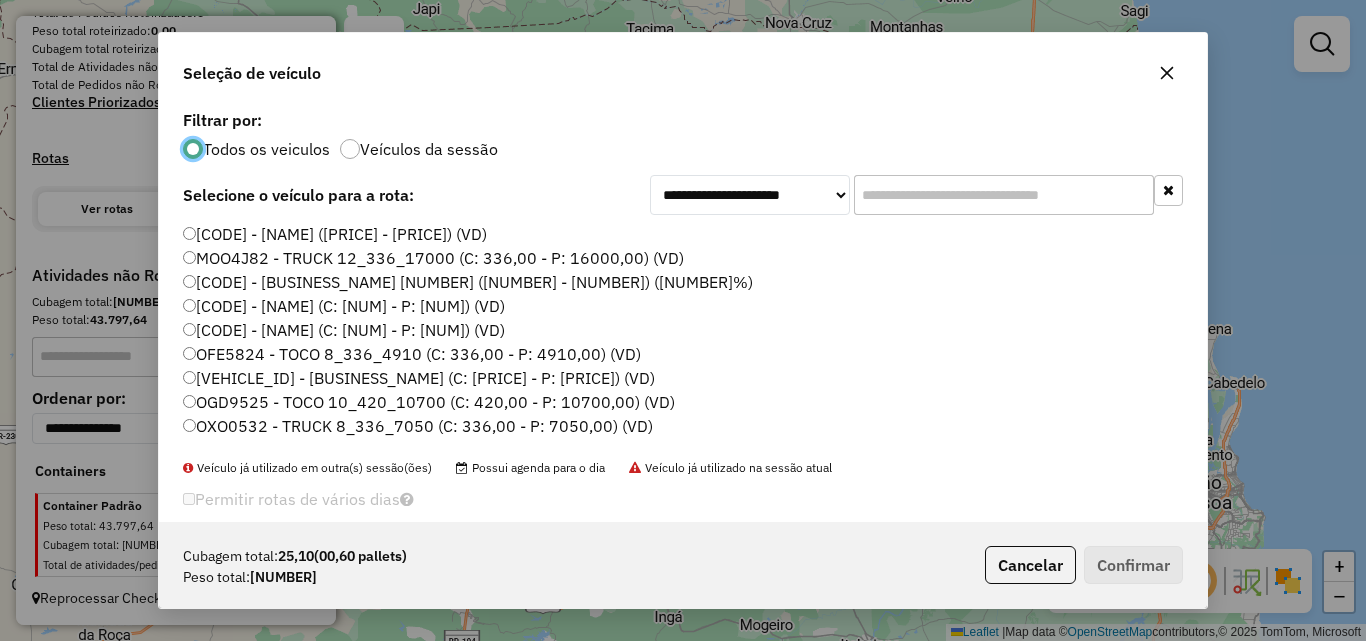 click 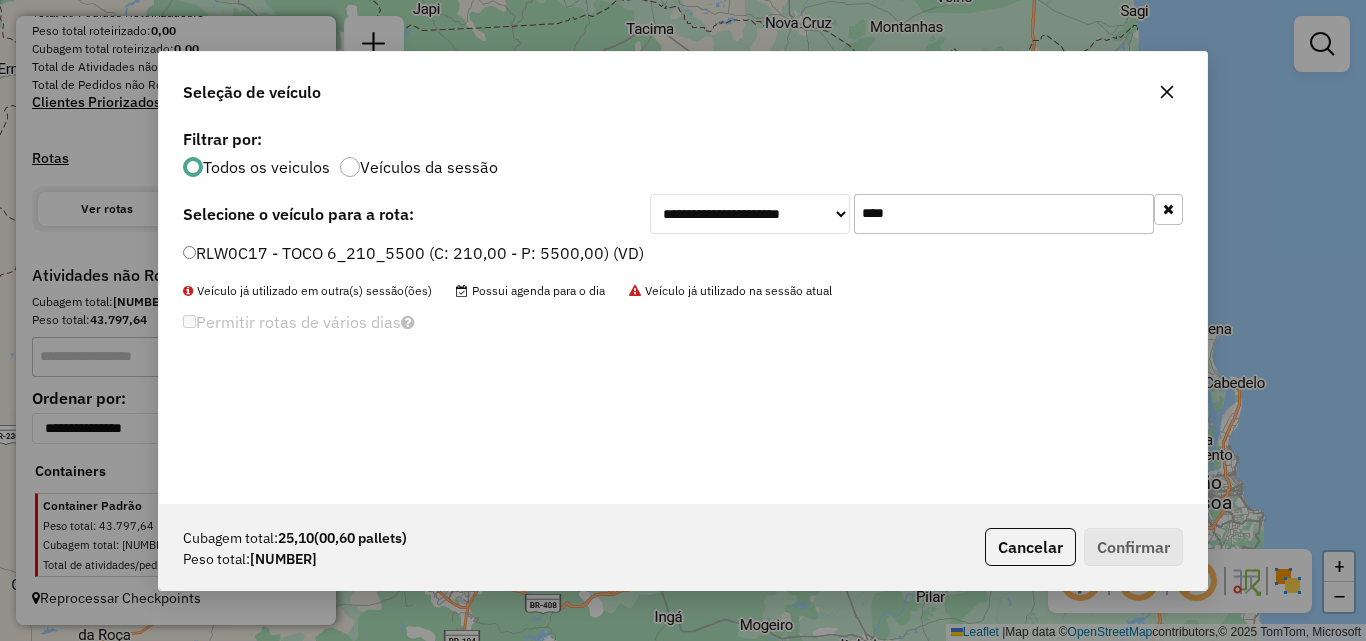 type on "****" 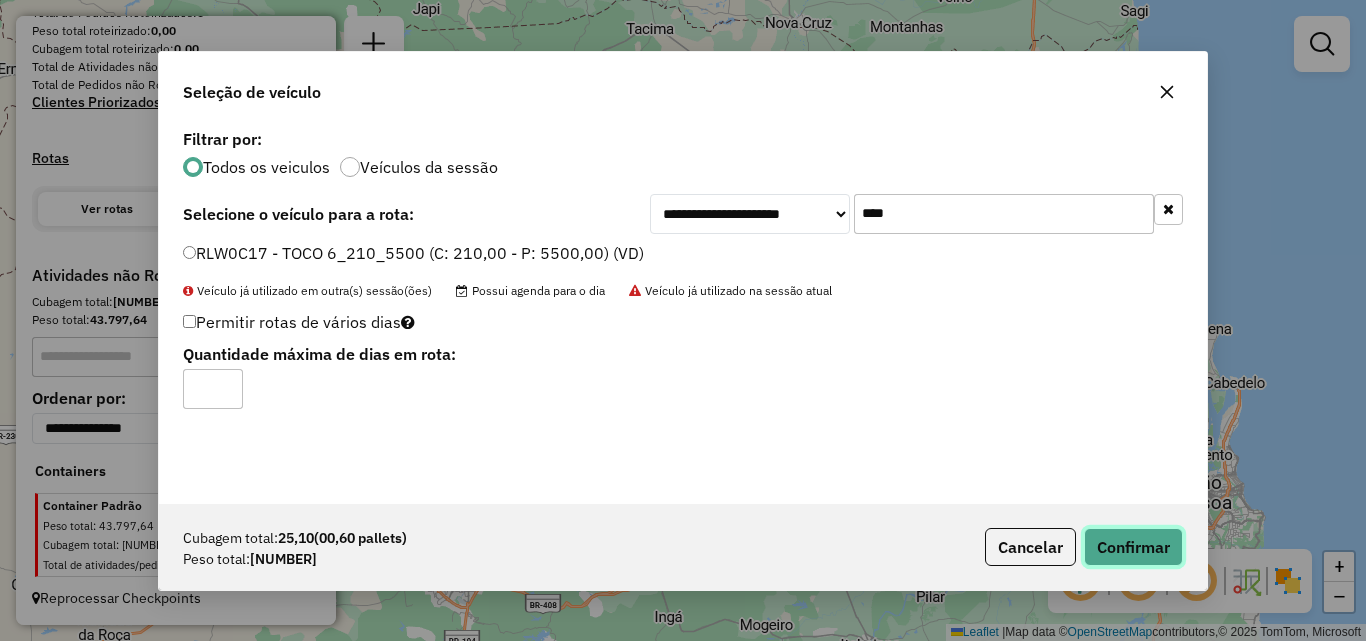 click on "Confirmar" 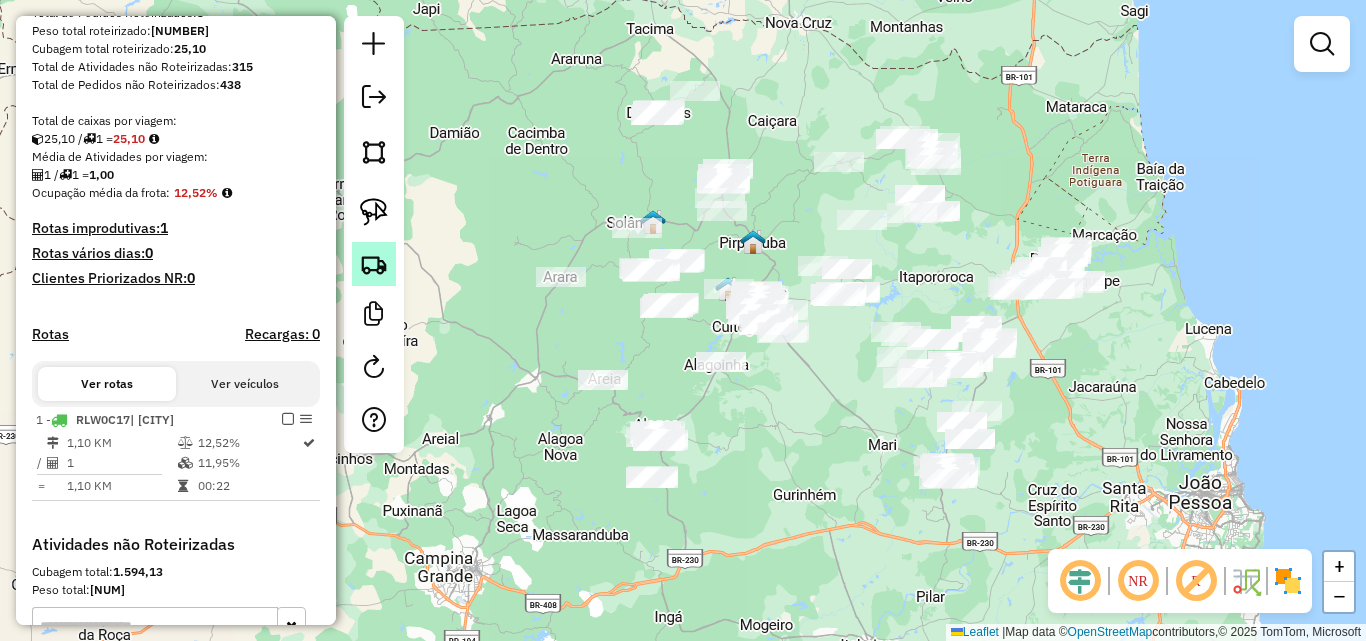 click 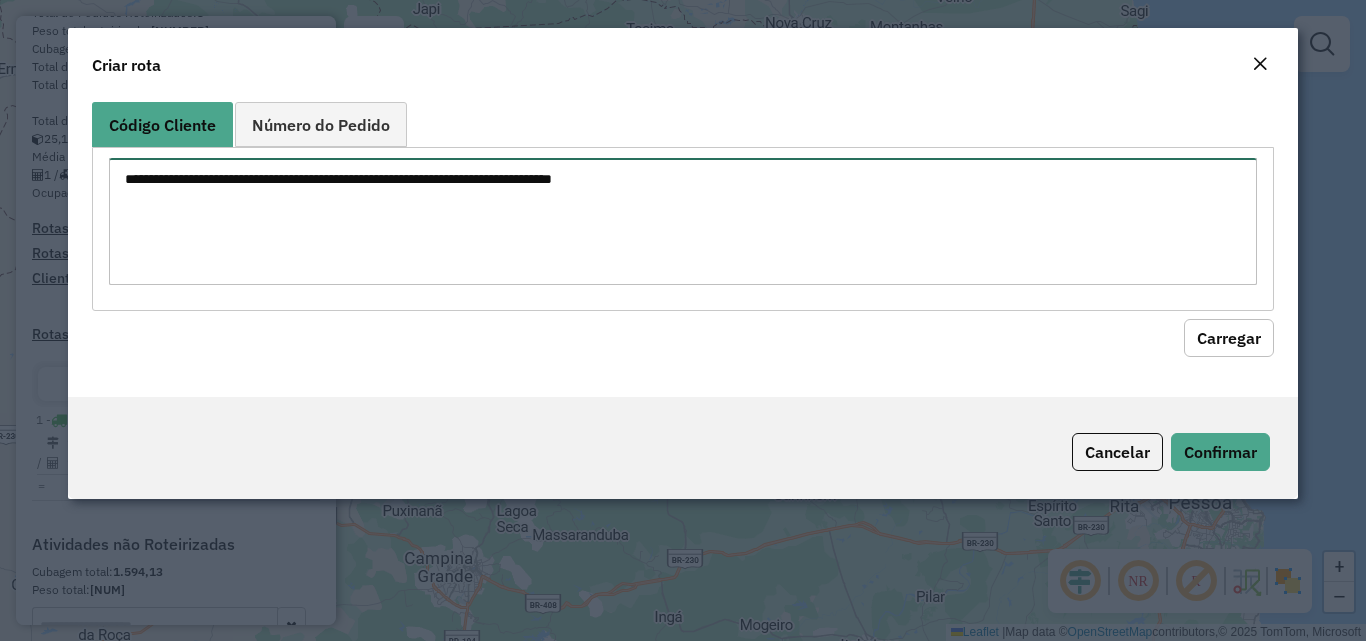 click at bounding box center [682, 221] 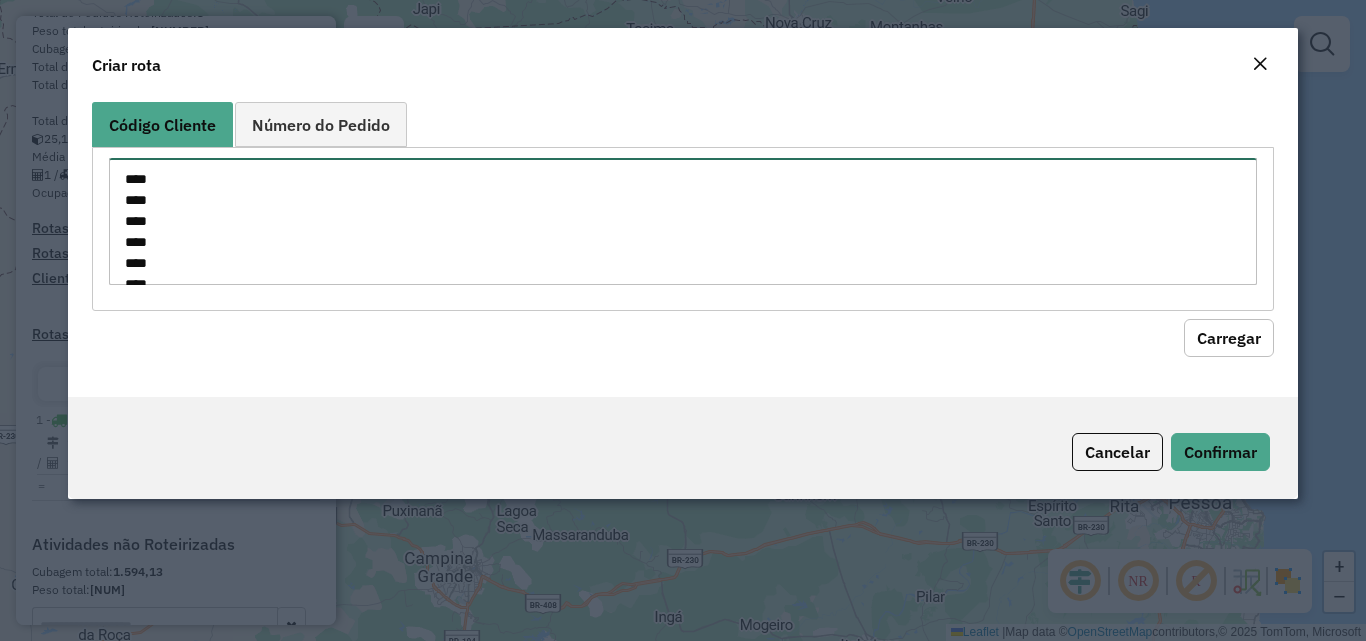 scroll, scrollTop: 1037, scrollLeft: 0, axis: vertical 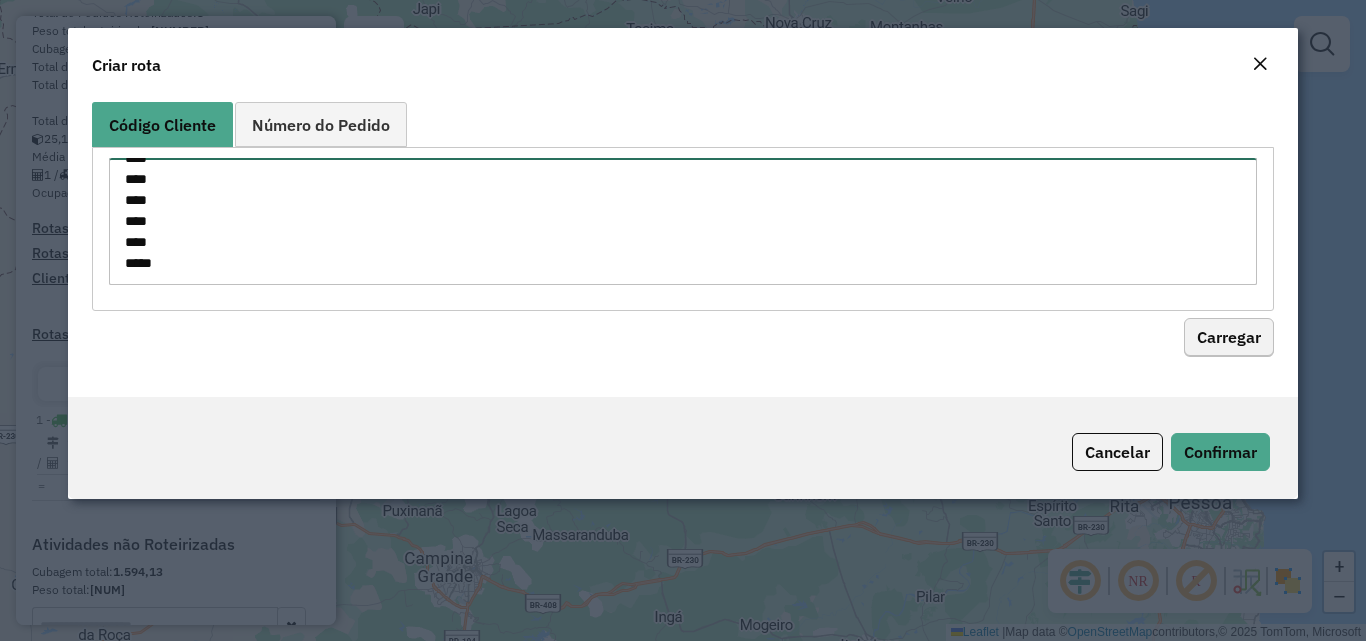 type on "****
****
****
****
****
****
****
****
****
****
****
****
****
****
****
****
****
****
****
****
****
****
****
****
****
****
****
****
****
****
****
****
****
****
****
****
****
****
****
****
****
****
****
****
****
****
****
****
****
****
****
****
****
****" 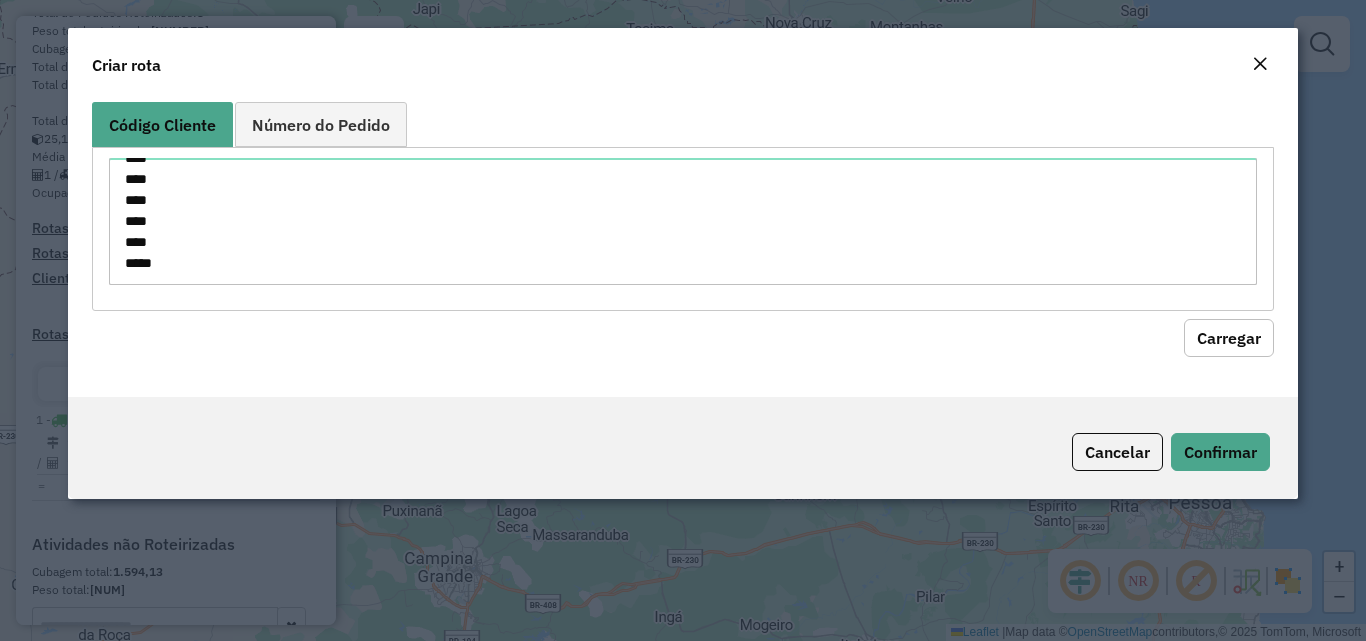 click on "Carregar" 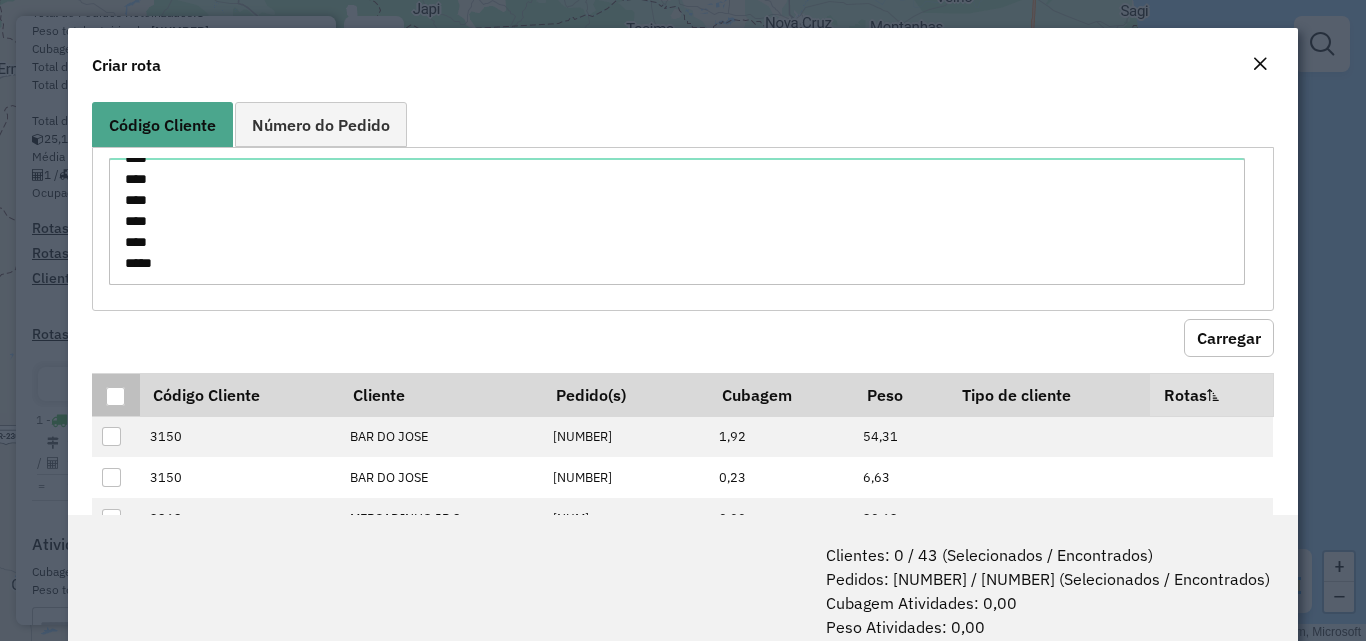 click at bounding box center (115, 394) 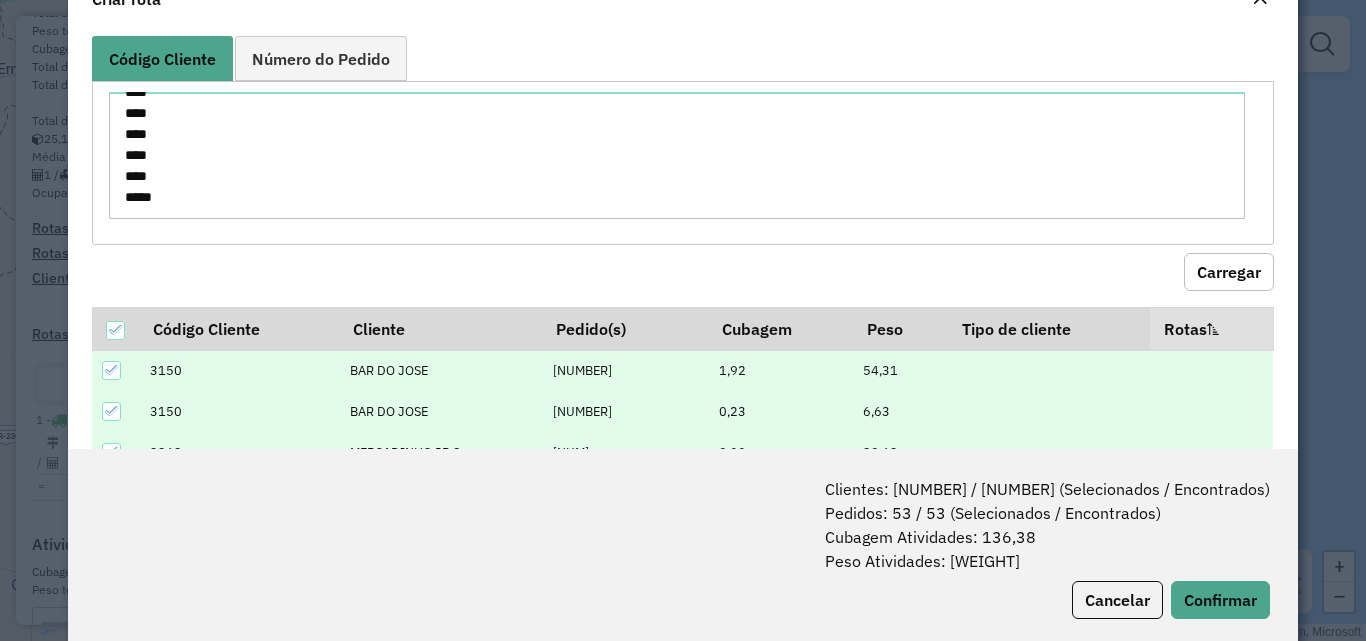 scroll, scrollTop: 100, scrollLeft: 0, axis: vertical 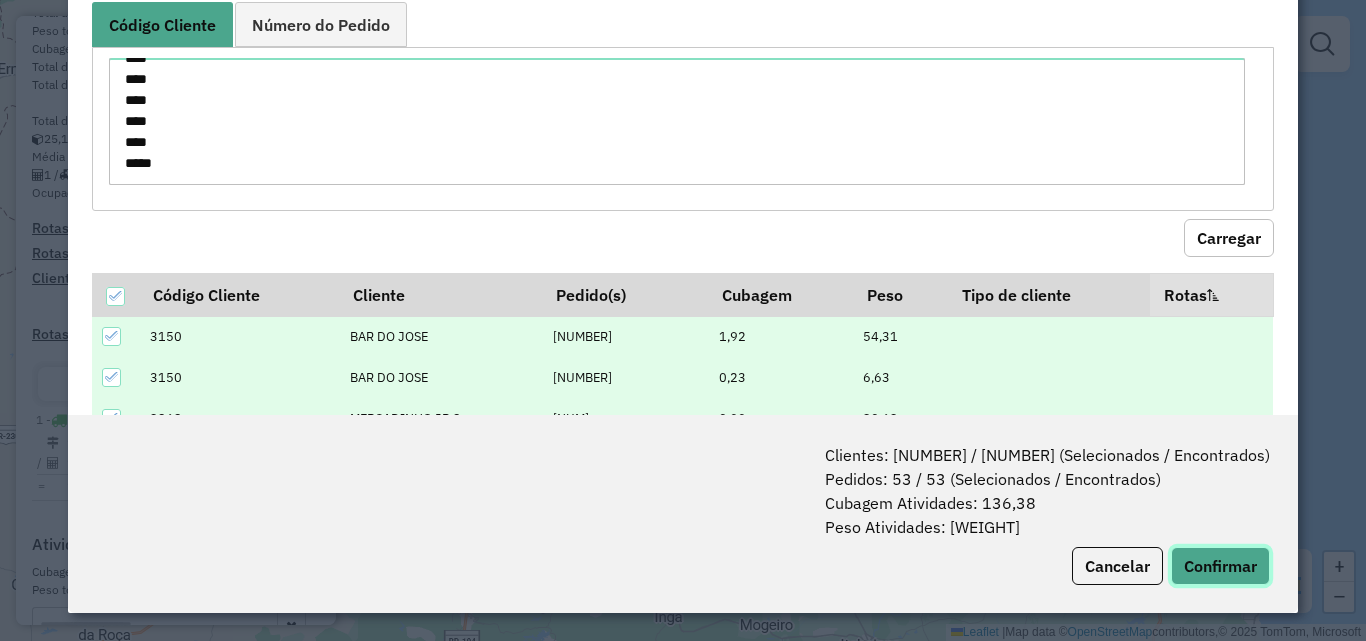 click on "Confirmar" 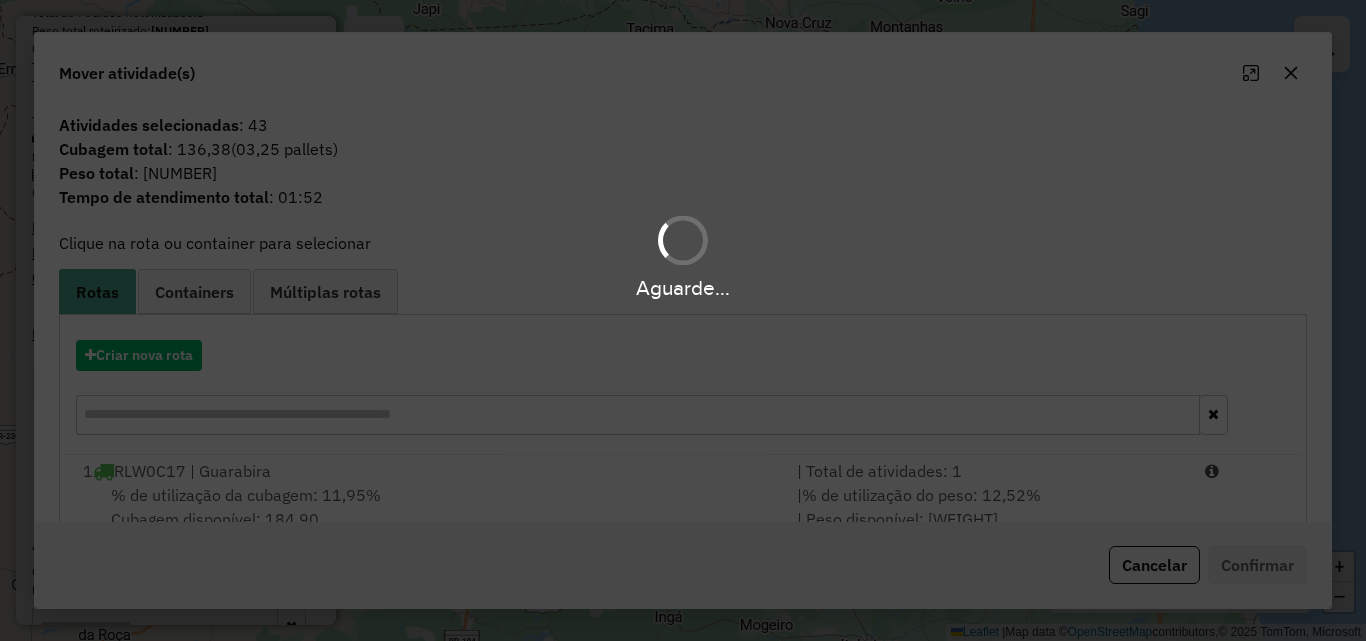 click on "Aguarde..." at bounding box center (683, 320) 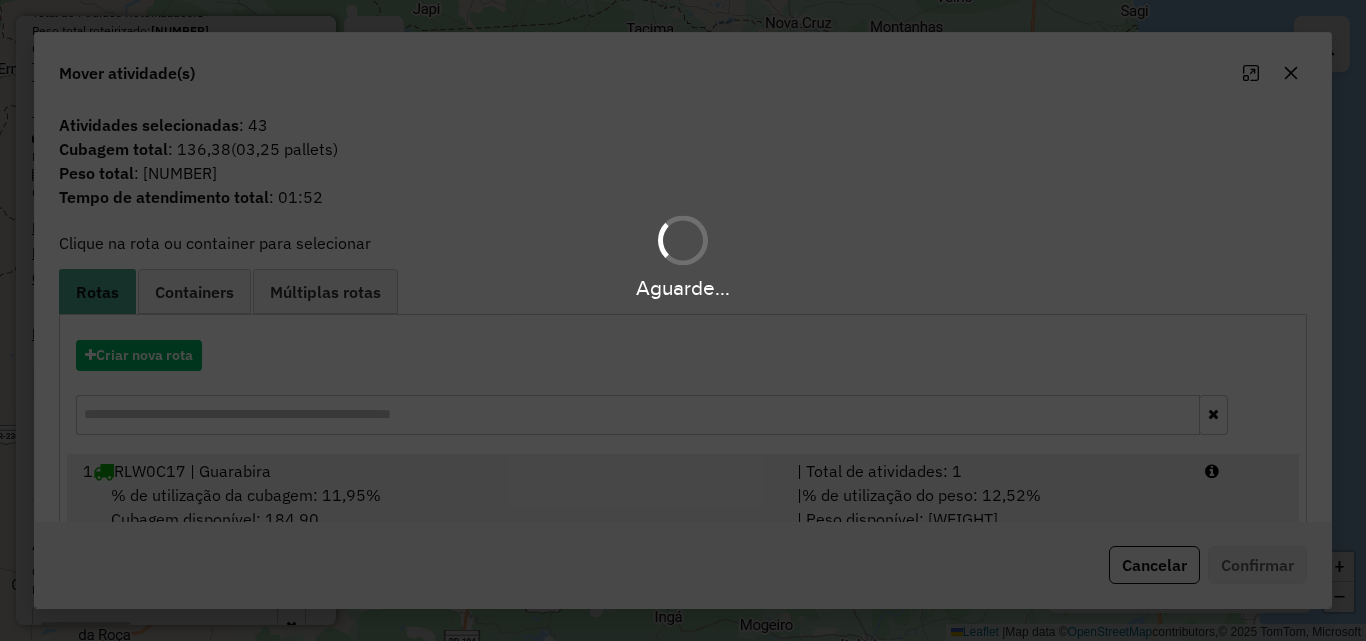 click on "% de utilização da cubagem: 11,95%  Cubagem disponível: 184,90" at bounding box center (428, 507) 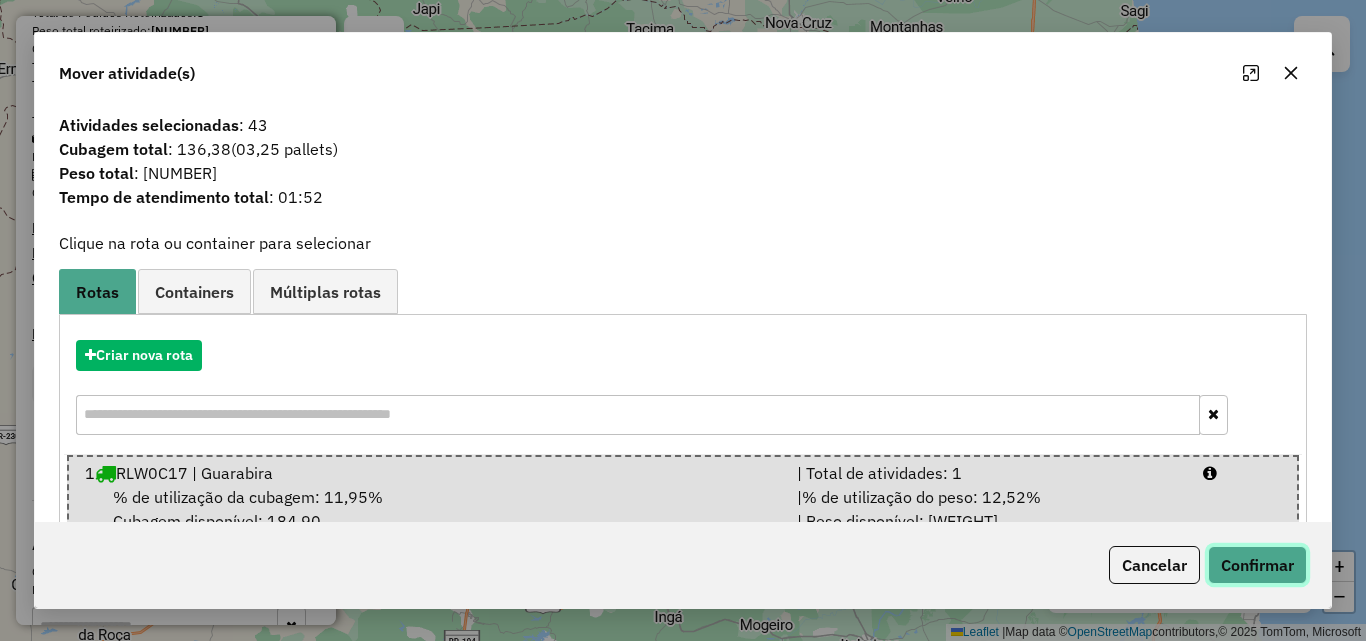 click on "Confirmar" 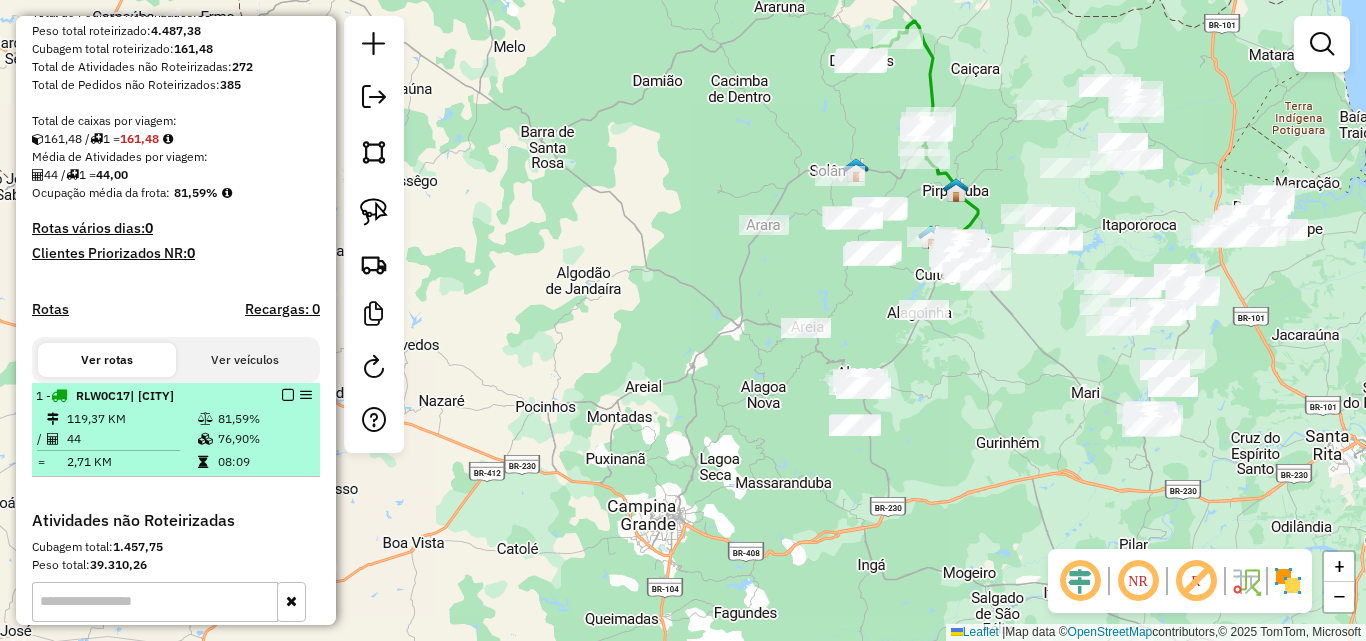 click on "2,71 KM" at bounding box center (131, 462) 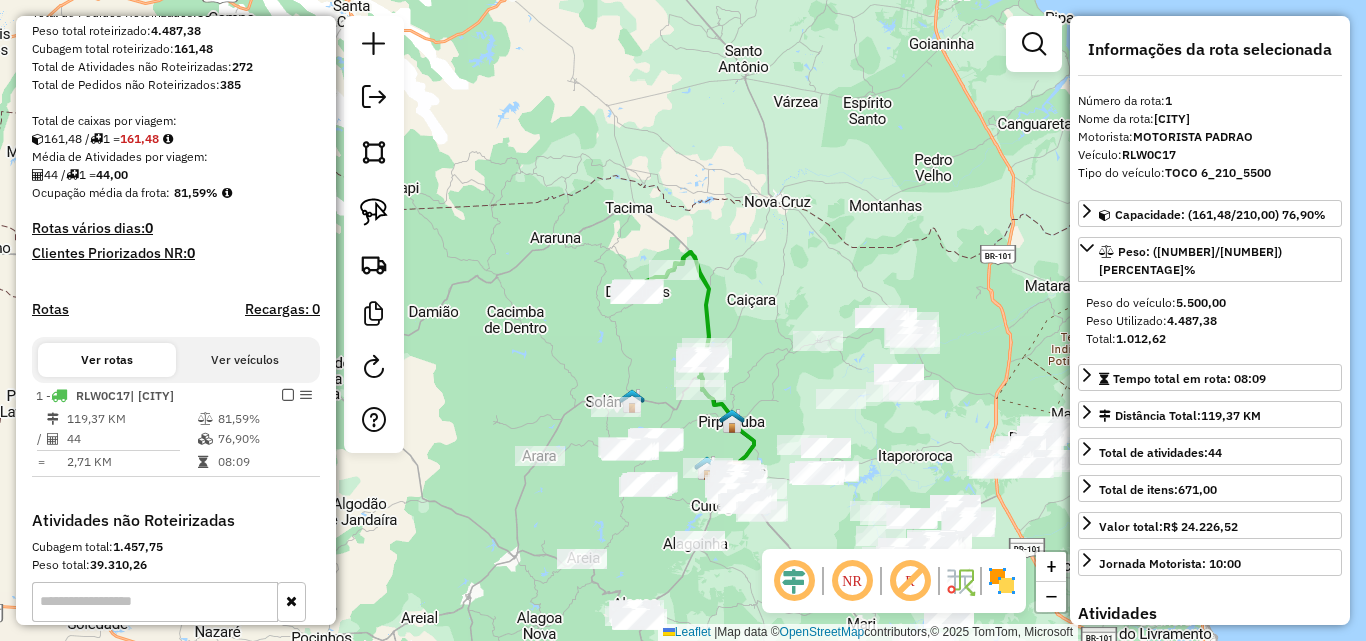 click 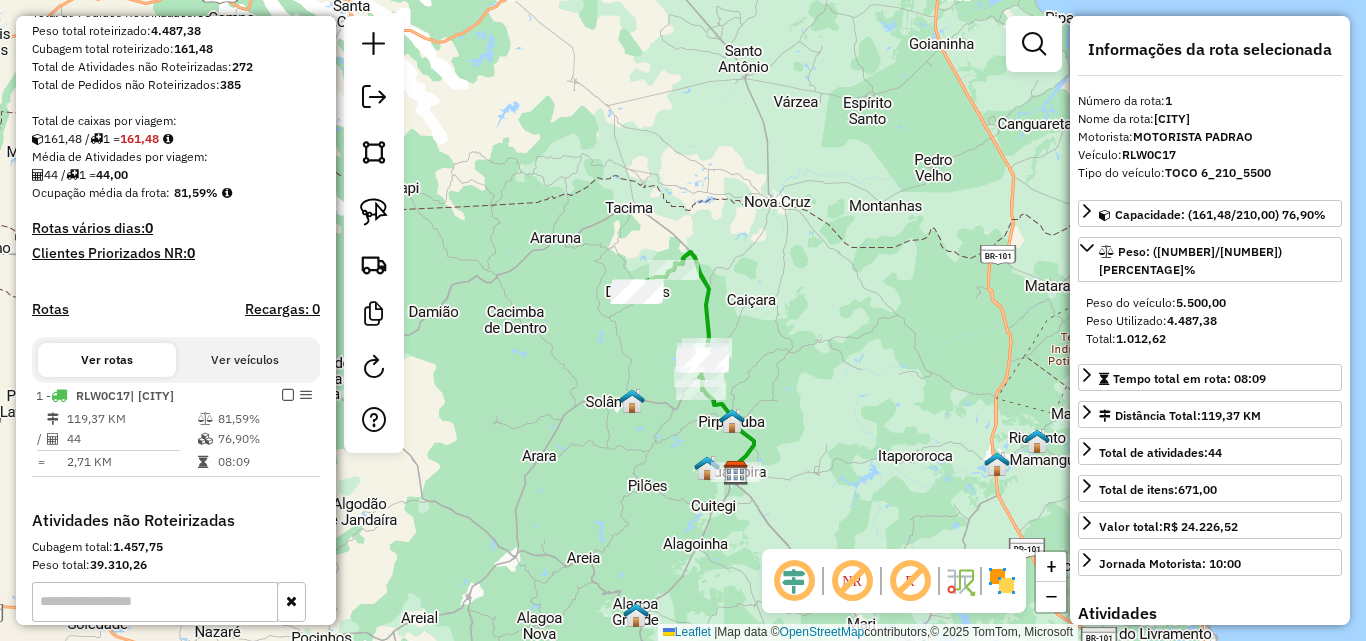 click 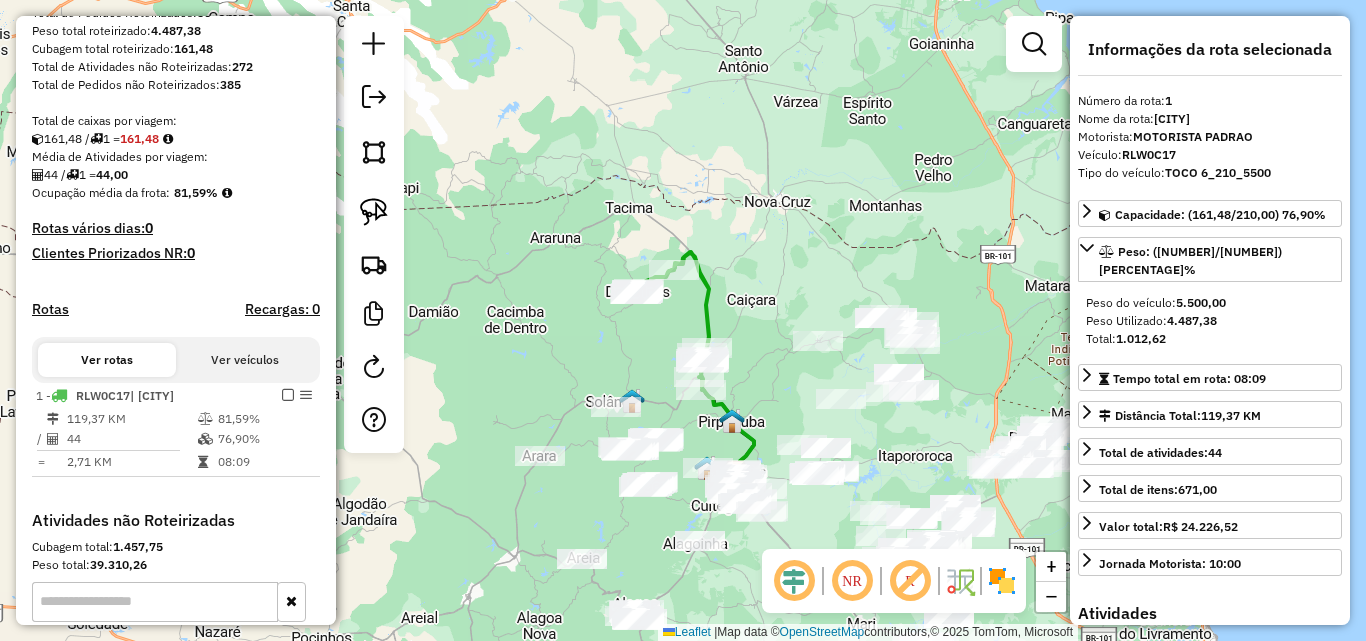 drag, startPoint x: 277, startPoint y: 396, endPoint x: 236, endPoint y: 337, distance: 71.84706 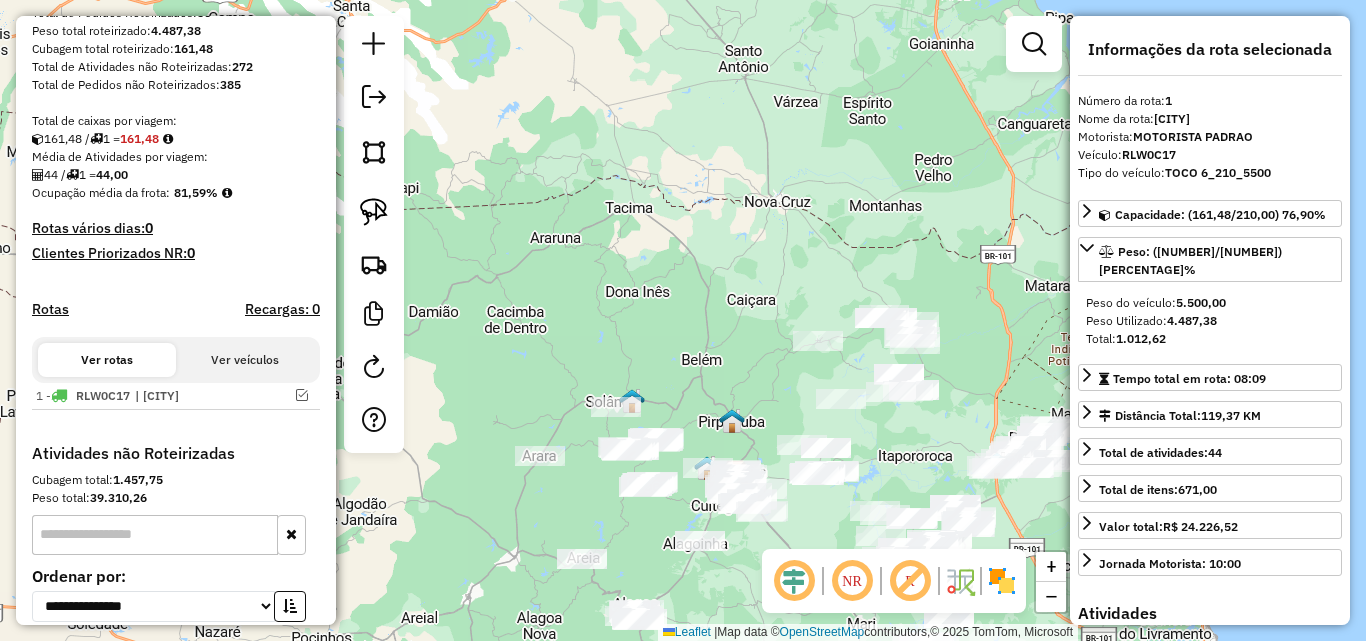 drag, startPoint x: 625, startPoint y: 317, endPoint x: 594, endPoint y: 265, distance: 60.53924 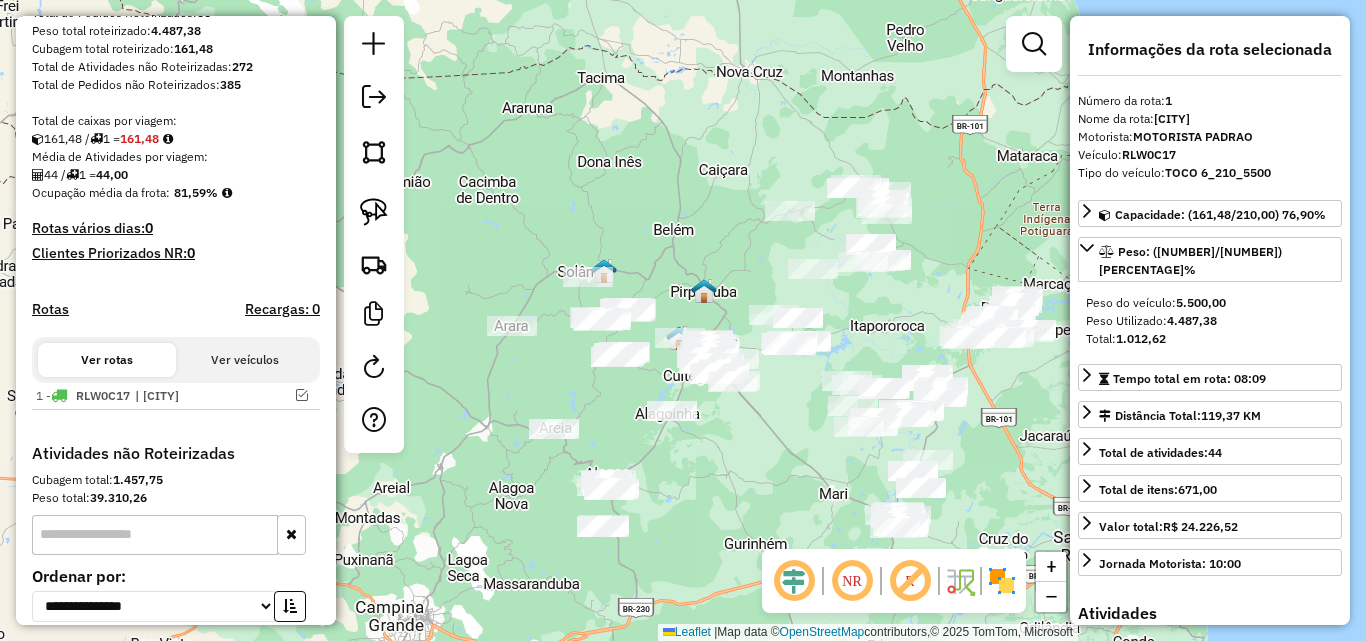 drag, startPoint x: 734, startPoint y: 604, endPoint x: 736, endPoint y: 503, distance: 101.0198 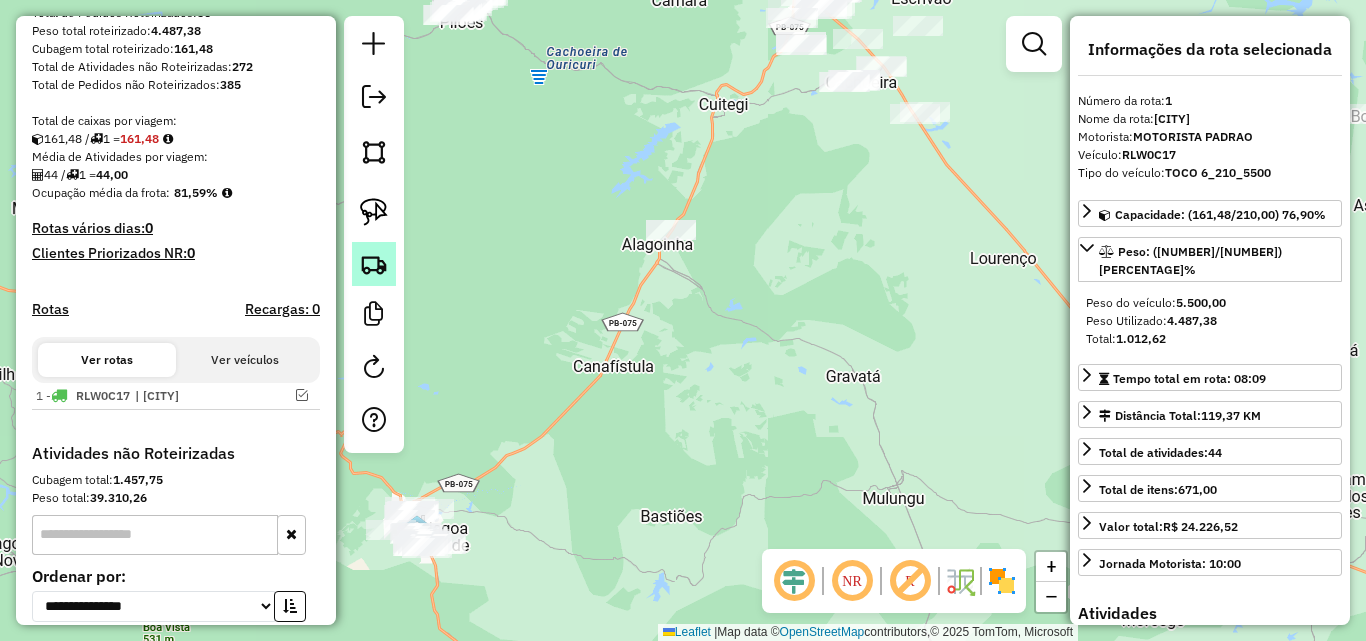 click 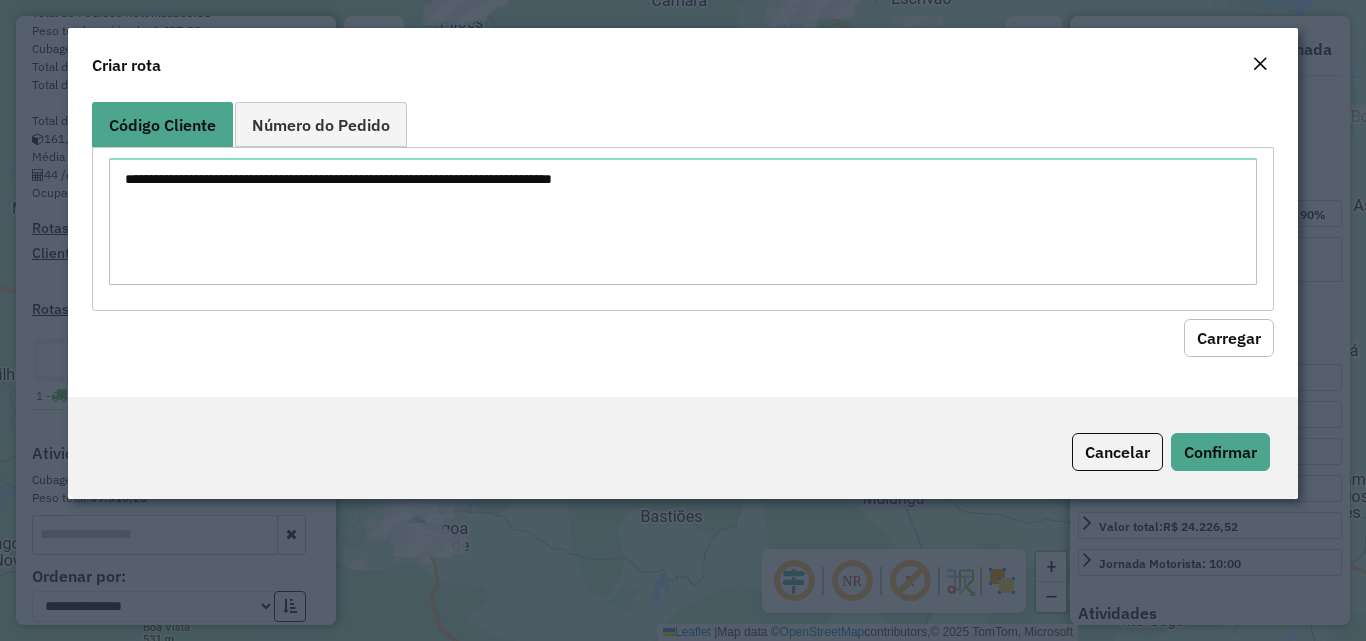 click at bounding box center (682, 221) 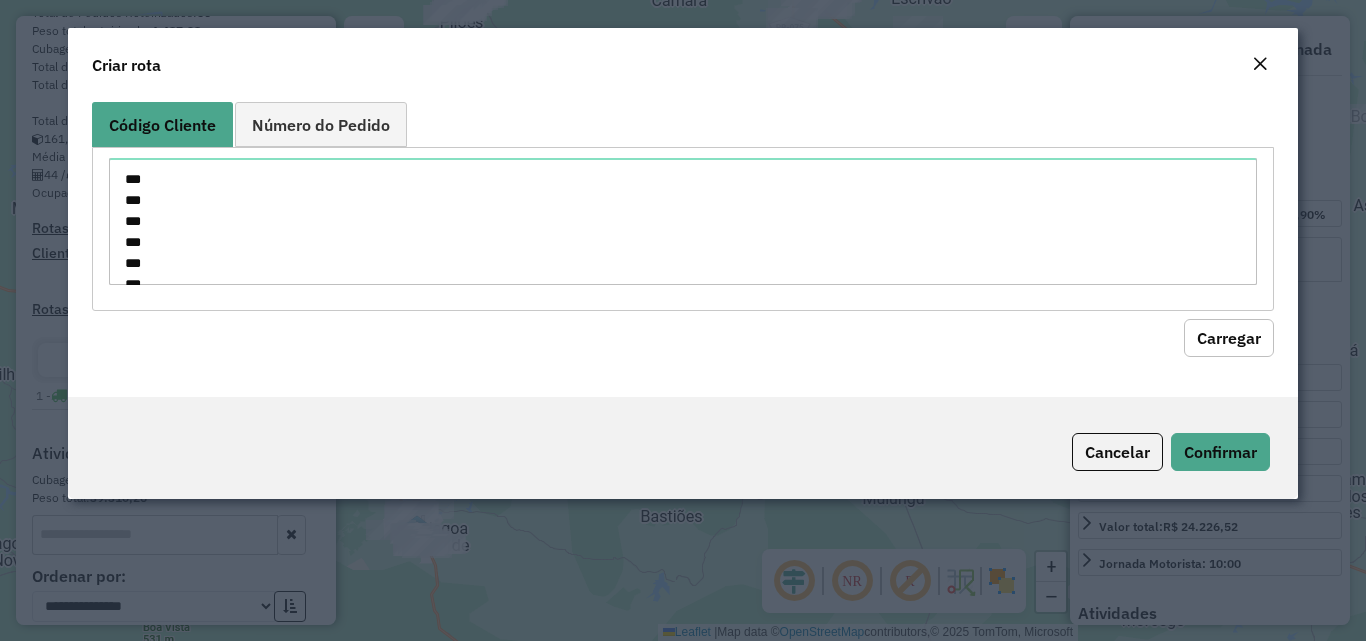scroll, scrollTop: 575, scrollLeft: 0, axis: vertical 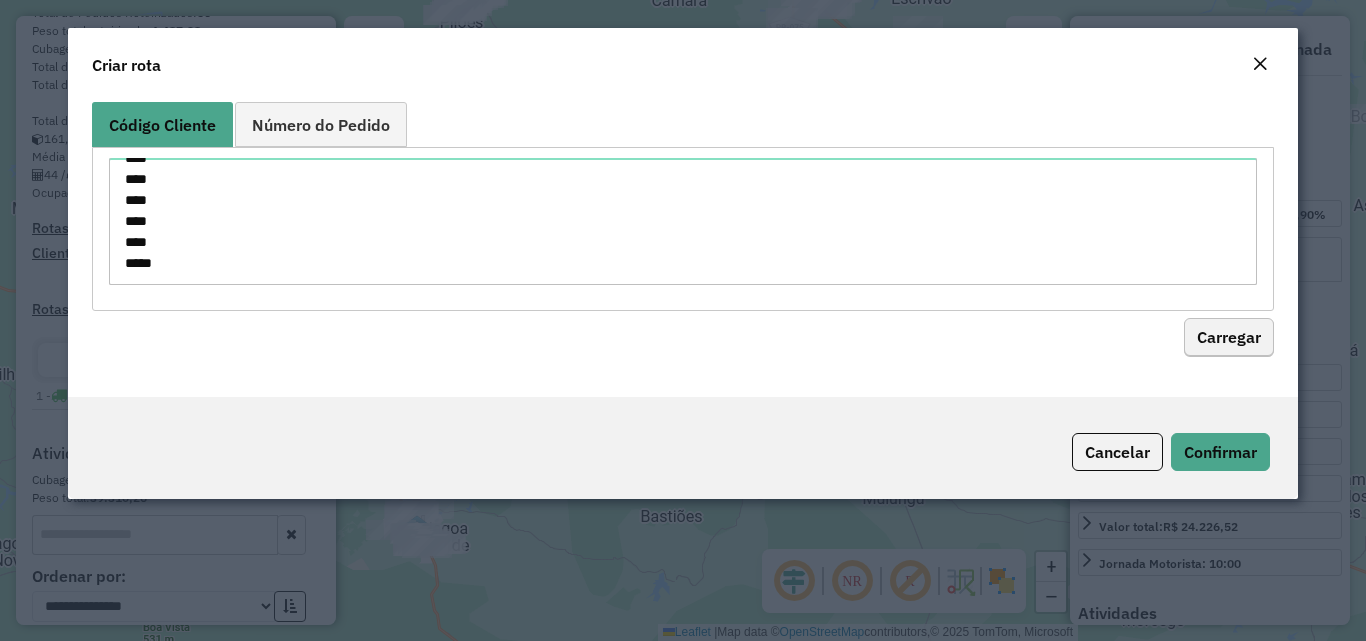 type on "***
***
***
***
***
***
***
***
***
***
***
***
***
***
****
****
****
****
****
****
****
****
****
****
****
****
****
****
****
****
****
****" 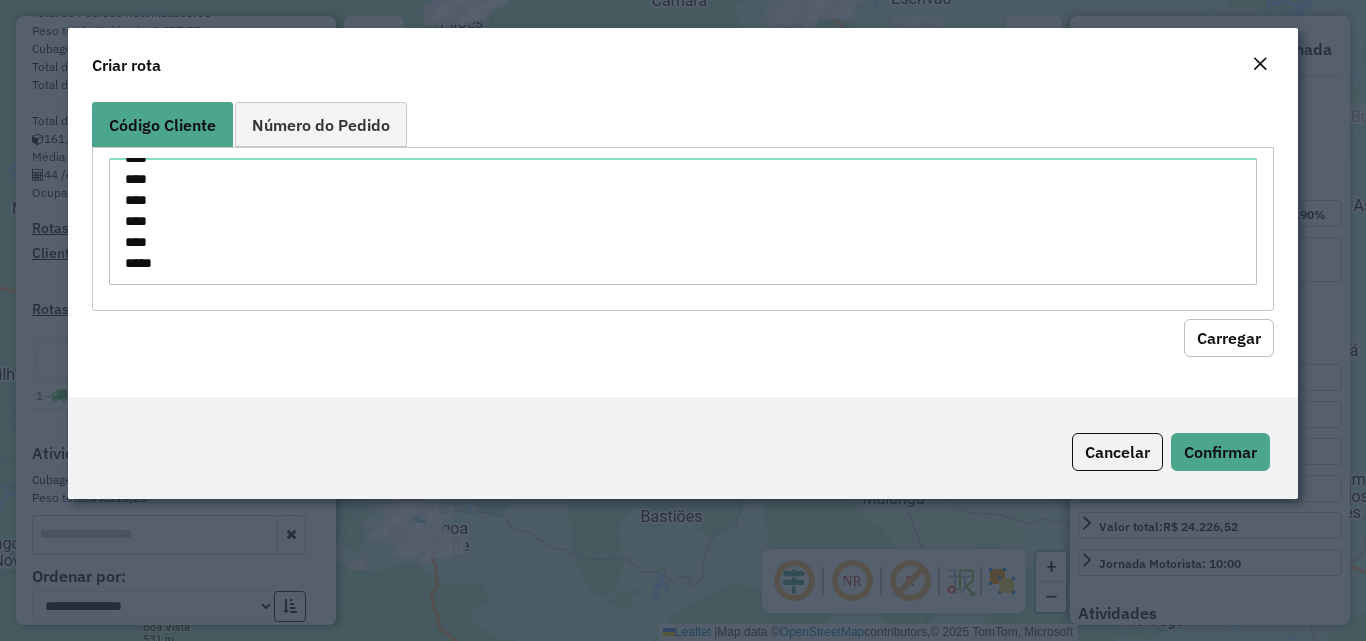 click on "Carregar" 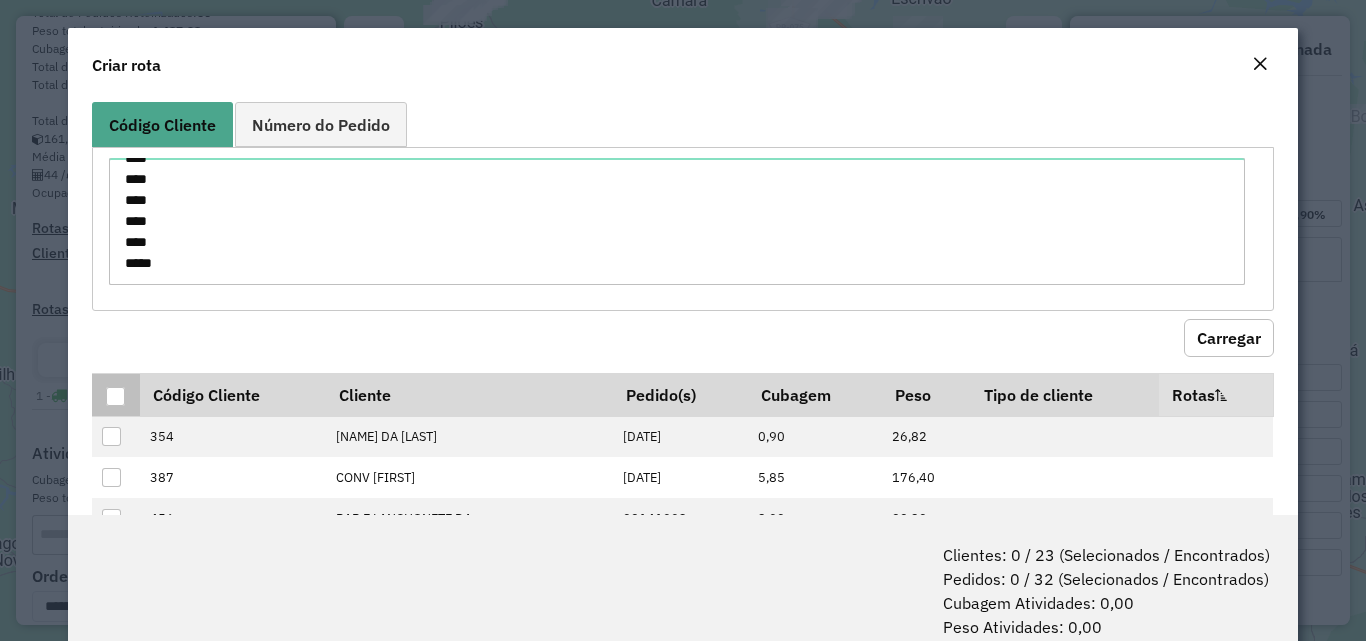 click at bounding box center (115, 396) 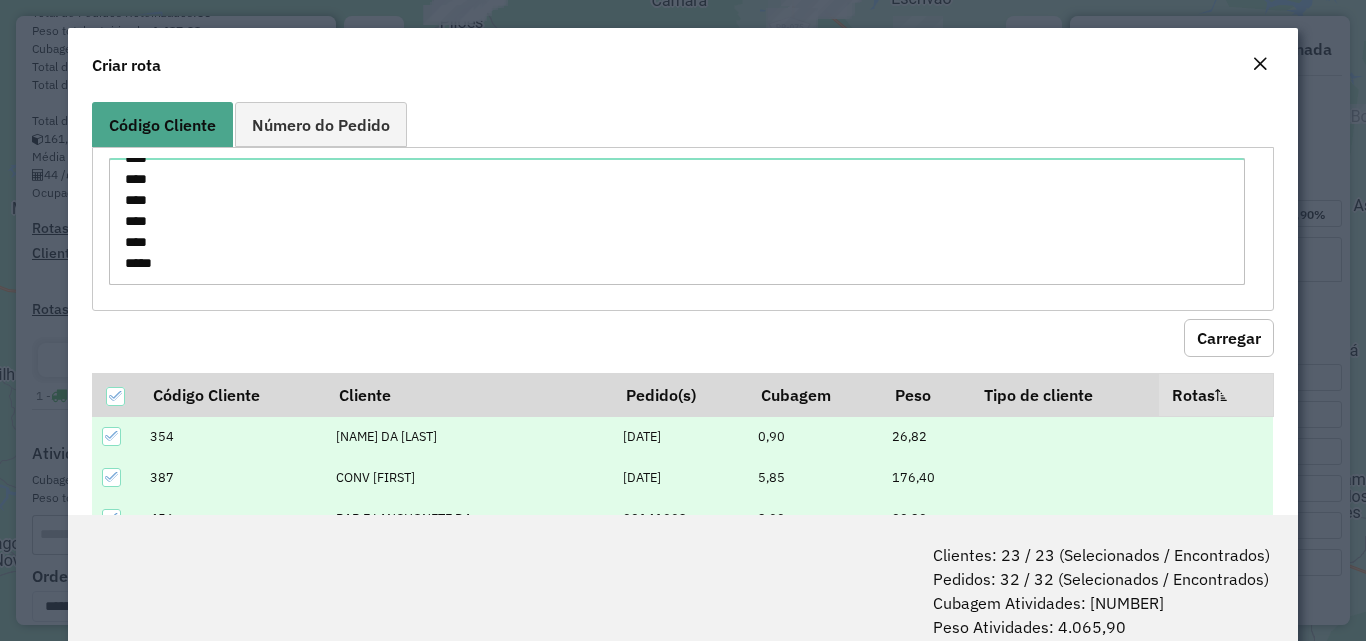 scroll, scrollTop: 100, scrollLeft: 0, axis: vertical 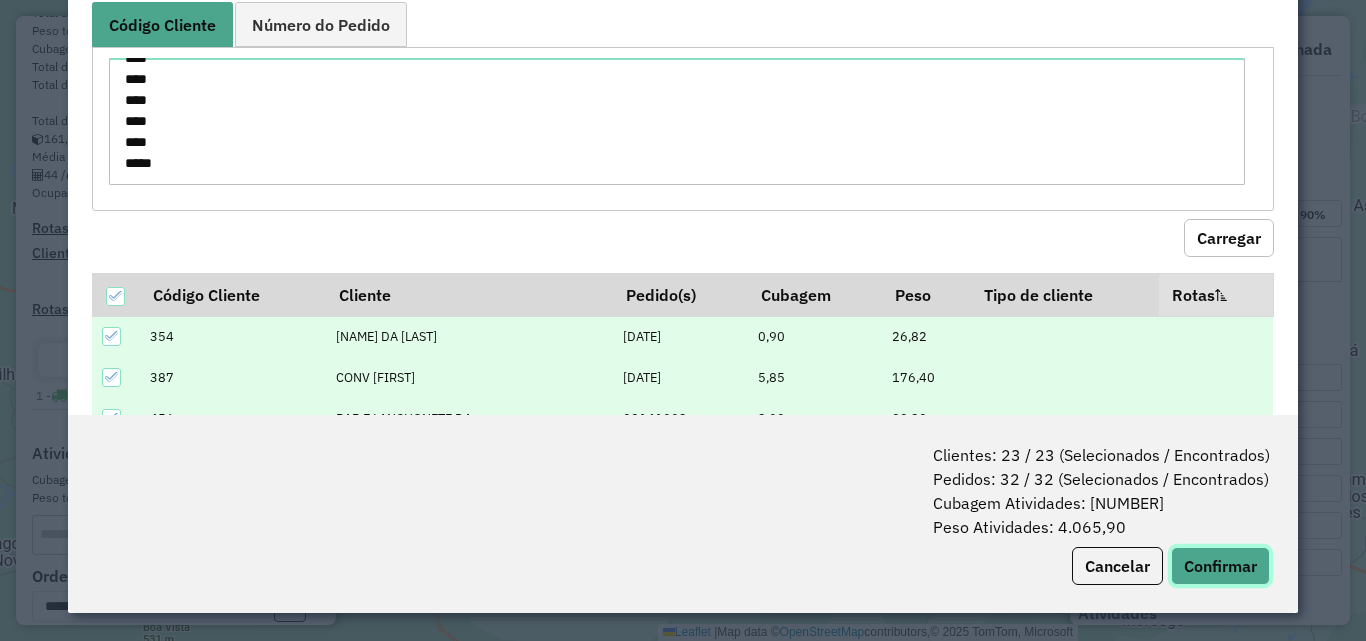 click on "Confirmar" 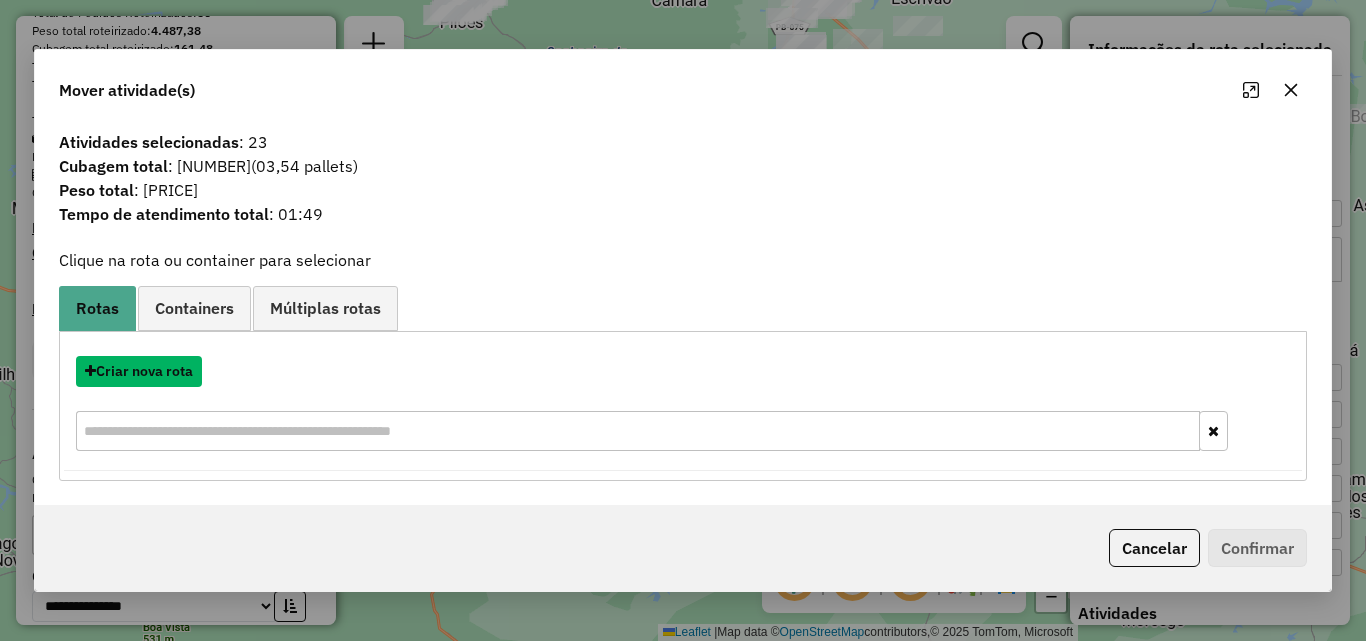 click on "Criar nova rota" at bounding box center (139, 371) 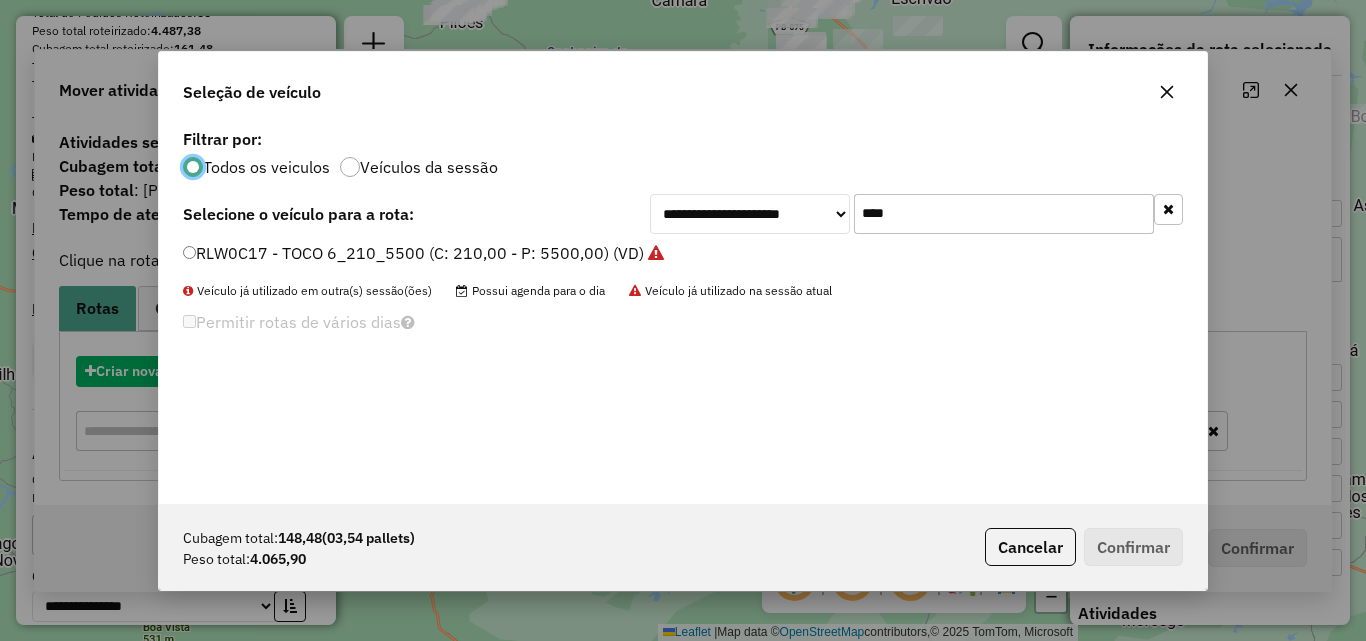 scroll, scrollTop: 11, scrollLeft: 6, axis: both 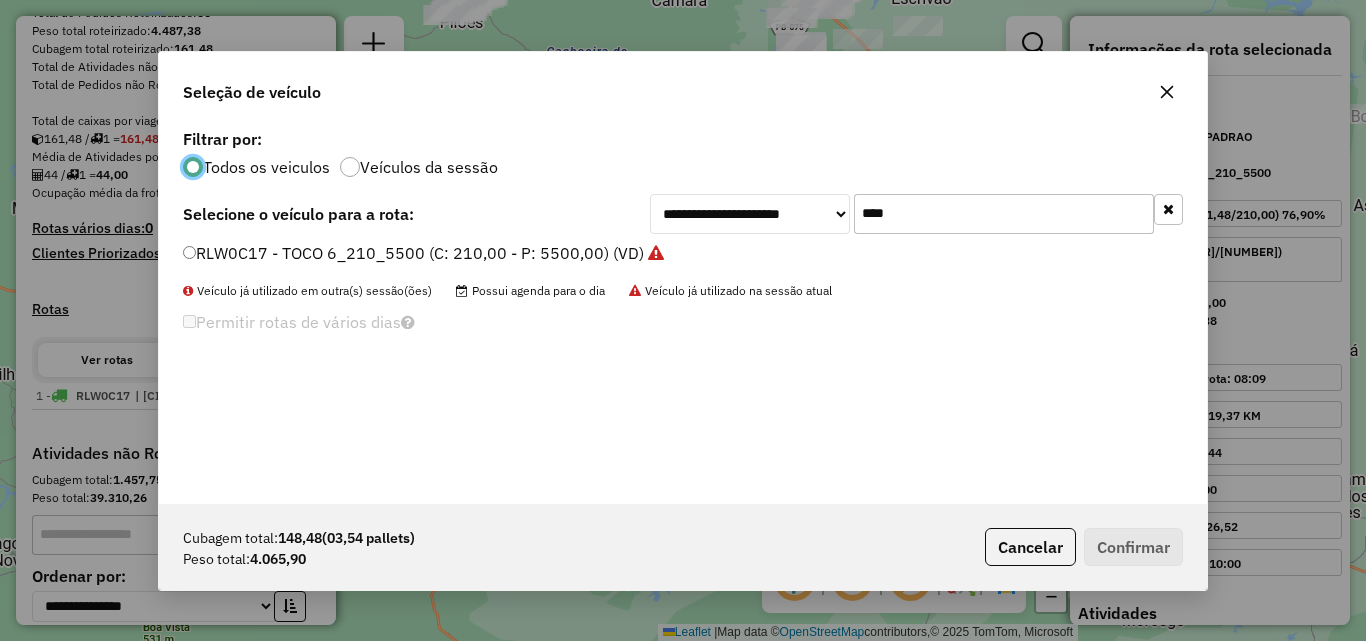 click on "****" 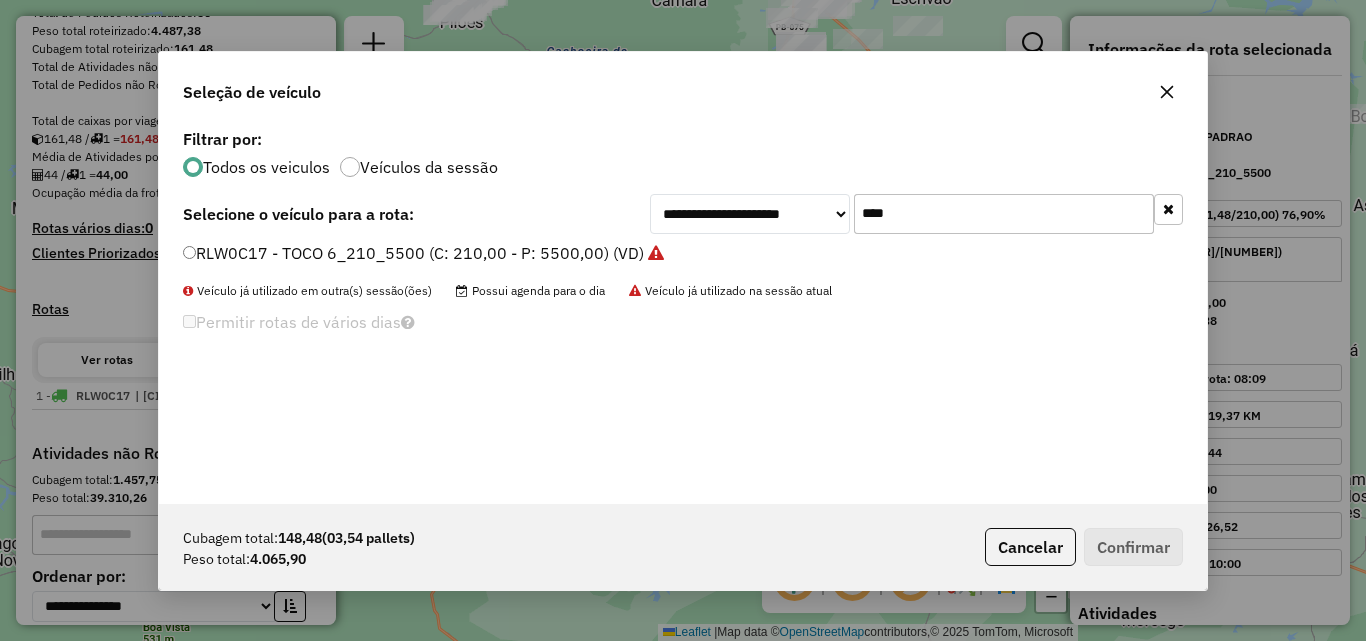 click on "****" 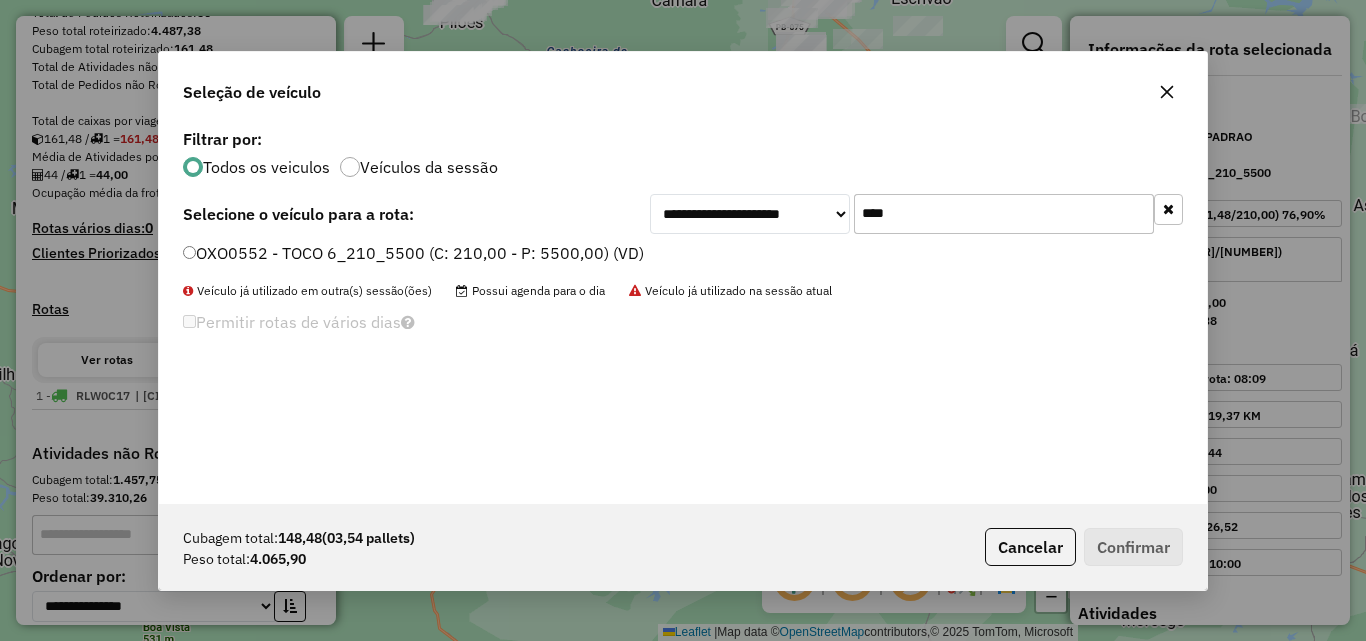 type on "****" 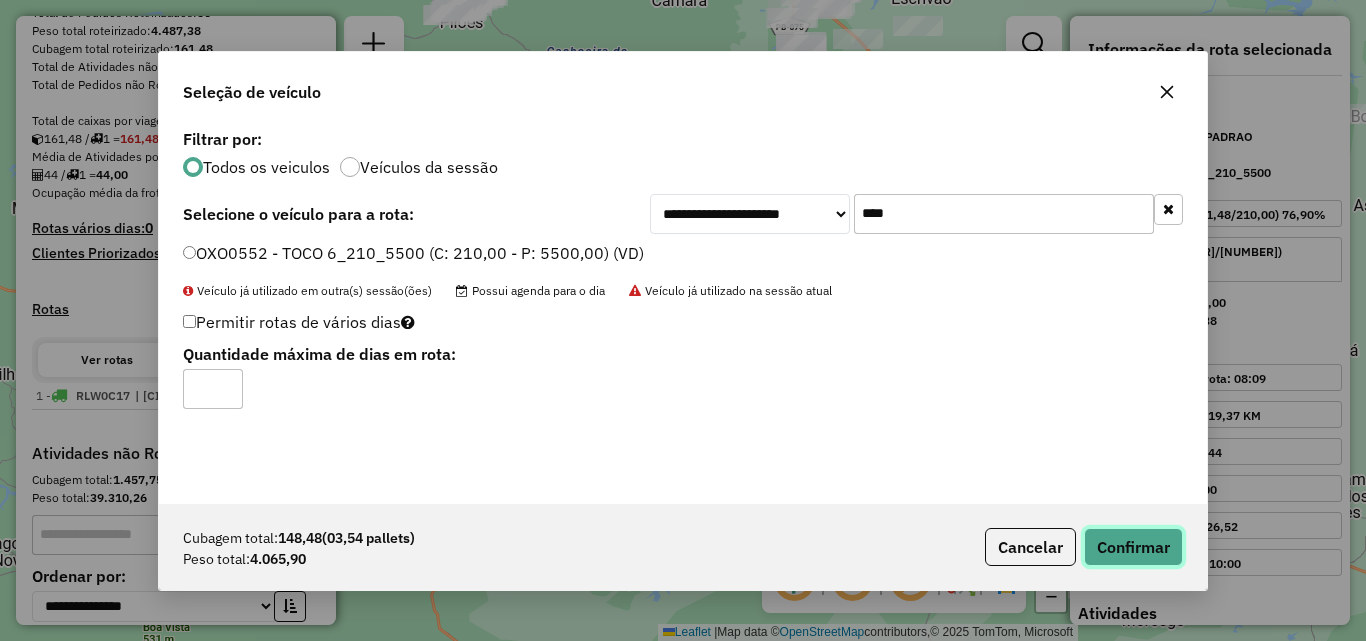 click on "Confirmar" 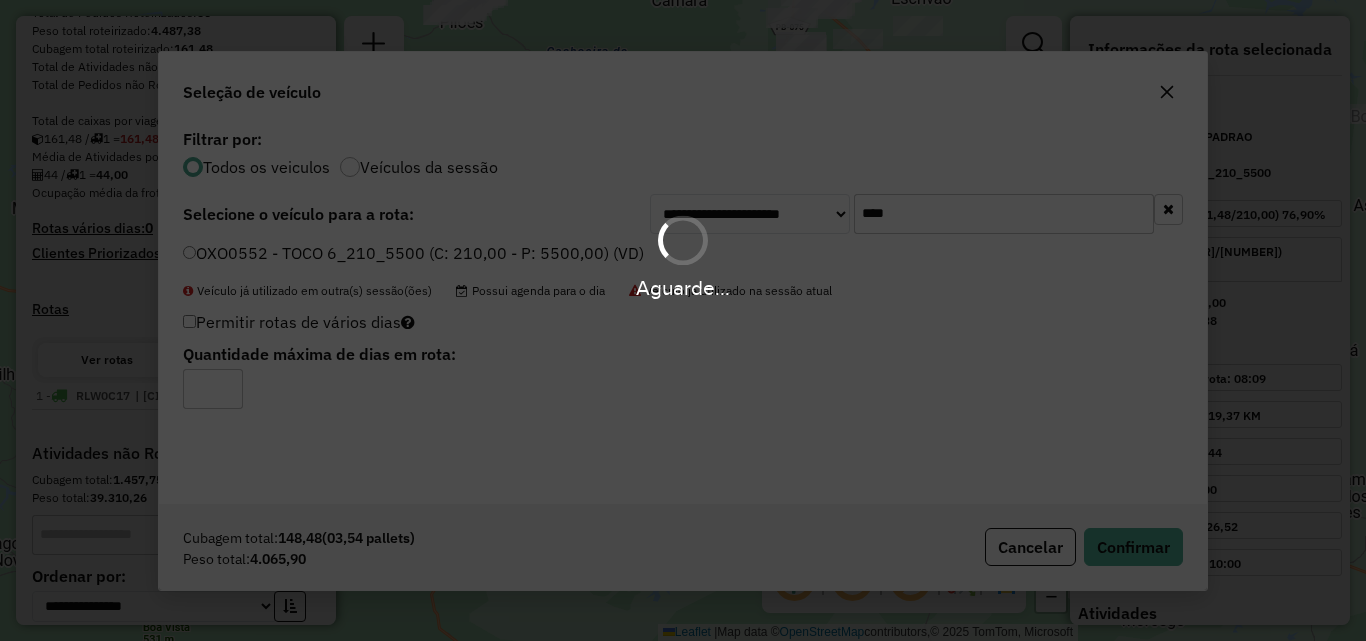 click on "Aguarde..." at bounding box center [683, 320] 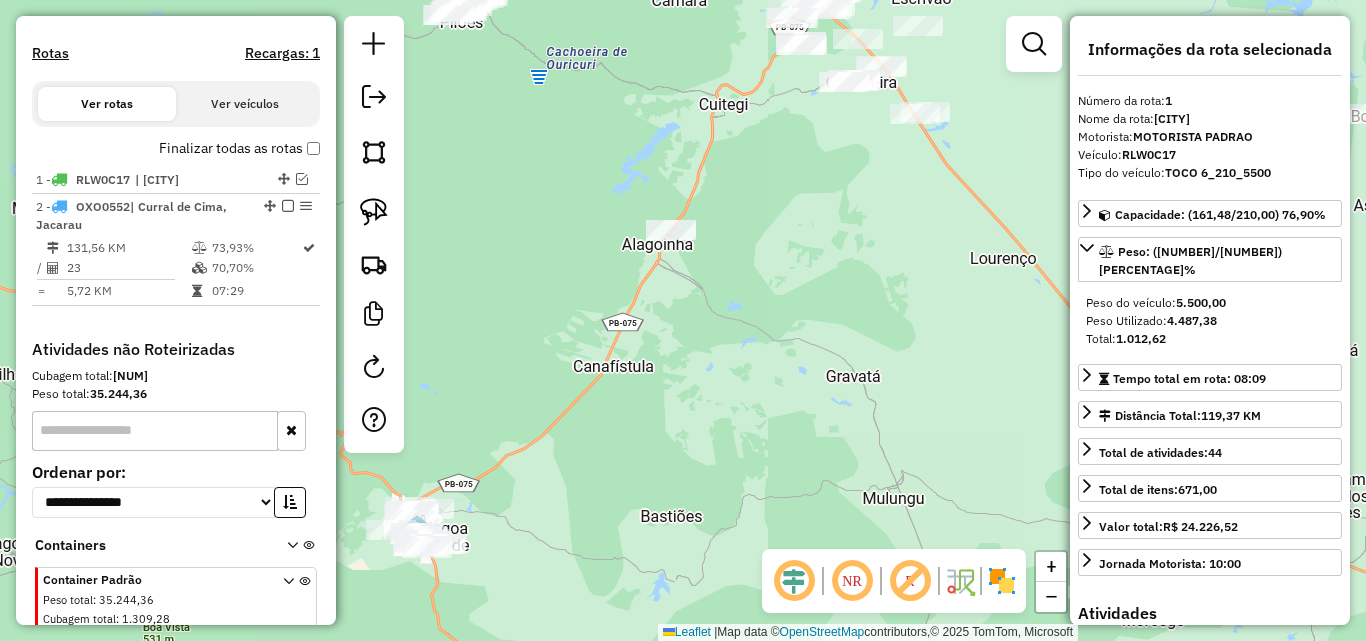 scroll, scrollTop: 673, scrollLeft: 0, axis: vertical 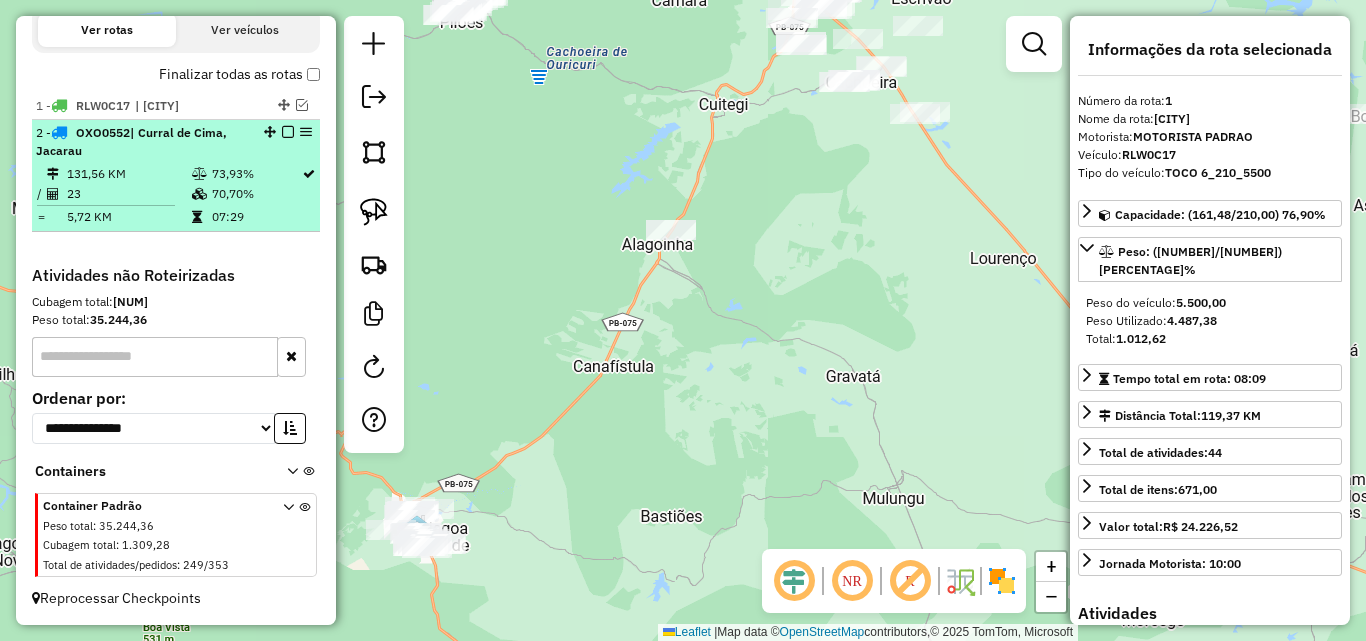 click on "70,70%" at bounding box center [256, 194] 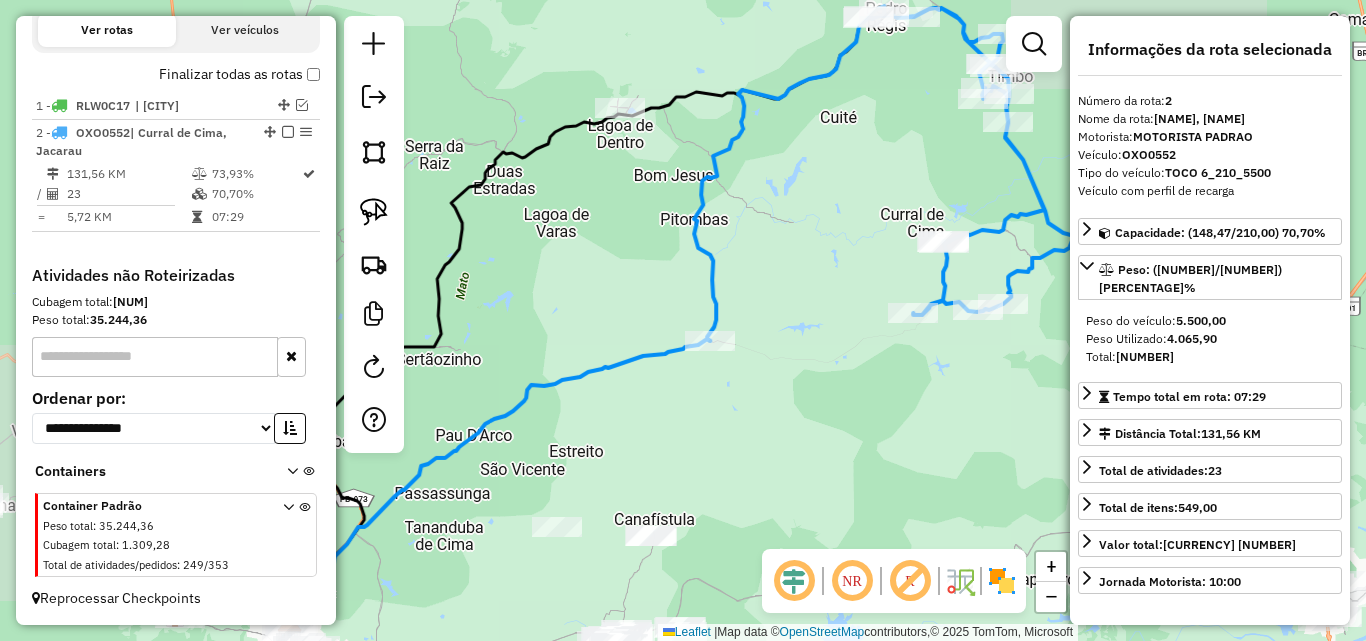 drag, startPoint x: 823, startPoint y: 425, endPoint x: 700, endPoint y: 393, distance: 127.09445 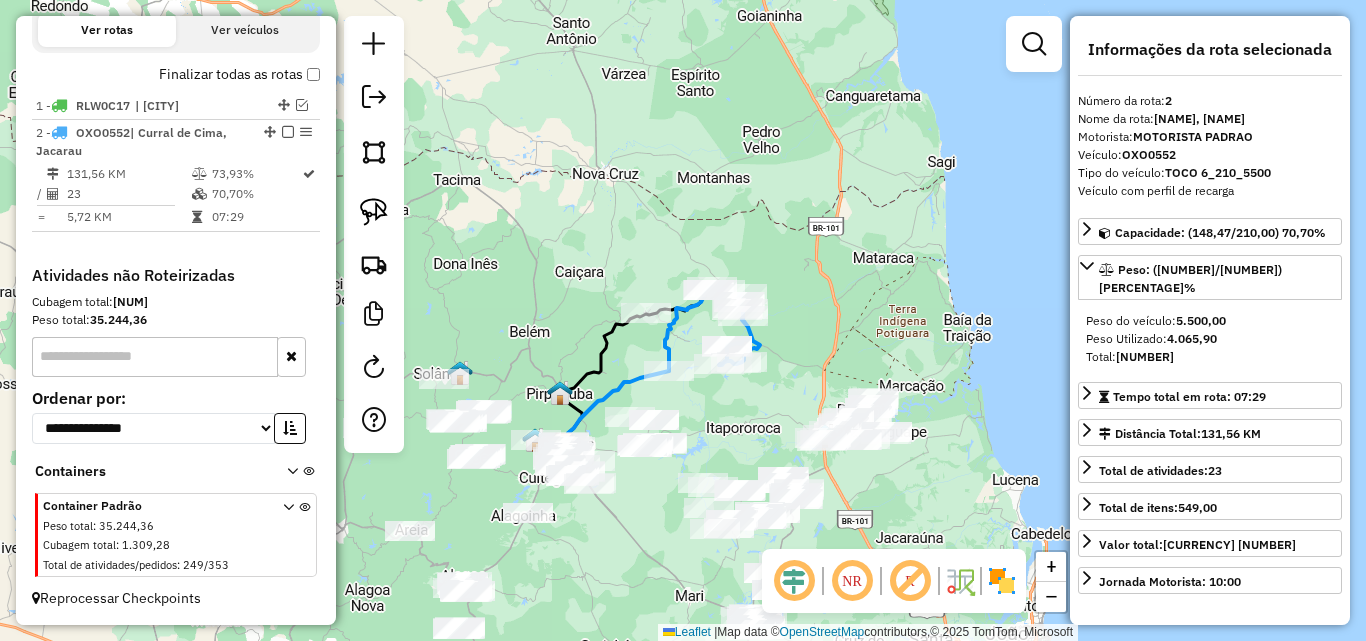 click 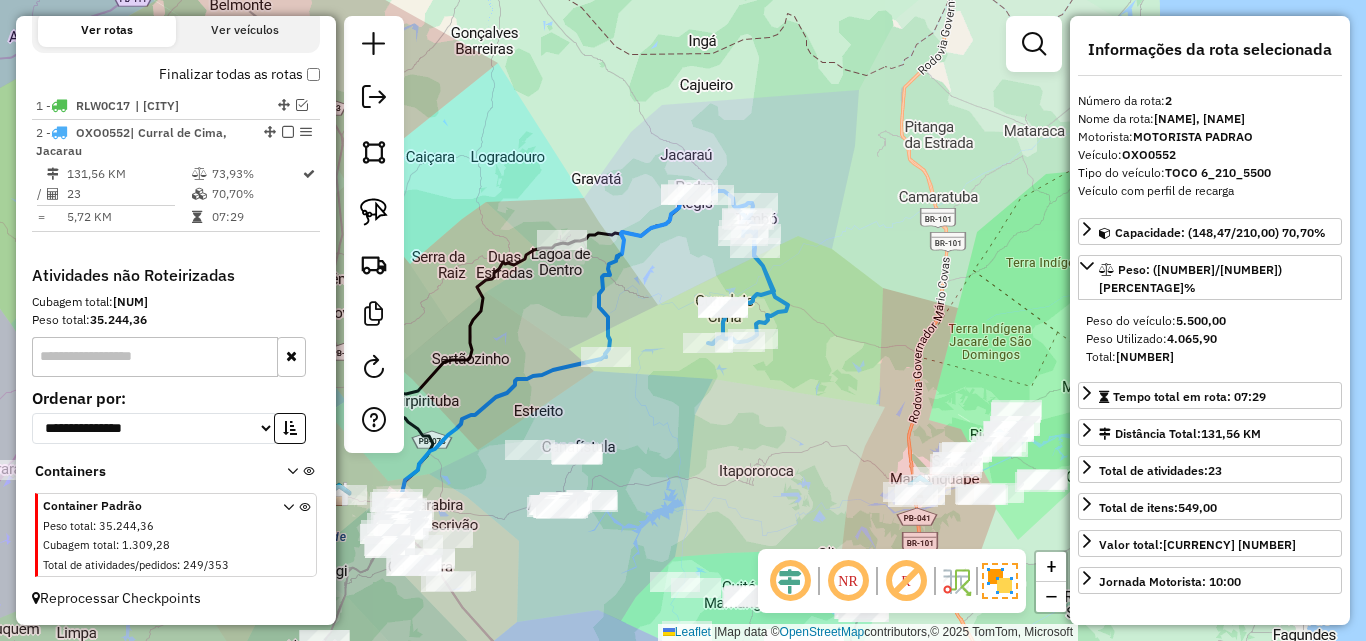 drag, startPoint x: 732, startPoint y: 430, endPoint x: 713, endPoint y: 404, distance: 32.202484 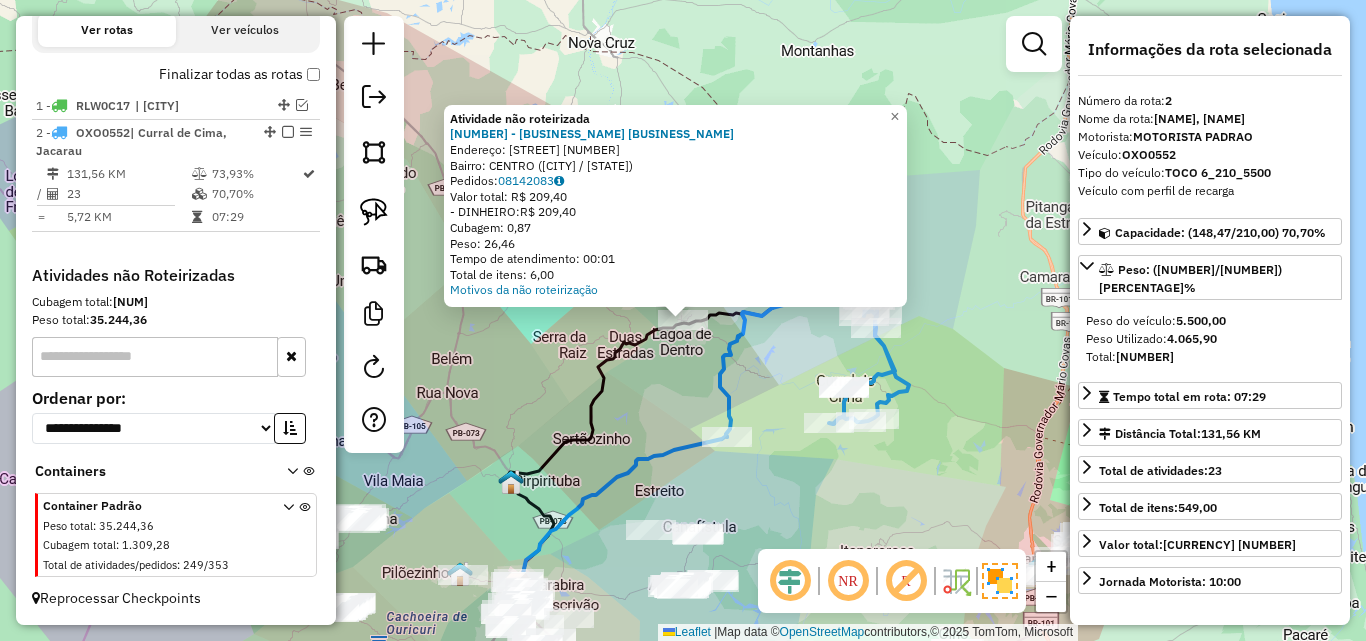 click on "Atividade não roteirizada [NUMBER] - [BUSINESS_NAME]  Endereço:  [STREET_NAME] [STREET_NAME]   Bairro: [NEIGHBORHOOD] ([CITY] / PB)   Pedidos:  [NUMBER]   Valor total: [CURRENCY] [PRICE]   - [PAYMENT_METHOD]:  [CURRENCY] [PRICE]   Cubagem: [PRICE]   Peso: [PRICE]   Tempo de atendimento: [TIME]   Total de itens: [PRICE]  Motivos da não roteirização × Janela de atendimento Grade de atendimento Capacidade Transportadoras Veículos Cliente Pedidos  Rotas Selecione os dias de semana para filtrar as janelas de atendimento  Seg   Ter   Qua   Qui   Sex   Sáb   Dom  Informe o período da janela de atendimento: De: Até:  Filtrar exatamente a janela do cliente  Considerar janela de atendimento padrão  Selecione os dias de semana para filtrar as grades de atendimento  Seg   Ter   Qua   Qui   Sex   Sáb   Dom   Considerar clientes sem dia de atendimento cadastrado  Clientes fora do dia de atendimento selecionado Filtrar as atividades entre os valores definidos abaixo:  Peso mínimo:   Peso máximo:   Cubagem mínima:   Cubagem máxima:   De:   Até:  De:" 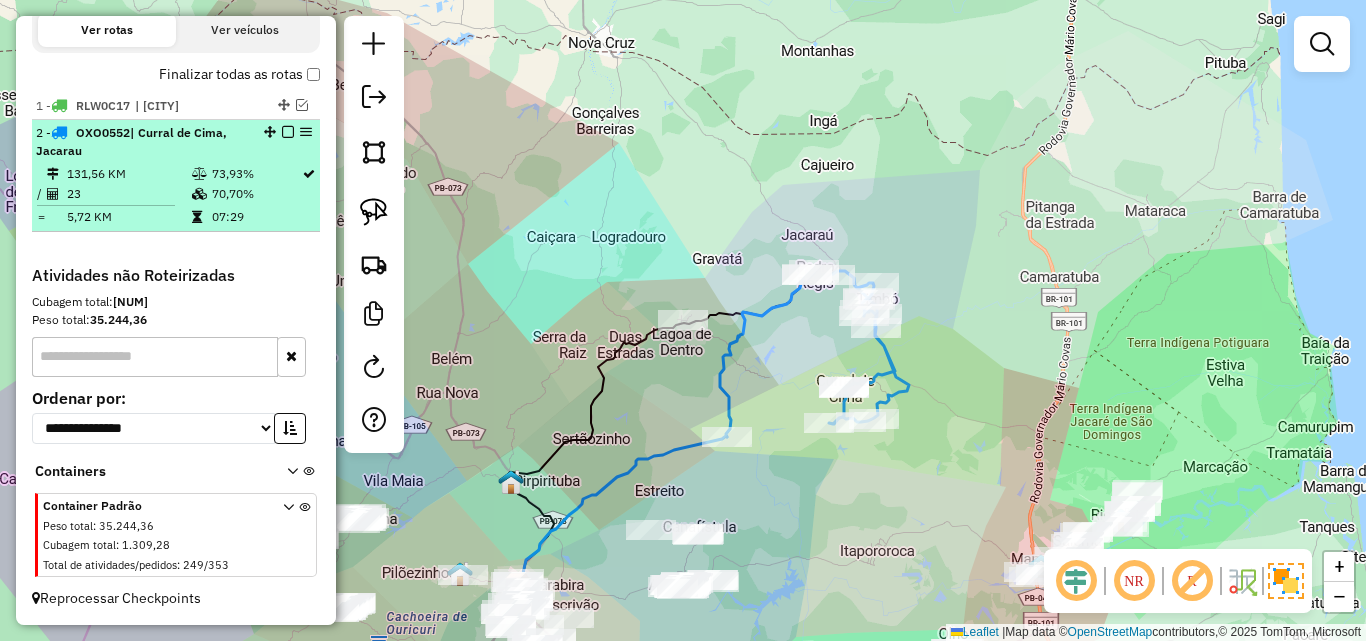 click at bounding box center [288, 132] 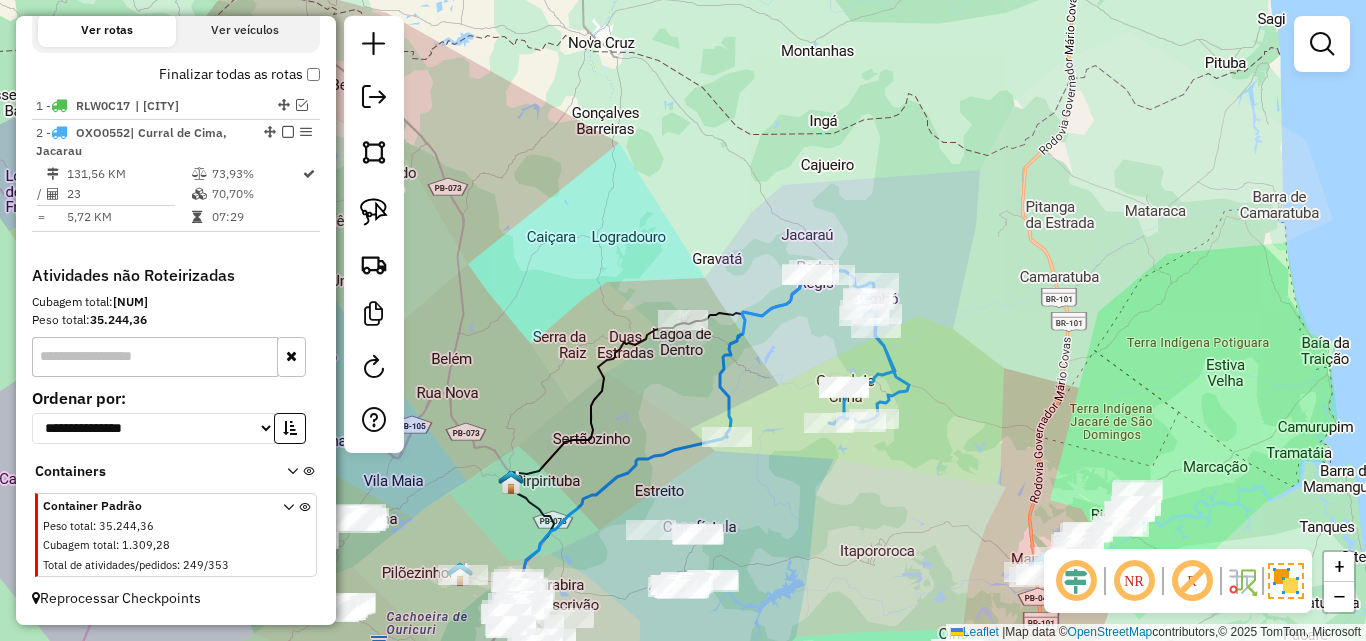 scroll, scrollTop: 588, scrollLeft: 0, axis: vertical 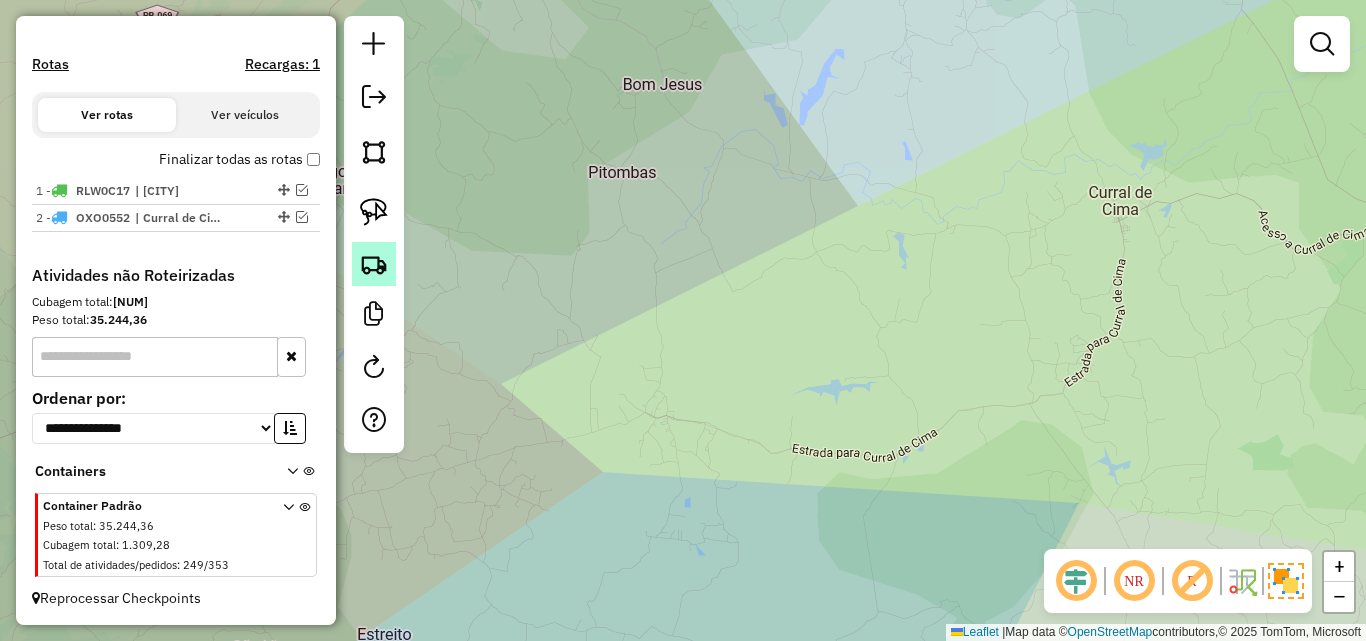 click 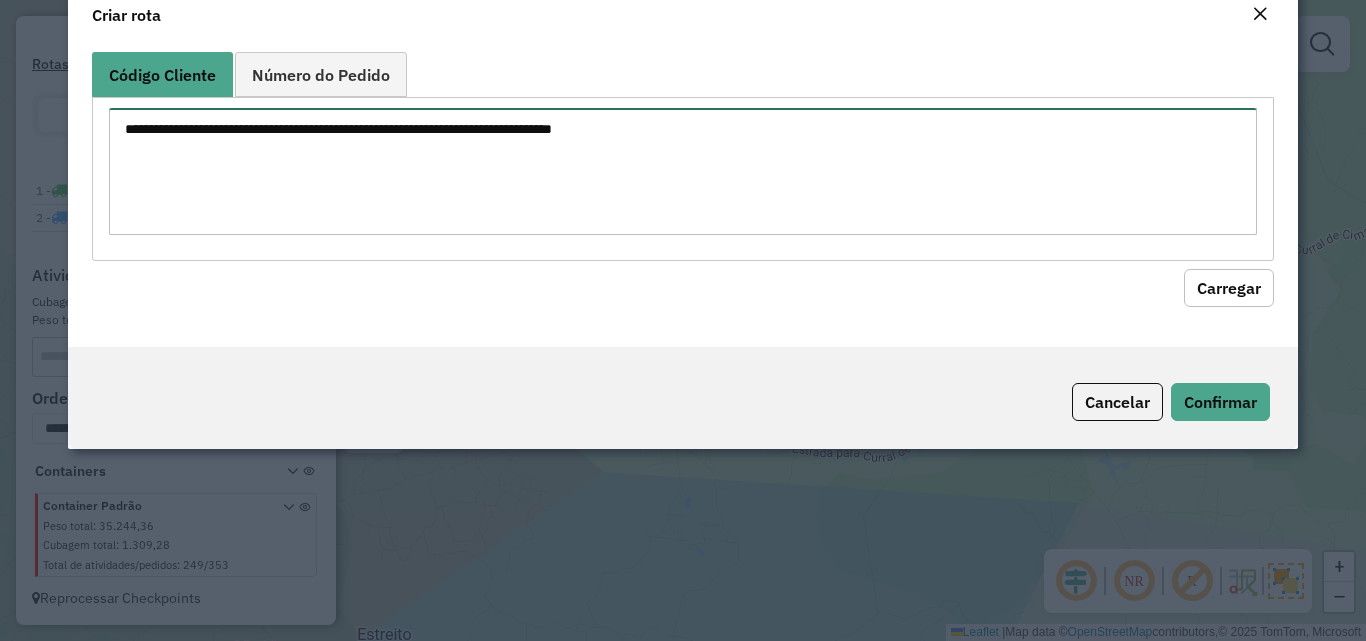 click at bounding box center [682, 171] 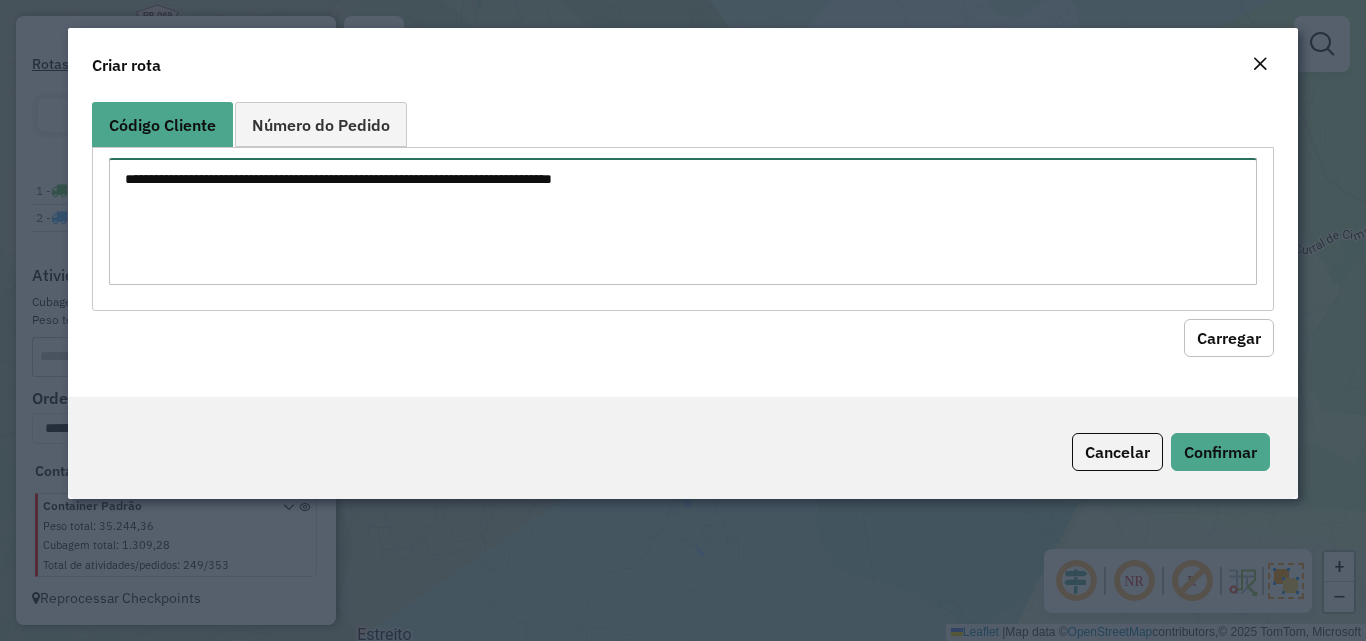 paste on "***
***
***
***
****
****
****
****
****
****
****
****
****
****
****
****
****
****
****
****
****
****
****
****
****
****
****
****
****
****
****
****
****
****
****
****
****
****
****
****
****
****
****
****
****
****
****
****
****
****
****
****
****
****
****
****
****
****
****
****
****
****
****
****
****
****
****
****
****
****" 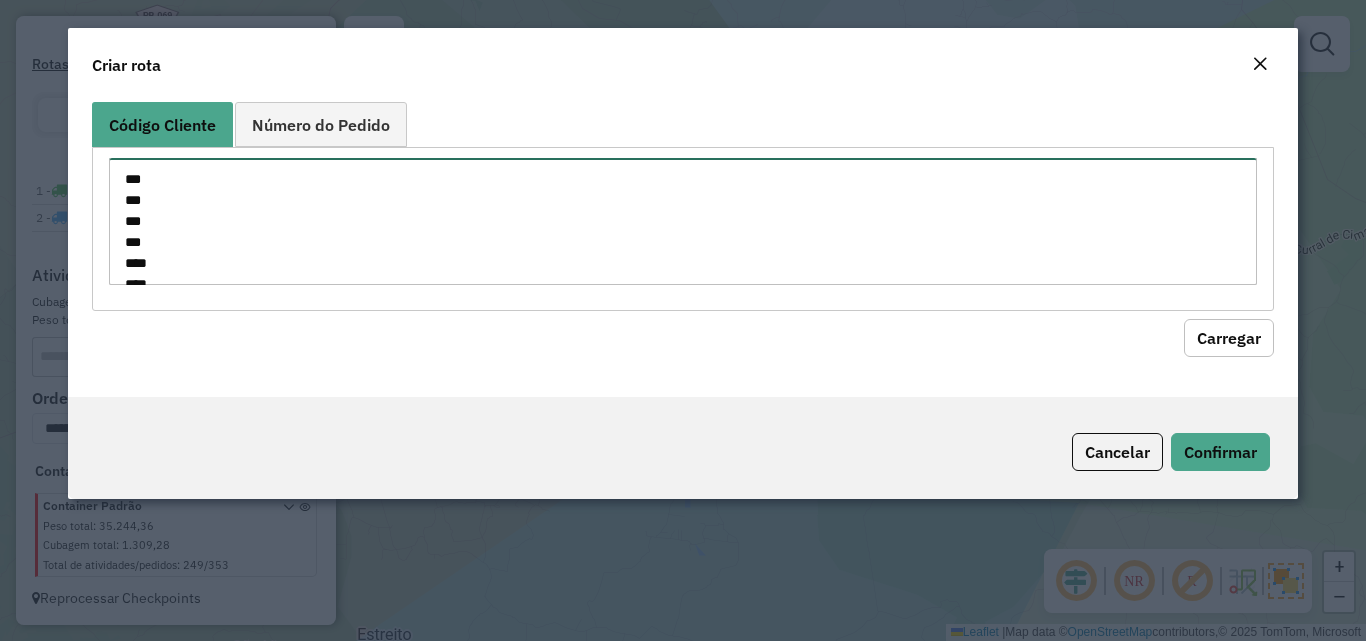 scroll, scrollTop: 1373, scrollLeft: 0, axis: vertical 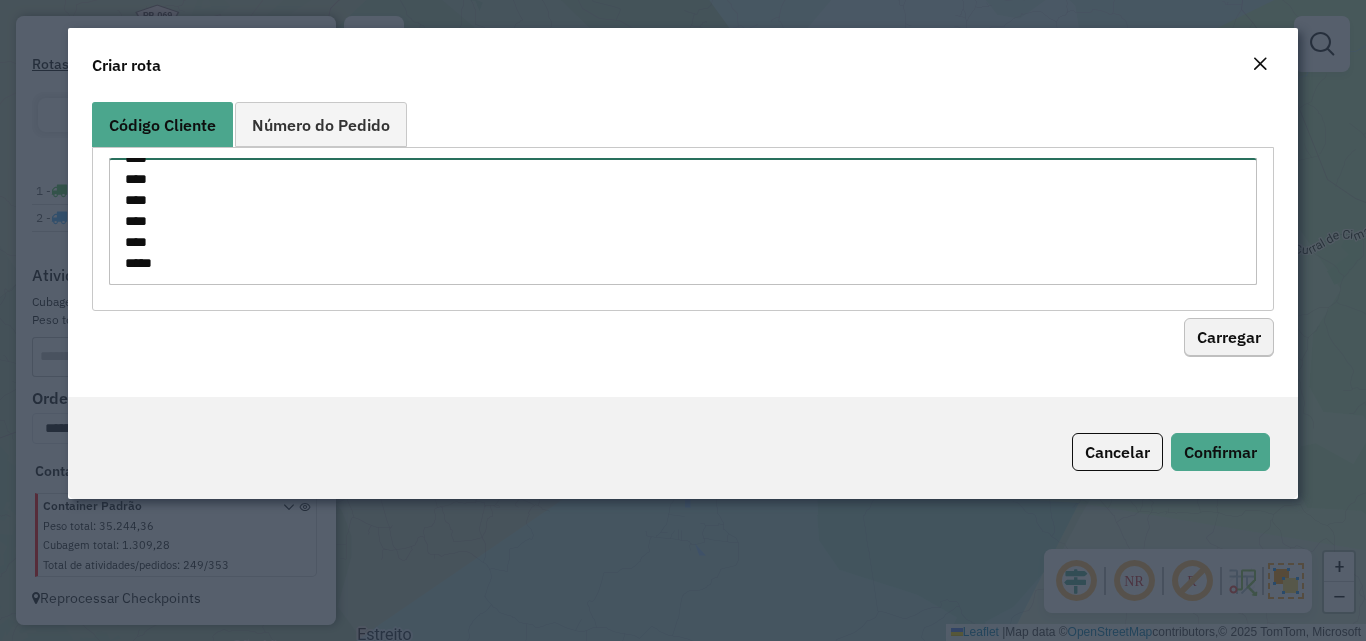 type on "***
***
***
***
****
****
****
****
****
****
****
****
****
****
****
****
****
****
****
****
****
****
****
****
****
****
****
****
****
****
****
****
****
****
****
****
****
****
****
****
****
****
****
****
****
****
****
****
****
****
****
****
****
****
****
****
****
****
****
****
****
****
****
****
****
****
****
****
****
****" 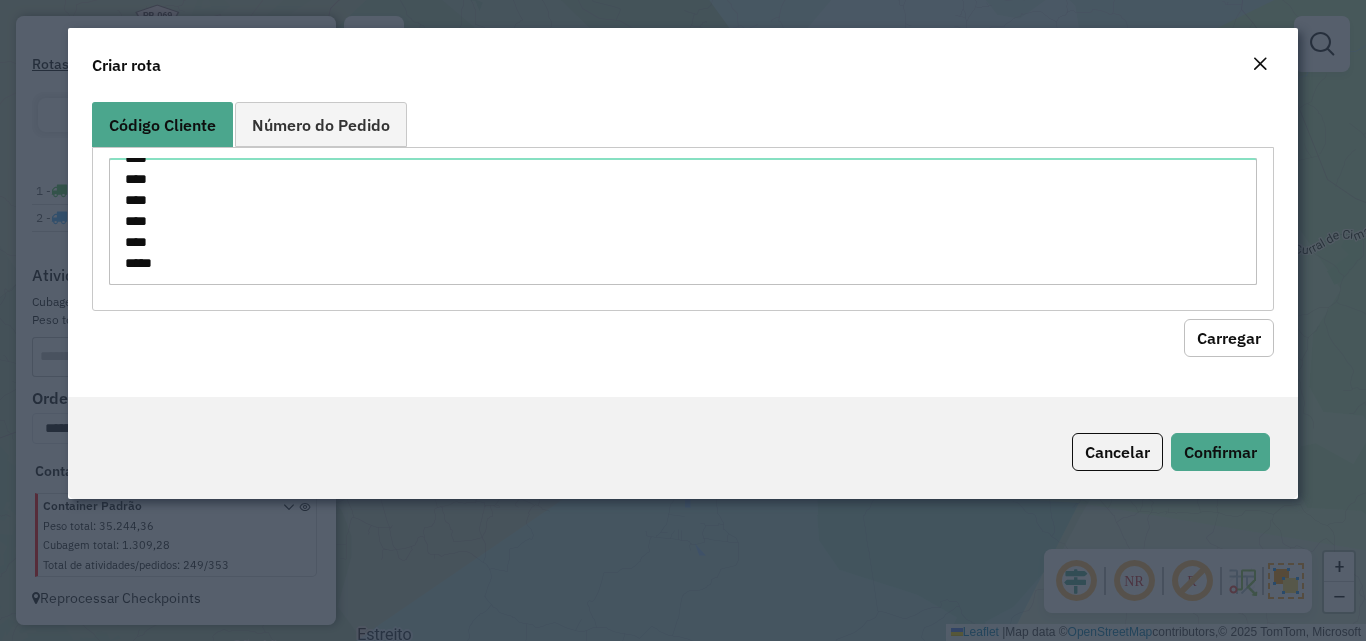 drag, startPoint x: 1202, startPoint y: 344, endPoint x: 1179, endPoint y: 355, distance: 25.495098 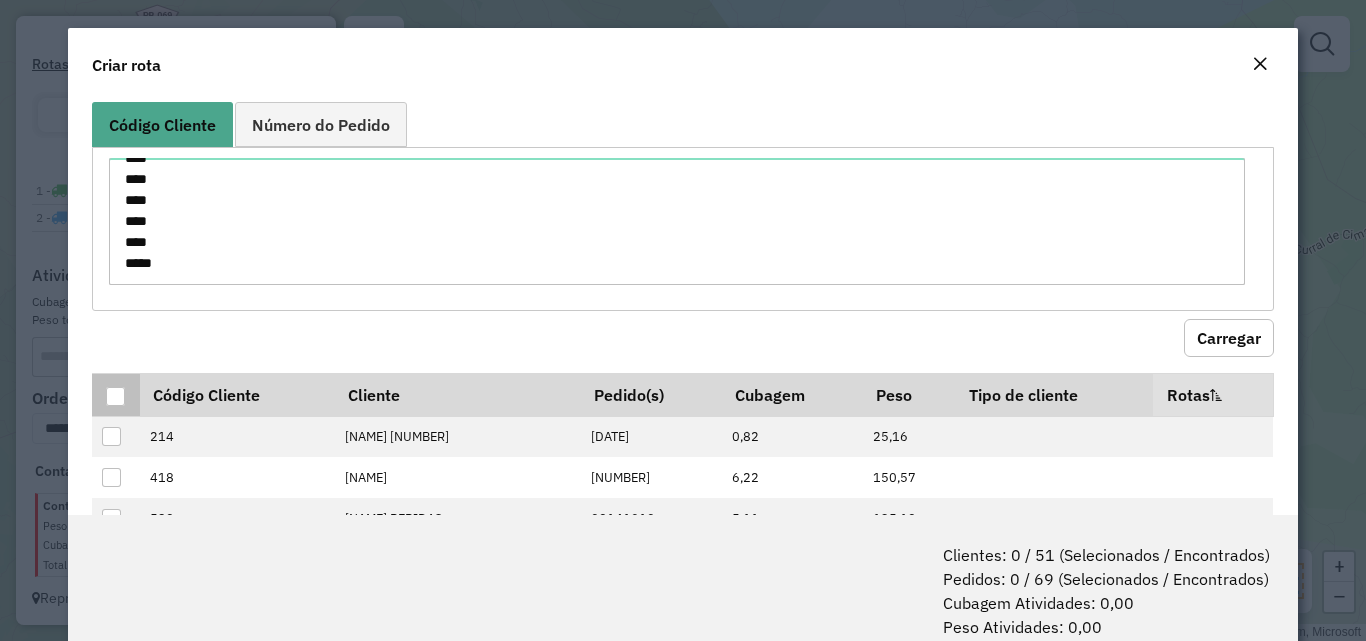 click at bounding box center [115, 396] 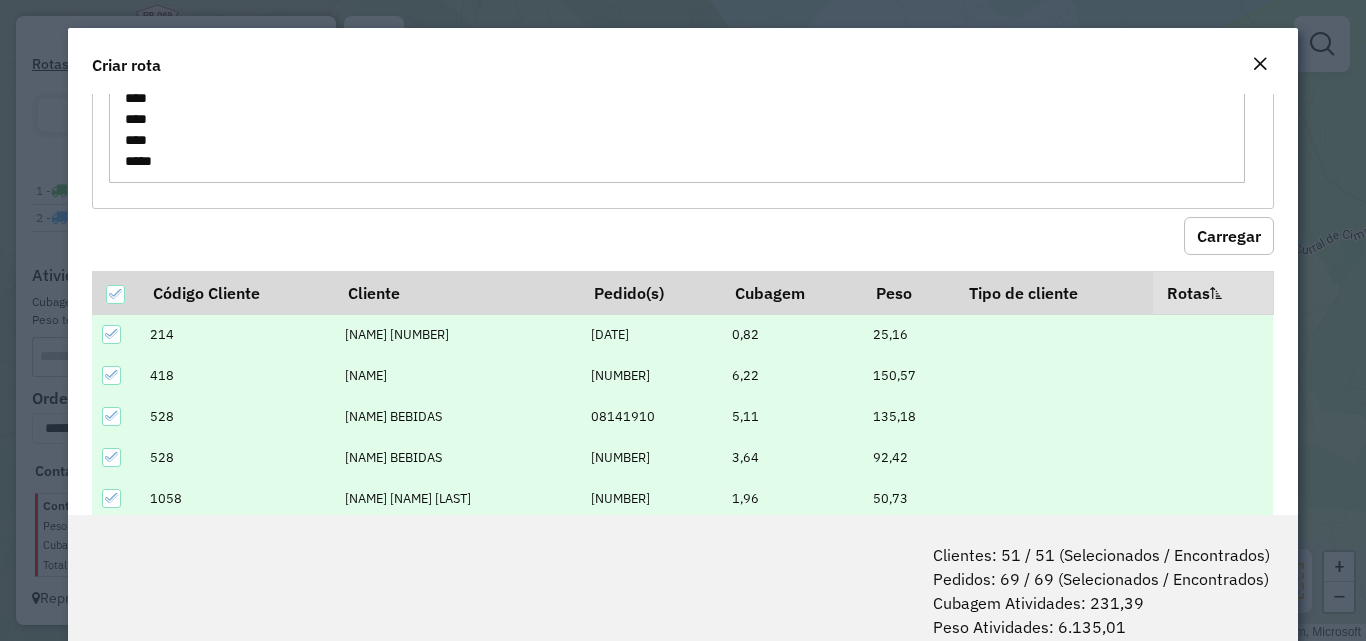 scroll, scrollTop: 200, scrollLeft: 0, axis: vertical 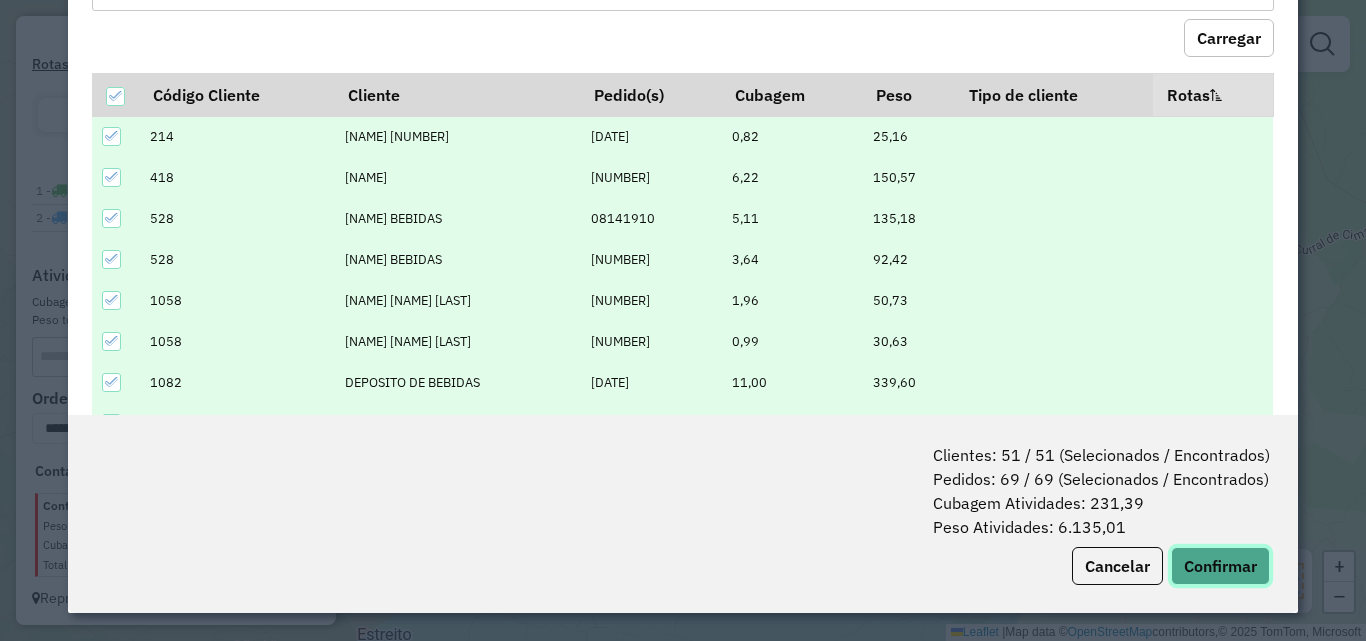 click on "Confirmar" 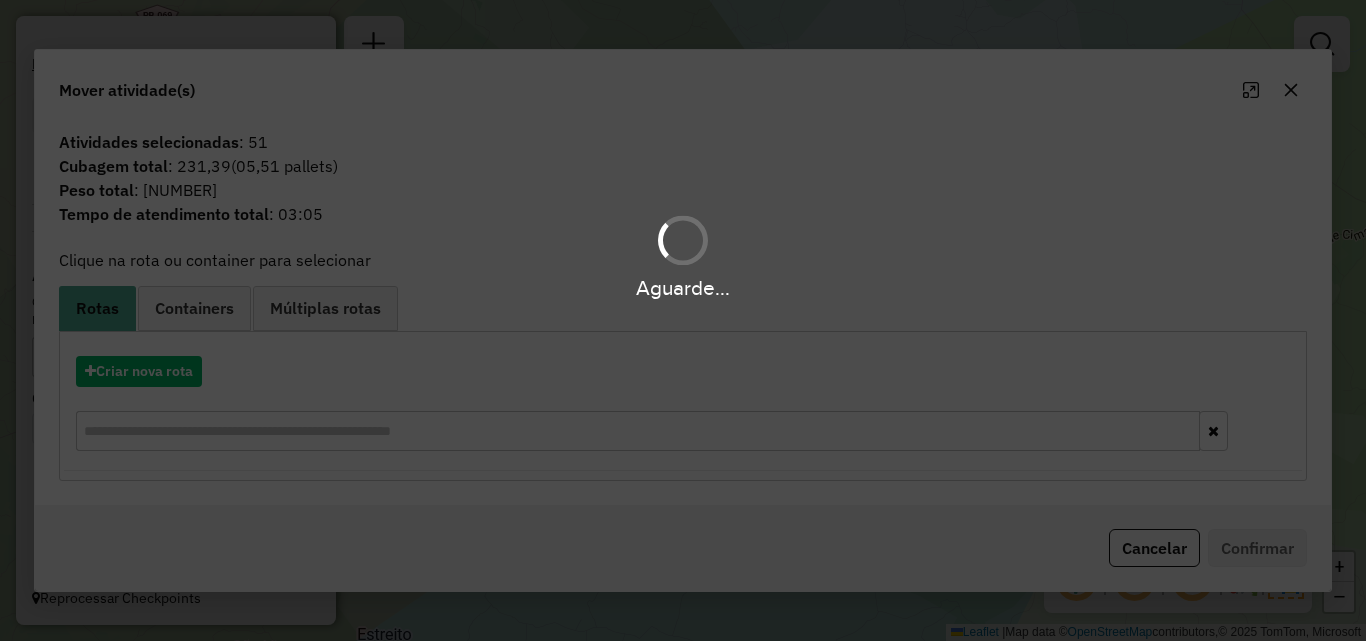 click on "Aguarde...  Pop-up bloqueado!  Seu navegador bloqueou automáticamente a abertura de uma nova janela.   Acesse as configurações e adicione o endereço do sistema a lista de permissão.   Fechar  Informações da Sessão [NUMBER] - [DATE]     Criação: [DATE] [TIME]   Depósito:  [NAME] [CITY]  Total de rotas:  [NUMBER]  Distância Total:  [NUMBER] km  Tempo total:  [TIME]  Valor total:  [CURRENCY] [NUMBER]  - Total roteirizado:  [CURRENCY] [NUMBER]  - Total não roteirizado:  [CURRENCY] [NUMBER]  Total de Atividades Roteirizadas:  [NUMBER]  Total de Pedidos Roteirizados:  [NUMBER]  Peso total roteirizado:  [NUMBER]  Cubagem total roteirizado:  [NUMBER]  Total de Atividades não Roteirizadas:  [NUMBER]  Total de Pedidos não Roteirizados:  [NUMBER] Total de caixas por viagem:  [NUMBER] /   [NUMBER]  =  [NUMBER] Média de Atividades por viagem:  [NUMBER] /   [NUMBER]  =  [NUMBER] Ocupação média da frota:  [PERCENTAGE]%   Rotas vários dias:  [NUMBER]  Clientes Priorizados NR:  [NUMBER] Rotas  Recargas: [NUMBER]   Ver rotas   Ver veículos  Finalizar todas as rotas   1 -       [CODE]   | [CITY]" at bounding box center (683, 320) 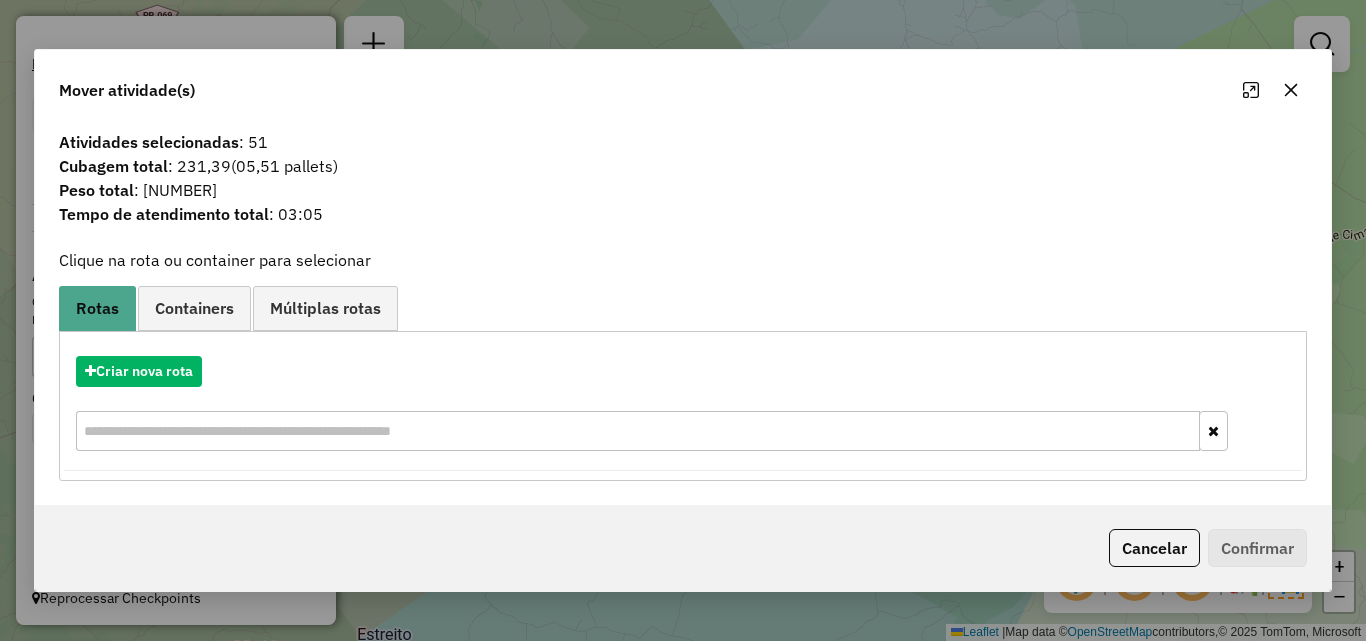 click on "Criar nova rota" at bounding box center [683, 371] 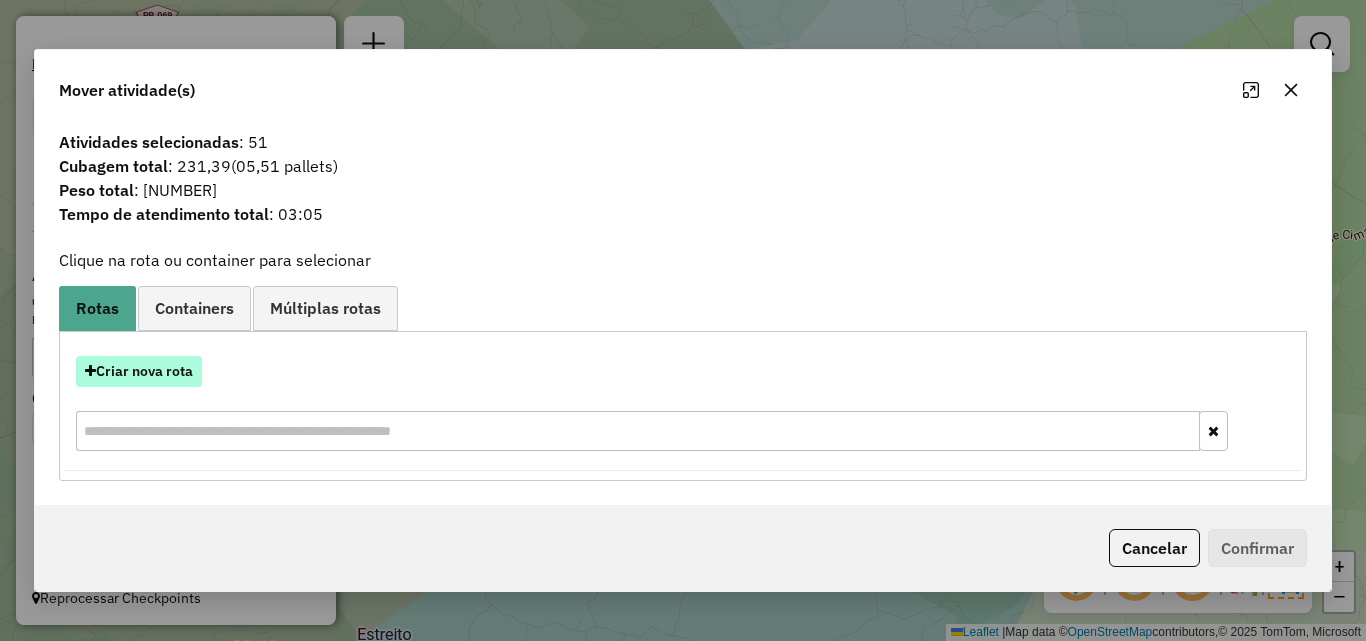 click on "Criar nova rota" at bounding box center (139, 371) 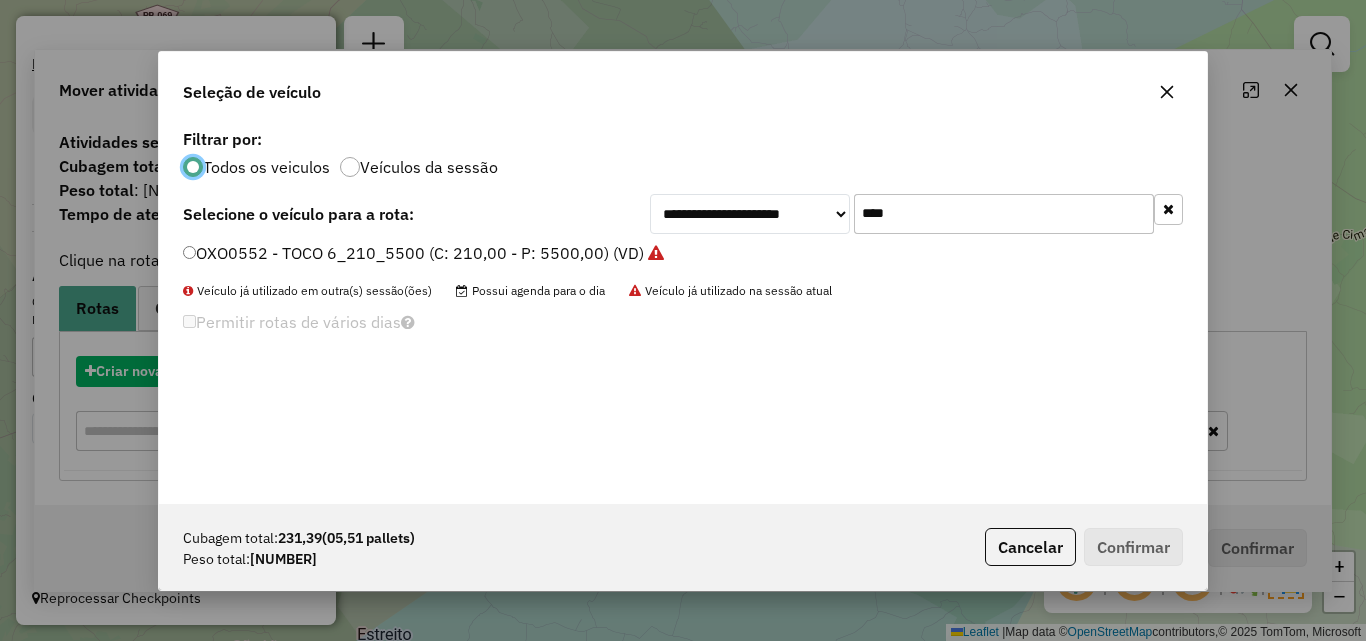 scroll, scrollTop: 11, scrollLeft: 6, axis: both 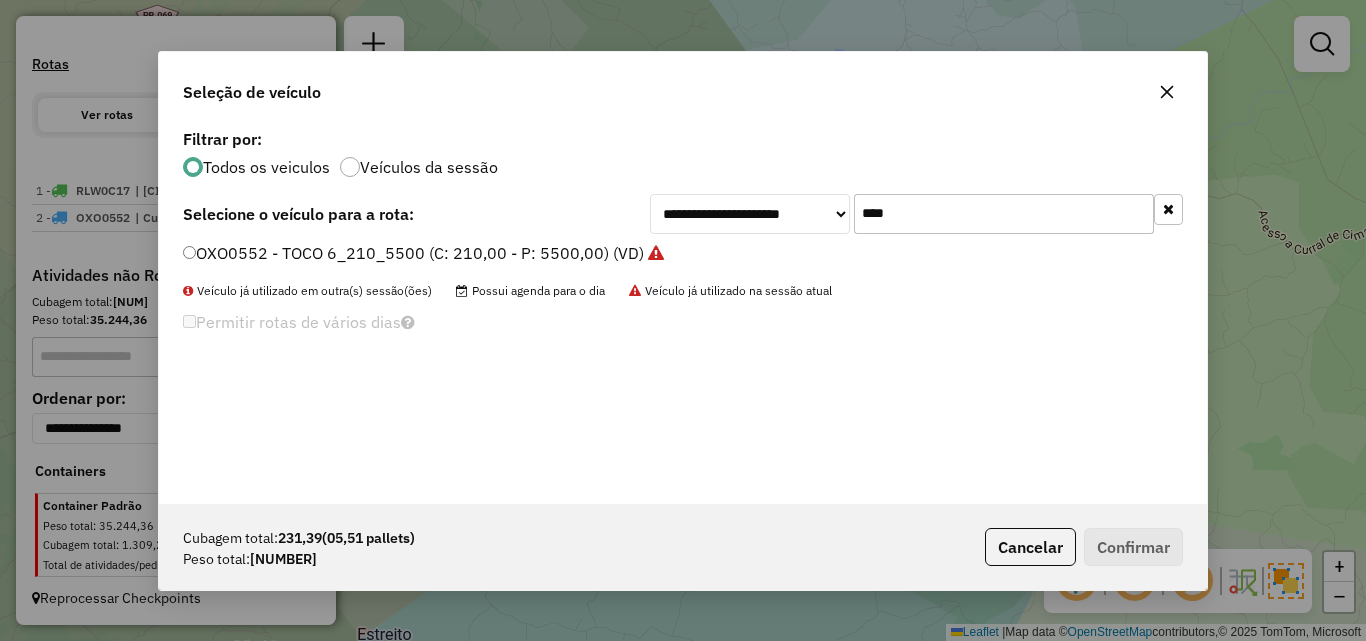 click on "****" 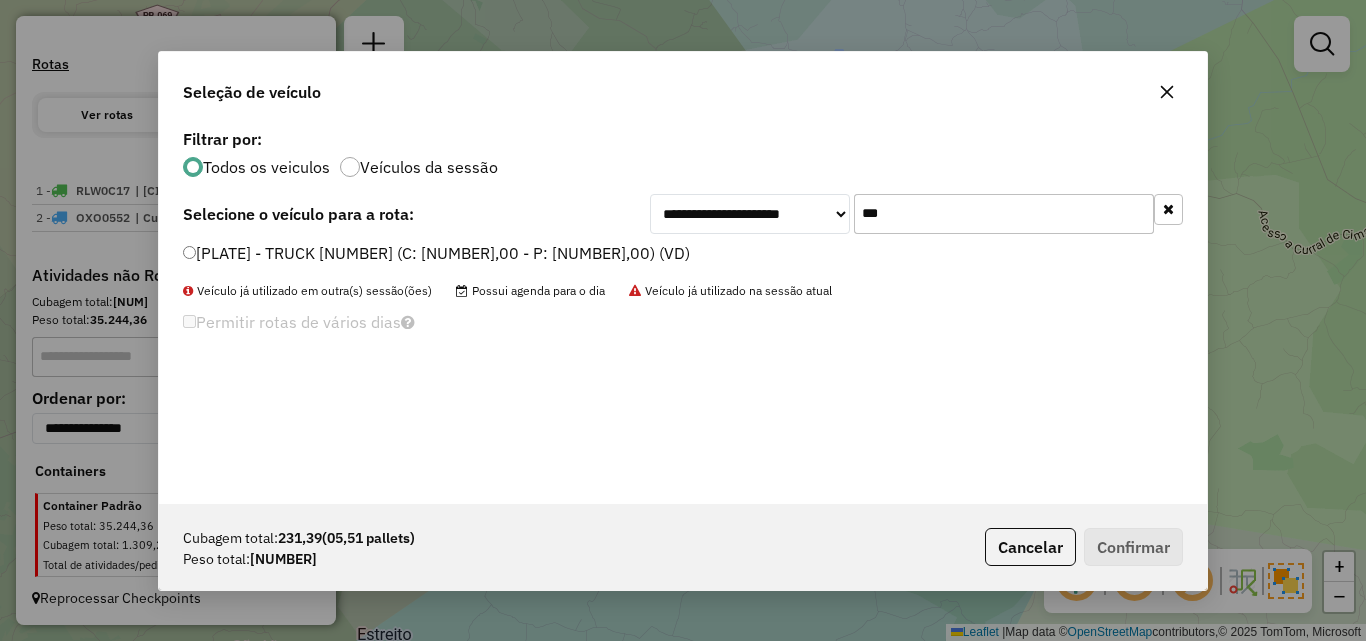 type on "***" 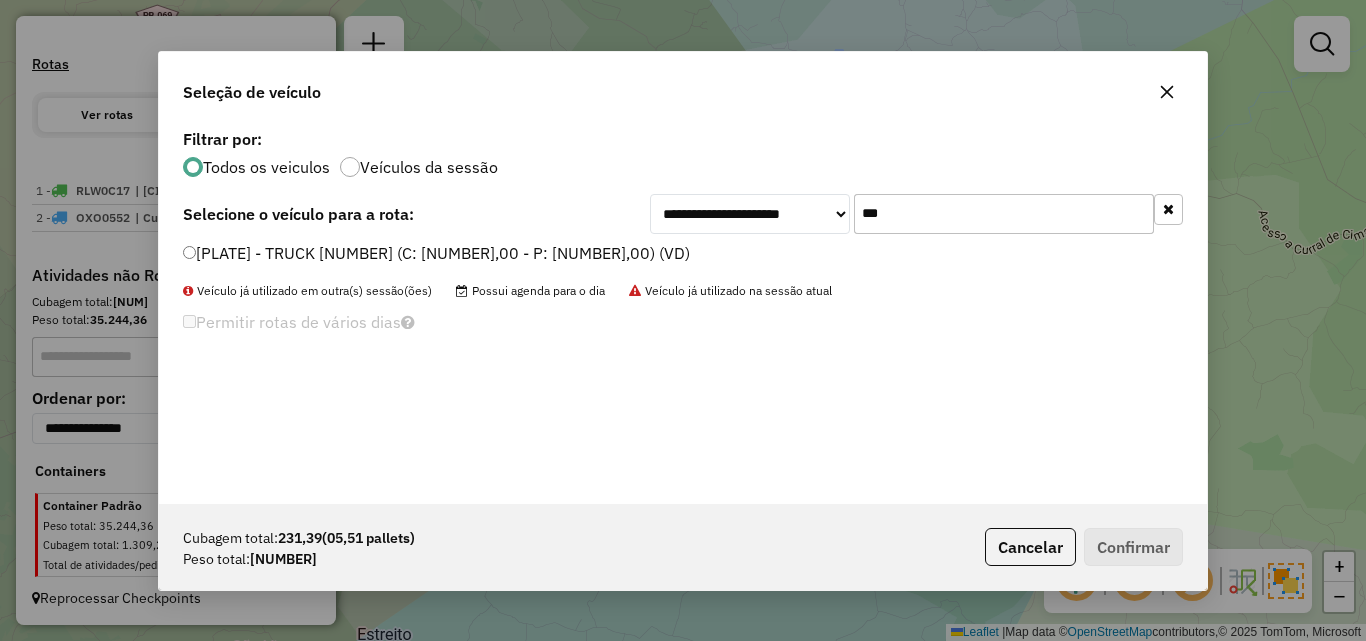 click on "**********" 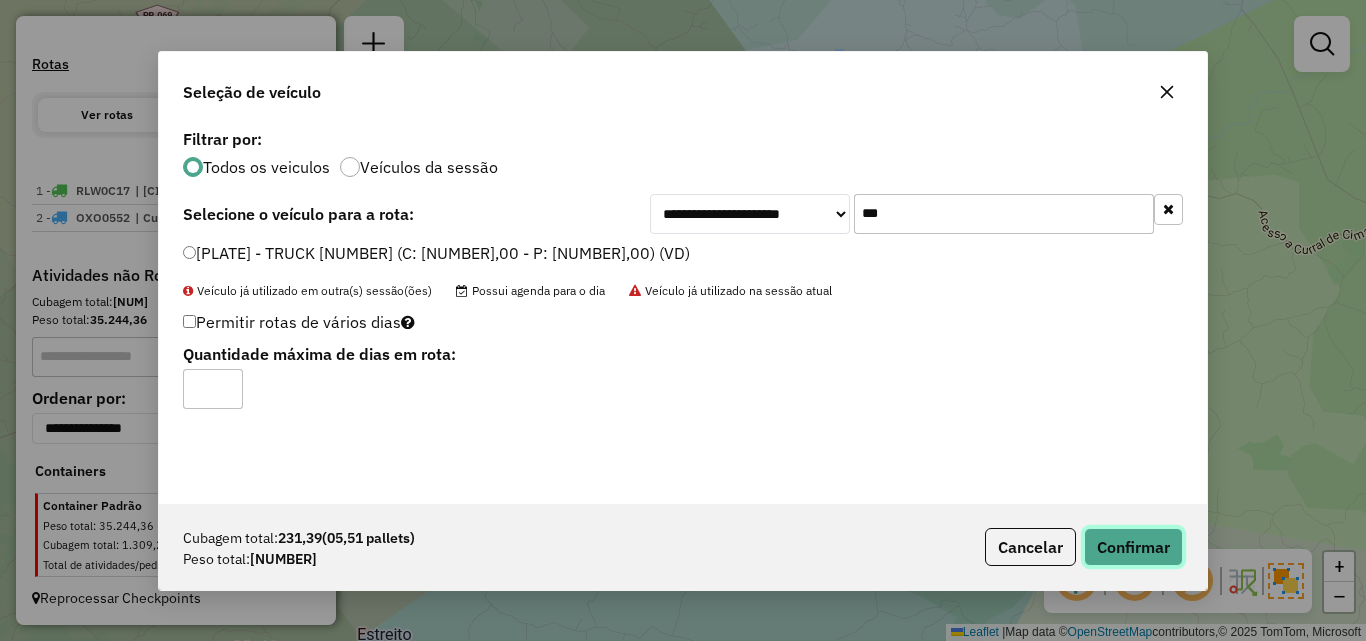click on "Confirmar" 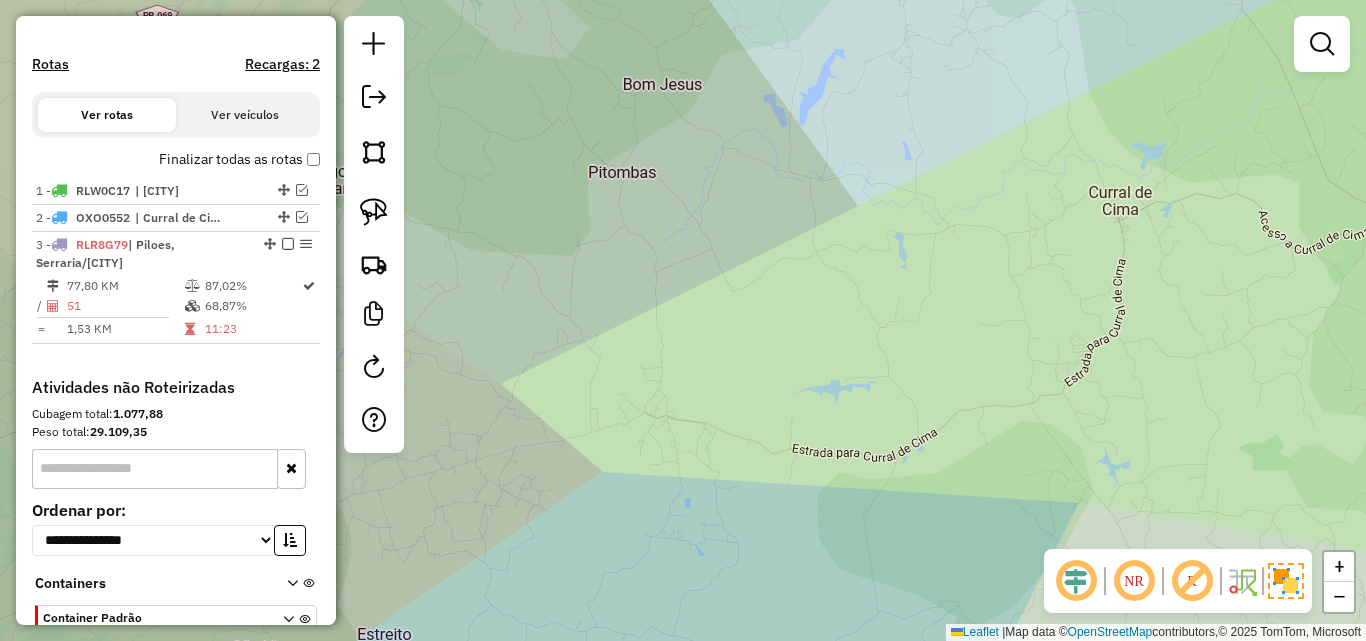 scroll, scrollTop: 673, scrollLeft: 0, axis: vertical 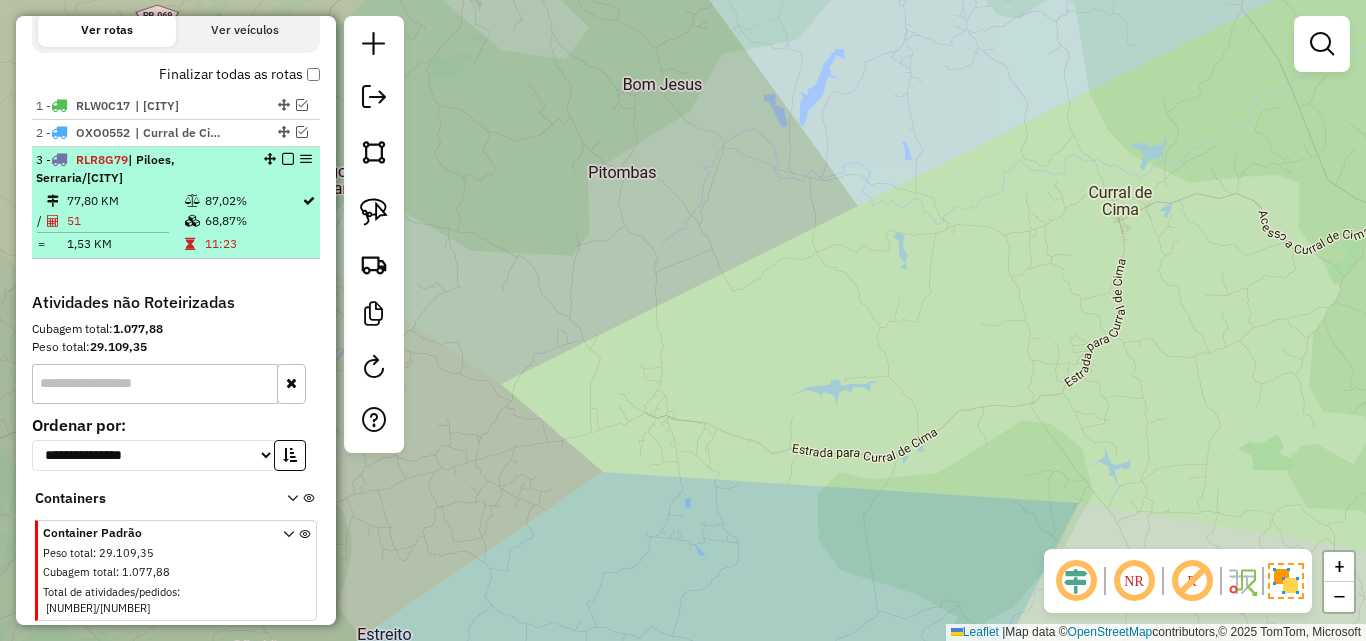 click on "1,53 KM" at bounding box center (125, 244) 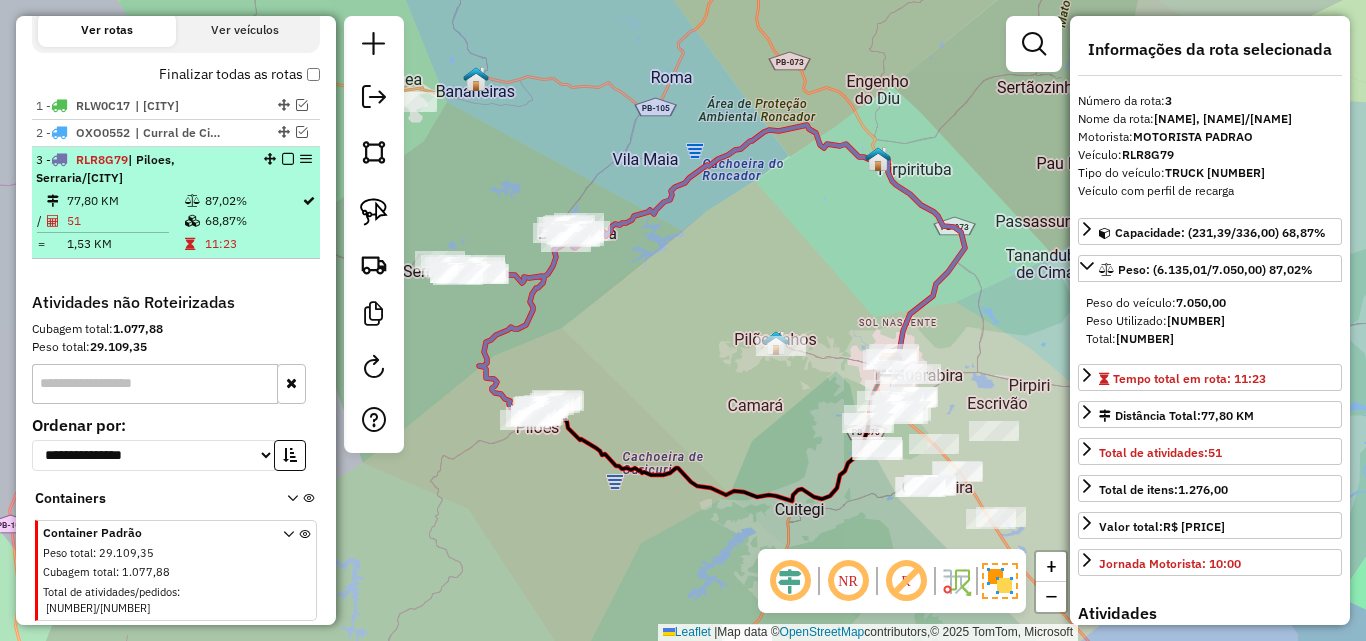 click at bounding box center [288, 159] 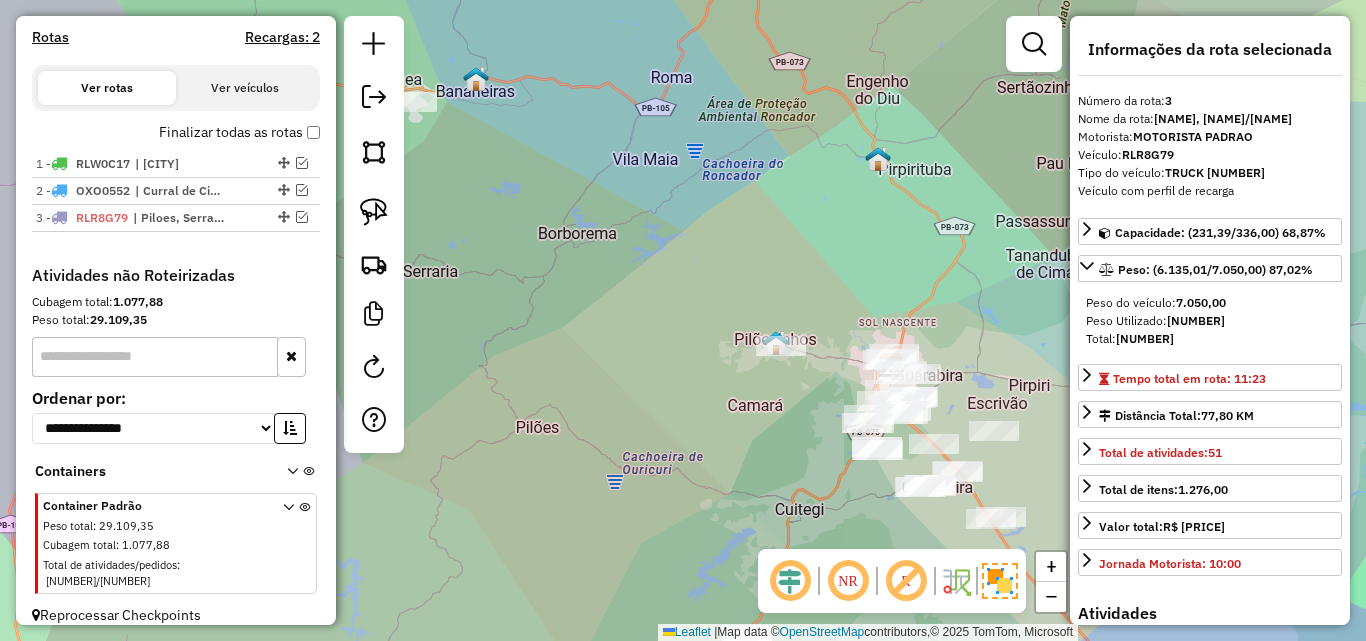 click on "Janela de atendimento Grade de atendimento Capacidade Transportadoras Veículos Cliente Pedidos  Rotas Selecione os dias de semana para filtrar as janelas de atendimento  Seg   Ter   Qua   Qui   Sex   Sáb   Dom  Informe o período da janela de atendimento: De: Até:  Filtrar exatamente a janela do cliente  Considerar janela de atendimento padrão  Selecione os dias de semana para filtrar as grades de atendimento  Seg   Ter   Qua   Qui   Sex   Sáb   Dom   Considerar clientes sem dia de atendimento cadastrado  Clientes fora do dia de atendimento selecionado Filtrar as atividades entre os valores definidos abaixo:  Peso mínimo:   Peso máximo:   Cubagem mínima:   Cubagem máxima:   De:   Até:  Filtrar as atividades entre o tempo de atendimento definido abaixo:  De:   Até:   Considerar capacidade total dos clientes não roteirizados Transportadora: Selecione um ou mais itens Tipo de veículo: Selecione um ou mais itens Veículo: Selecione um ou mais itens Motorista: Selecione um ou mais itens Nome: Rótulo:" 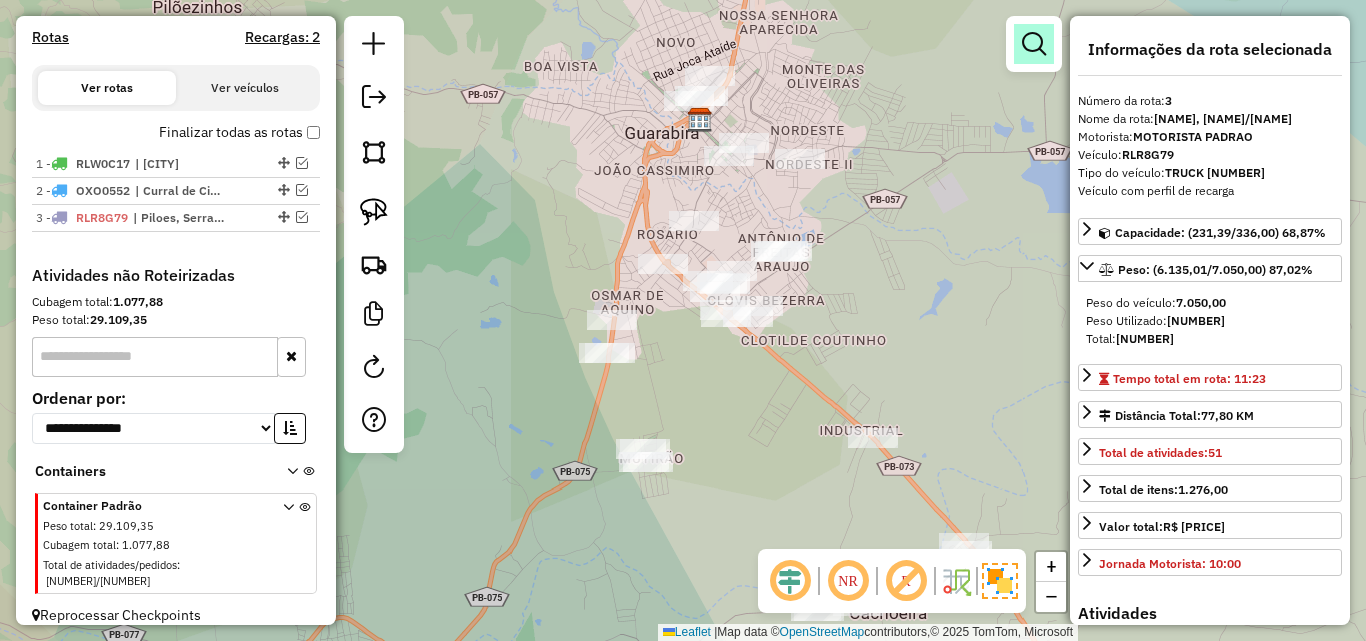 click at bounding box center [1034, 44] 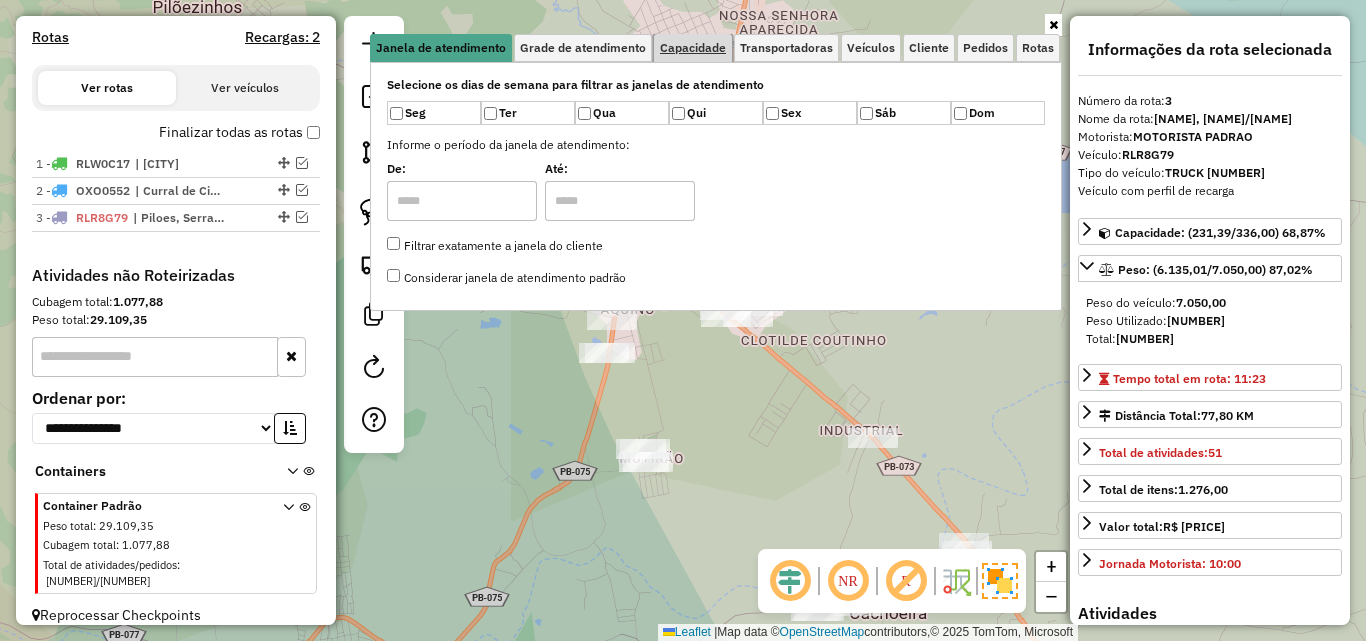 click on "Capacidade" at bounding box center [693, 48] 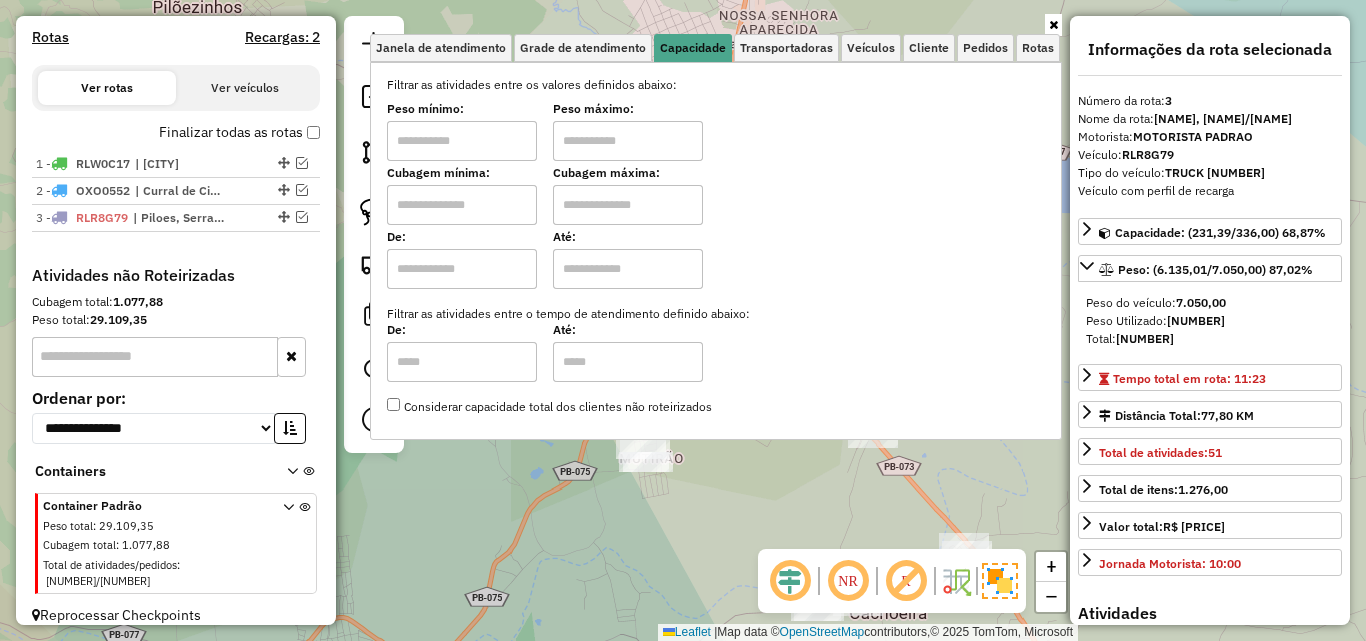 drag, startPoint x: 481, startPoint y: 132, endPoint x: 484, endPoint y: 161, distance: 29.15476 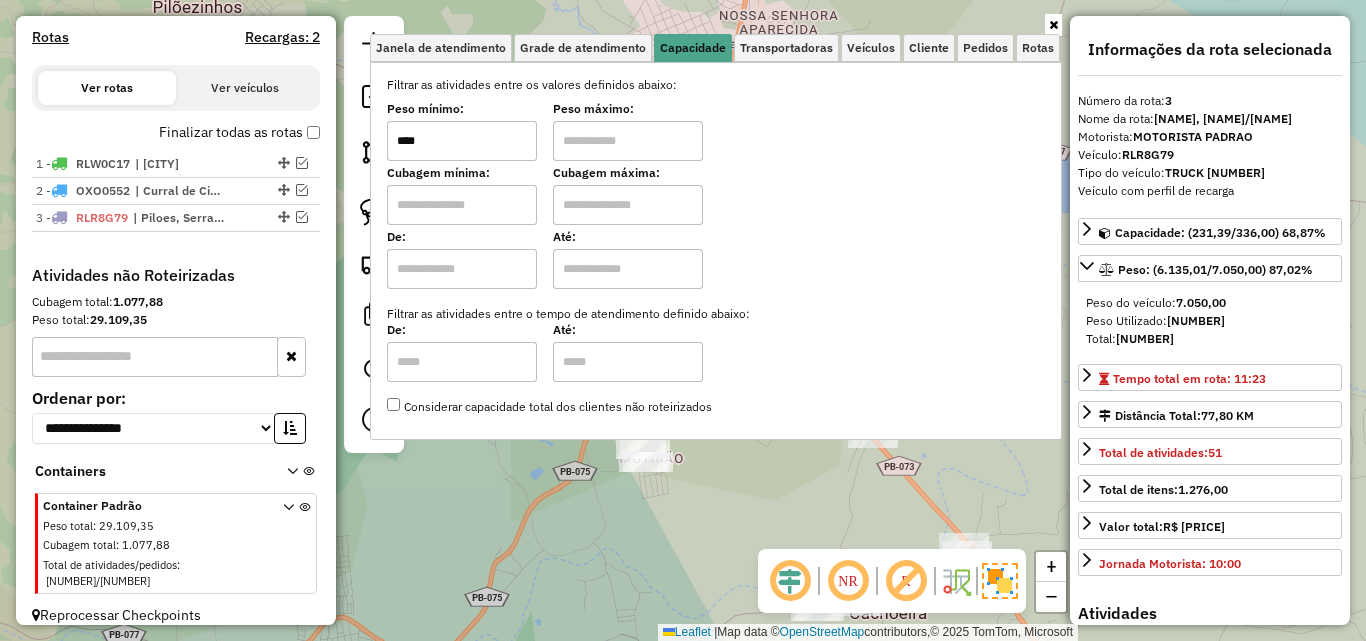 click at bounding box center [628, 141] 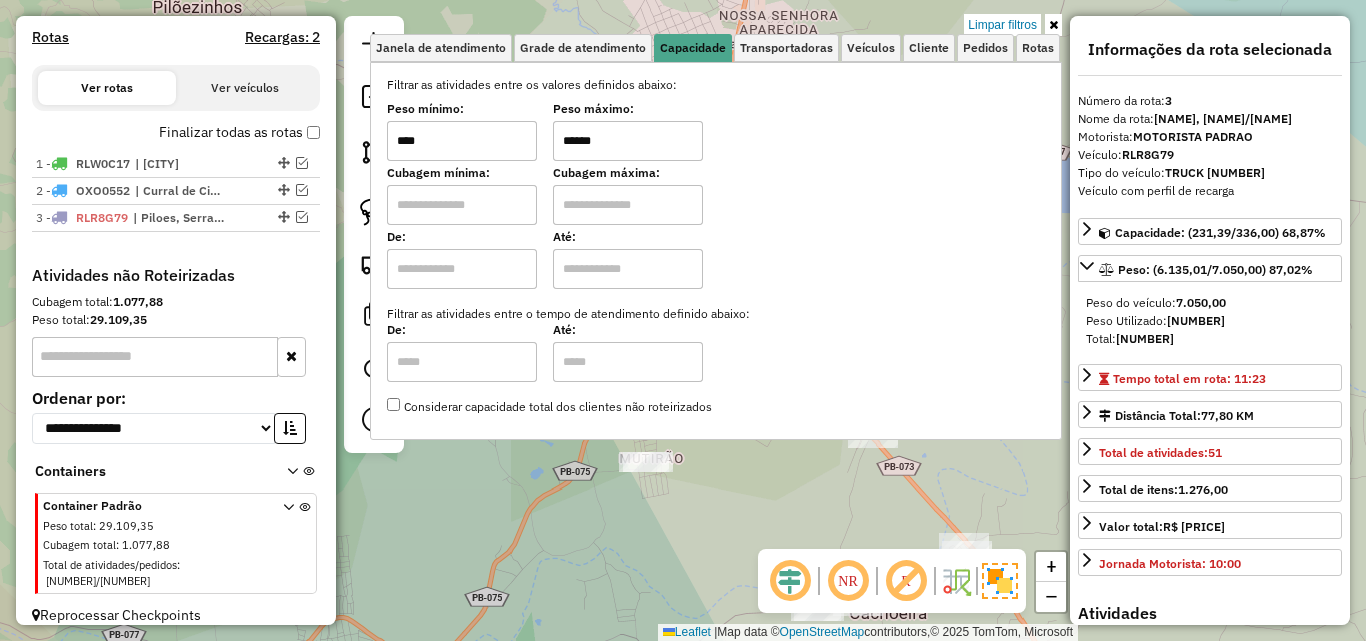 click on "Limpar filtros Janela de atendimento Grade de atendimento Capacidade Transportadoras Veículos Cliente Pedidos  Rotas Selecione os dias de semana para filtrar as janelas de atendimento  Seg   Ter   Qua   Qui   Sex   Sáb   Dom  Informe o período da janela de atendimento: De: Até:  Filtrar exatamente a janela do cliente  Considerar janela de atendimento padrão  Selecione os dias de semana para filtrar as grades de atendimento  Seg   Ter   Qua   Qui   Sex   Sáb   Dom   Considerar clientes sem dia de atendimento cadastrado  Clientes fora do dia de atendimento selecionado Filtrar as atividades entre os valores definidos abaixo:  Peso mínimo:  ****  Peso máximo:  ******  Cubagem mínima:   Cubagem máxima:   De:   Até:  Filtrar as atividades entre o tempo de atendimento definido abaixo:  De:   Até:   Considerar capacidade total dos clientes não roteirizados Transportadora: Selecione um ou mais itens Tipo de veículo: Selecione um ou mais itens Veículo: Selecione um ou mais itens Motorista: Nome: Rótulo:" 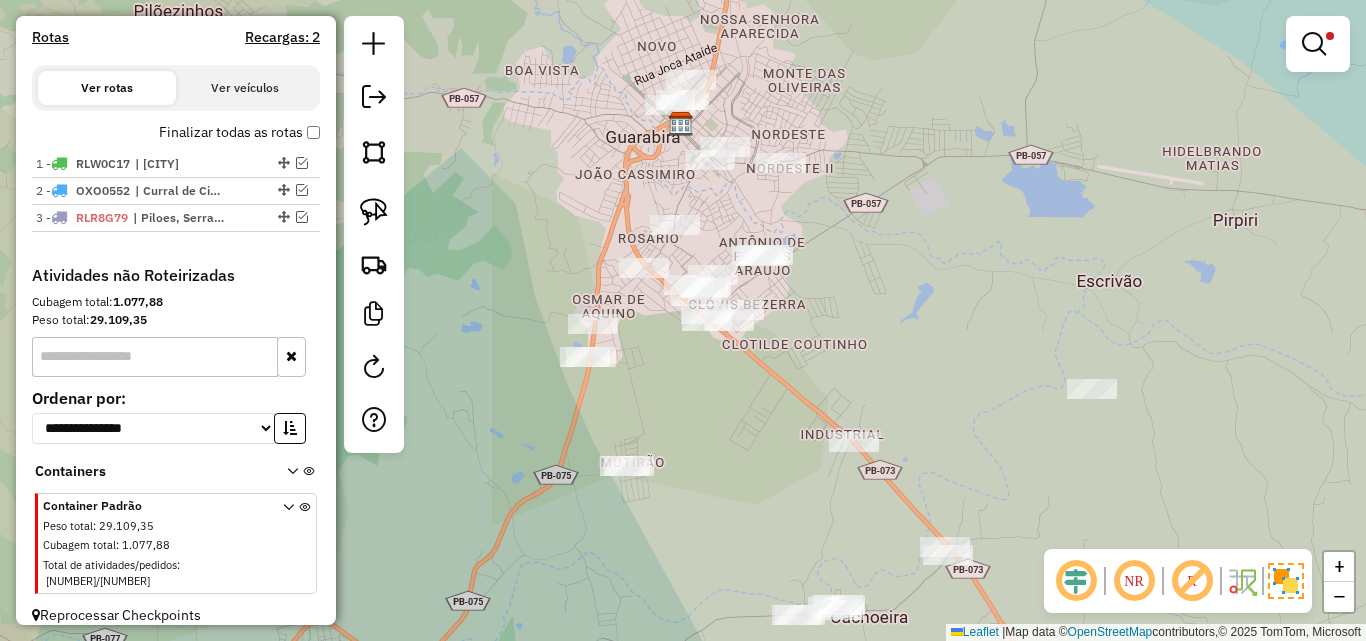 drag, startPoint x: 713, startPoint y: 367, endPoint x: 686, endPoint y: 373, distance: 27.658634 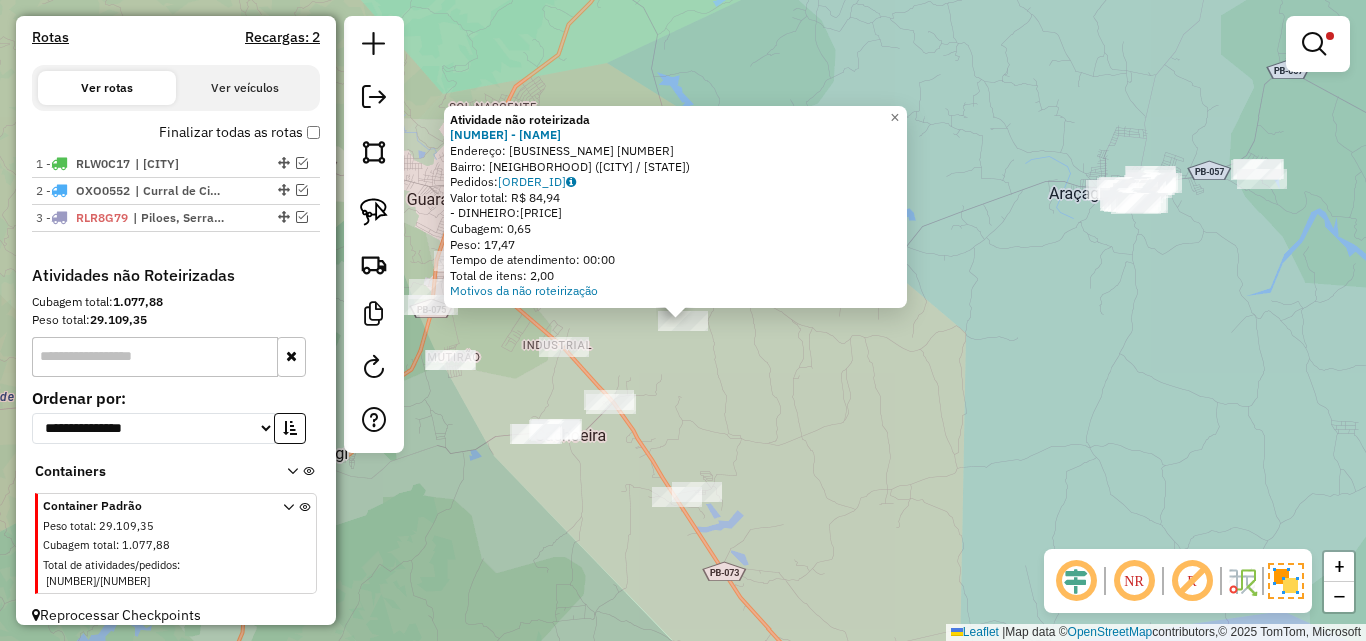 click on "Atividade não roteirizada [NUMBER] - [BUSINESS_NAME] Endereço: [BUSINESS_NAME] [NUMBER] Bairro: [NEIGHBORHOOD] ([CITY] / [STATE]) Pedidos: [ORDER_ID] Valor total: [PRICE] - DINHEIRO: [PRICE] Cubagem: [NUMBER] Peso: [NUMBER] Tempo de atendimento: [TIME] Total de itens: [NUMBER] Motivos da não roteirização × Limpar filtros Janela de atendimento Grade de atendimento Capacidade Transportadoras Veículos Cliente Pedidos Rotas Selecione os dias de semana para filtrar as janelas de atendimento Seg Ter Qua Qui Sex Sáb Dom Informe o período da janela de atendimento: De: [DATE] Até: [DATE] Filtrar exatamente a janela do cliente Considerar janela de atendimento padrão Selecione os dias de semana para filtrar as grades de atendimento Seg Ter Qua Qui Sex Sáb Dom Considerar clientes sem dia de atendimento cadastrado Clientes fora do dia de atendimento selecionado Filtrar as atividades entre os valores definidos abaixo: Peso mínimo: **** Peso máximo: ****** Cubagem mínima: +" 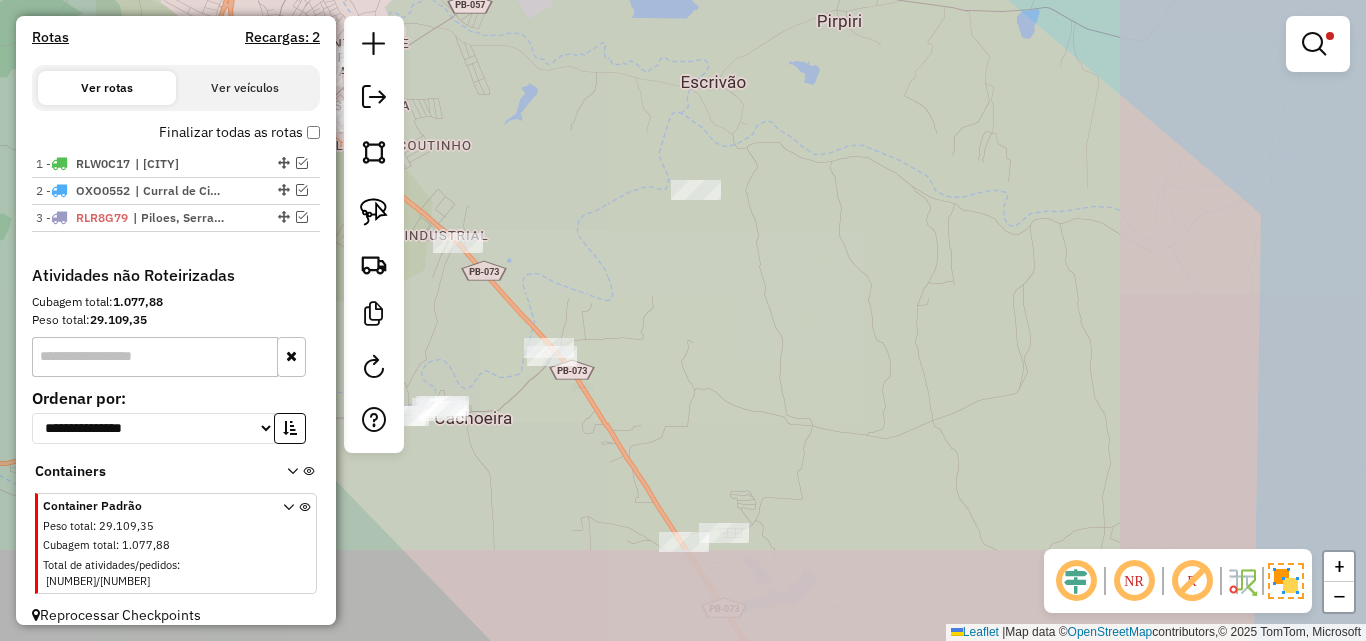 drag, startPoint x: 699, startPoint y: 312, endPoint x: 754, endPoint y: 336, distance: 60.00833 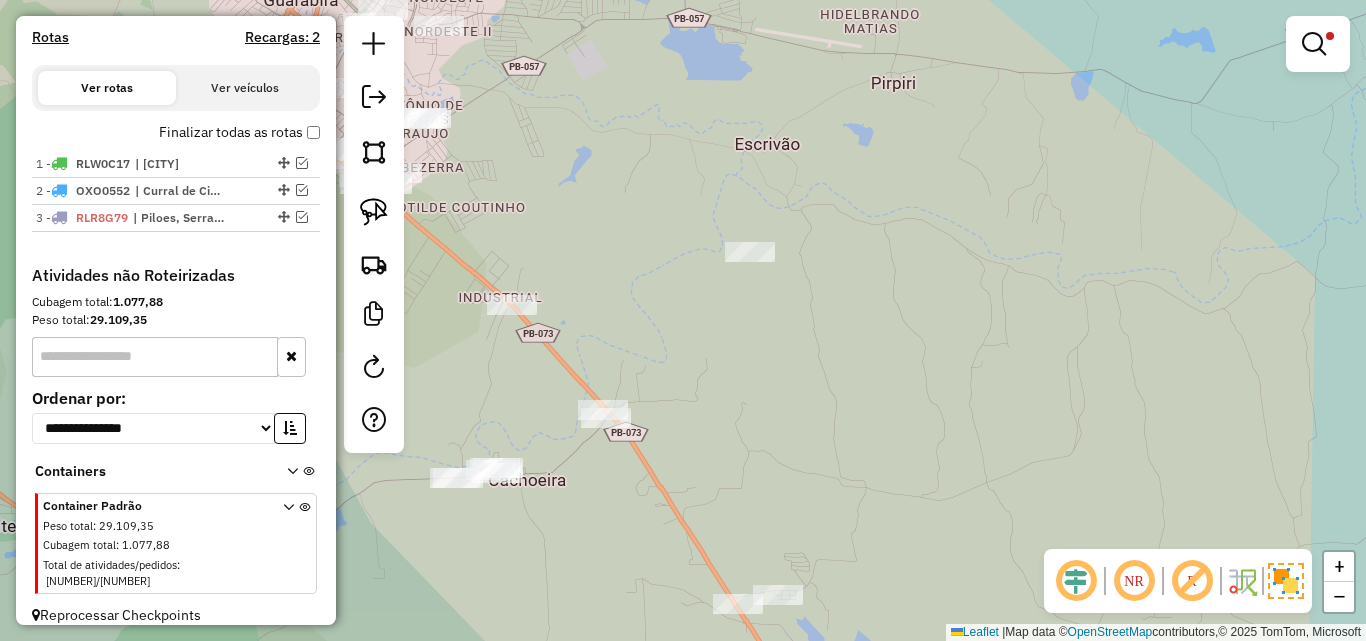 click 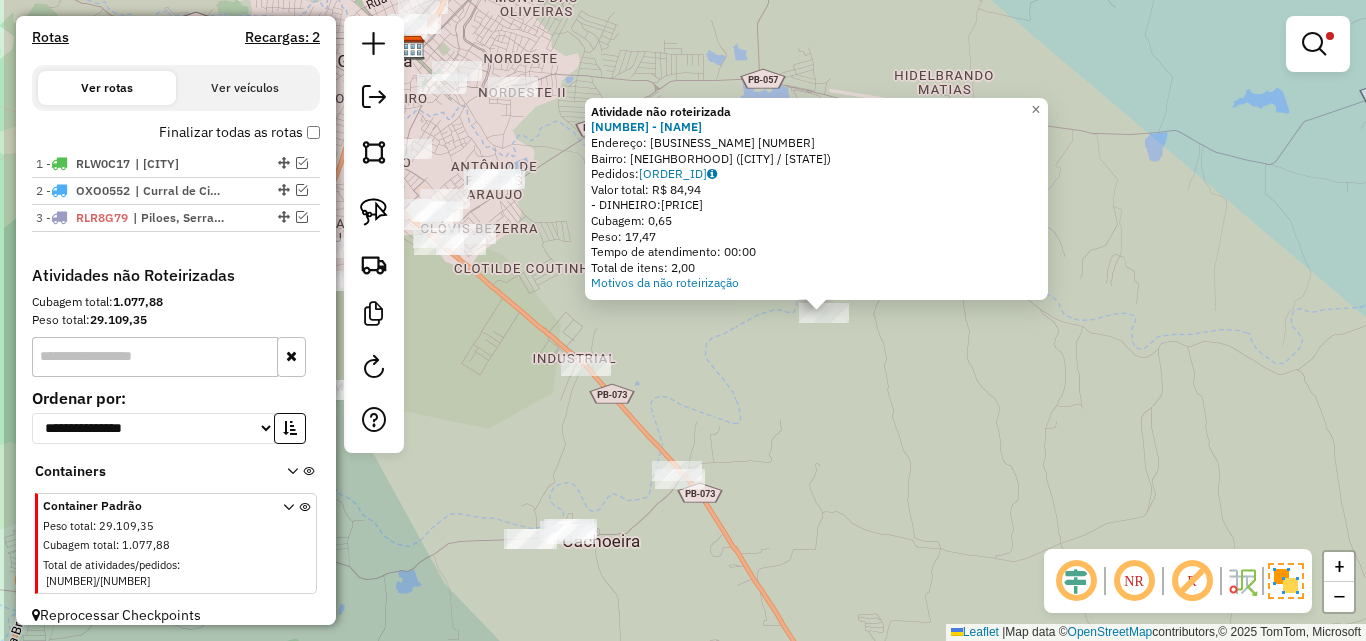 drag, startPoint x: 703, startPoint y: 376, endPoint x: 894, endPoint y: 367, distance: 191.21193 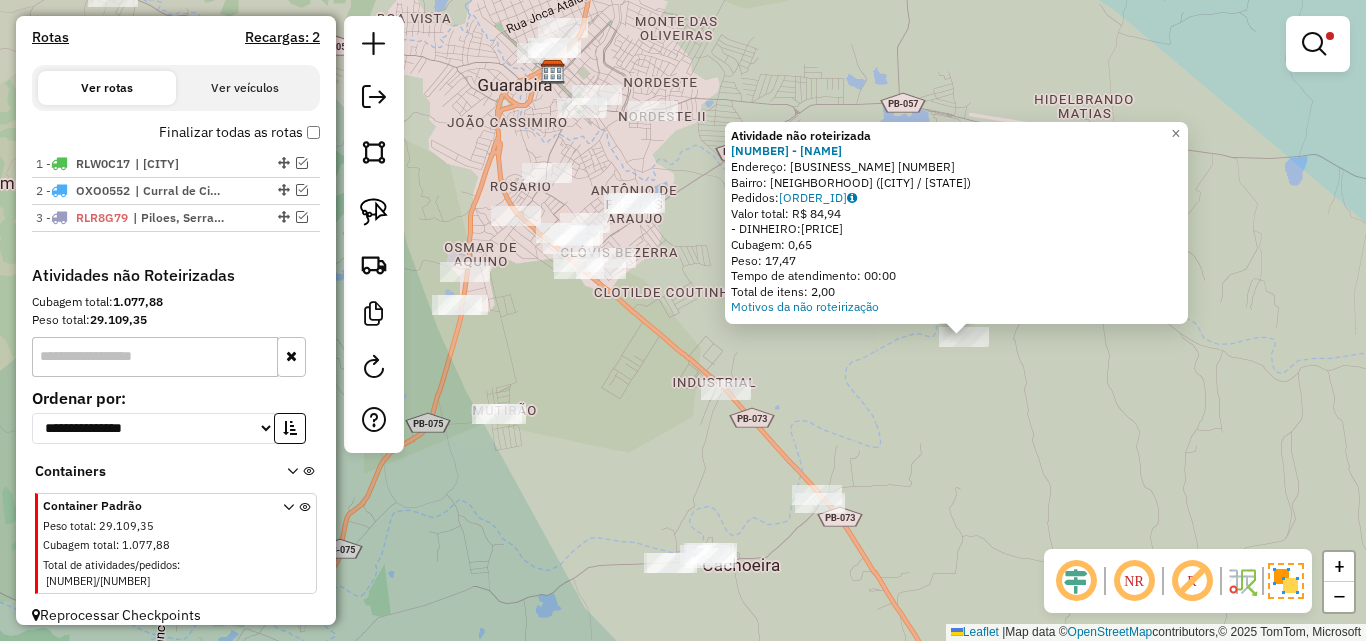 drag, startPoint x: 829, startPoint y: 371, endPoint x: 919, endPoint y: 397, distance: 93.680305 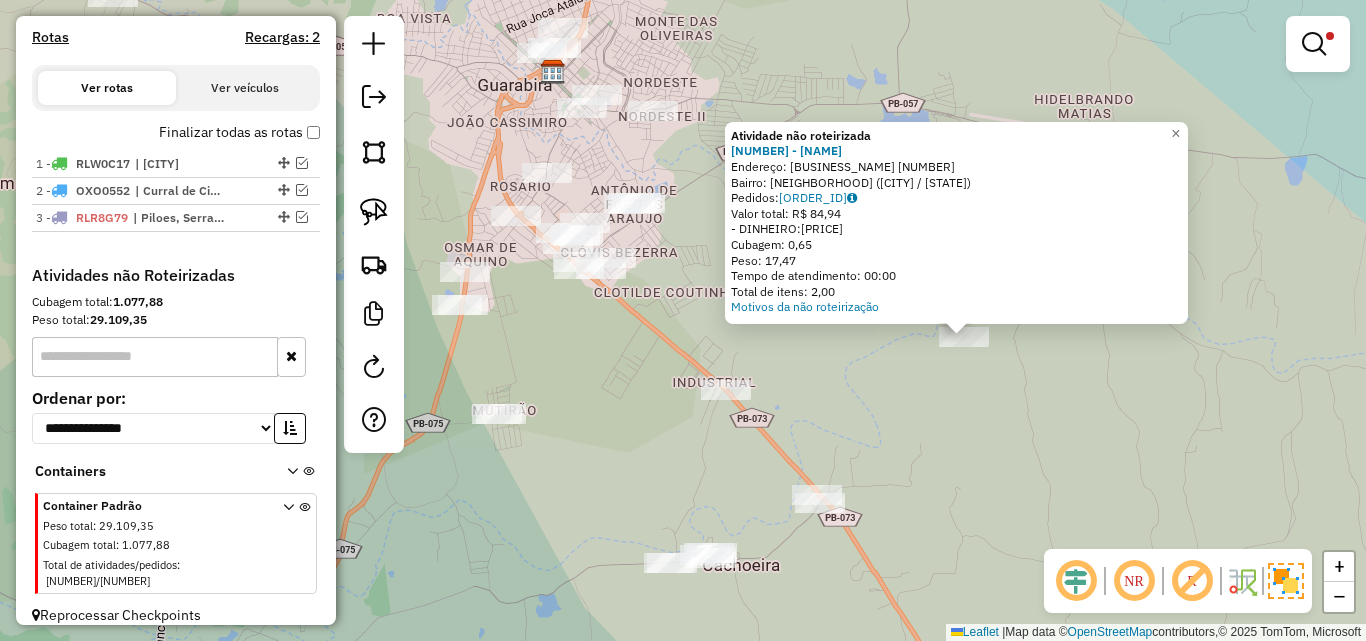 click on "Atividade não roteirizada [NUMBER] - [BUSINESS_NAME] Endereço: [BUSINESS_NAME] [NUMBER] Bairro: [NEIGHBORHOOD] ([CITY] / [STATE]) Pedidos: [ORDER_ID] Valor total: [PRICE] - DINHEIRO: [PRICE] Cubagem: [NUMBER] Peso: [NUMBER] Tempo de atendimento: [TIME] Total de itens: [NUMBER] Motivos da não roteirização × Limpar filtros Janela de atendimento Grade de atendimento Capacidade Transportadoras Veículos Cliente Pedidos Rotas Selecione os dias de semana para filtrar as janelas de atendimento Seg Ter Qua Qui Sex Sáb Dom Informe o período da janela de atendimento: De: [DATE] Até: [DATE] Filtrar exatamente a janela do cliente Considerar janela de atendimento padrão Selecione os dias de semana para filtrar as grades de atendimento Seg Ter Qua Qui Sex Sáb Dom Considerar clientes sem dia de atendimento cadastrado Clientes fora do dia de atendimento selecionado Filtrar as atividades entre os valores definidos abaixo: Peso mínimo: **** Peso máximo: ****** Cubagem mínima: +" 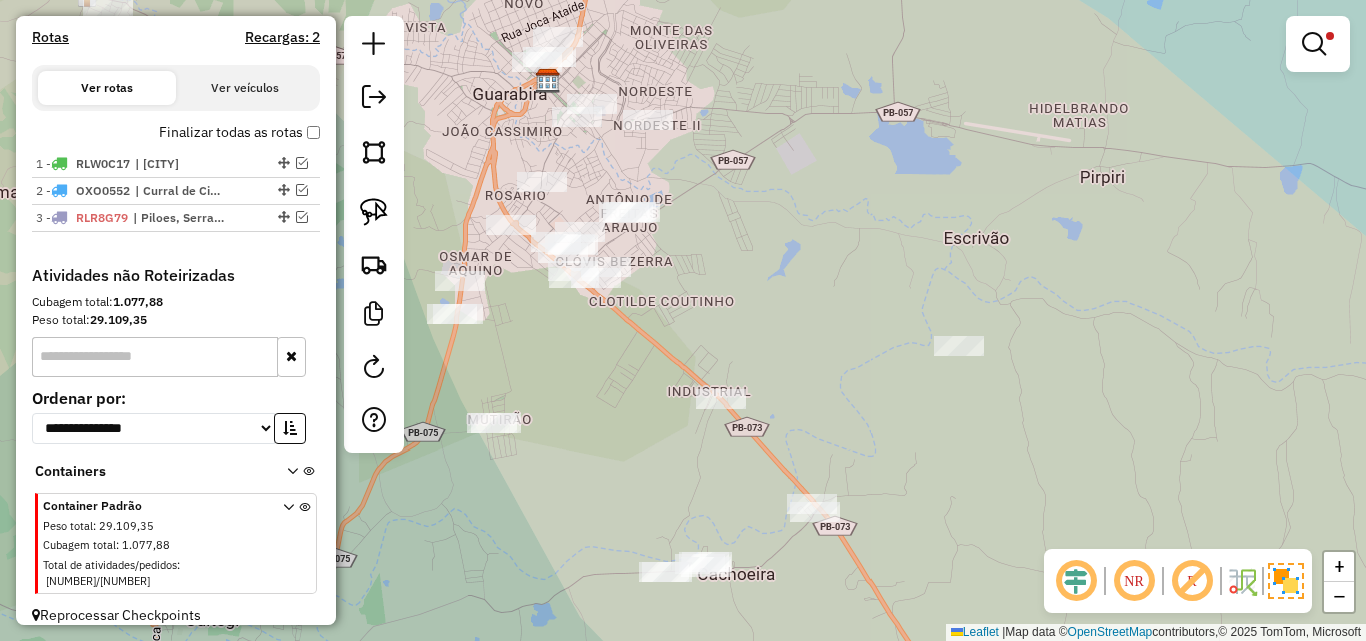 drag, startPoint x: 873, startPoint y: 428, endPoint x: 919, endPoint y: 482, distance: 70.93659 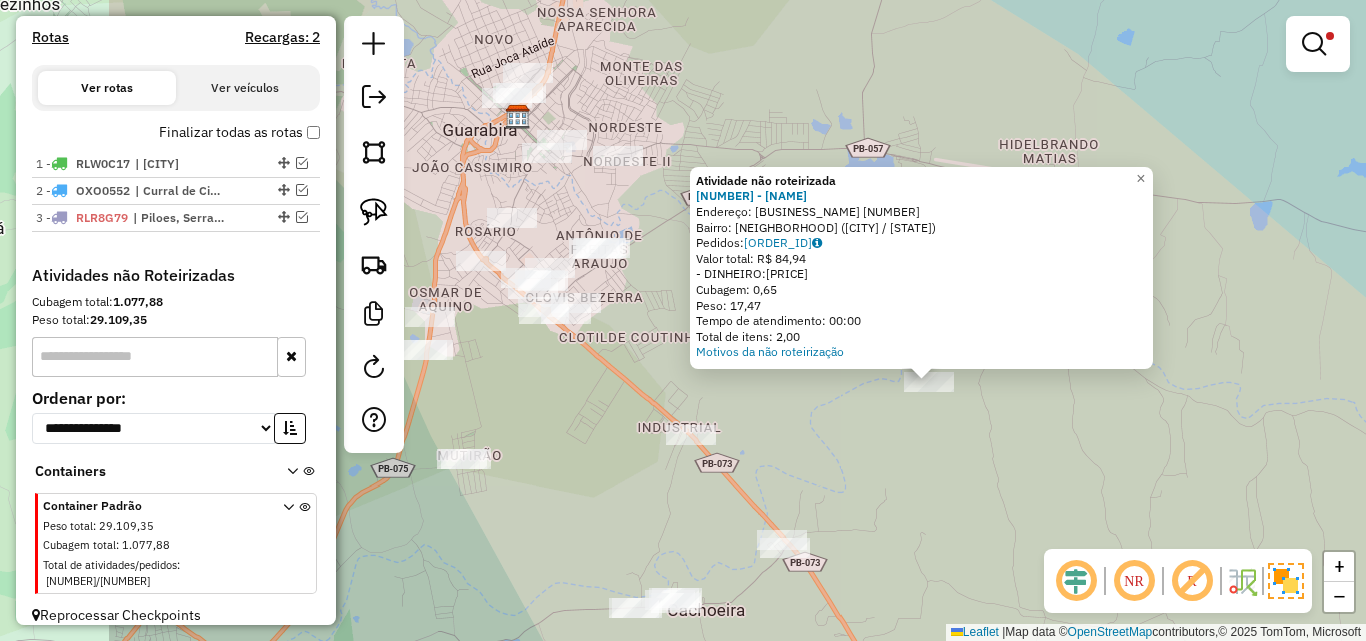 drag, startPoint x: 709, startPoint y: 394, endPoint x: 955, endPoint y: 455, distance: 253.4502 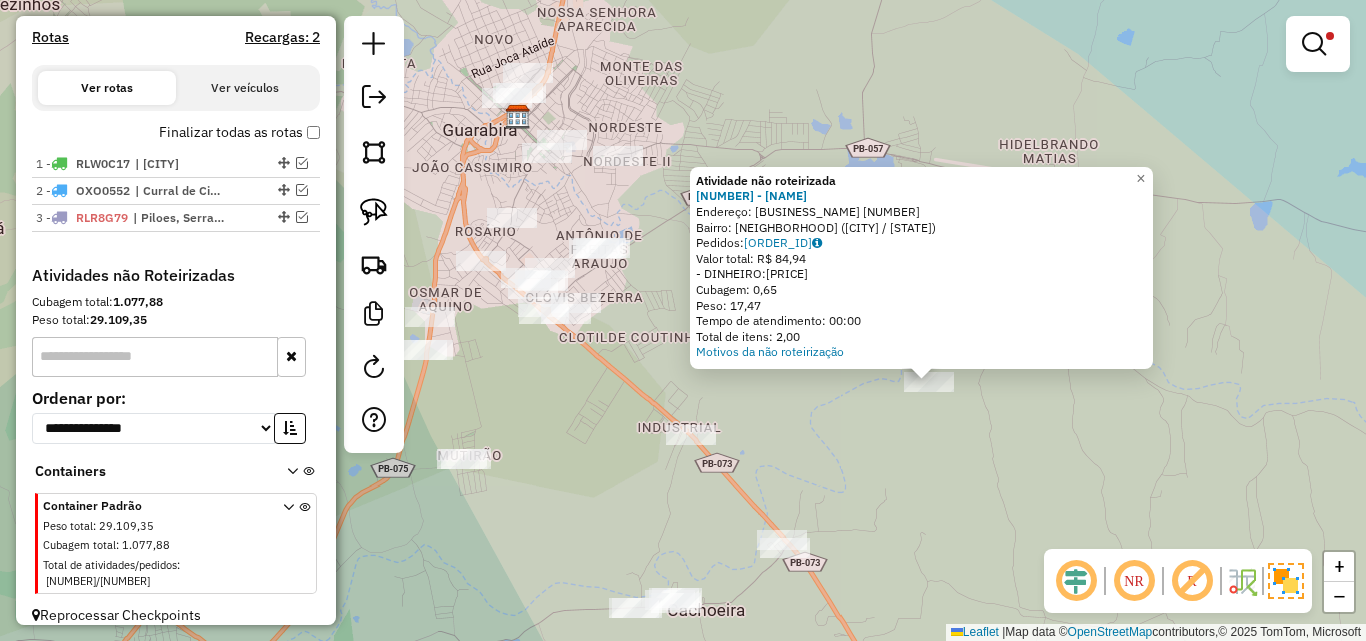 click on "Atividade não roteirizada [NUMBER] - [BUSINESS_NAME] Endereço: [BUSINESS_NAME] [NUMBER] Bairro: [NEIGHBORHOOD] ([CITY] / [STATE]) Pedidos: [ORDER_ID] Valor total: [PRICE] - DINHEIRO: [PRICE] Cubagem: [NUMBER] Peso: [NUMBER] Tempo de atendimento: [TIME] Total de itens: [NUMBER] Motivos da não roteirização × Limpar filtros Janela de atendimento Grade de atendimento Capacidade Transportadoras Veículos Cliente Pedidos Rotas Selecione os dias de semana para filtrar as janelas de atendimento Seg Ter Qua Qui Sex Sáb Dom Informe o período da janela de atendimento: De: [DATE] Até: [DATE] Filtrar exatamente a janela do cliente Considerar janela de atendimento padrão Selecione os dias de semana para filtrar as grades de atendimento Seg Ter Qua Qui Sex Sáb Dom Considerar clientes sem dia de atendimento cadastrado Clientes fora do dia de atendimento selecionado Filtrar as atividades entre os valores definidos abaixo: Peso mínimo: **** Peso máximo: ****** Cubagem mínima: +" 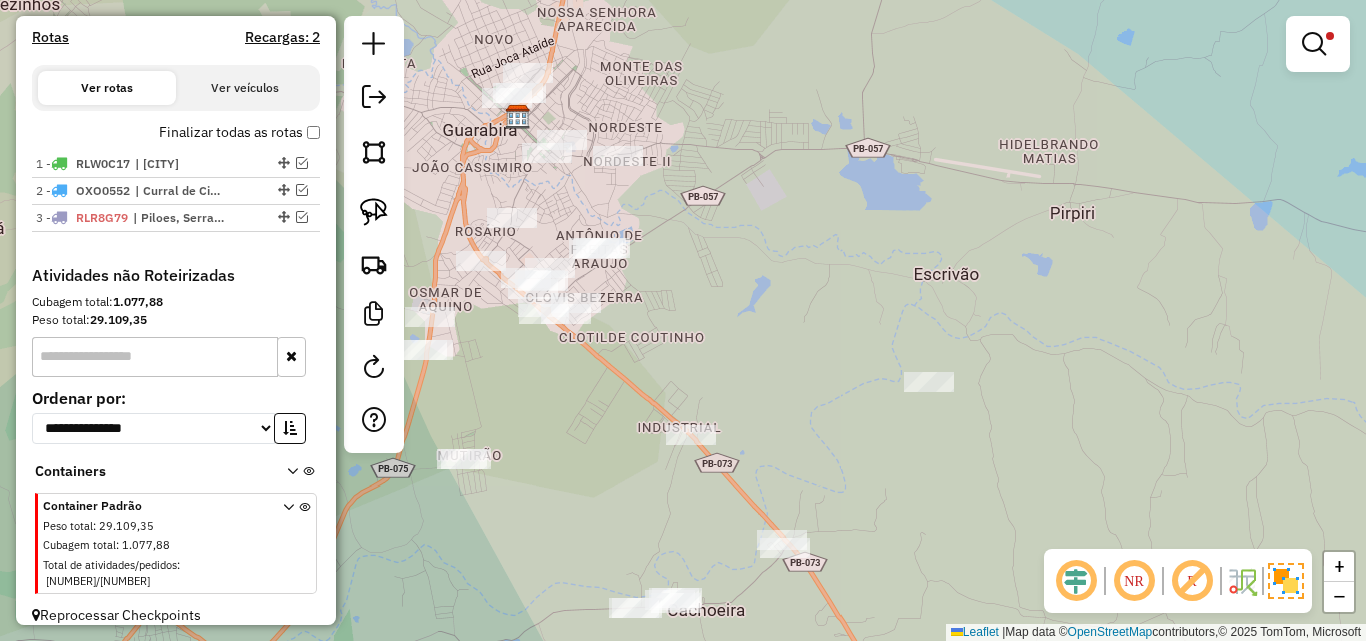drag, startPoint x: 864, startPoint y: 445, endPoint x: 916, endPoint y: 414, distance: 60.53924 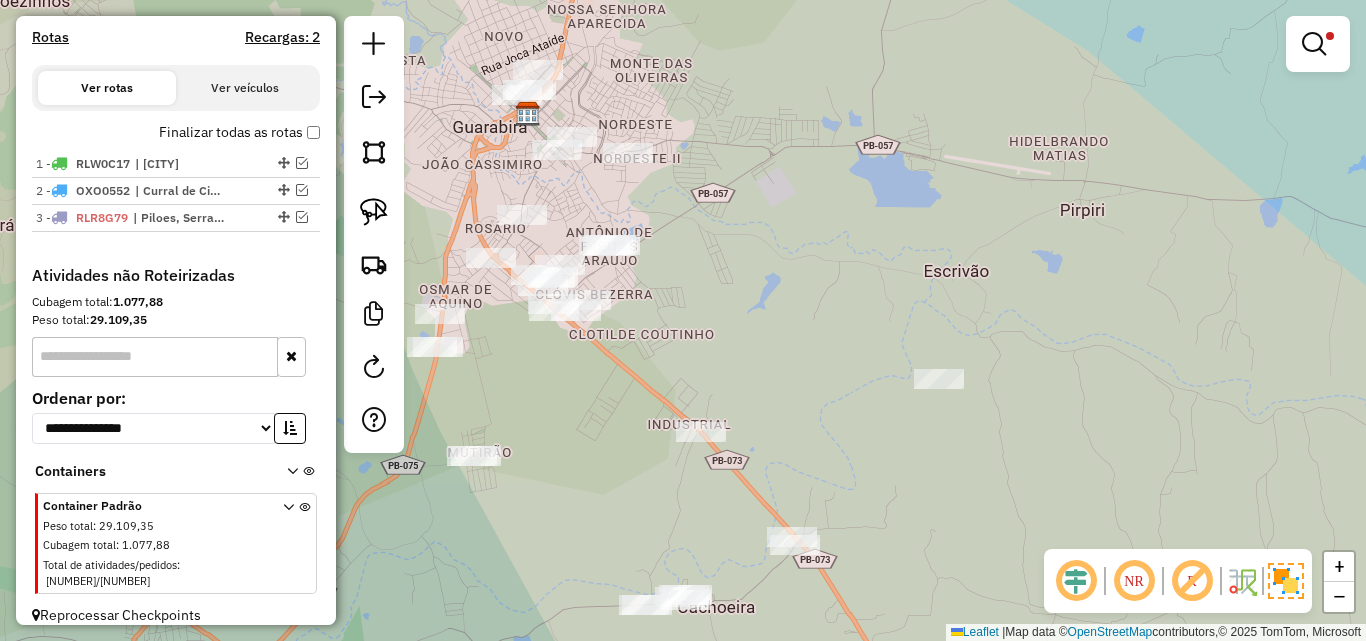 drag, startPoint x: 897, startPoint y: 417, endPoint x: 982, endPoint y: 423, distance: 85.2115 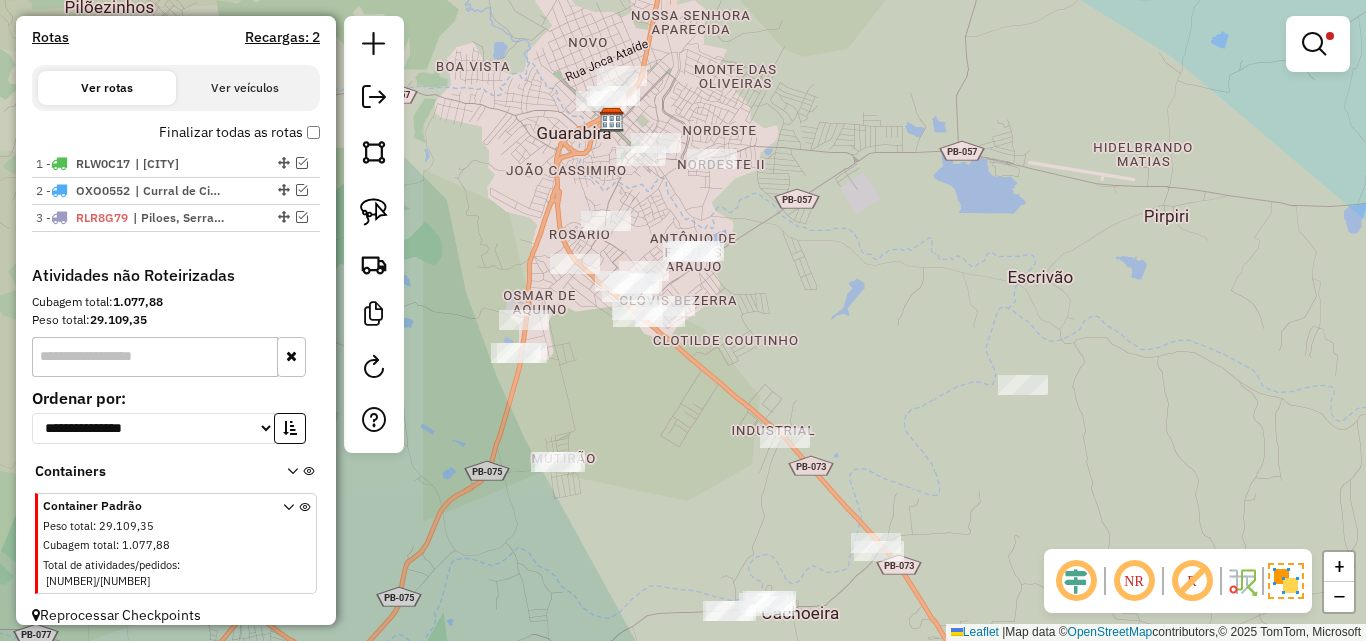 drag, startPoint x: 871, startPoint y: 419, endPoint x: 971, endPoint y: 441, distance: 102.3914 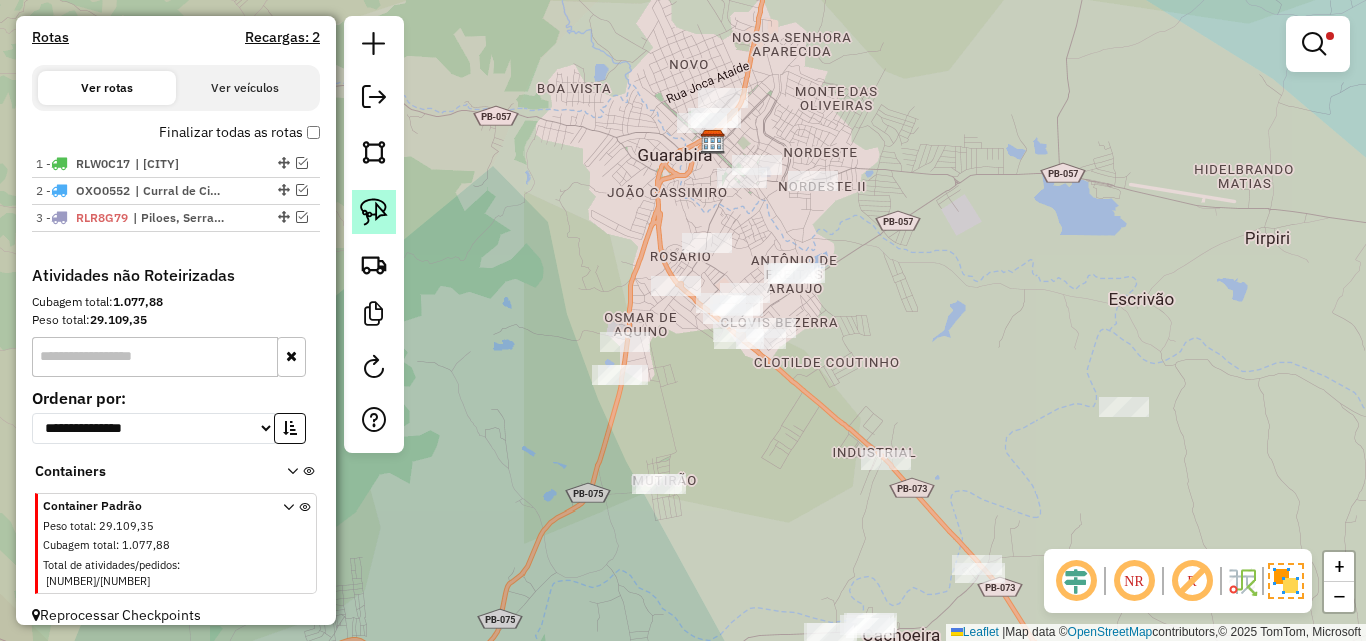 drag, startPoint x: 354, startPoint y: 224, endPoint x: 360, endPoint y: 212, distance: 13.416408 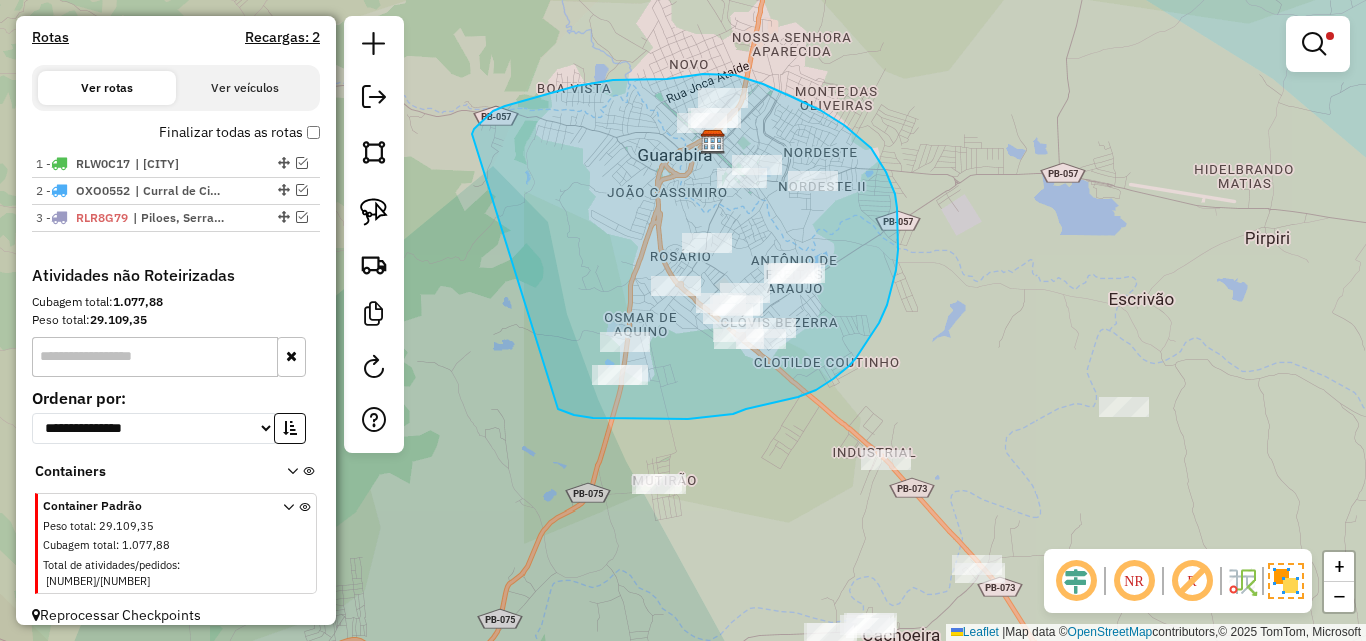 drag, startPoint x: 472, startPoint y: 132, endPoint x: 502, endPoint y: 396, distance: 265.69907 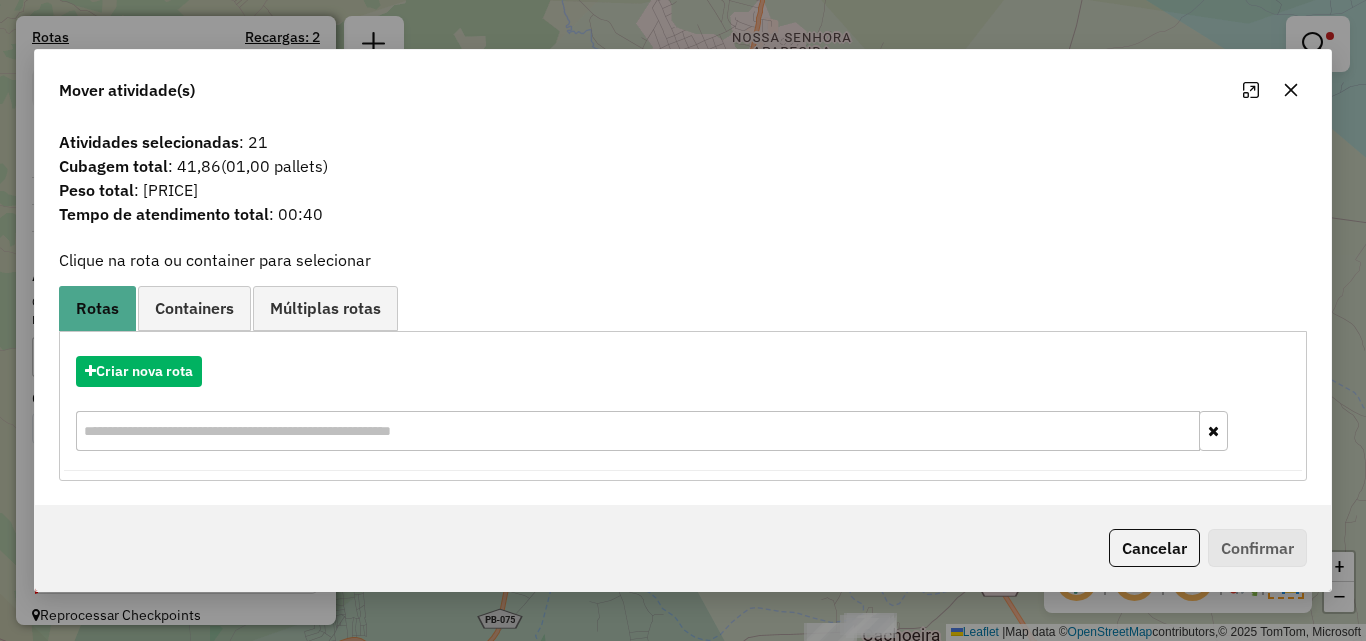 click 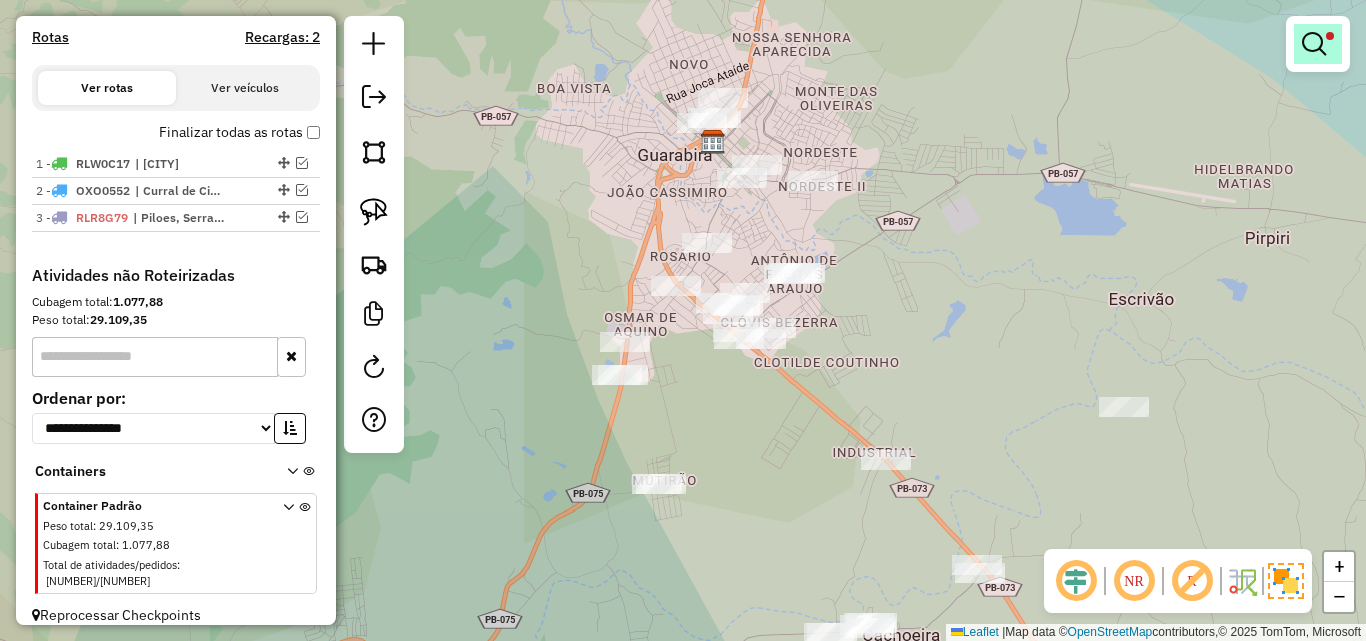 click at bounding box center (1314, 44) 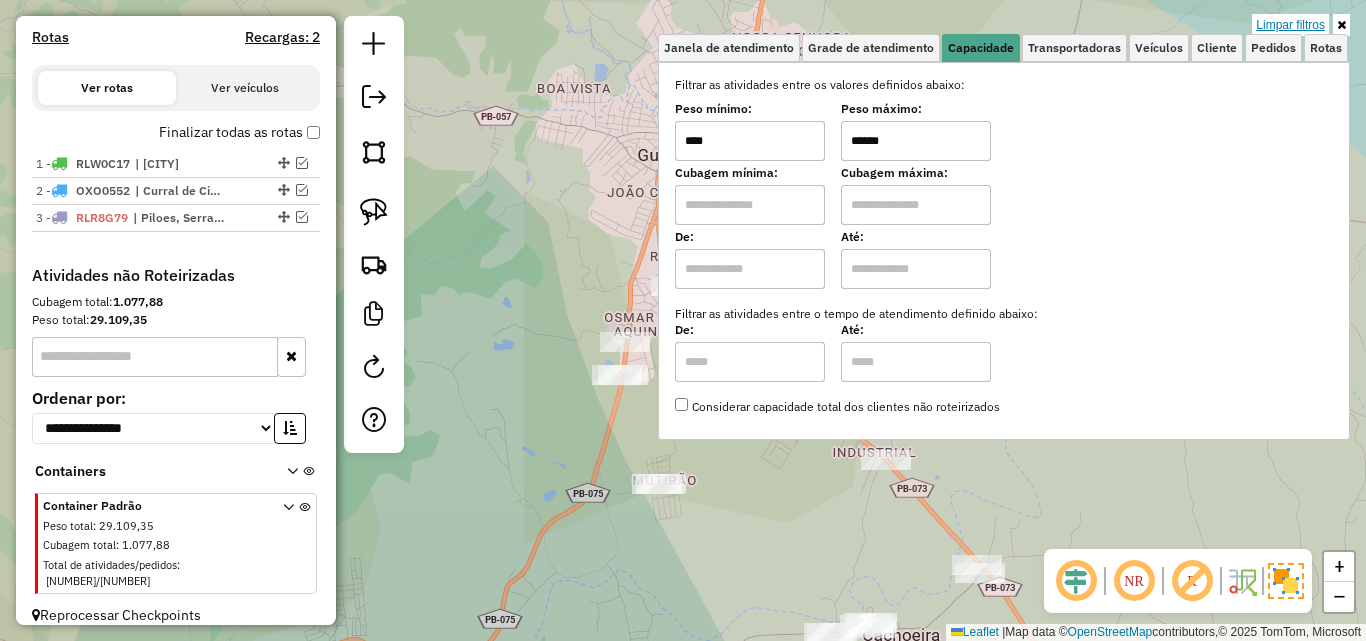 click on "Limpar filtros" at bounding box center [1290, 25] 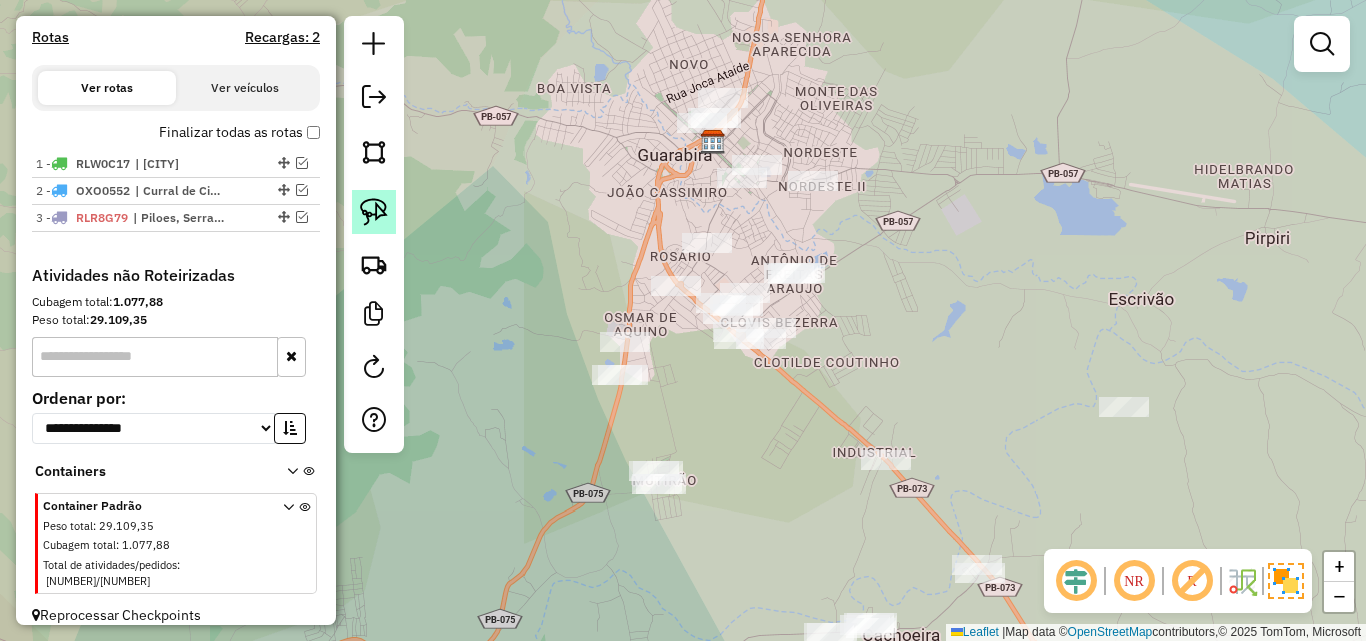 click 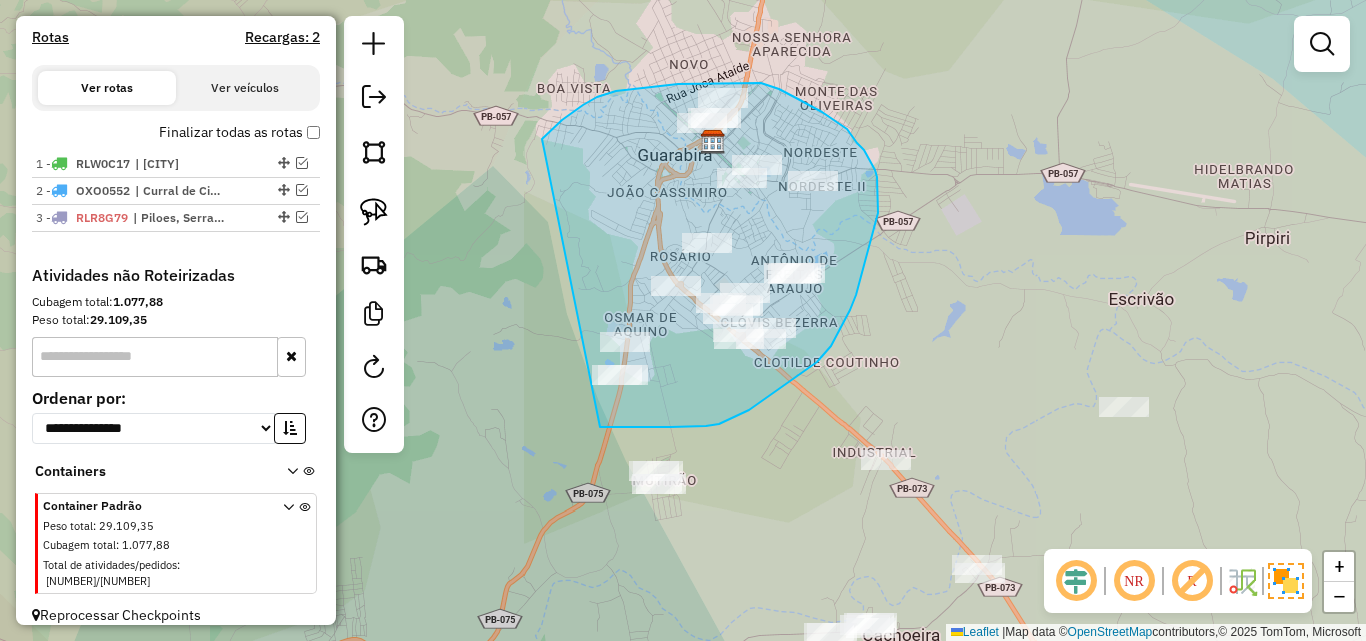 drag, startPoint x: 562, startPoint y: 120, endPoint x: 557, endPoint y: 420, distance: 300.04166 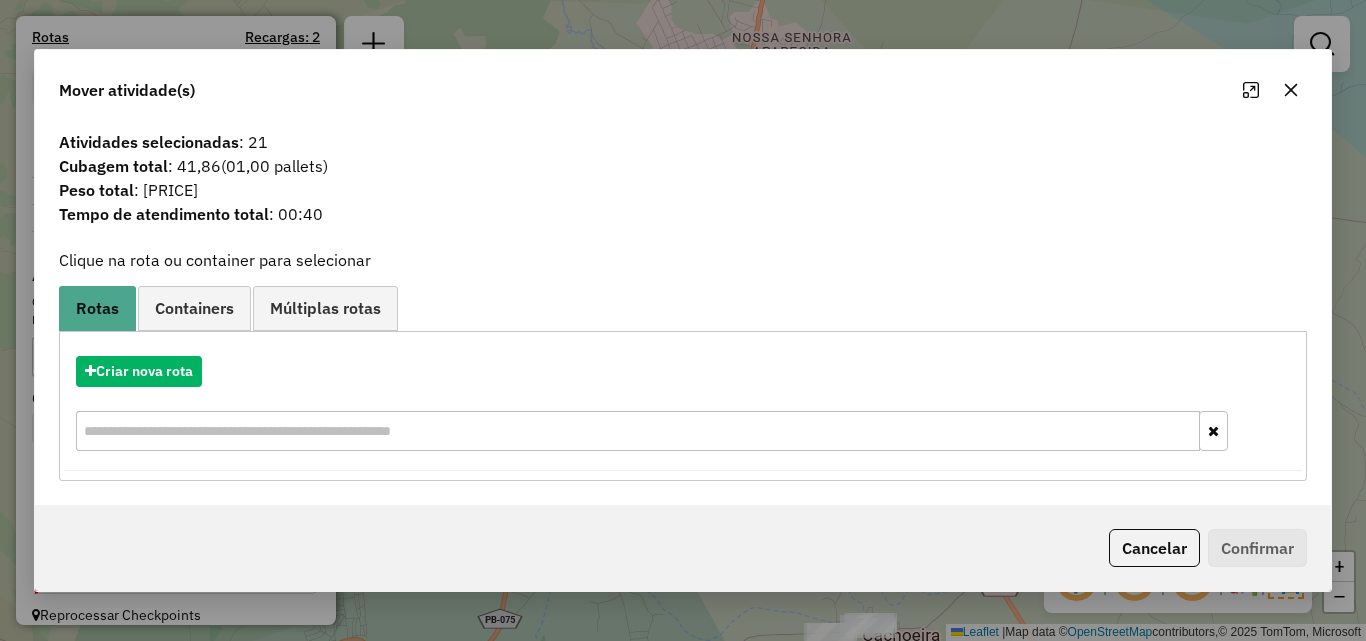 click 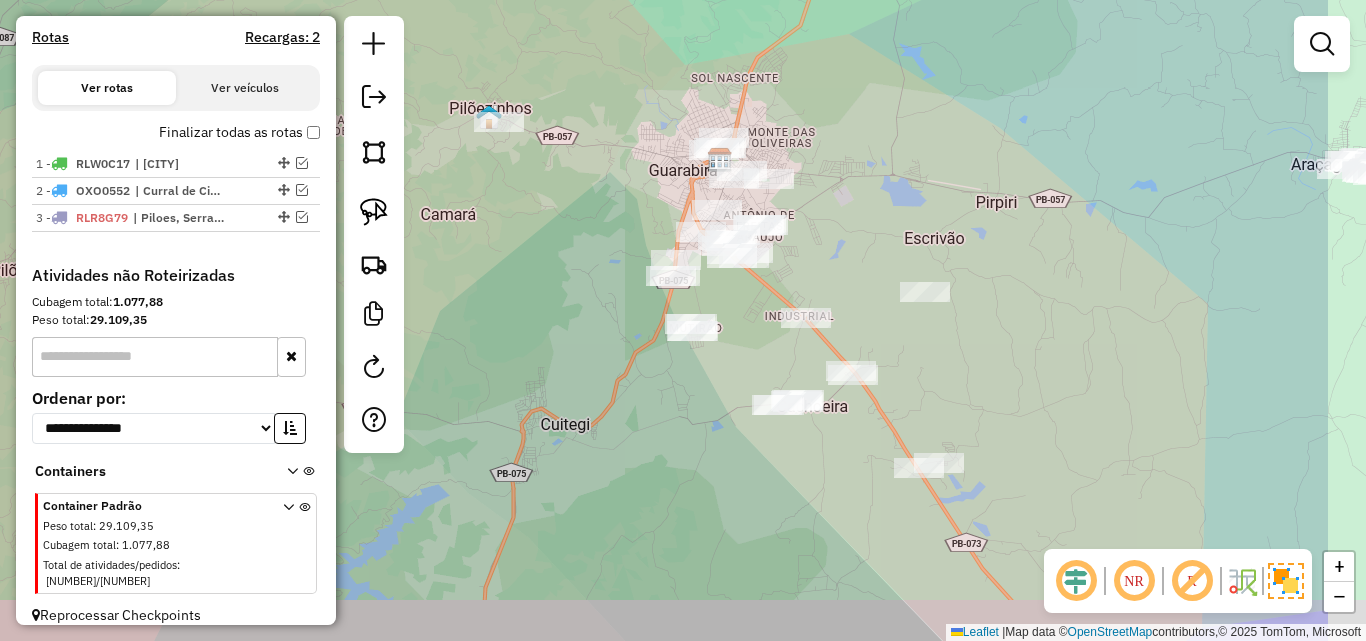 drag, startPoint x: 1050, startPoint y: 413, endPoint x: 801, endPoint y: 304, distance: 271.81244 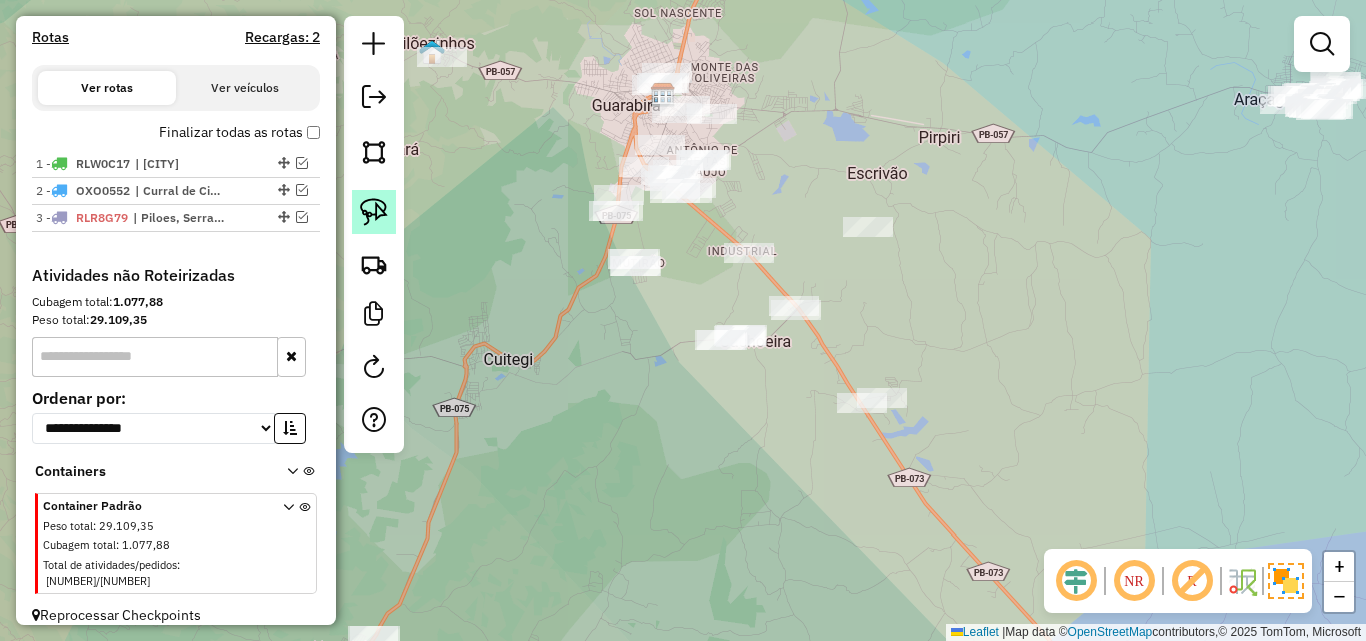 click 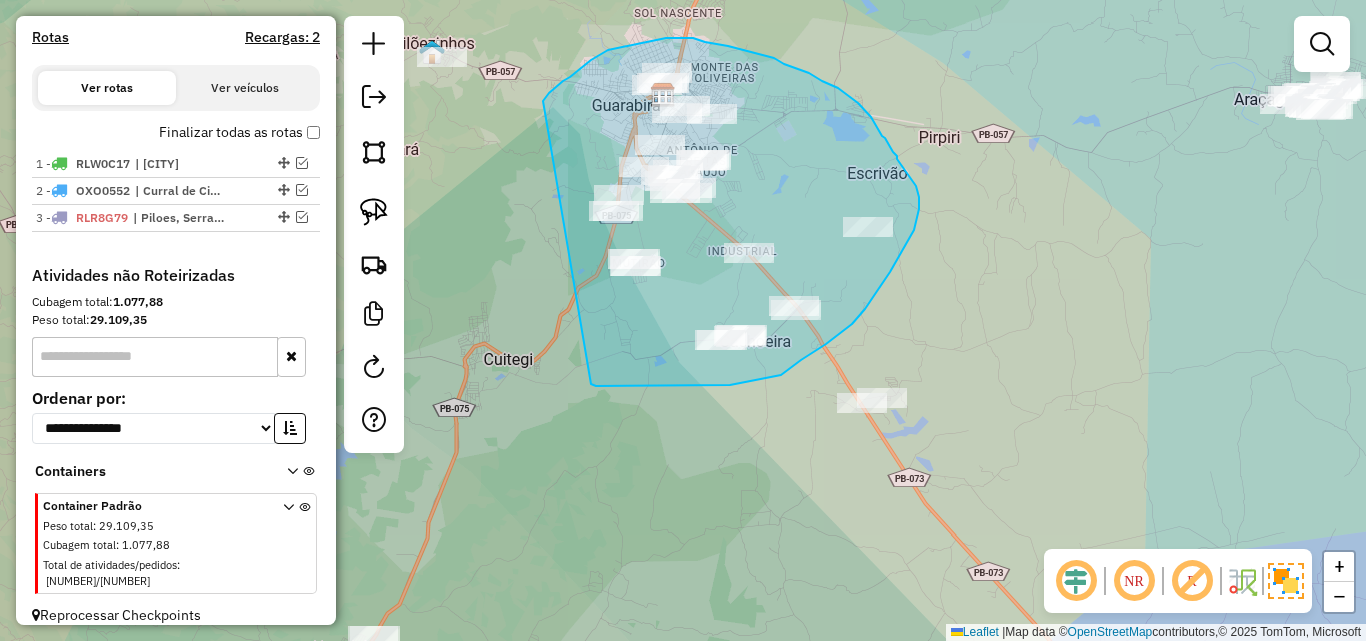 drag, startPoint x: 544, startPoint y: 100, endPoint x: 589, endPoint y: 384, distance: 287.54303 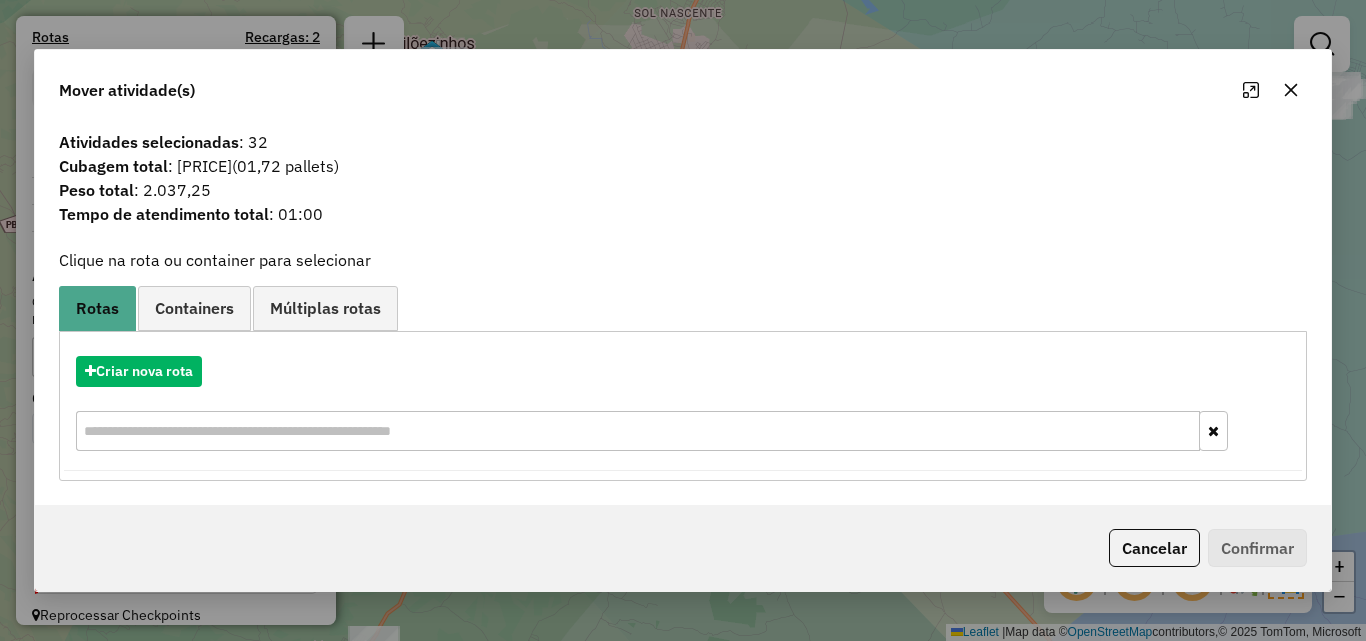 click 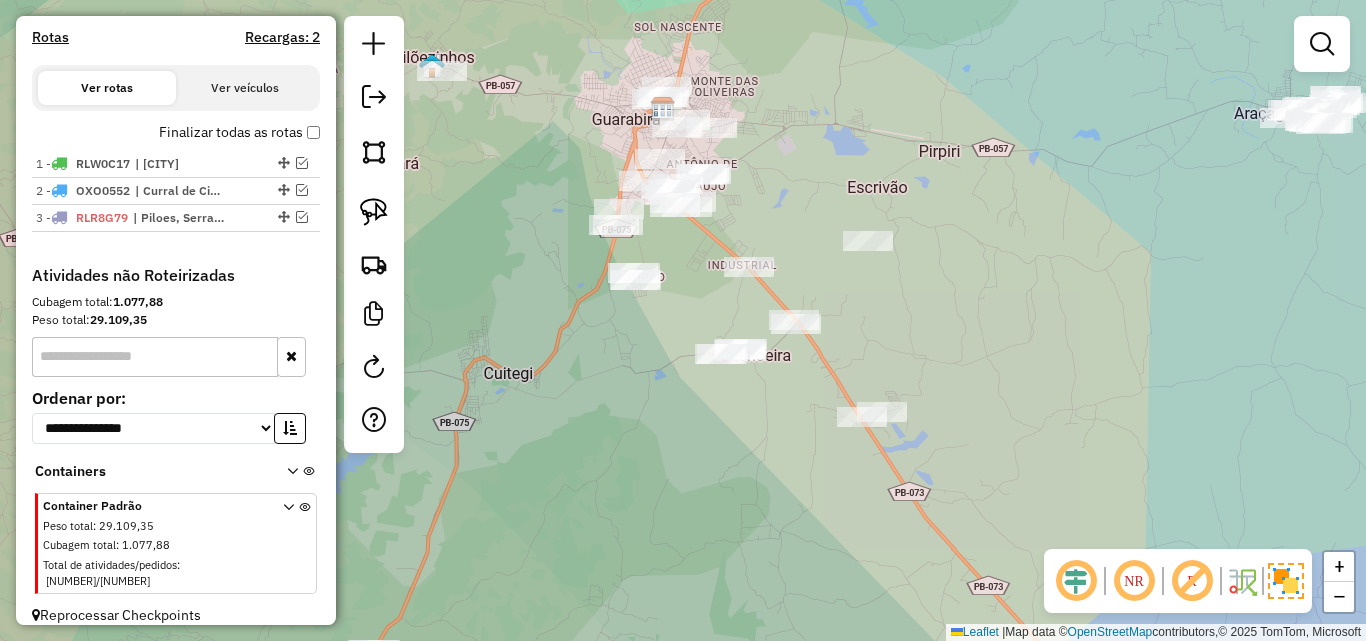 drag, startPoint x: 900, startPoint y: 355, endPoint x: 903, endPoint y: 375, distance: 20.22375 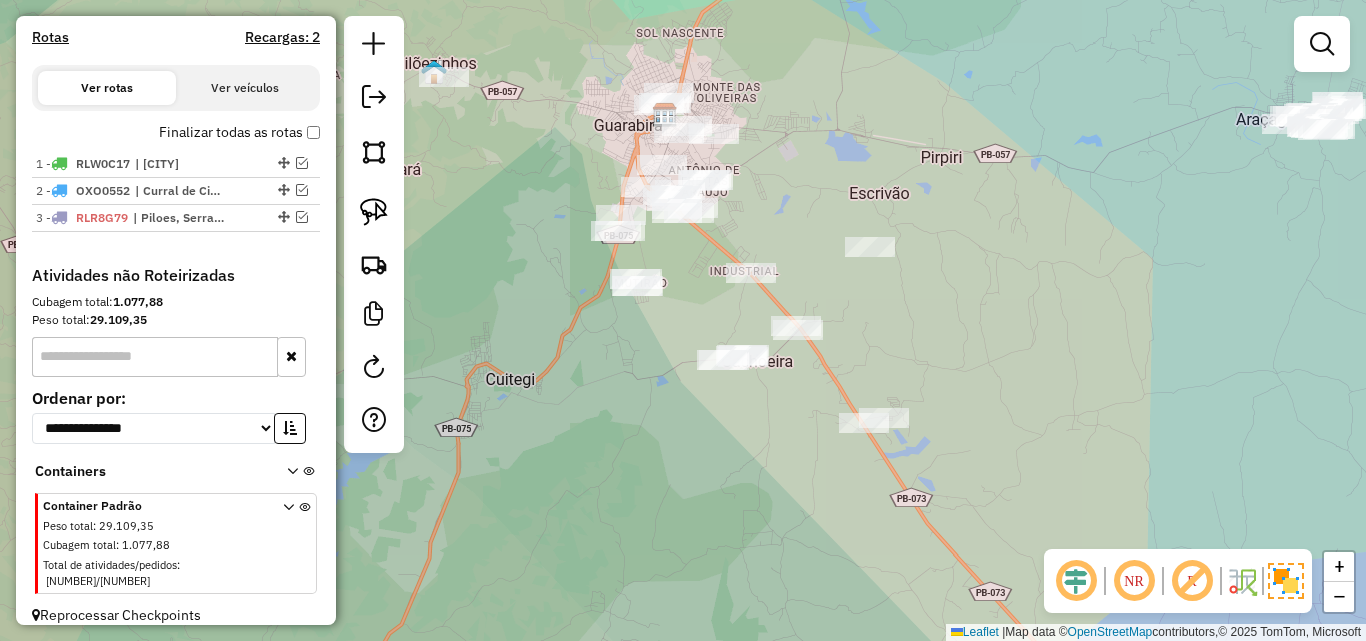 click on "Janela de atendimento Grade de atendimento Capacidade Transportadoras Veículos Cliente Pedidos  Rotas Selecione os dias de semana para filtrar as janelas de atendimento  Seg   Ter   Qua   Qui   Sex   Sáb   Dom  Informe o período da janela de atendimento: De: Até:  Filtrar exatamente a janela do cliente  Considerar janela de atendimento padrão  Selecione os dias de semana para filtrar as grades de atendimento  Seg   Ter   Qua   Qui   Sex   Sáb   Dom   Considerar clientes sem dia de atendimento cadastrado  Clientes fora do dia de atendimento selecionado Filtrar as atividades entre os valores definidos abaixo:  Peso mínimo:   Peso máximo:   Cubagem mínima:   Cubagem máxima:   De:   Até:  Filtrar as atividades entre o tempo de atendimento definido abaixo:  De:   Até:   Considerar capacidade total dos clientes não roteirizados Transportadora: Selecione um ou mais itens Tipo de veículo: Selecione um ou mais itens Veículo: Selecione um ou mais itens Motorista: Selecione um ou mais itens Nome: Rótulo:" 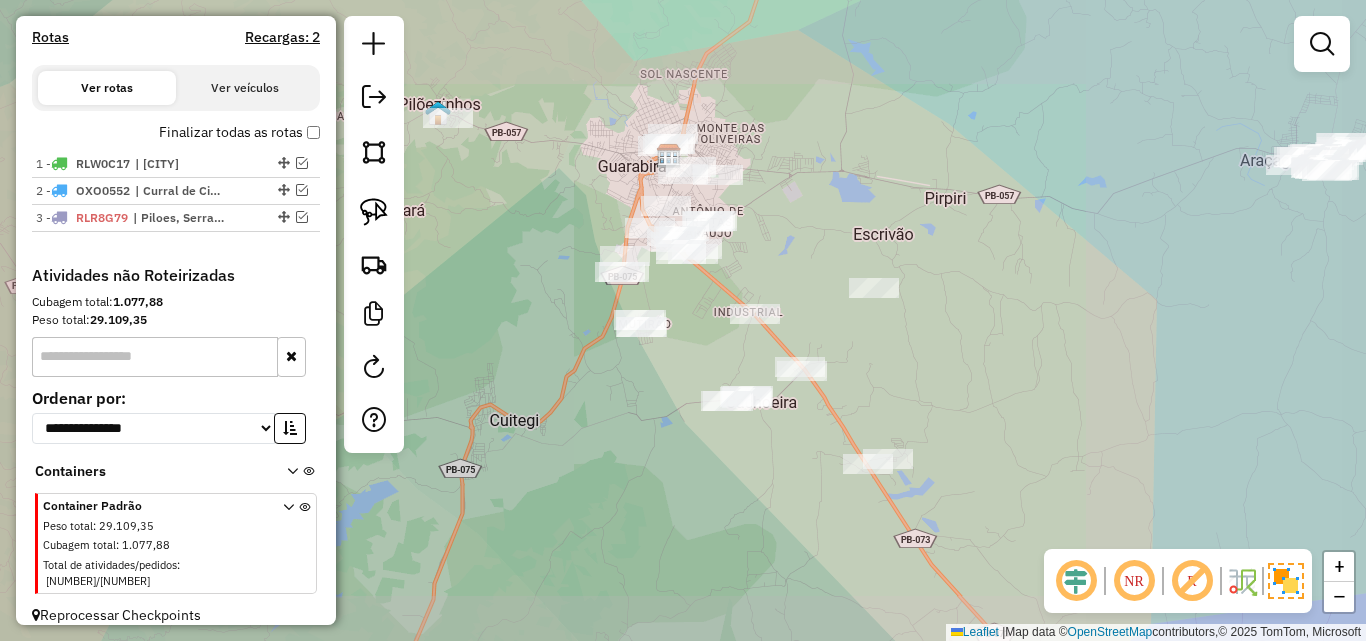 drag, startPoint x: 698, startPoint y: 309, endPoint x: 701, endPoint y: 351, distance: 42.107006 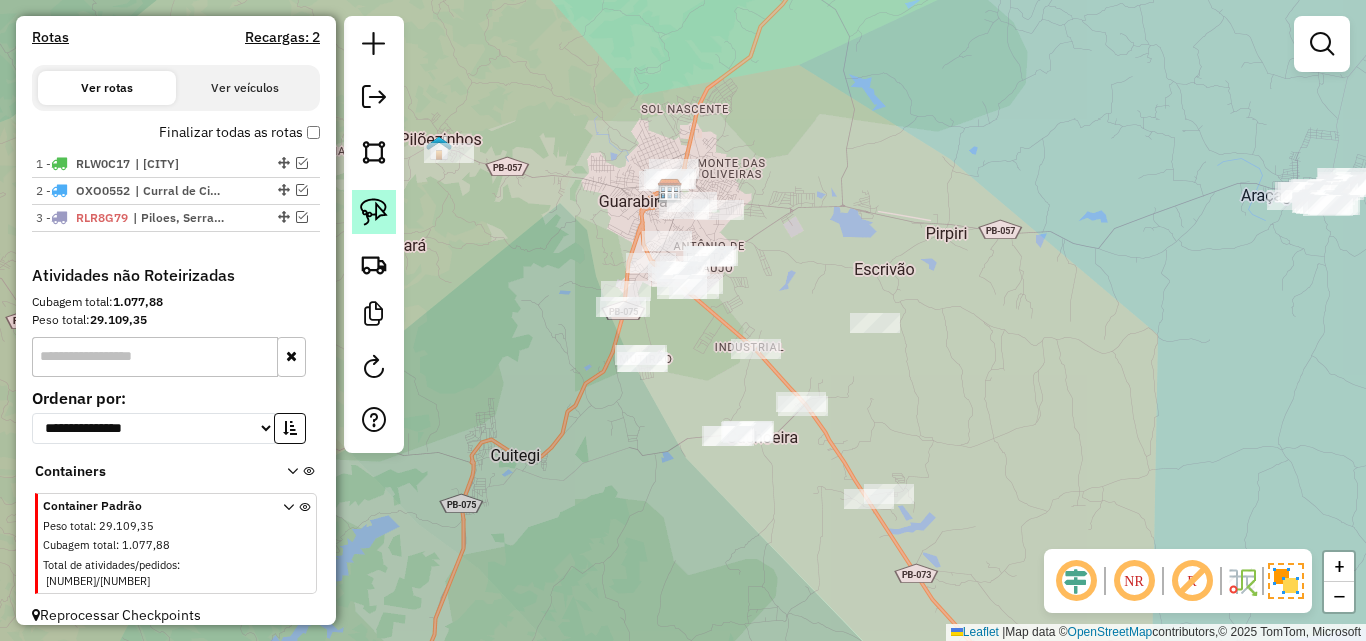 click 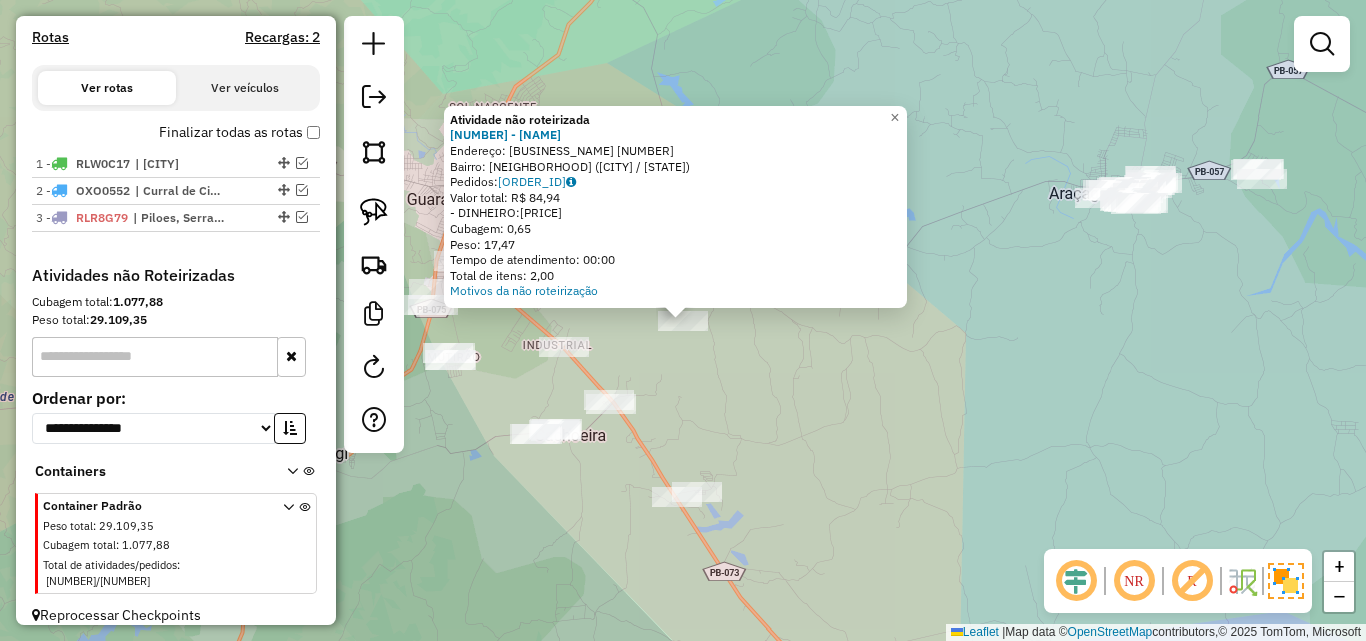 click on "Atividade não roteirizada [NUMBER] - [BUSINESS_NAME]  Endereço:  [STREET_NAME] [NUMBER]   Bairro: [NEIGHBORHOOD] ([CITY] / [STATE])   Pedidos:  [NUMBER]   Valor total: [CURRENCY] [AMOUNT]   - DINHEIRO:  [CURRENCY] [AMOUNT]   Cubagem: [NUMBER]   Peso: [NUMBER]   Tempo de atendimento: [TIME]   Total de itens: [NUMBER]  Motivos da não roteirização × Janela de atendimento Grade de atendimento Capacidade Transportadoras Veículos Cliente Pedidos  Rotas Selecione os dias de semana para filtrar as janelas de atendimento  Seg   Ter   Qua   Qui   Sex   Sáb   Dom  Informe o período da janela de atendimento: De: Até:  Filtrar exatamente a janela do cliente  Considerar janela de atendimento padrão  Selecione os dias de semana para filtrar as grades de atendimento  Seg   Ter   Qua   Qui   Sex   Sáb   Dom   Considerar clientes sem dia de atendimento cadastrado  Clientes fora do dia de atendimento selecionado Filtrar as atividades entre os valores definidos abaixo:  Peso mínimo:   Peso máximo:   Cubagem mínima:   Cubagem máxima:   De:  De:" 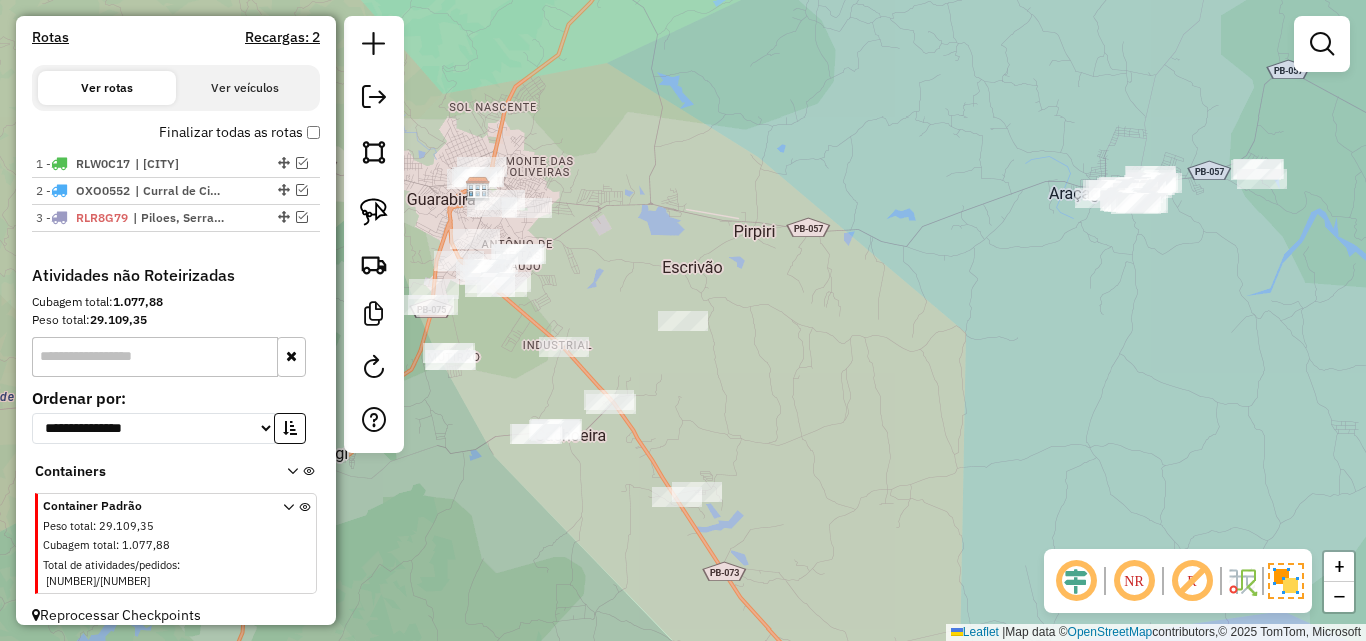 drag, startPoint x: 630, startPoint y: 367, endPoint x: 894, endPoint y: 370, distance: 264.01706 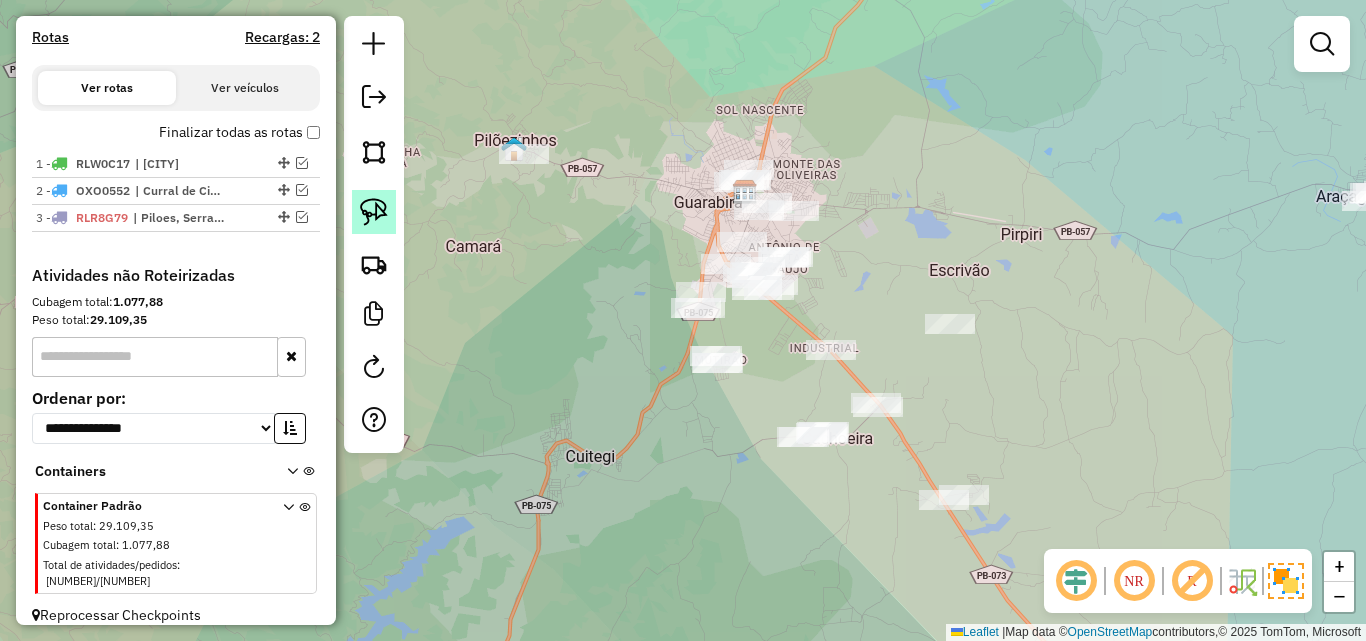 click 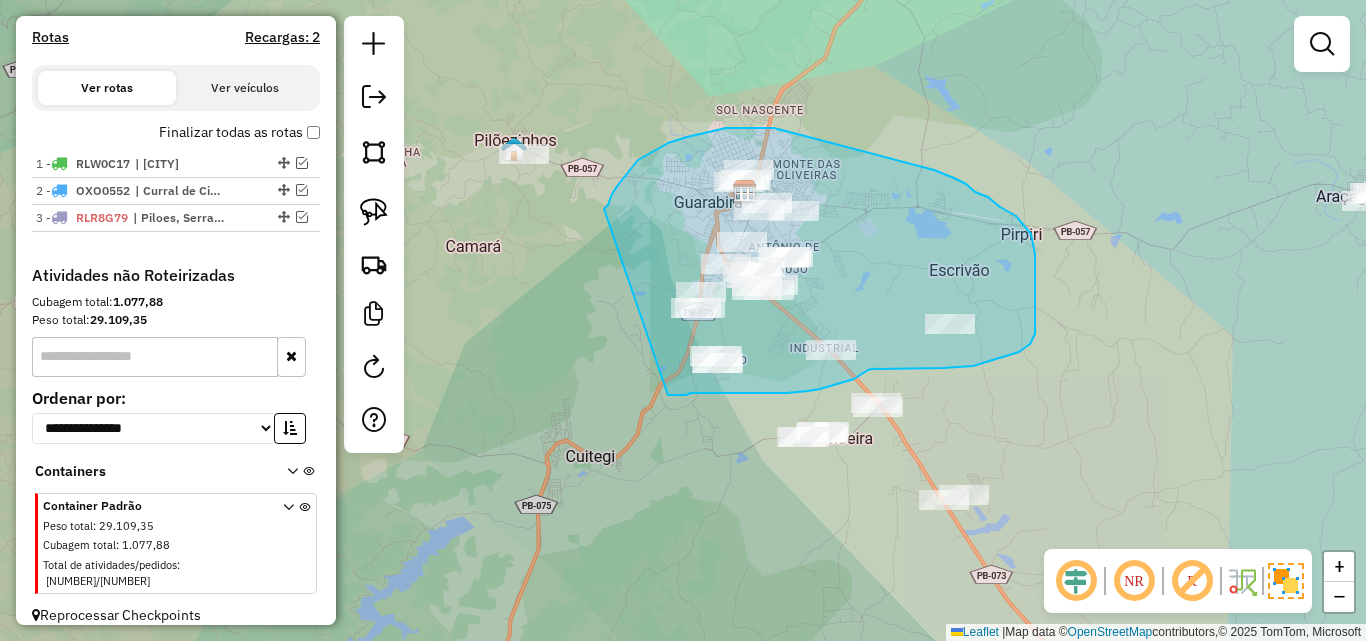 drag, startPoint x: 604, startPoint y: 209, endPoint x: 668, endPoint y: 395, distance: 196.70282 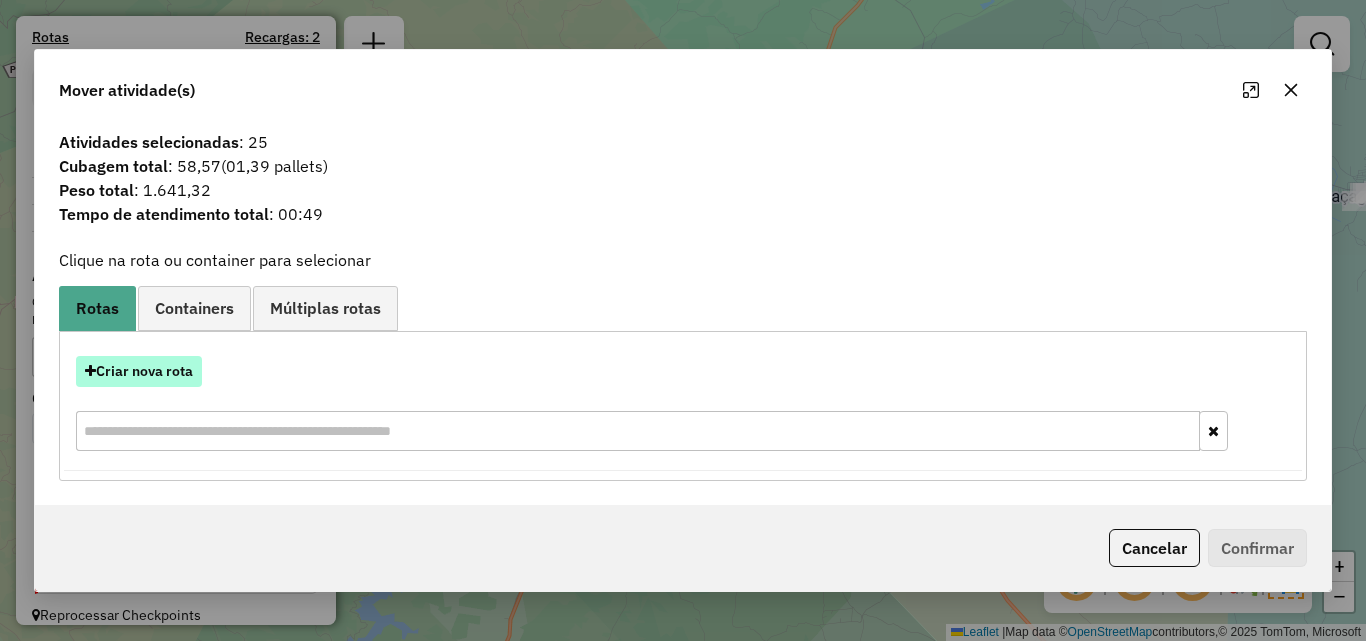 click on "Criar nova rota" at bounding box center [139, 371] 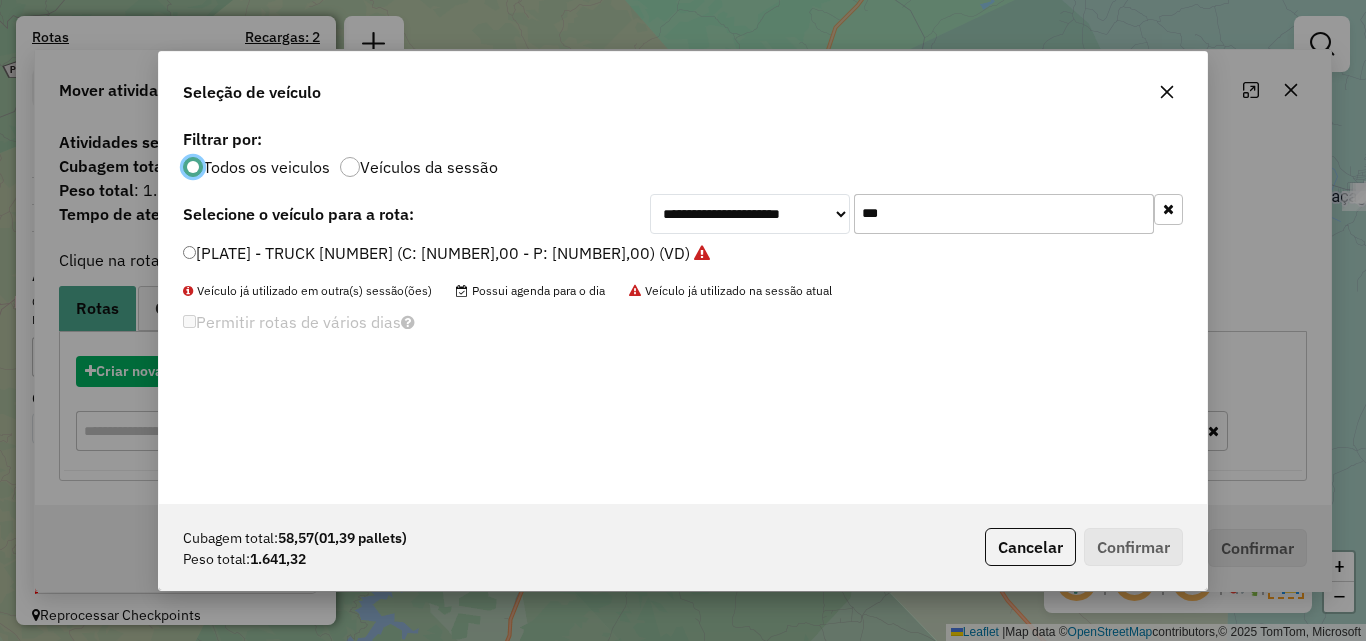 scroll, scrollTop: 11, scrollLeft: 6, axis: both 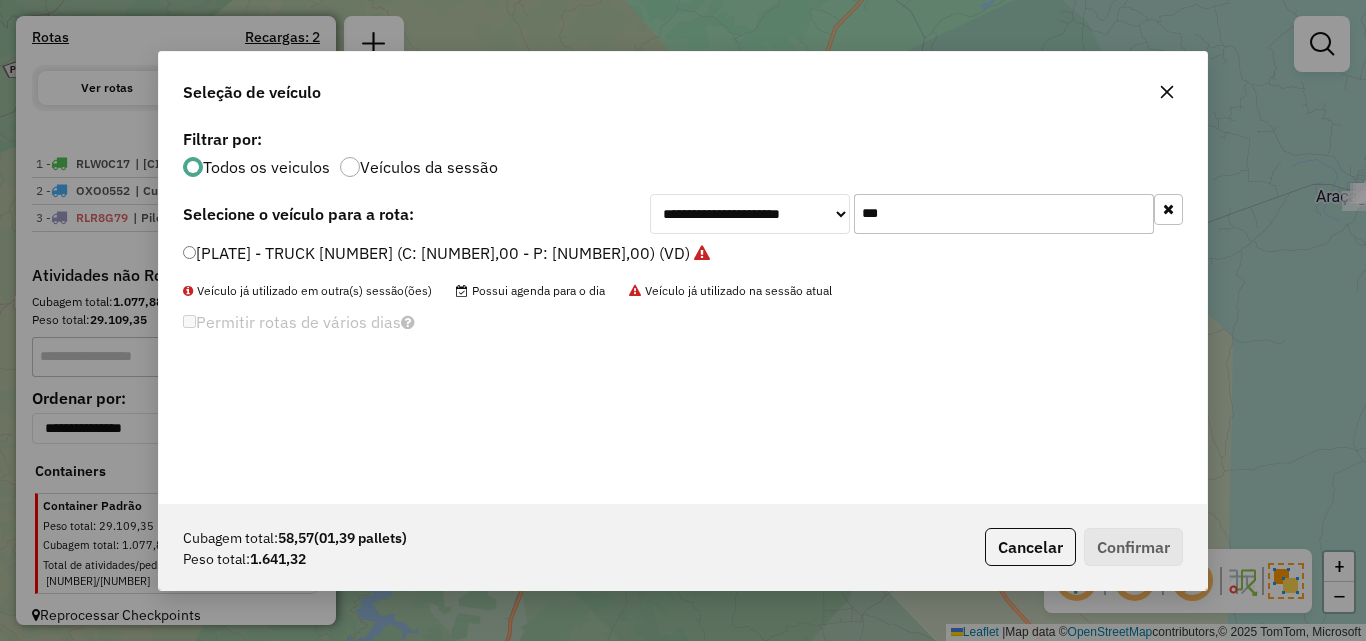 click on "***" 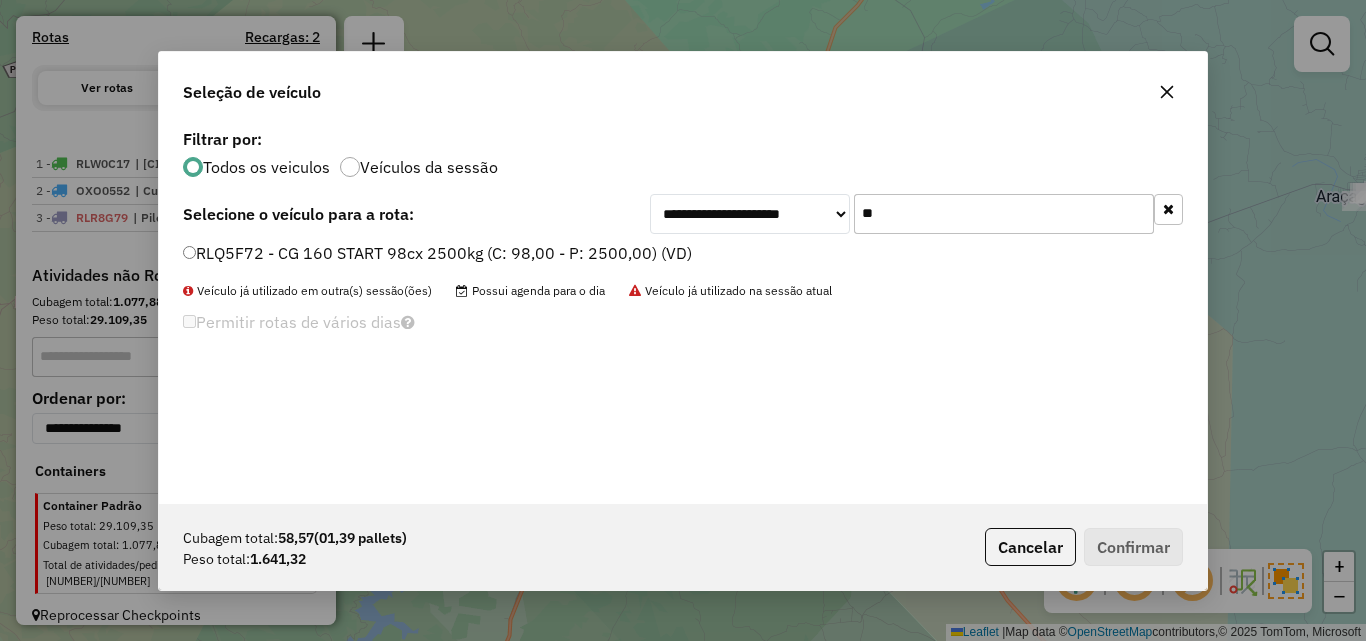 type on "**" 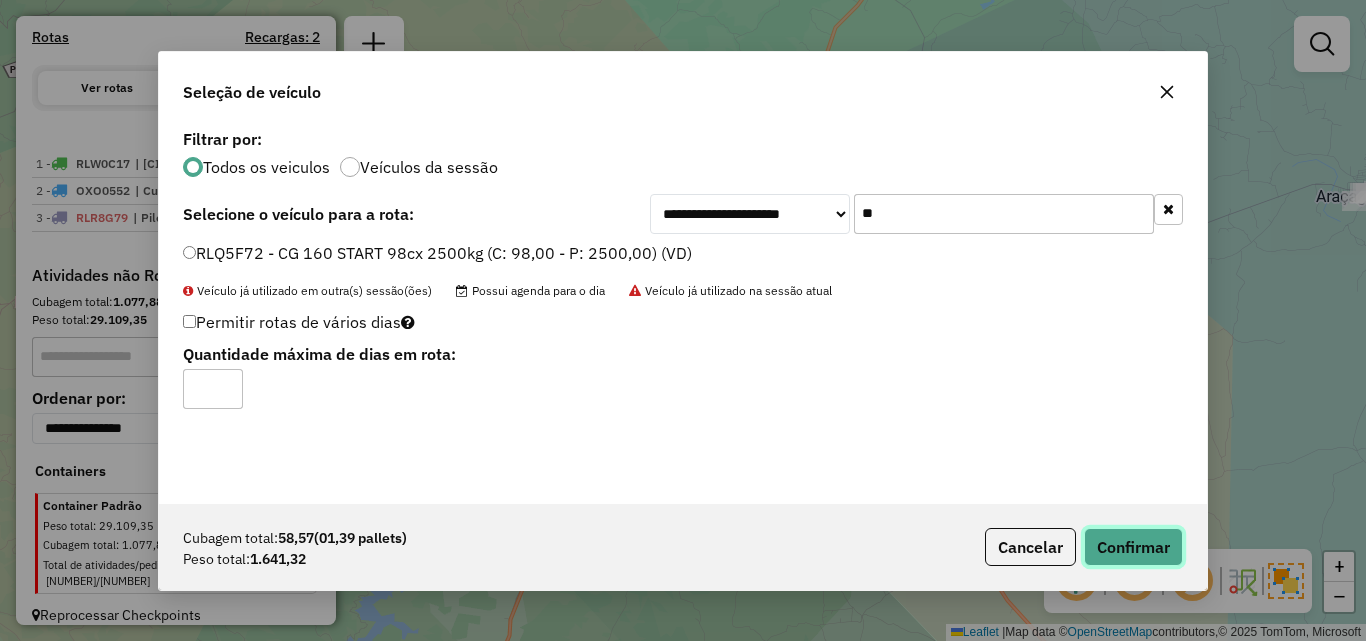 click on "Confirmar" 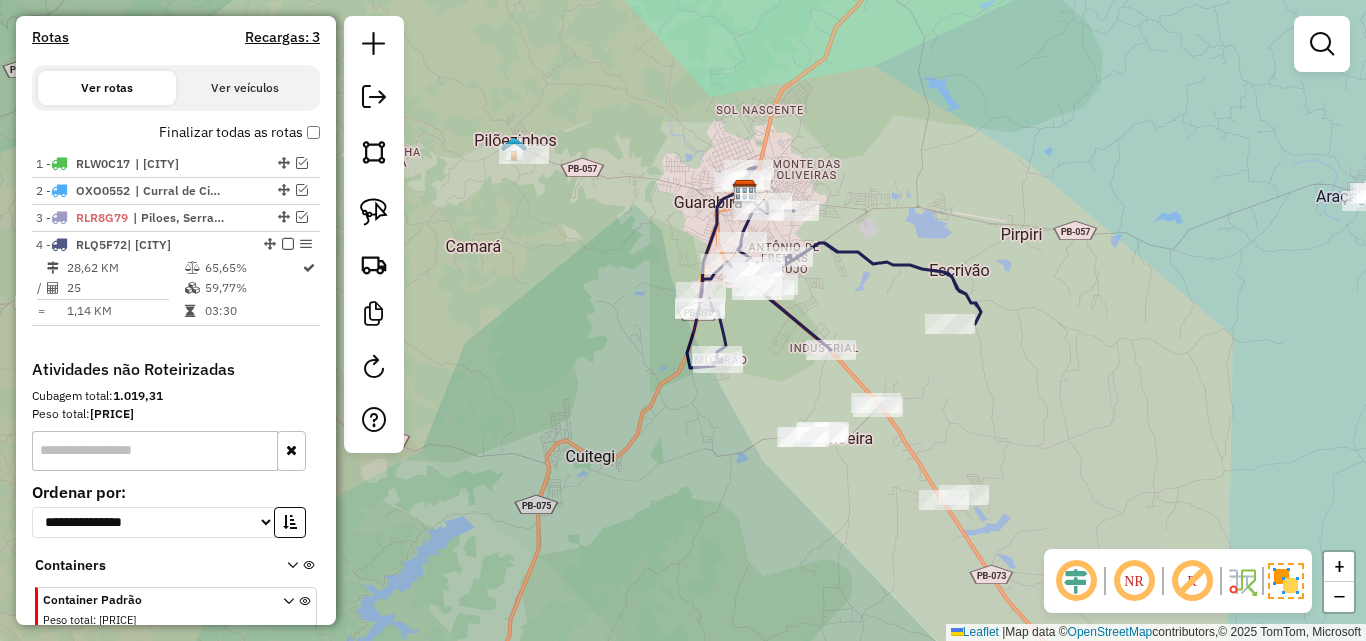 scroll, scrollTop: 673, scrollLeft: 0, axis: vertical 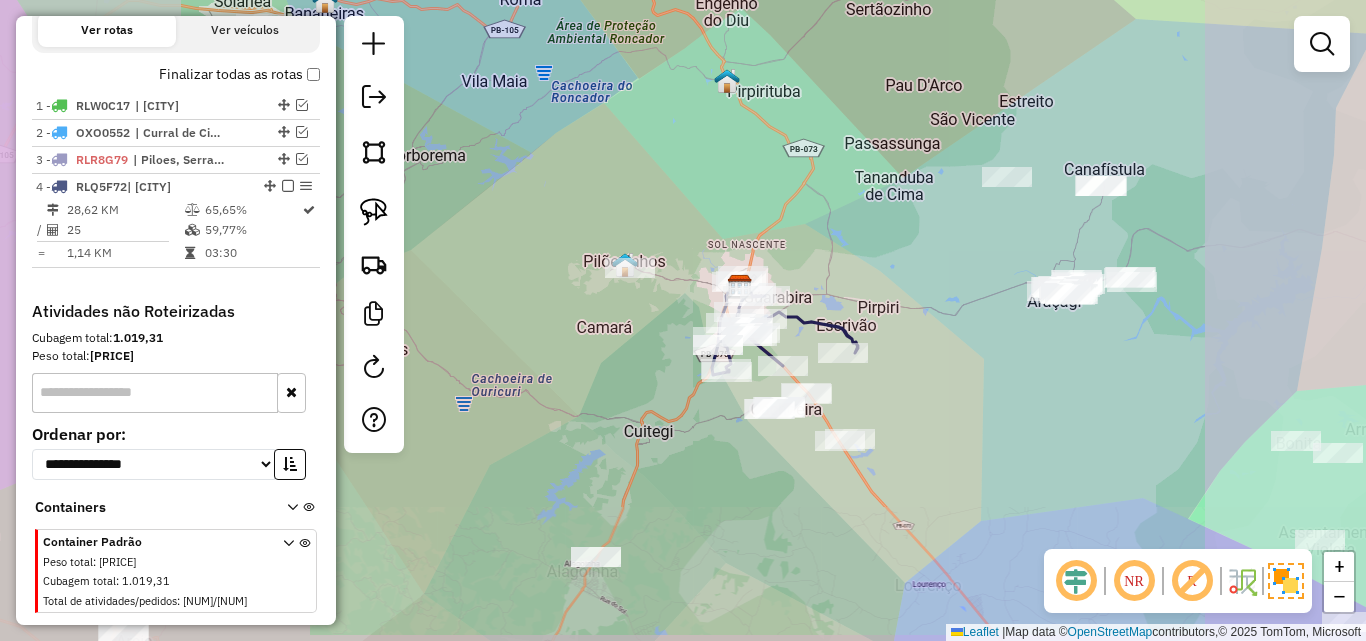 drag, startPoint x: 672, startPoint y: 421, endPoint x: 645, endPoint y: 392, distance: 39.623226 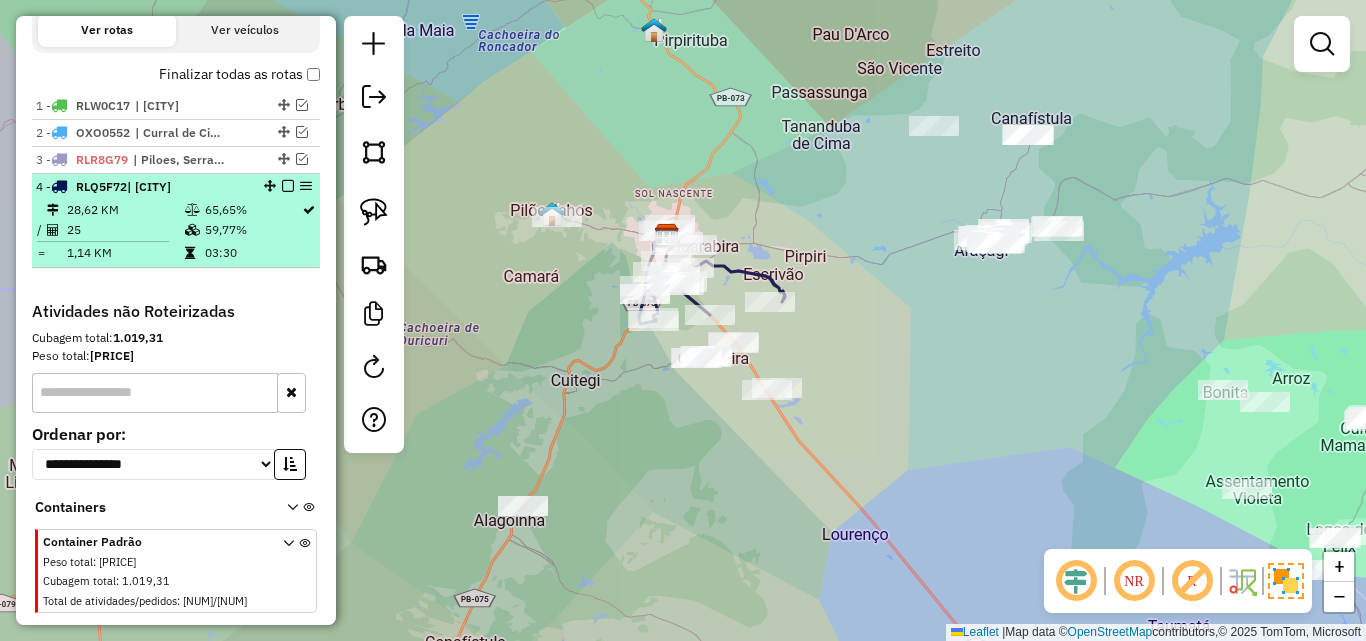 click at bounding box center (288, 186) 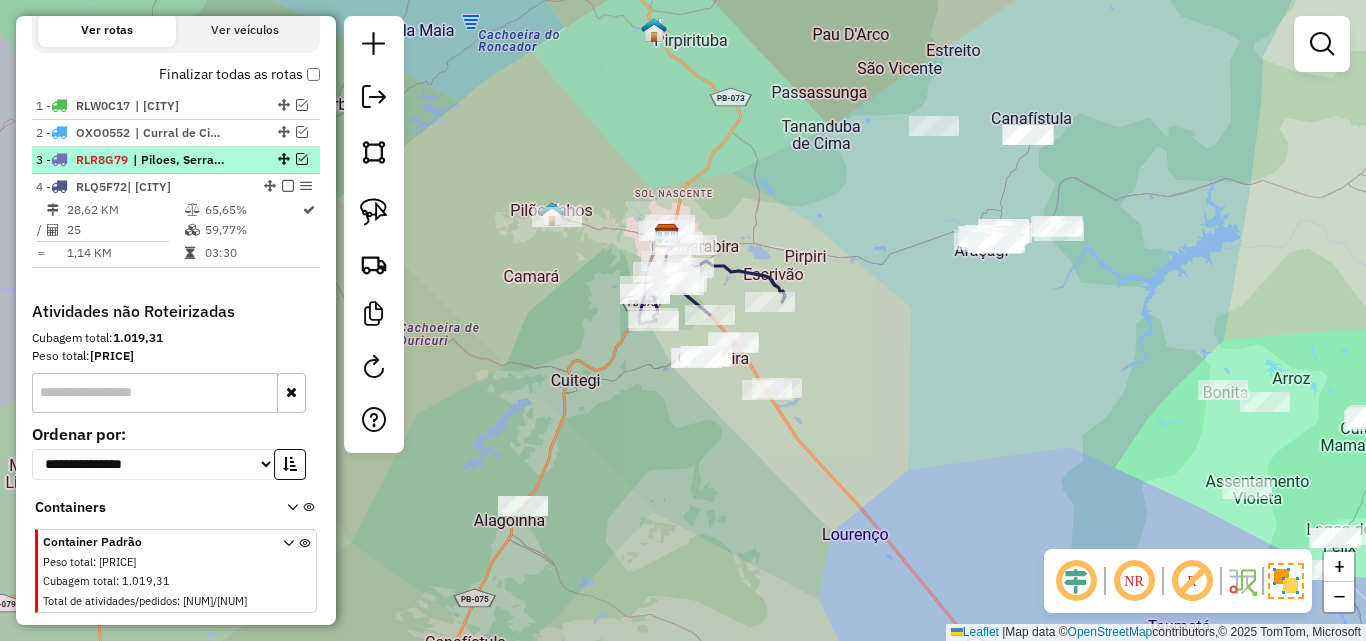 scroll, scrollTop: 642, scrollLeft: 0, axis: vertical 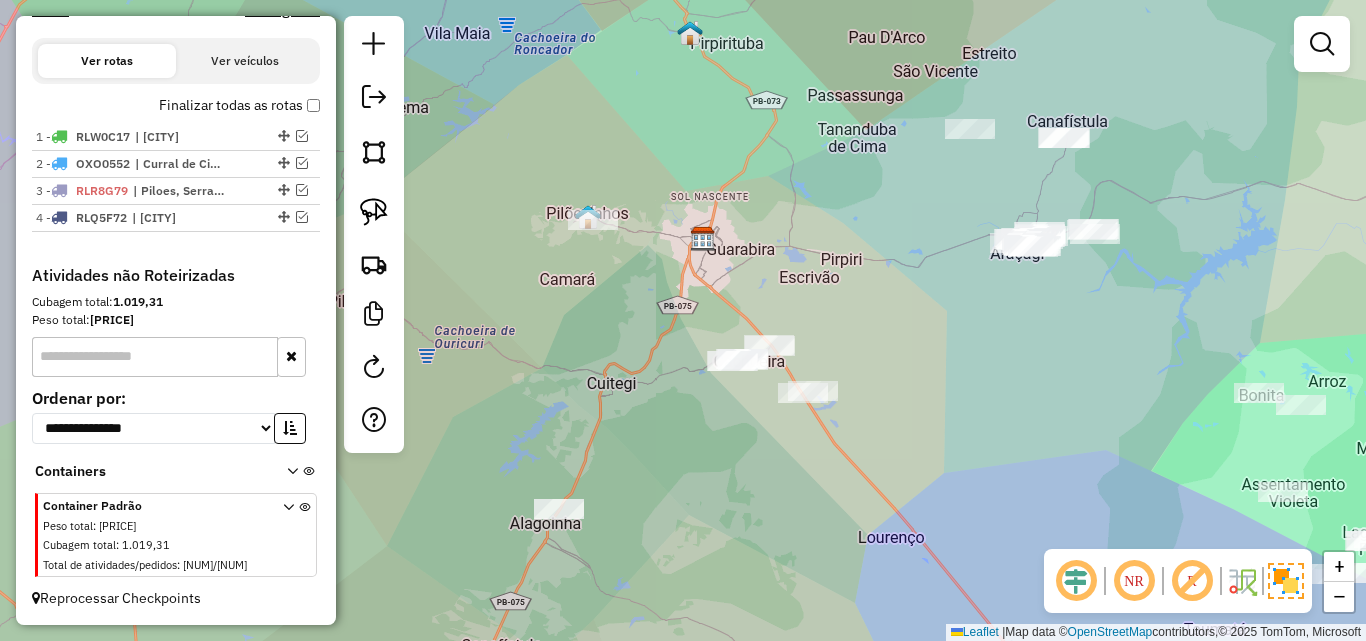 drag, startPoint x: 716, startPoint y: 463, endPoint x: 818, endPoint y: 469, distance: 102.176315 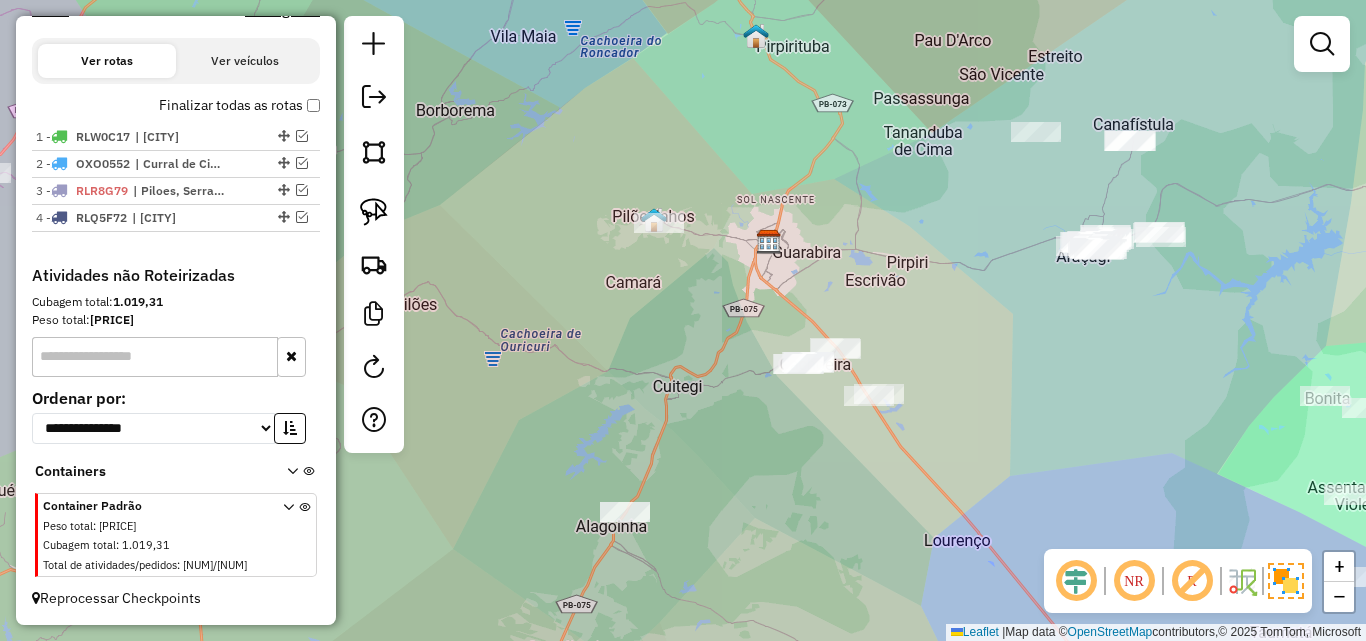 click 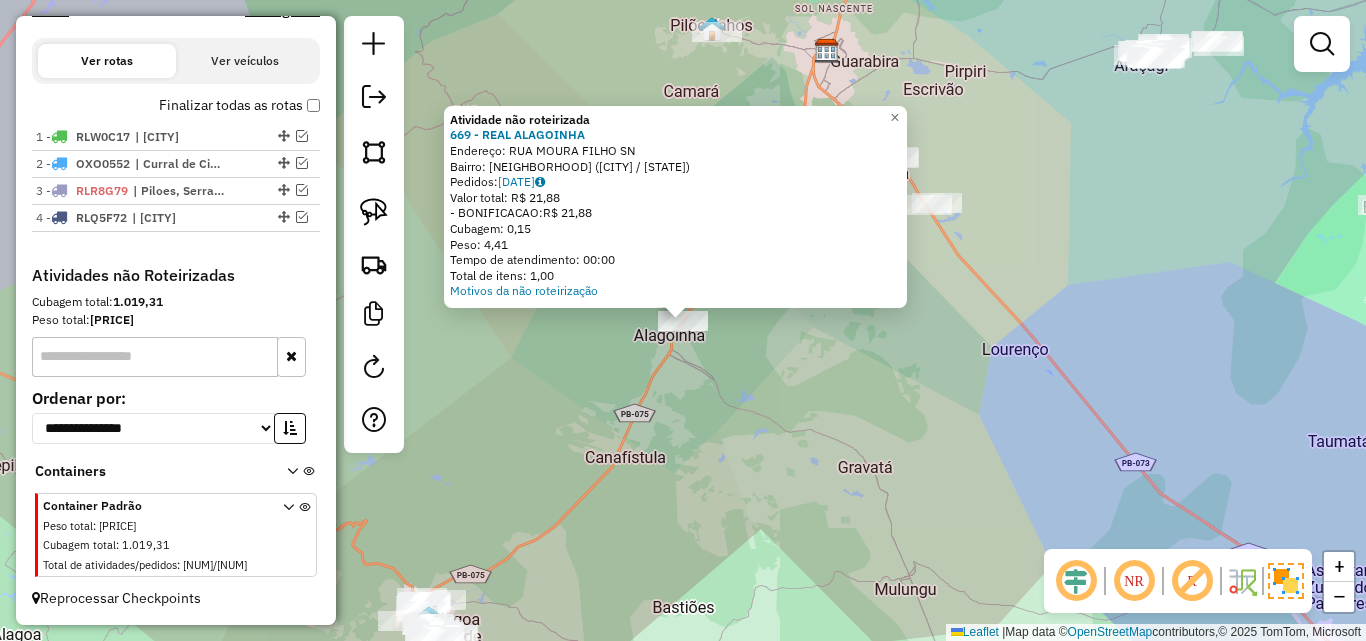 click on "Atividade não roteirizada [NUMBER] - REAL ALAGOINHA Endereço: RUA MOURA FILHO SN Bairro: CENTRO (ALAGOINHA / PB) Pedidos: [NUMBER] Valor total: R$ [NUMBER] -BONIFICACAO: R$ [NUMBER] Cubagem: [NUMBER] Peso: [NUMBER] Tempo de atendimento: [TIME] Total de itens: [NUMBER] Motivos da não roteirização × Janela de atendimento Grade de atendimento Capacidade Transportadoras Veículos Cliente Pedidos Rotas Selecione os dias de semana para filtrar as janelas de atendimento Seg Ter Qua Qui Sex Sáb Dom Informe o período da janela de atendimento: De: Até: Filtrar exatamente a janela do cliente Considerar janela de atendimento padrão Selecione os dias de semana para filtrar as grades de atendimento Seg Ter Qua Qui Sex Sáb Dom Considerar clientes sem dia de atendimento cadastrado Clientes fora do dia de atendimento selecionado Filtrar as atividades entre os valores definidos abaixo: Peso mínimo: Peso máximo: Cubagem mínima: Cubagem máxima: De: Até: De: Até: +" 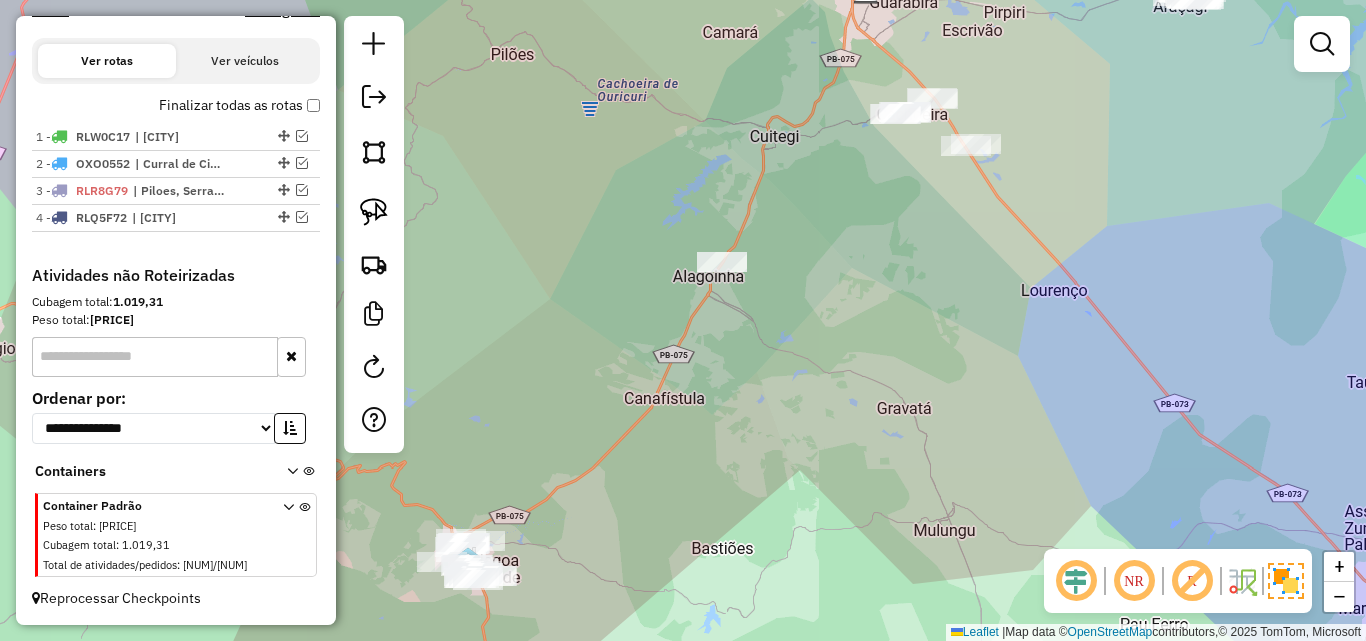 drag, startPoint x: 697, startPoint y: 456, endPoint x: 695, endPoint y: 438, distance: 18.110771 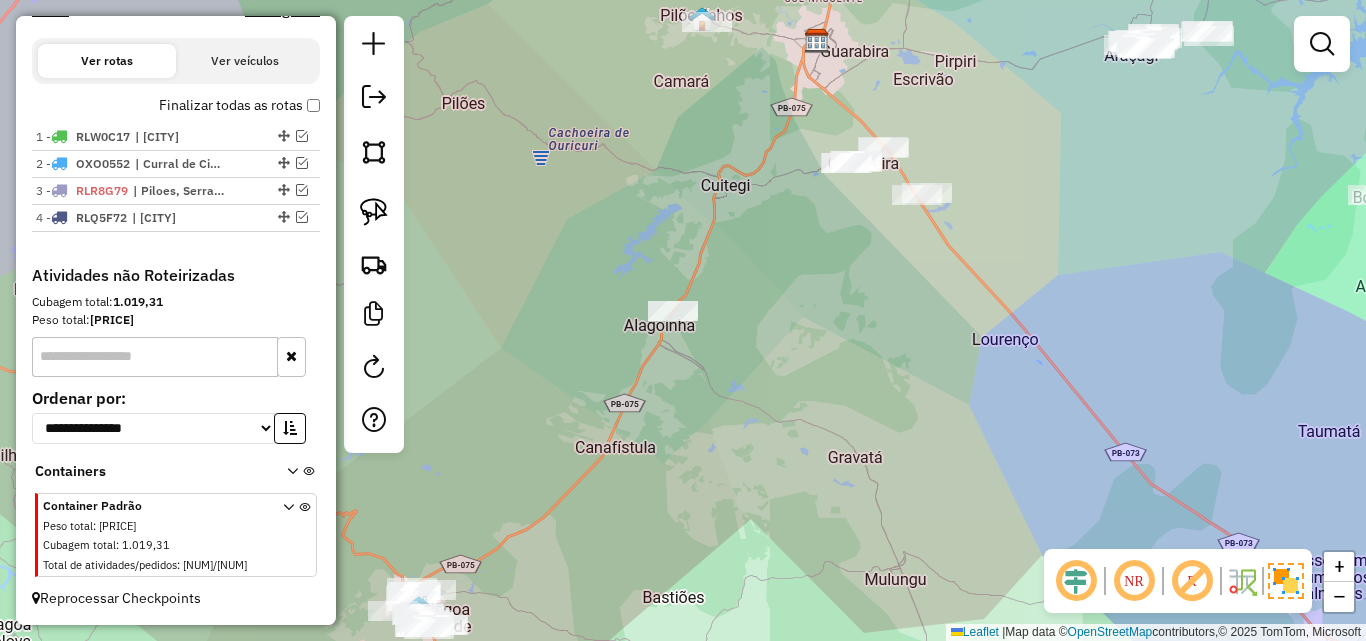 drag, startPoint x: 788, startPoint y: 330, endPoint x: 727, endPoint y: 417, distance: 106.25441 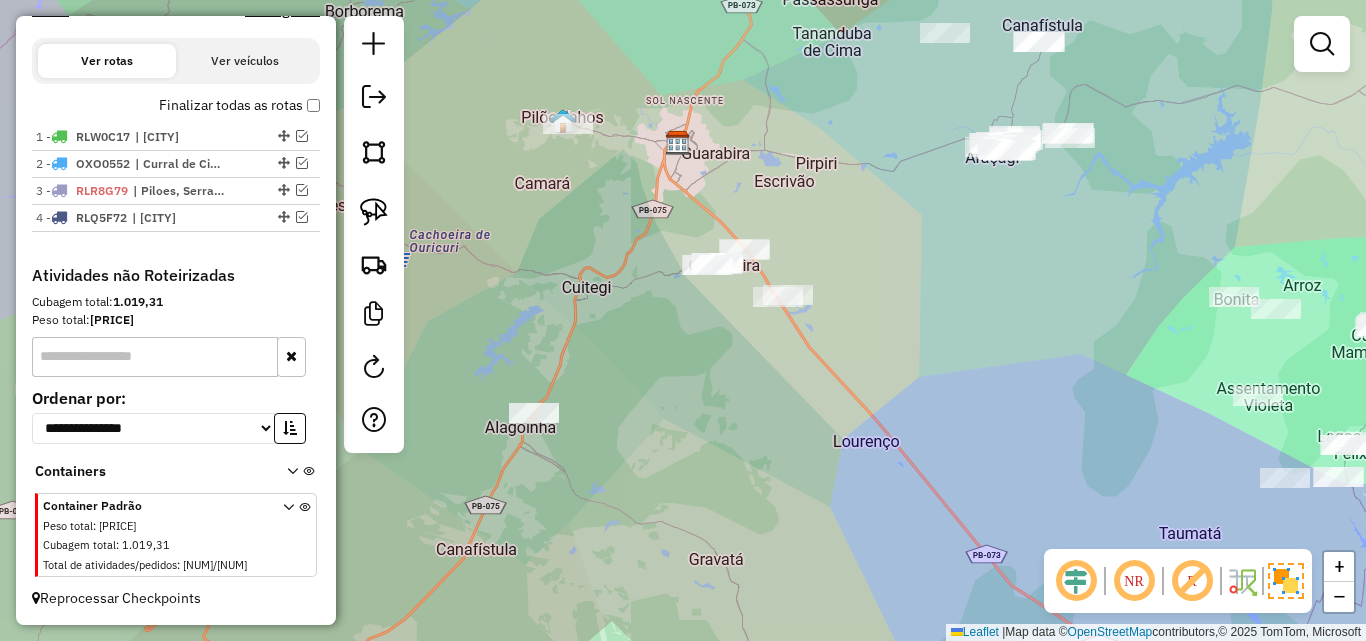 drag, startPoint x: 743, startPoint y: 371, endPoint x: 675, endPoint y: 406, distance: 76.47875 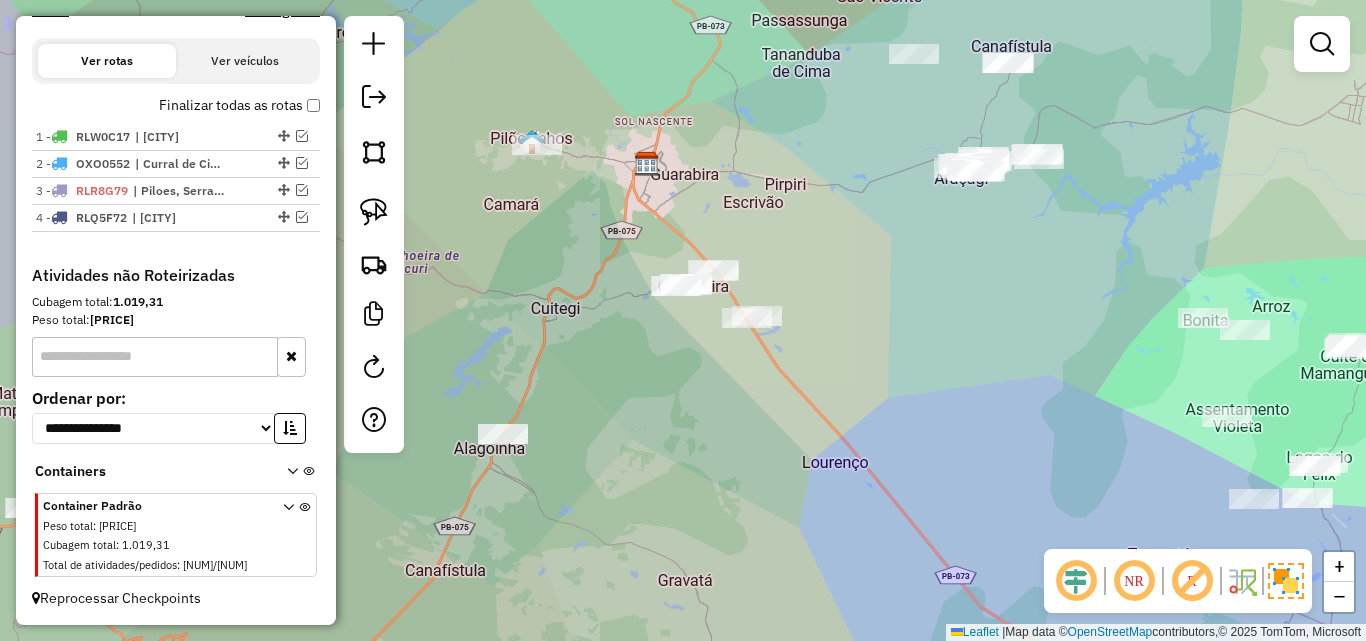 click on "Janela de atendimento Grade de atendimento Capacidade Transportadoras Veículos Cliente Pedidos  Rotas Selecione os dias de semana para filtrar as janelas de atendimento  Seg   Ter   Qua   Qui   Sex   Sáb   Dom  Informe o período da janela de atendimento: De: Até:  Filtrar exatamente a janela do cliente  Considerar janela de atendimento padrão  Selecione os dias de semana para filtrar as grades de atendimento  Seg   Ter   Qua   Qui   Sex   Sáb   Dom   Considerar clientes sem dia de atendimento cadastrado  Clientes fora do dia de atendimento selecionado Filtrar as atividades entre os valores definidos abaixo:  Peso mínimo:   Peso máximo:   Cubagem mínima:   Cubagem máxima:   De:   Até:  Filtrar as atividades entre o tempo de atendimento definido abaixo:  De:   Até:   Considerar capacidade total dos clientes não roteirizados Transportadora: Selecione um ou mais itens Tipo de veículo: Selecione um ou mais itens Veículo: Selecione um ou mais itens Motorista: Selecione um ou mais itens Nome: Rótulo:" 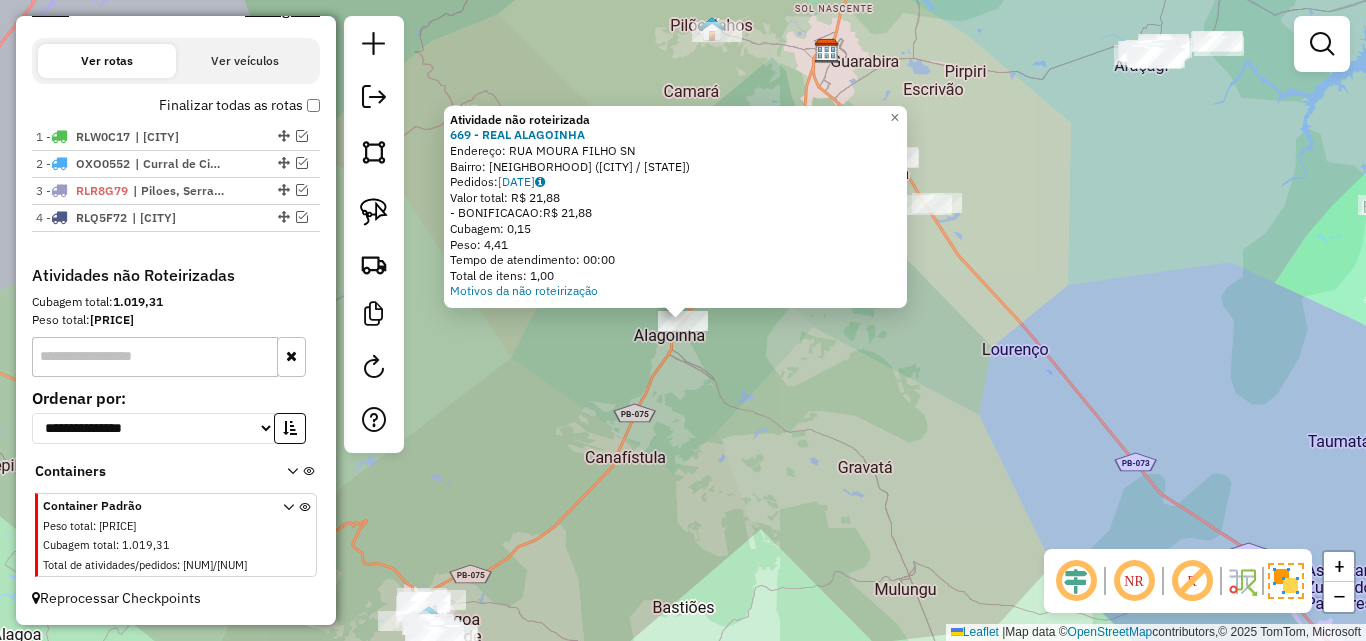 click on "Atividade não roteirizada [NUMBER] - REAL ALAGOINHA Endereço: RUA MOURA FILHO SN Bairro: CENTRO (ALAGOINHA / PB) Pedidos: [NUMBER] Valor total: R$ [NUMBER] -BONIFICACAO: R$ [NUMBER] Cubagem: [NUMBER] Peso: [NUMBER] Tempo de atendimento: [TIME] Total de itens: [NUMBER] Motivos da não roteirização × Janela de atendimento Grade de atendimento Capacidade Transportadoras Veículos Cliente Pedidos Rotas Selecione os dias de semana para filtrar as janelas de atendimento Seg Ter Qua Qui Sex Sáb Dom Informe o período da janela de atendimento: De: Até: Filtrar exatamente a janela do cliente Considerar janela de atendimento padrão Selecione os dias de semana para filtrar as grades de atendimento Seg Ter Qua Qui Sex Sáb Dom Considerar clientes sem dia de atendimento cadastrado Clientes fora do dia de atendimento selecionado Filtrar as atividades entre os valores definidos abaixo: Peso mínimo: Peso máximo: Cubagem mínima: Cubagem máxima: De: Até: De: Até: +" 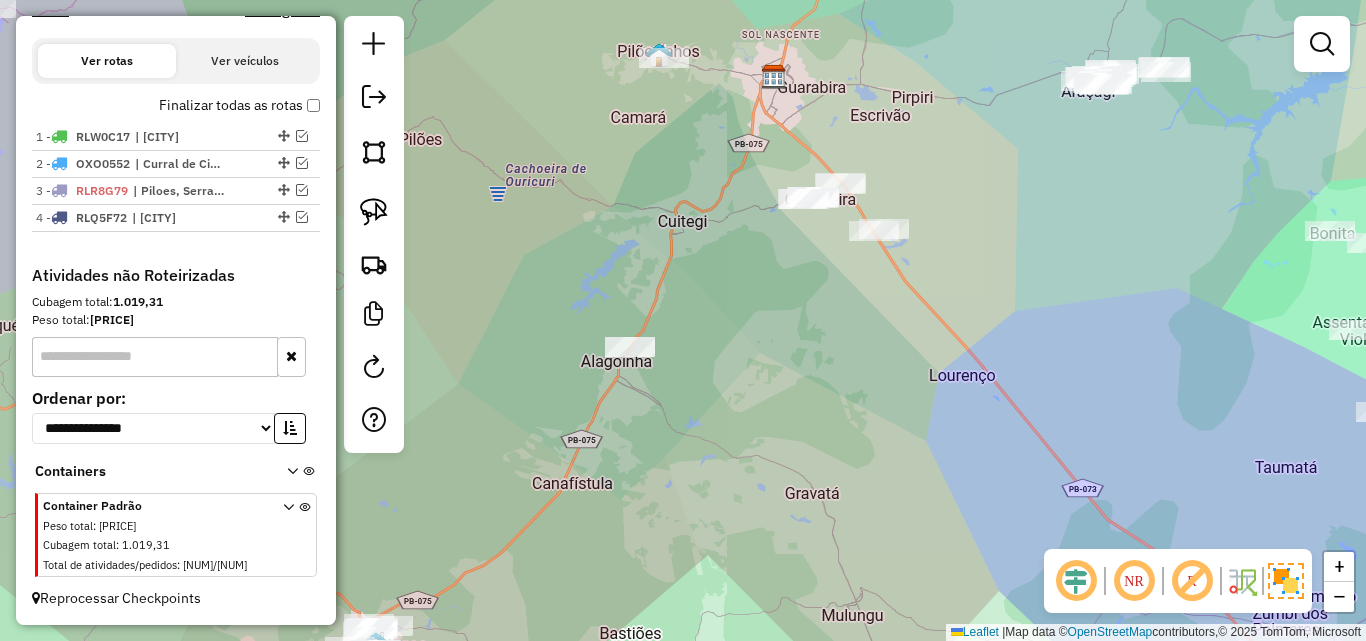 drag, startPoint x: 733, startPoint y: 386, endPoint x: 625, endPoint y: 435, distance: 118.595955 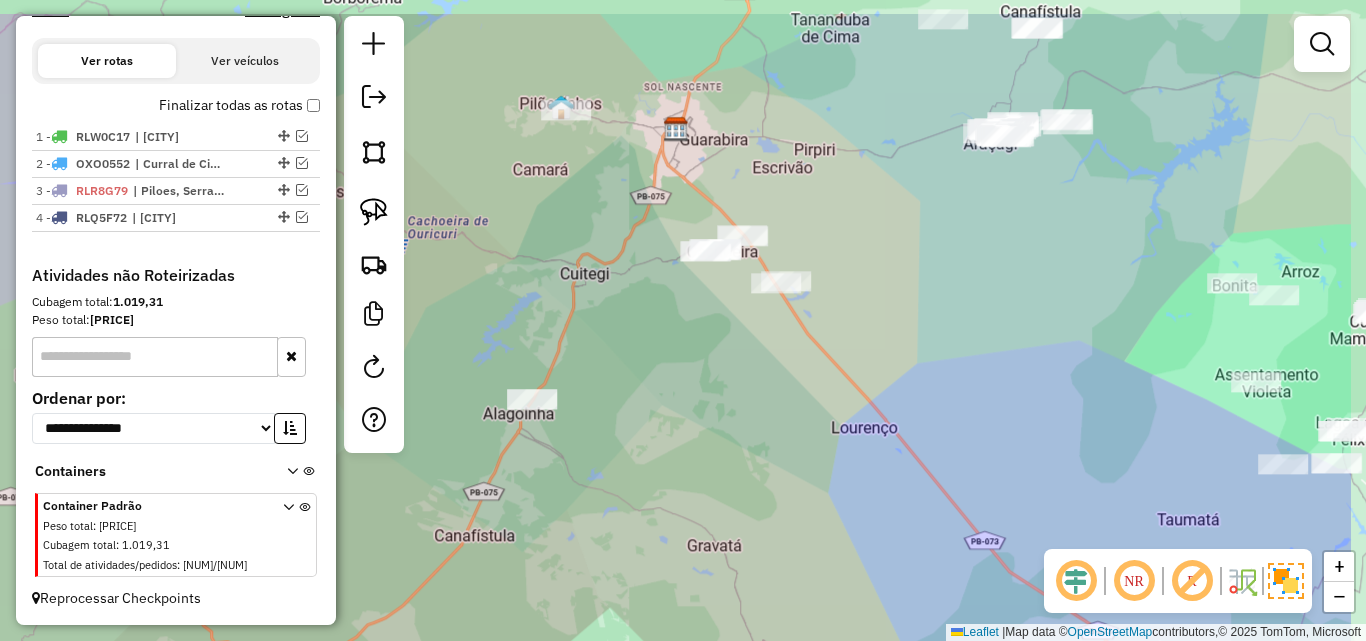 click on "Janela de atendimento Grade de atendimento Capacidade Transportadoras Veículos Cliente Pedidos  Rotas Selecione os dias de semana para filtrar as janelas de atendimento  Seg   Ter   Qua   Qui   Sex   Sáb   Dom  Informe o período da janela de atendimento: De: Até:  Filtrar exatamente a janela do cliente  Considerar janela de atendimento padrão  Selecione os dias de semana para filtrar as grades de atendimento  Seg   Ter   Qua   Qui   Sex   Sáb   Dom   Considerar clientes sem dia de atendimento cadastrado  Clientes fora do dia de atendimento selecionado Filtrar as atividades entre os valores definidos abaixo:  Peso mínimo:   Peso máximo:   Cubagem mínima:   Cubagem máxima:   De:   Até:  Filtrar as atividades entre o tempo de atendimento definido abaixo:  De:   Até:   Considerar capacidade total dos clientes não roteirizados Transportadora: Selecione um ou mais itens Tipo de veículo: Selecione um ou mais itens Veículo: Selecione um ou mais itens Motorista: Selecione um ou mais itens Nome: Rótulo:" 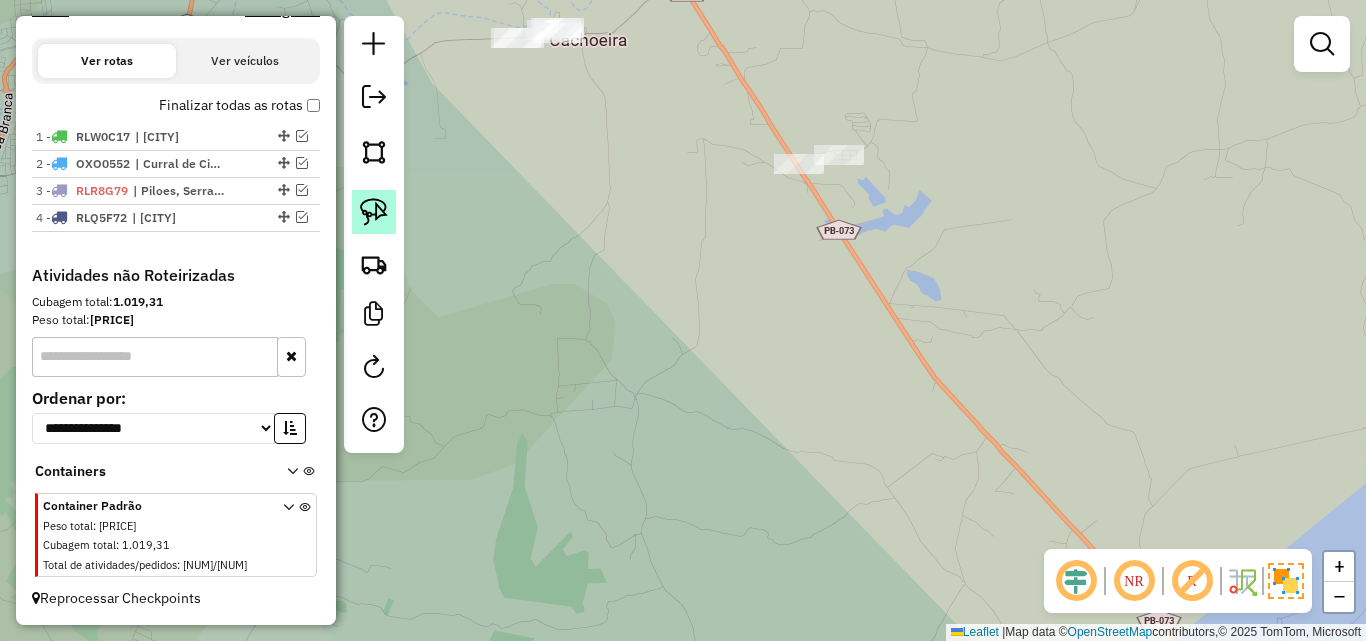 click 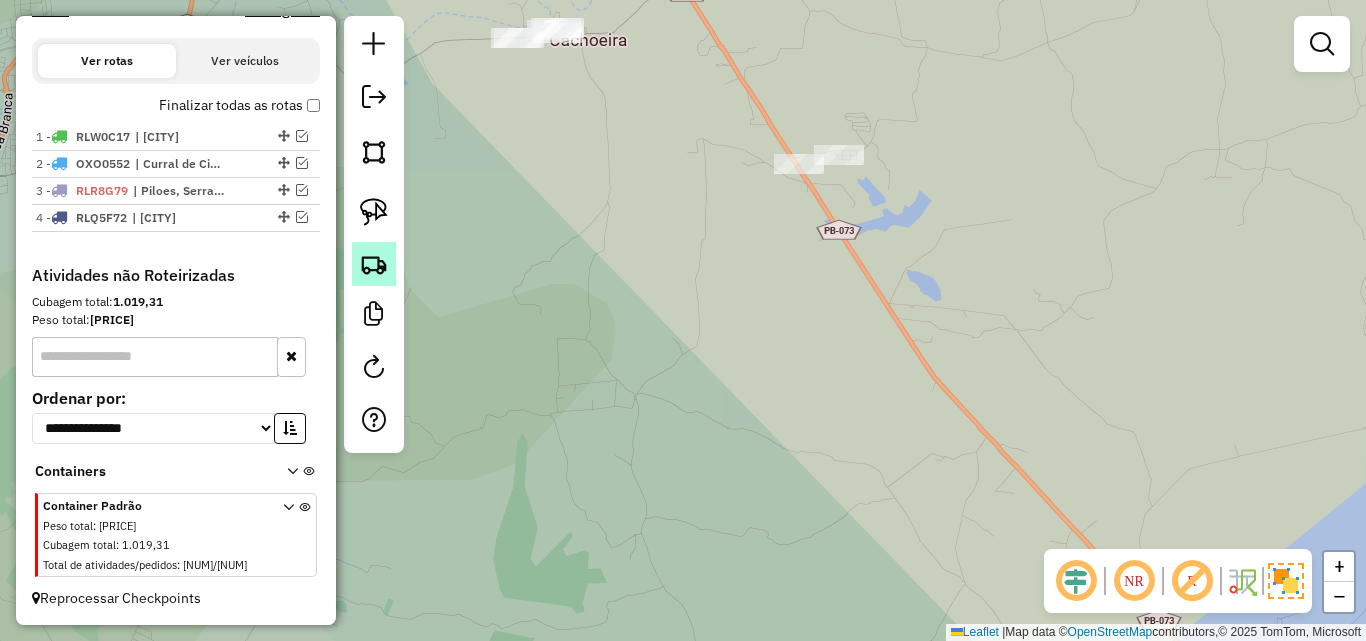 click 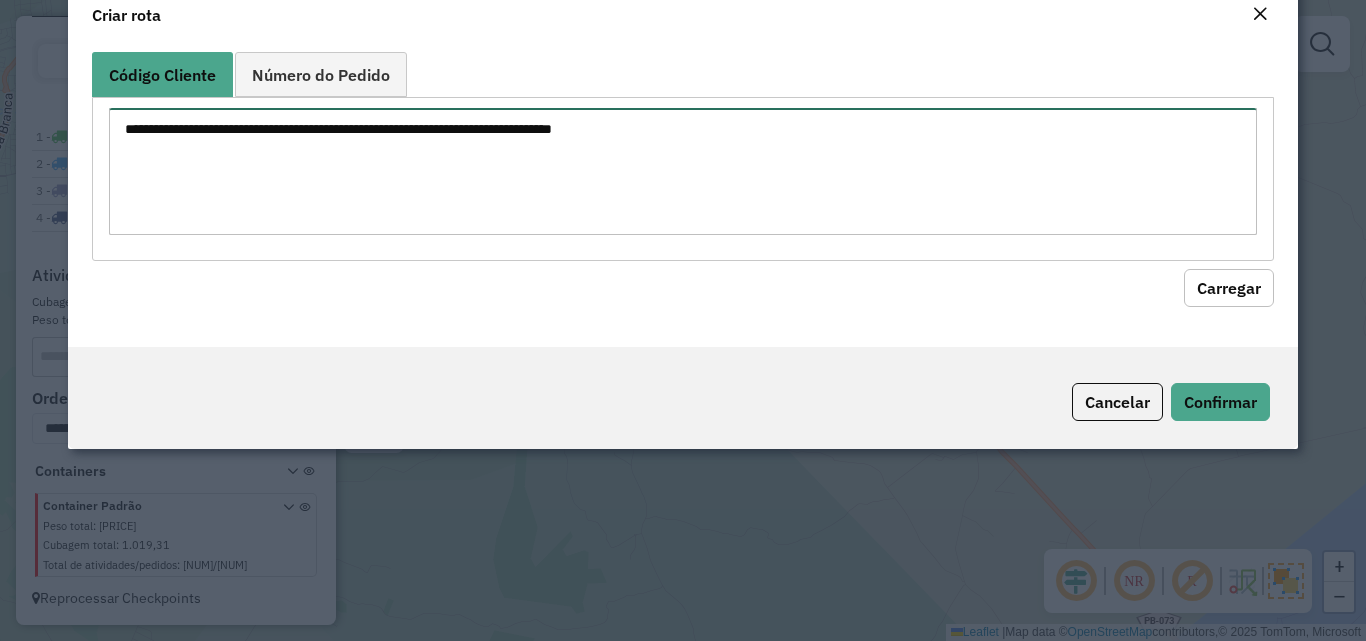 click at bounding box center [682, 171] 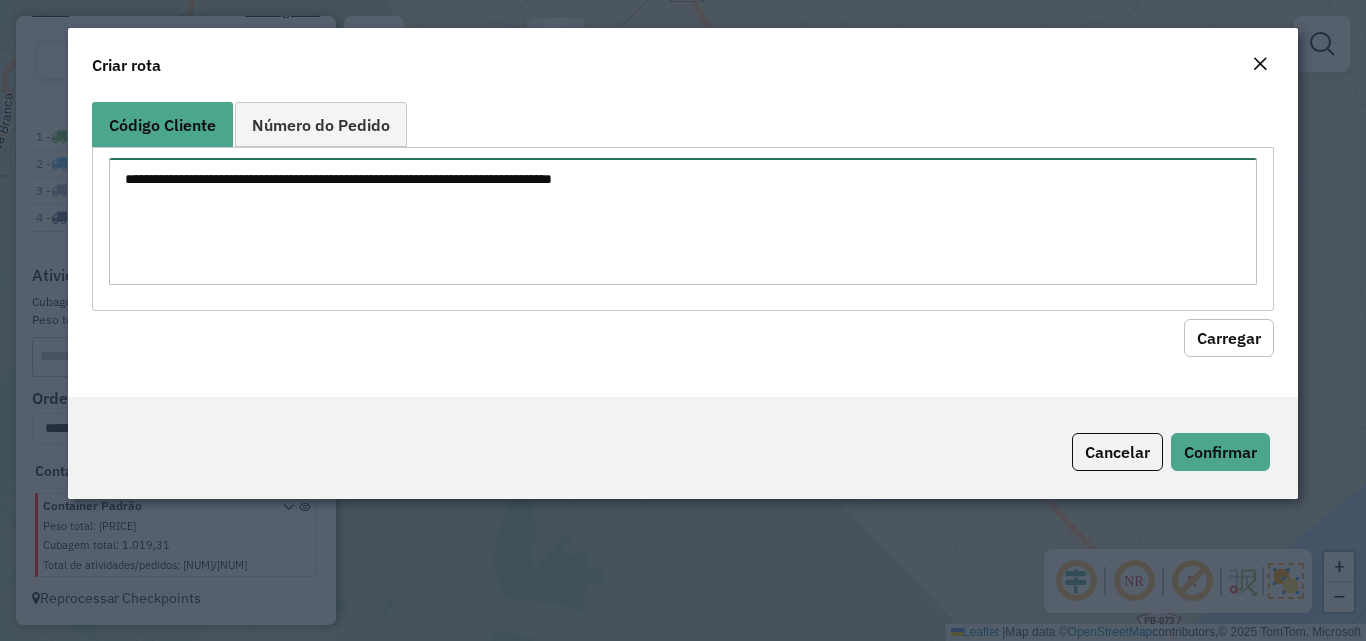 paste on "****
****
****
***
***
***
***
***
***
***
****
****
****
****
****
****
****
****
****
****
****
****
****
****
****
****
****
****
****
****
****
****
****
****
****
****
****
****
****
**
**
**
**
***
***
***
***
***
***
***
***
***
***
***
****
****
****
****
****
****
****
****
****
****" 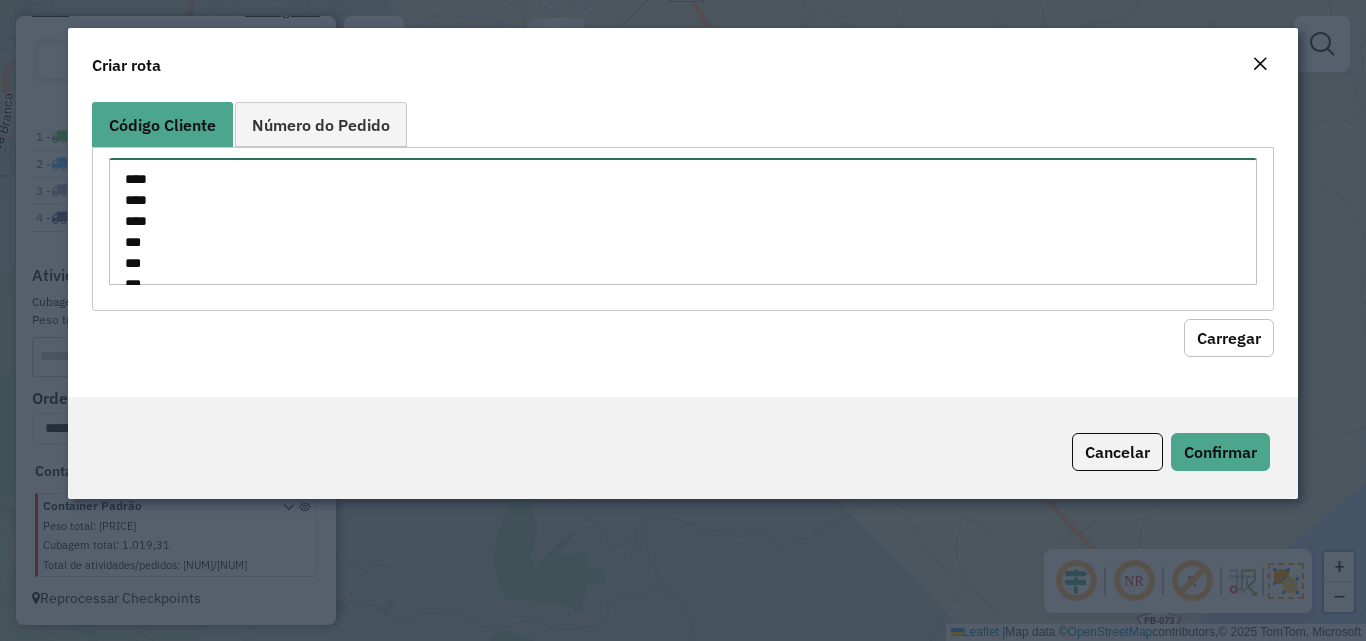 scroll, scrollTop: 1247, scrollLeft: 0, axis: vertical 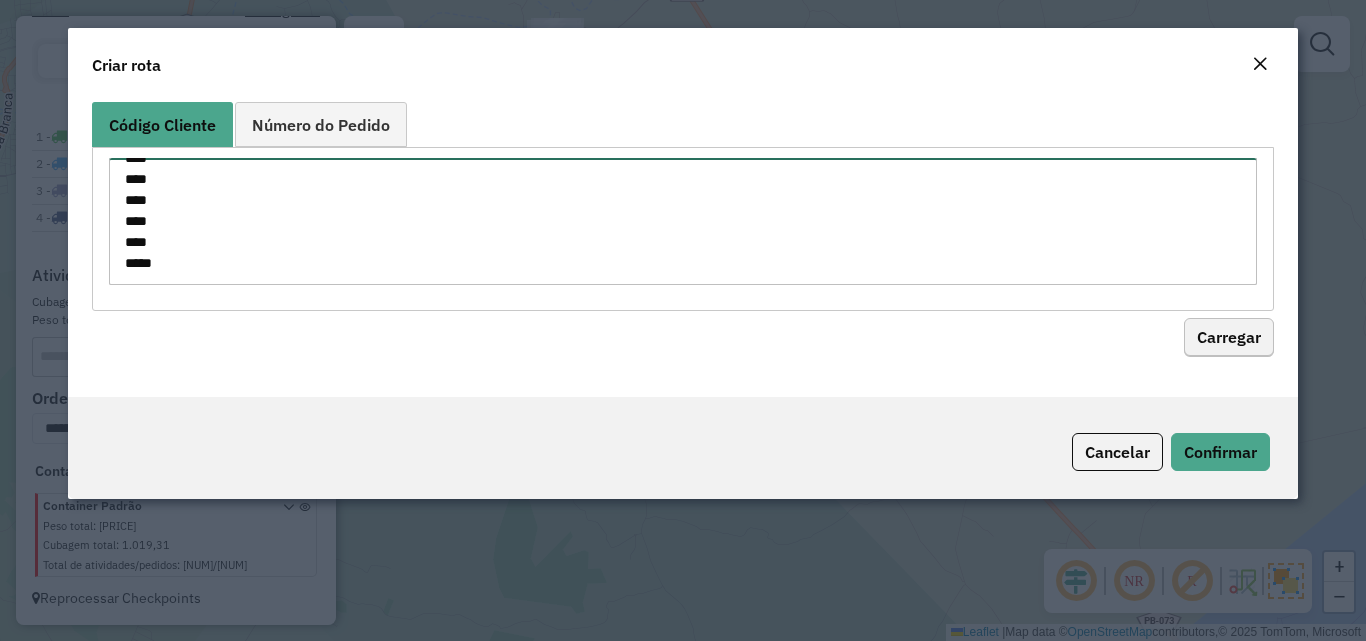 type on "****
****
****
***
***
***
***
***
***
***
****
****
****
****
****
****
****
****
****
****
****
****
****
****
****
****
****
****
****
****
****
****
****
****
****
****
****
****
****
**
**
**
**
***
***
***
***
***
***
***
***
***
***
***
****
****
****
****
****
****
****
****
****
****" 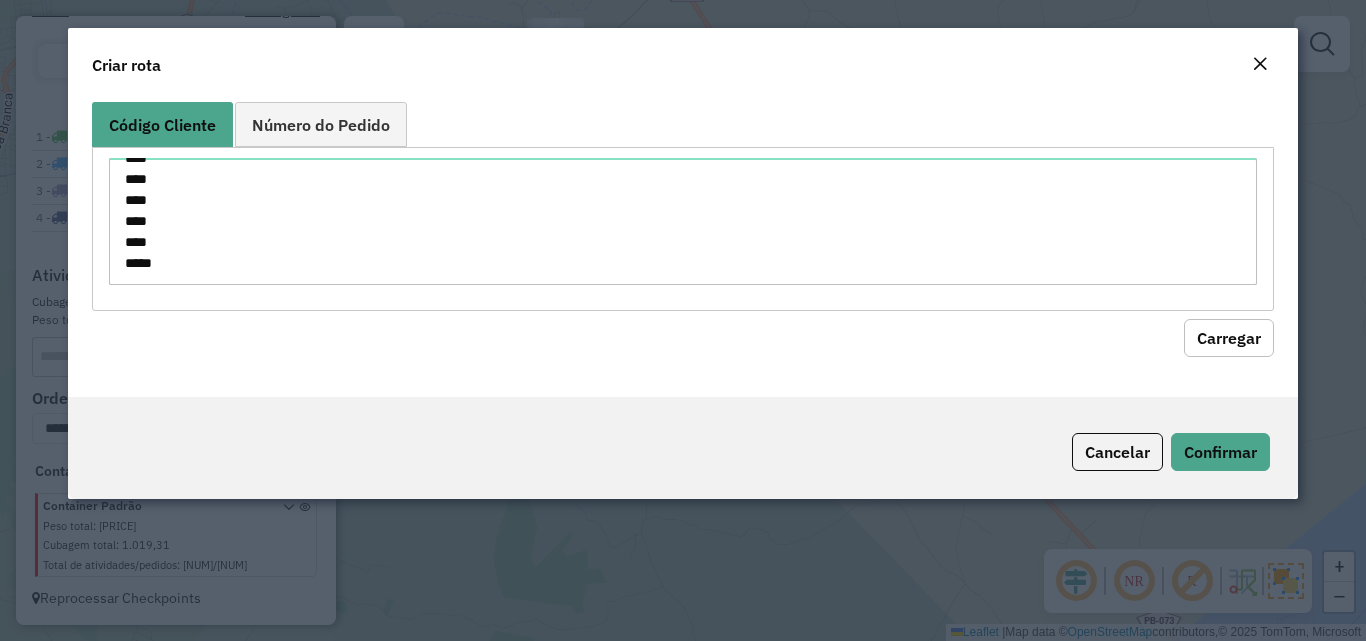 click on "Carregar" 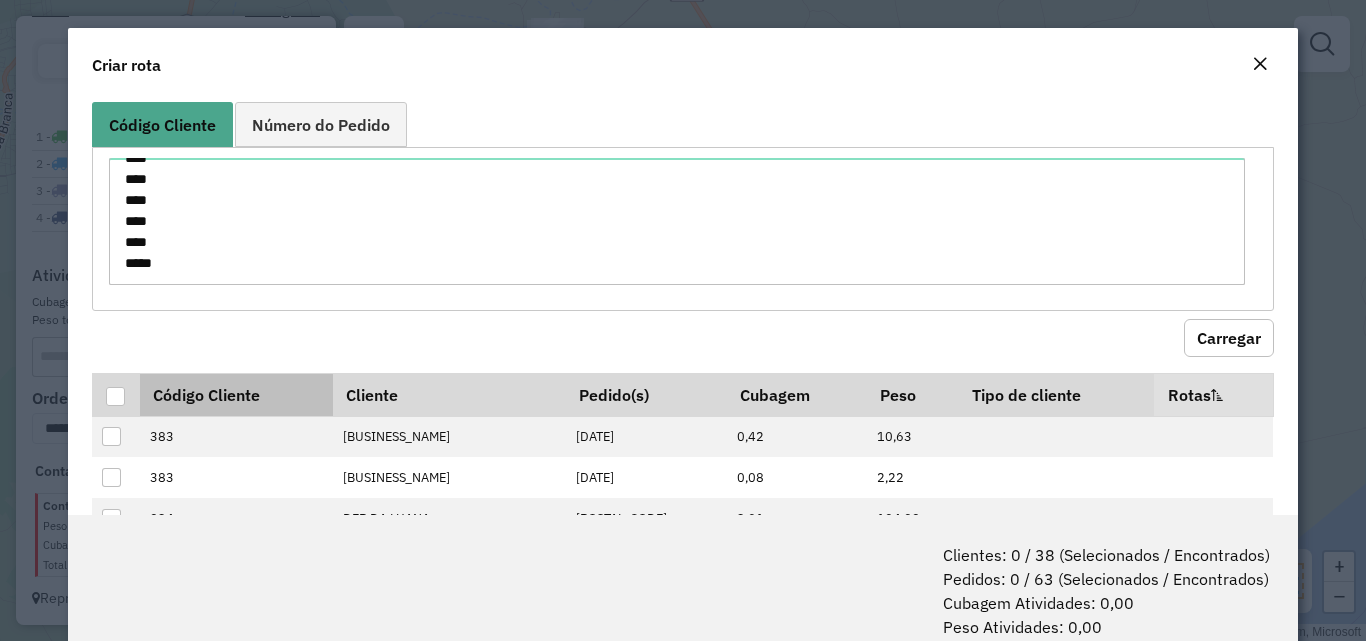 drag, startPoint x: 114, startPoint y: 404, endPoint x: 141, endPoint y: 400, distance: 27.294687 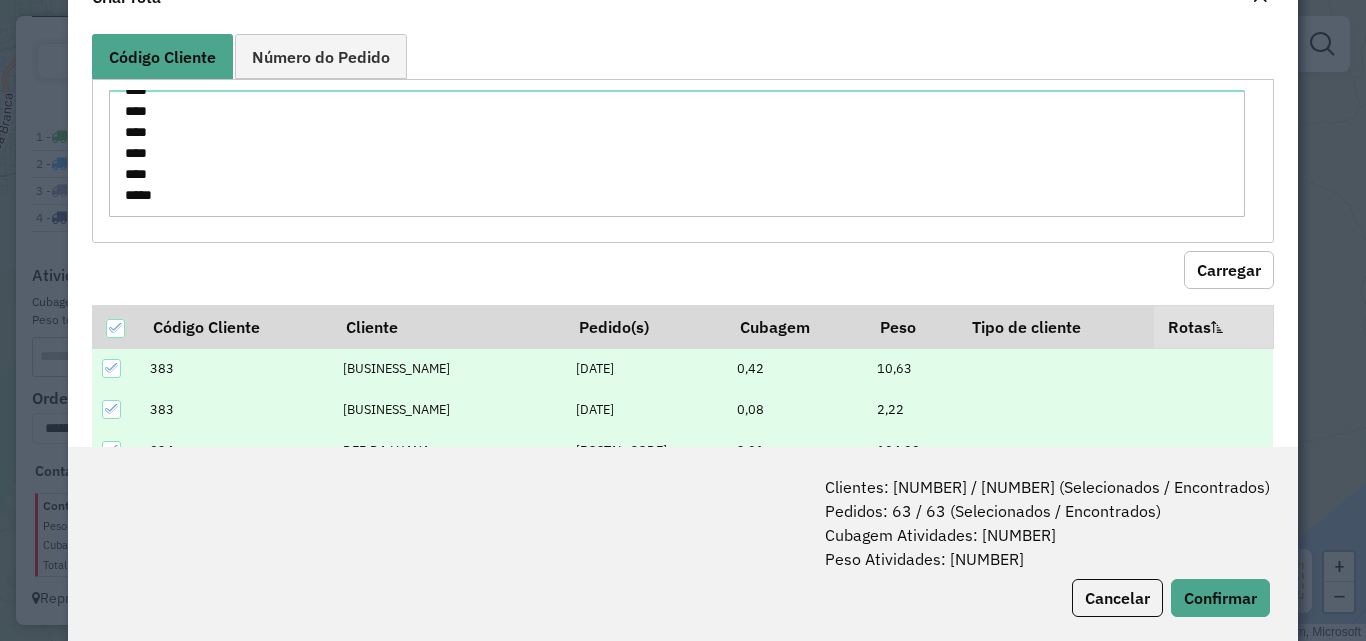 scroll, scrollTop: 100, scrollLeft: 0, axis: vertical 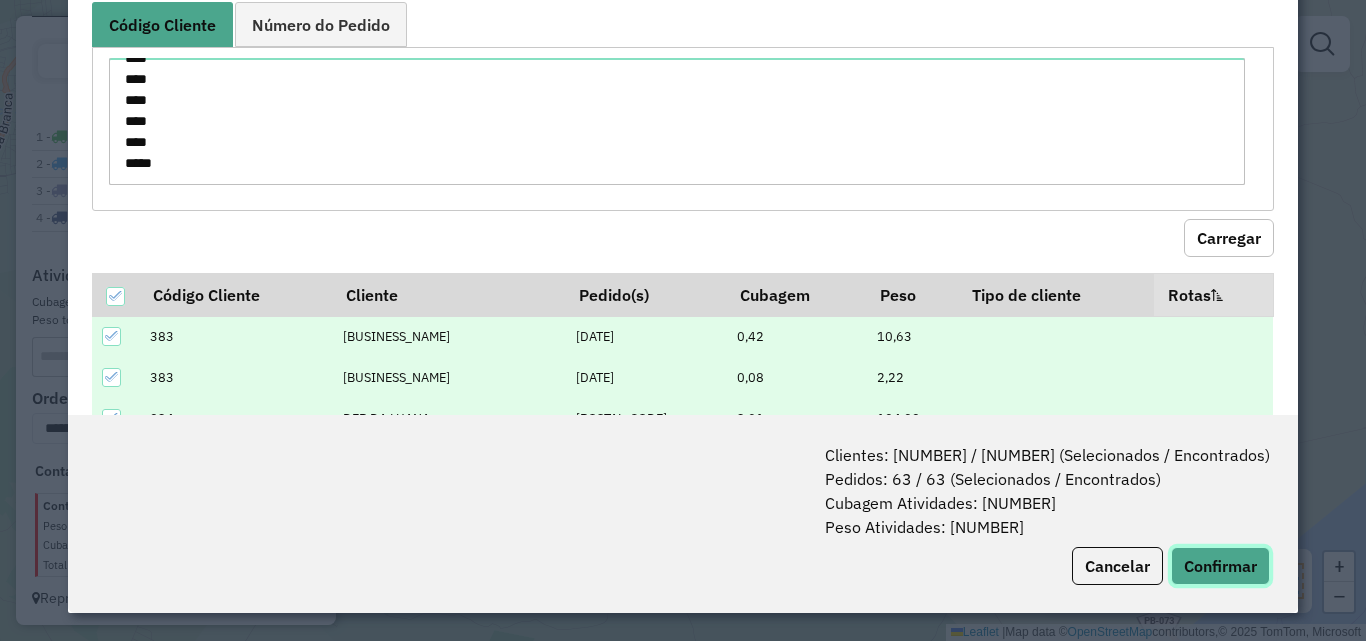 click on "Confirmar" 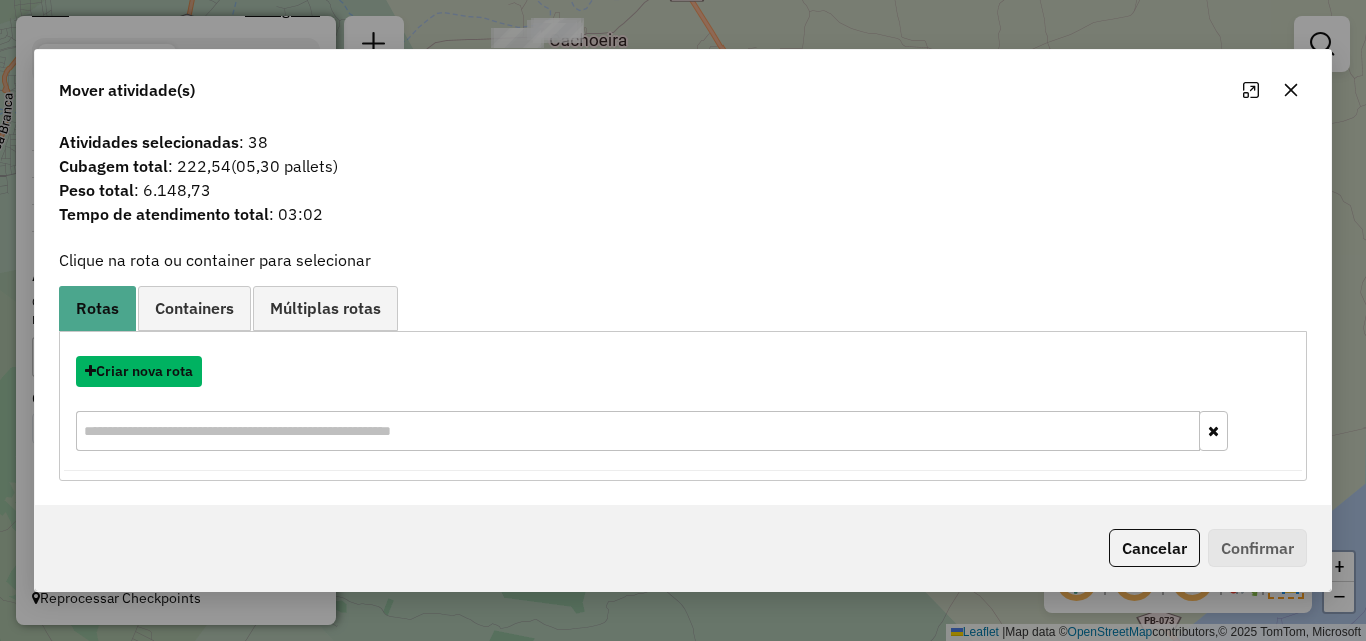 click on "Criar nova rota" at bounding box center (139, 371) 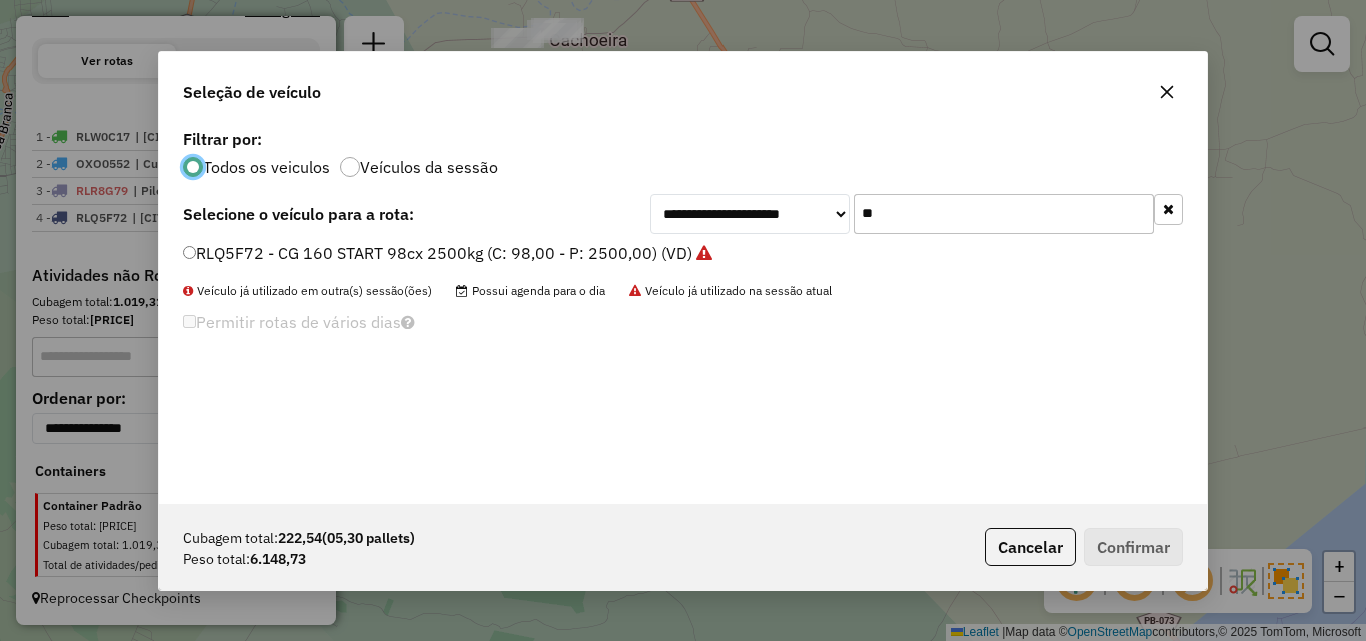 scroll, scrollTop: 11, scrollLeft: 6, axis: both 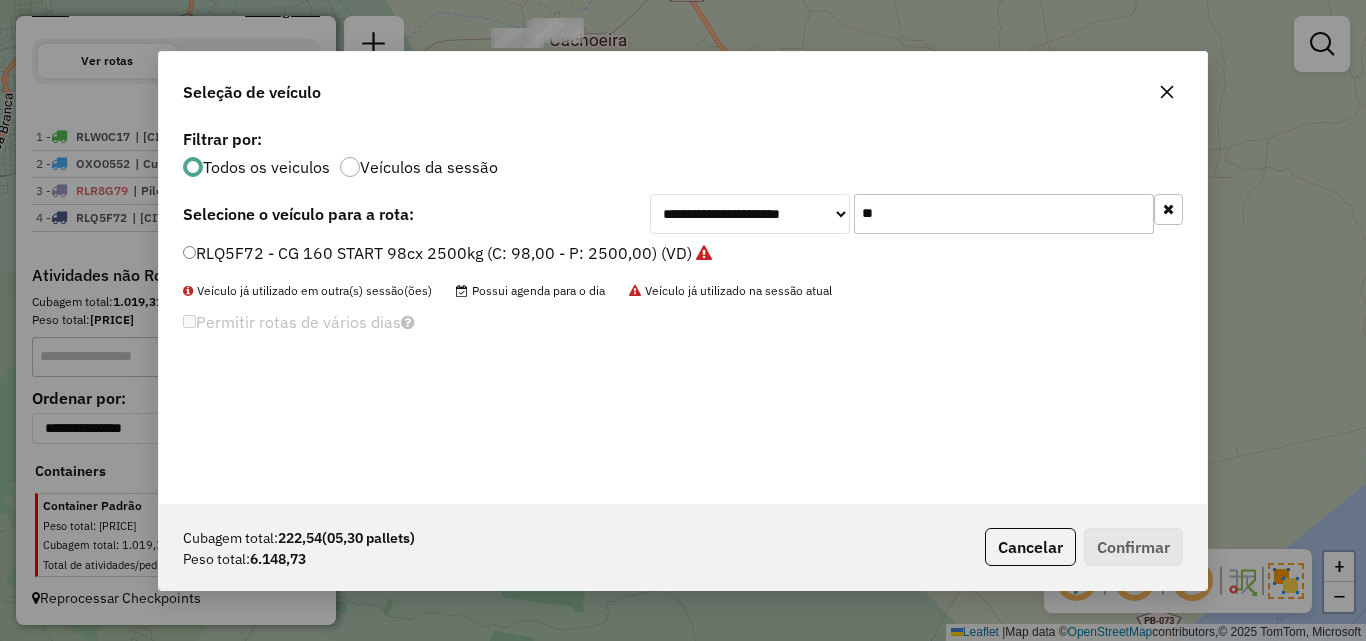 click on "**" 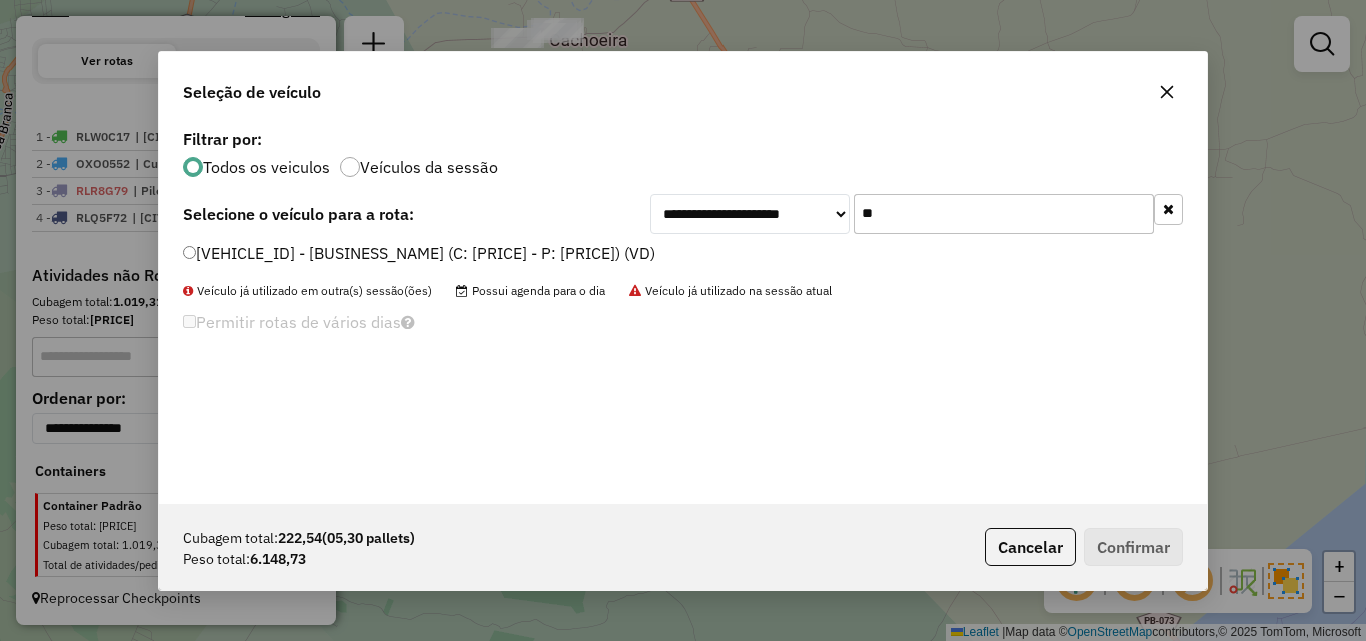 type on "**" 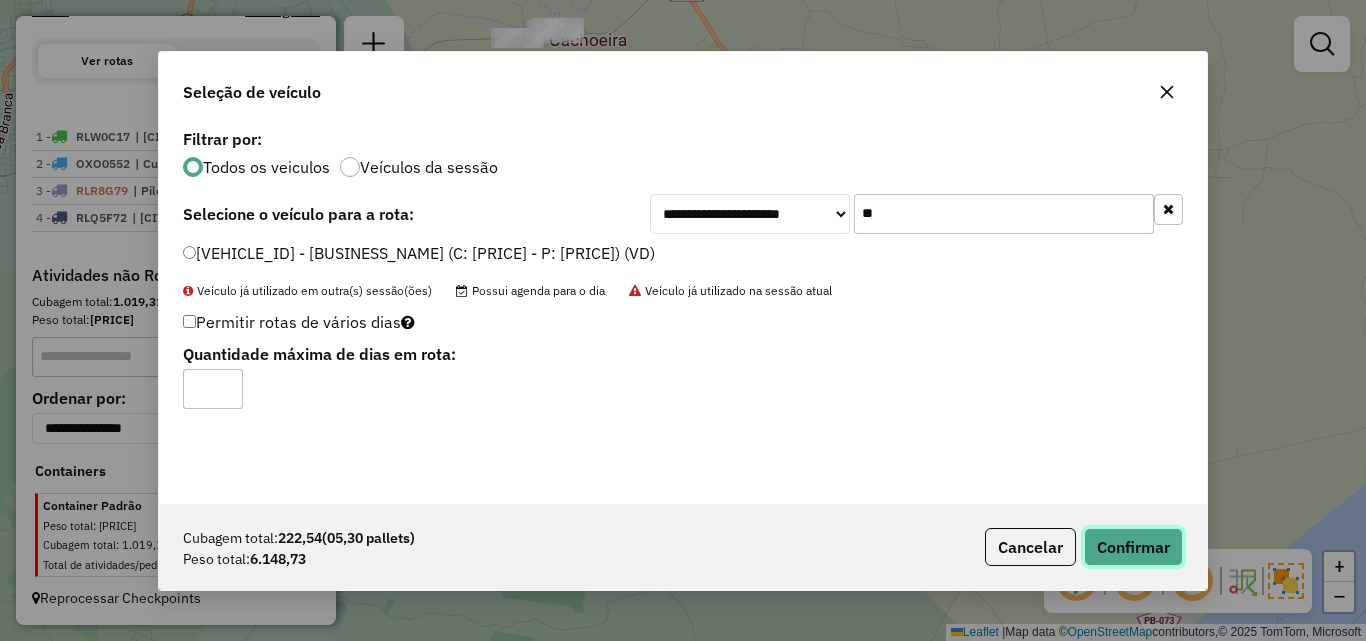 click on "Confirmar" 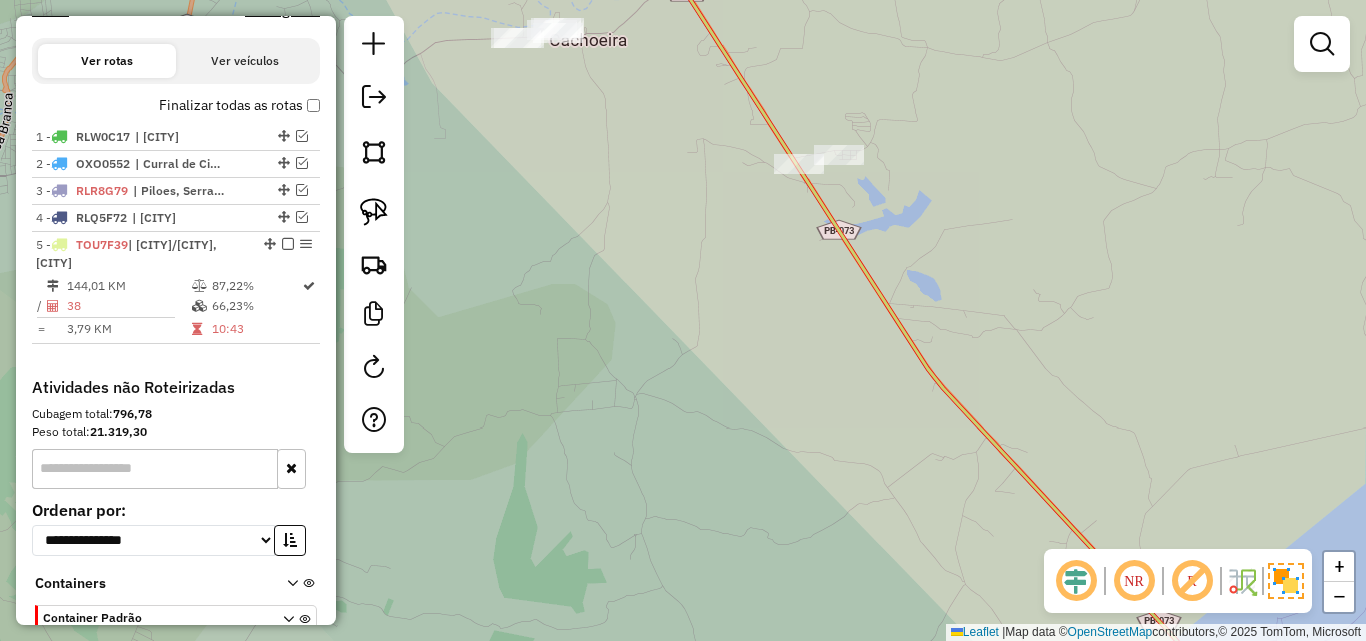scroll, scrollTop: 673, scrollLeft: 0, axis: vertical 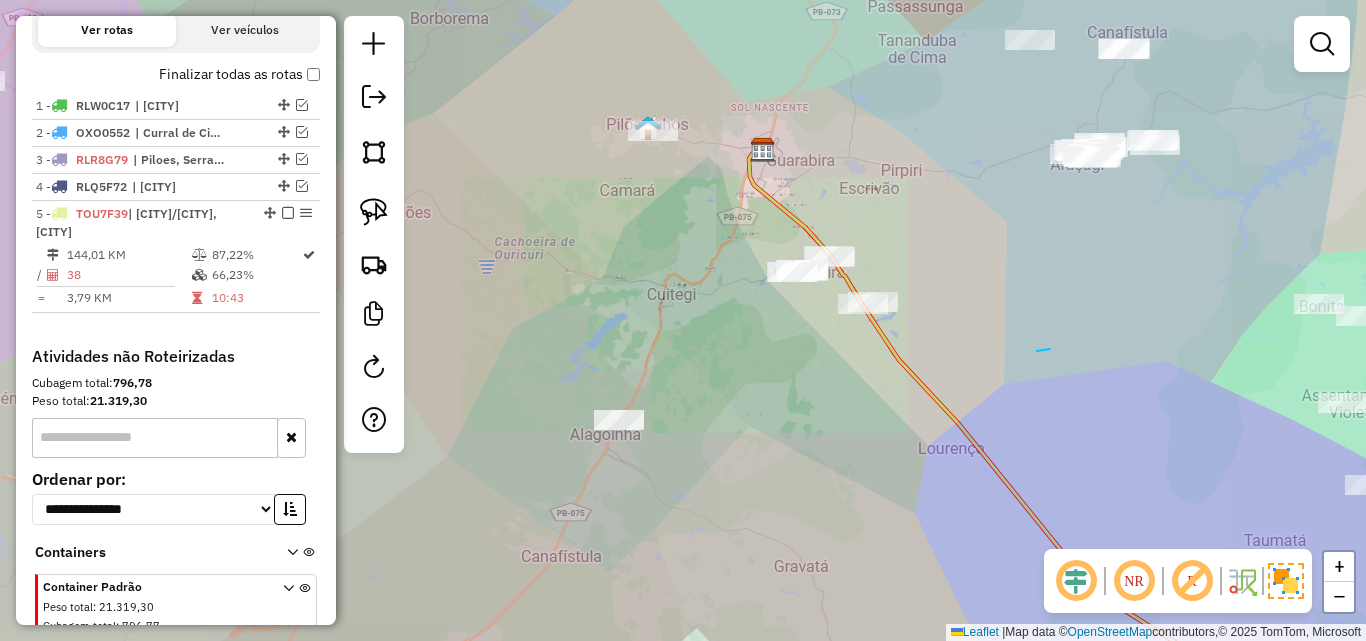 drag, startPoint x: 1050, startPoint y: 349, endPoint x: 817, endPoint y: 363, distance: 233.42023 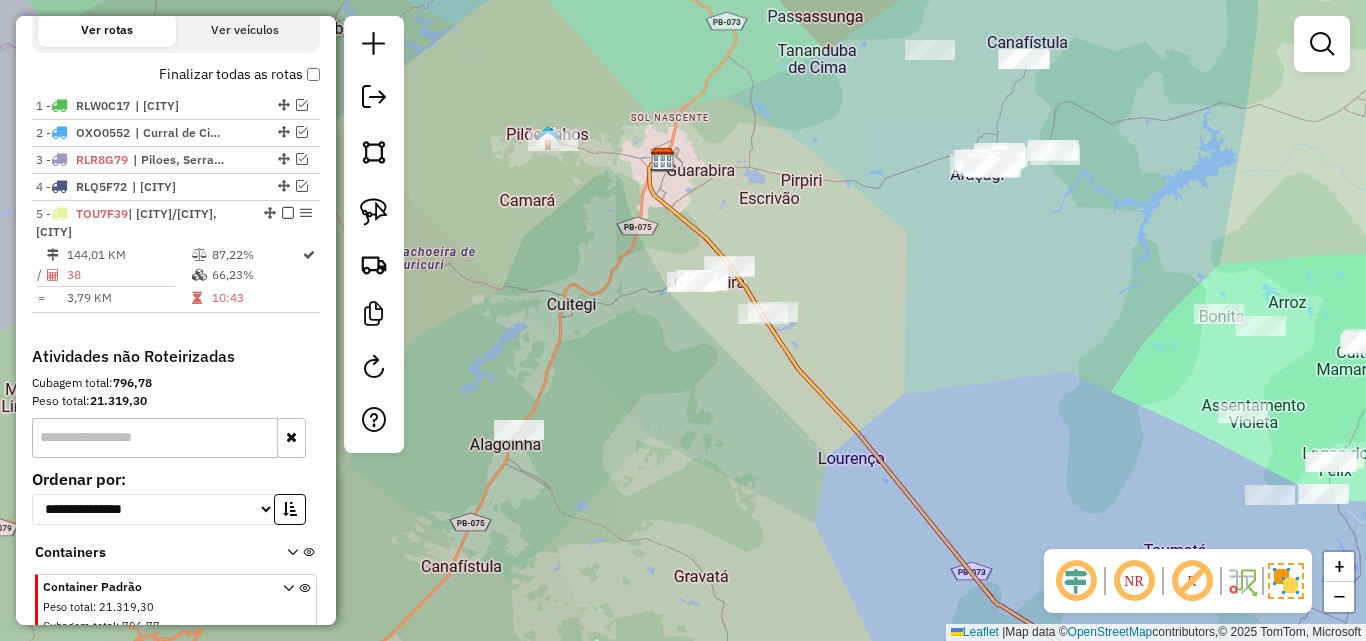 drag, startPoint x: 880, startPoint y: 370, endPoint x: 718, endPoint y: 336, distance: 165.52945 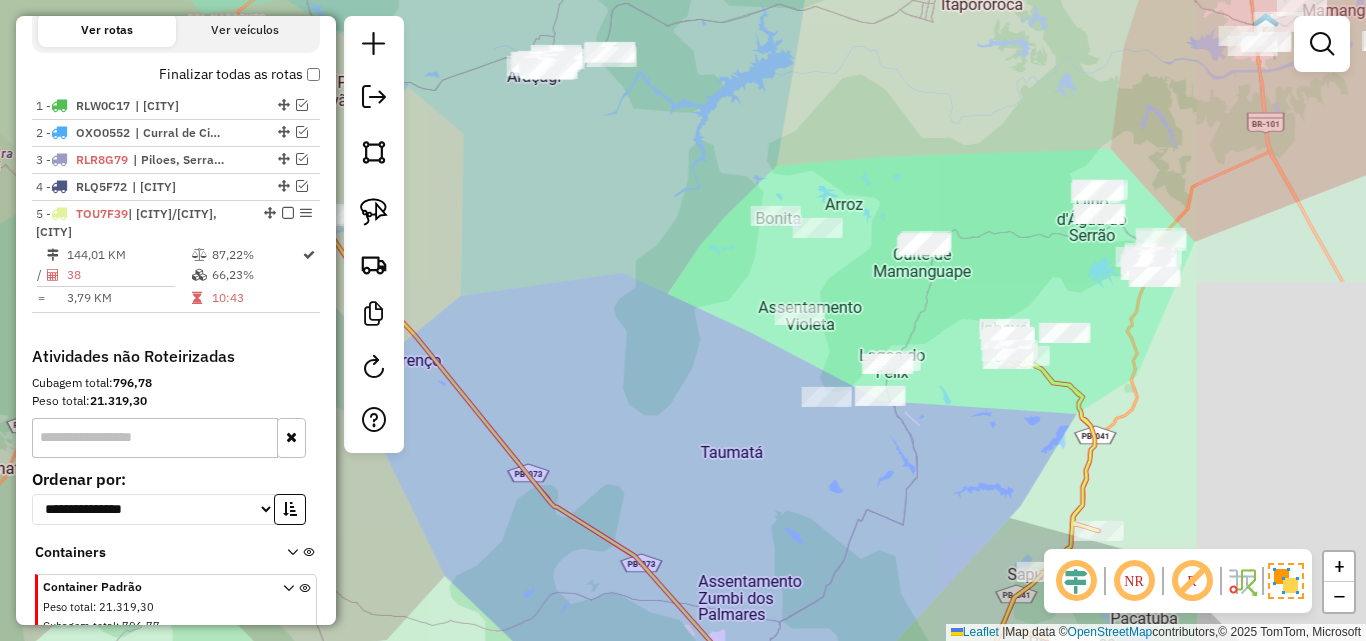 drag, startPoint x: 776, startPoint y: 383, endPoint x: 658, endPoint y: 260, distance: 170.4494 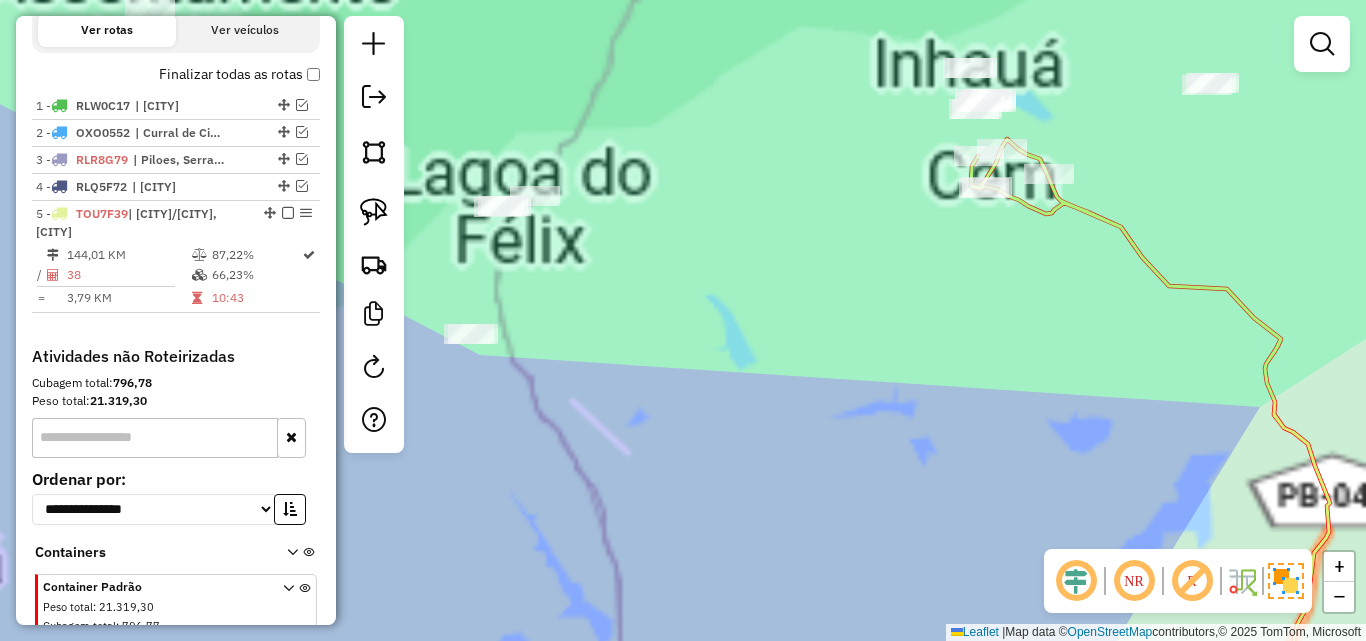 drag, startPoint x: 907, startPoint y: 310, endPoint x: 870, endPoint y: 358, distance: 60.60528 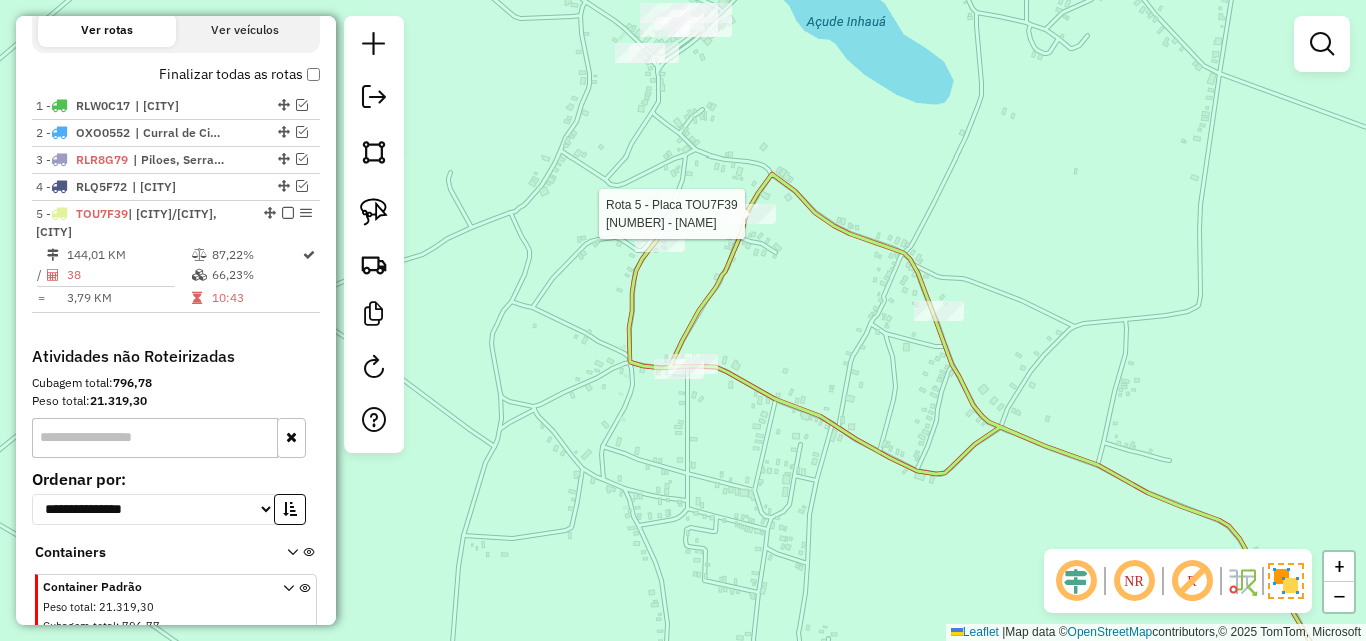 select on "**********" 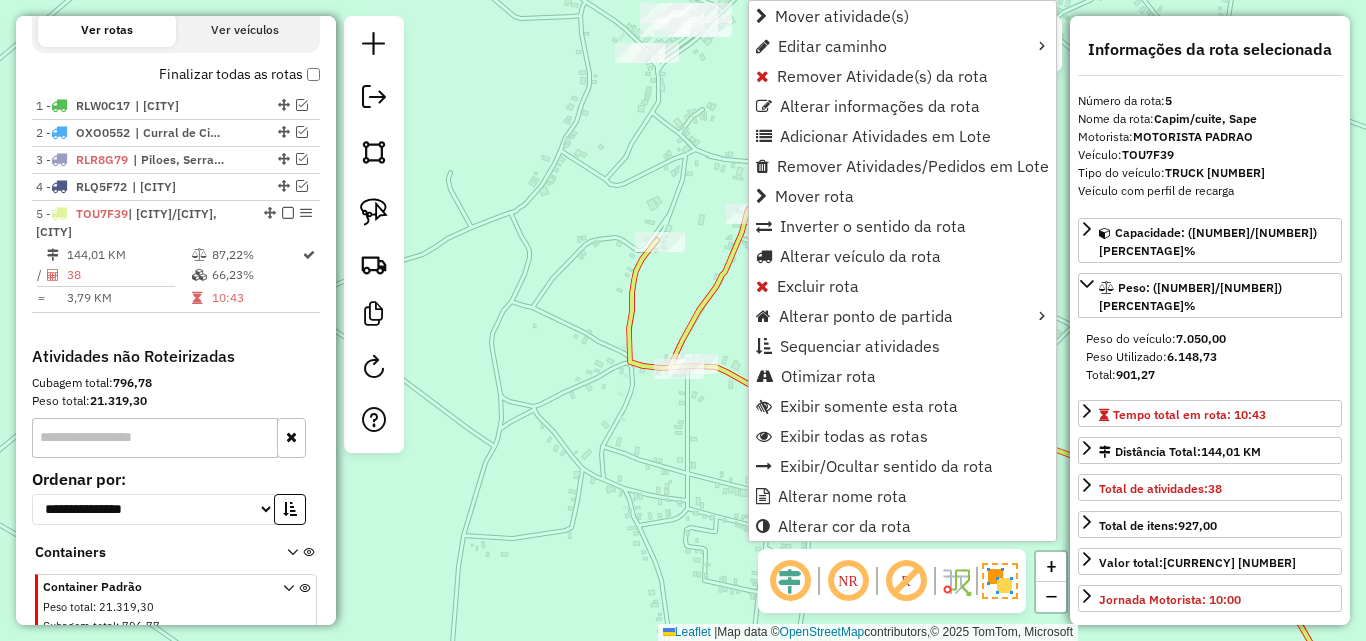 scroll, scrollTop: 754, scrollLeft: 0, axis: vertical 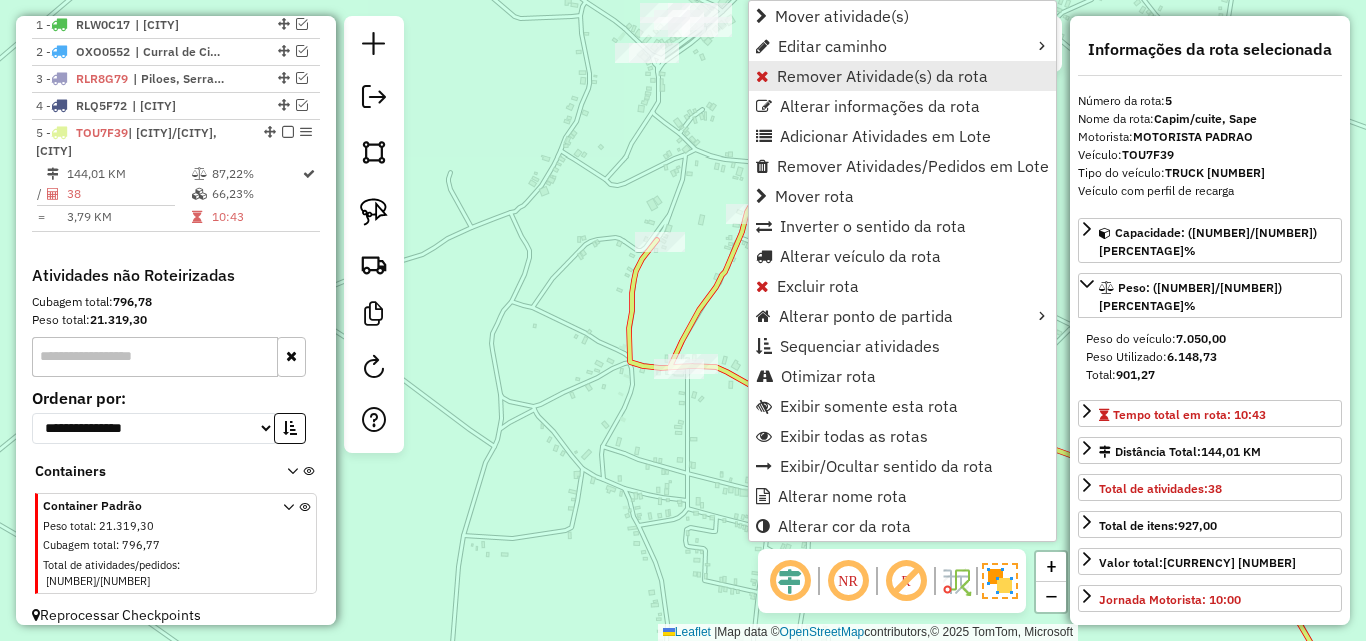 click on "Remover Atividade(s) da rota" at bounding box center [902, 76] 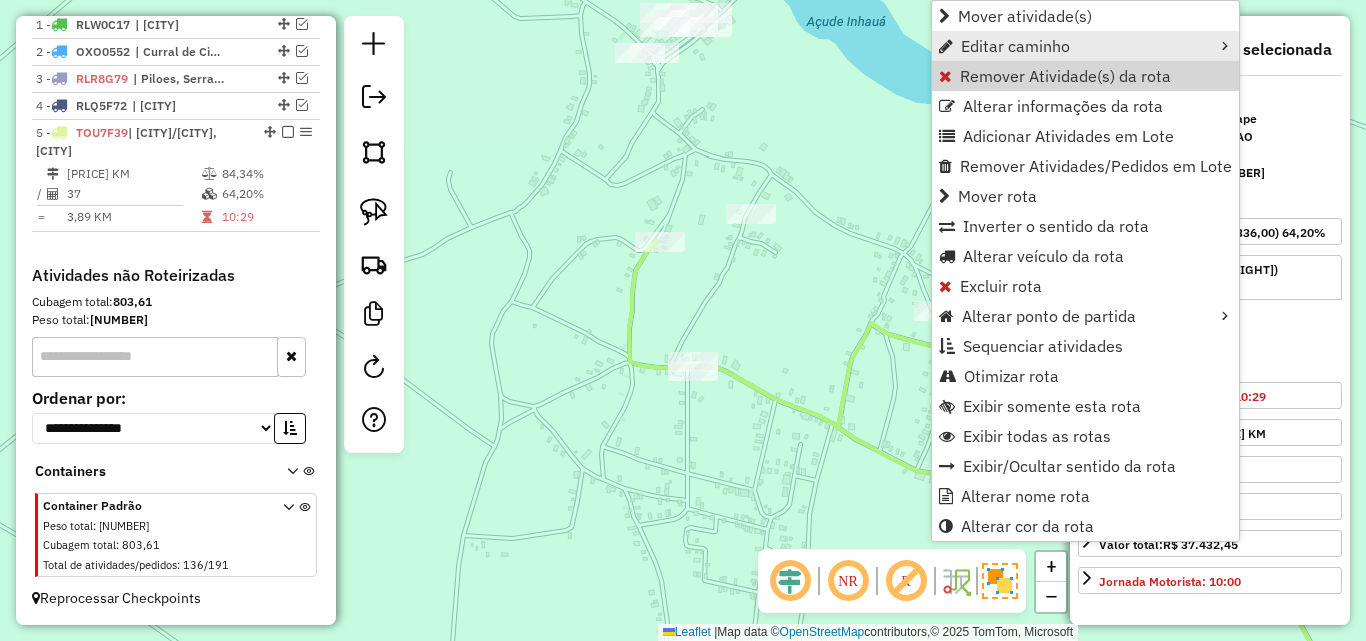 click on "Editar caminho" at bounding box center [1015, 46] 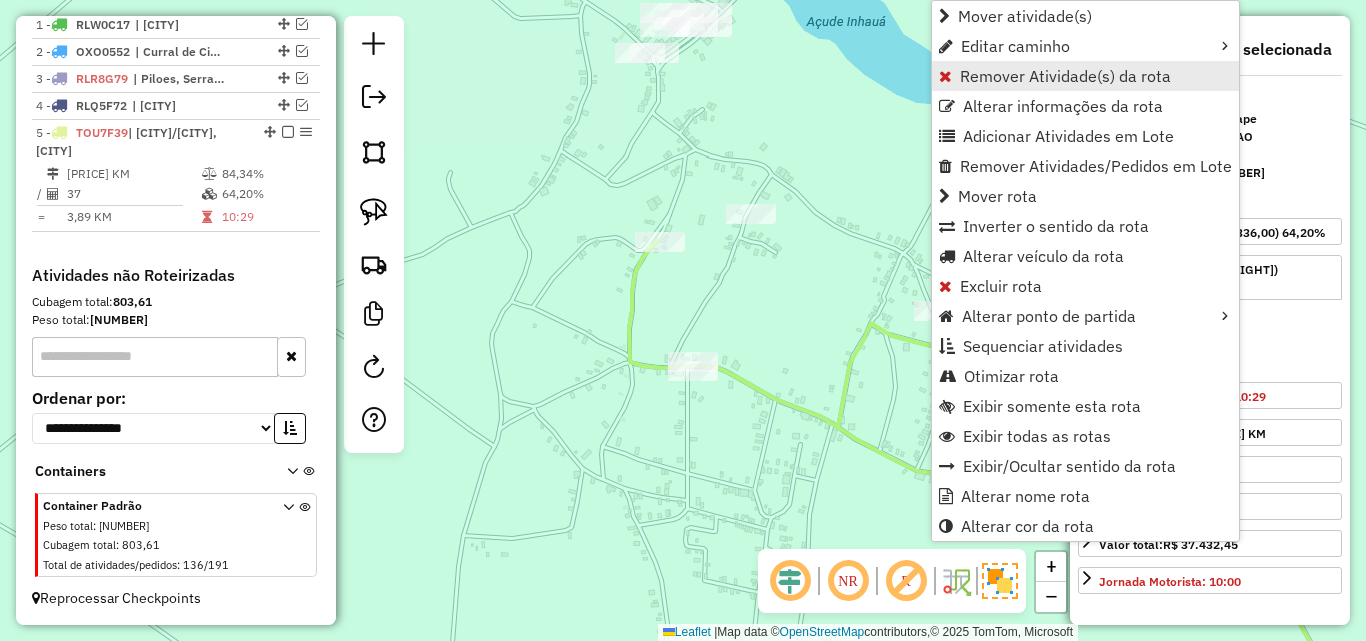 click on "Remover Atividade(s) da rota" at bounding box center (1065, 76) 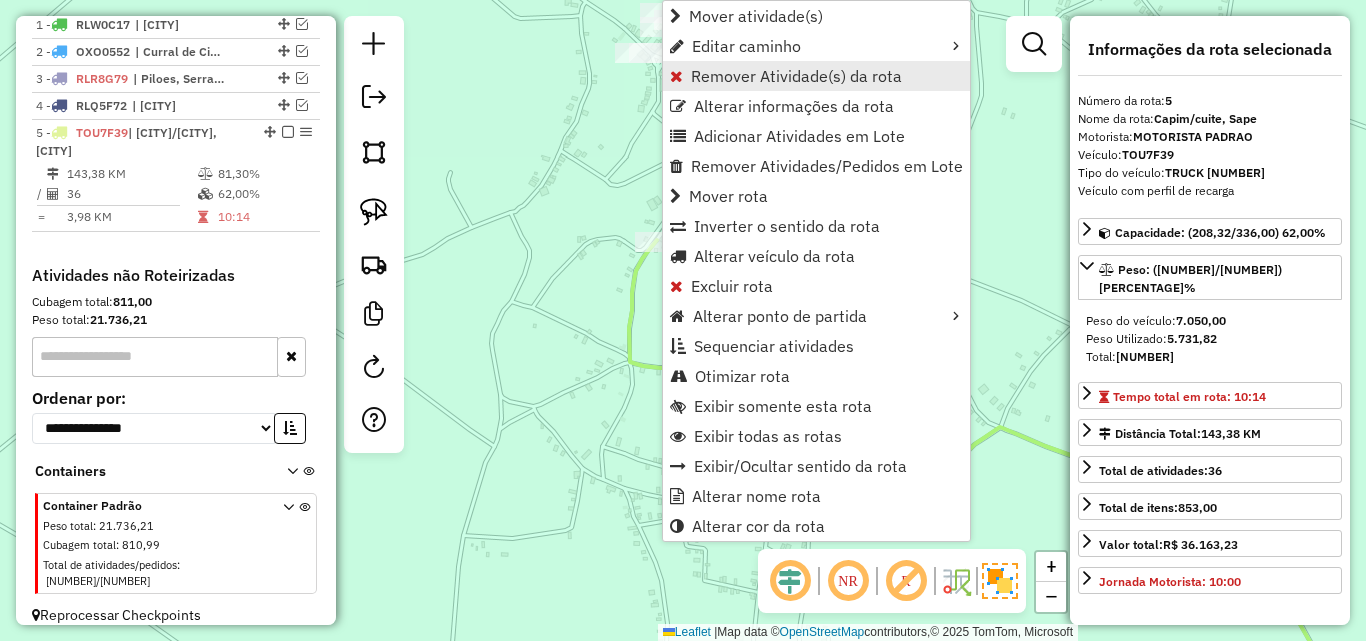 click on "Remover Atividade(s) da rota" at bounding box center (796, 76) 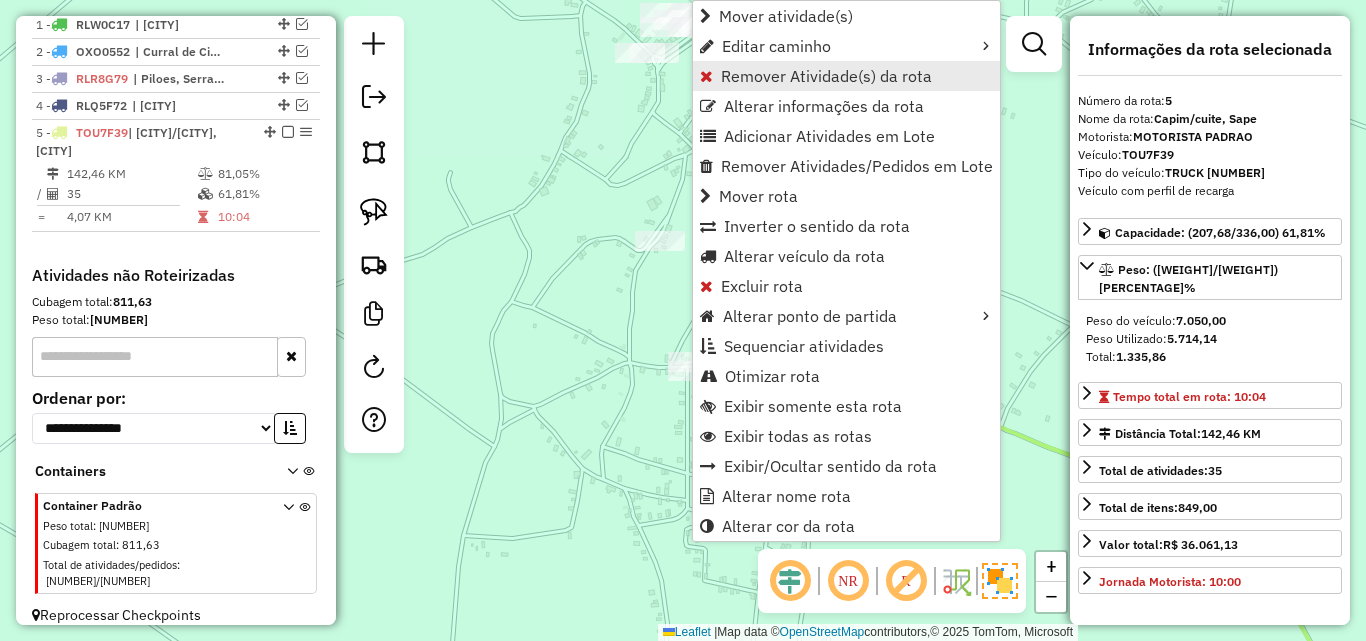 click on "Remover Atividade(s) da rota" at bounding box center [826, 76] 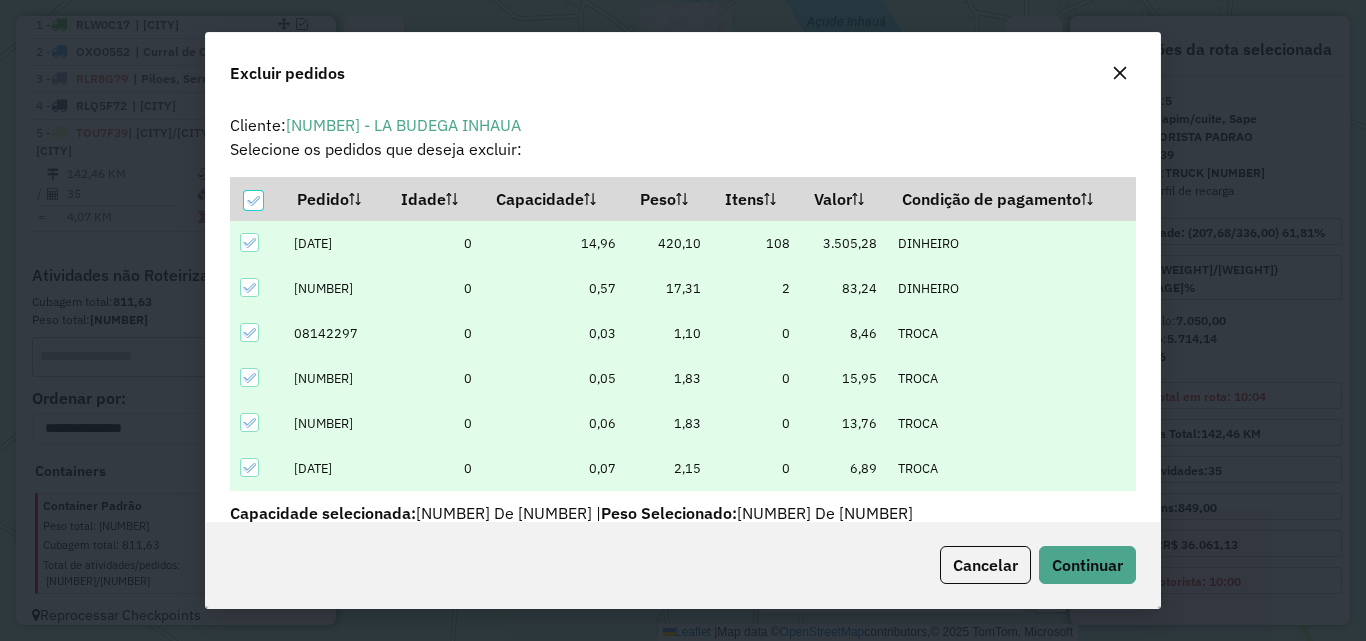 scroll, scrollTop: 67, scrollLeft: 0, axis: vertical 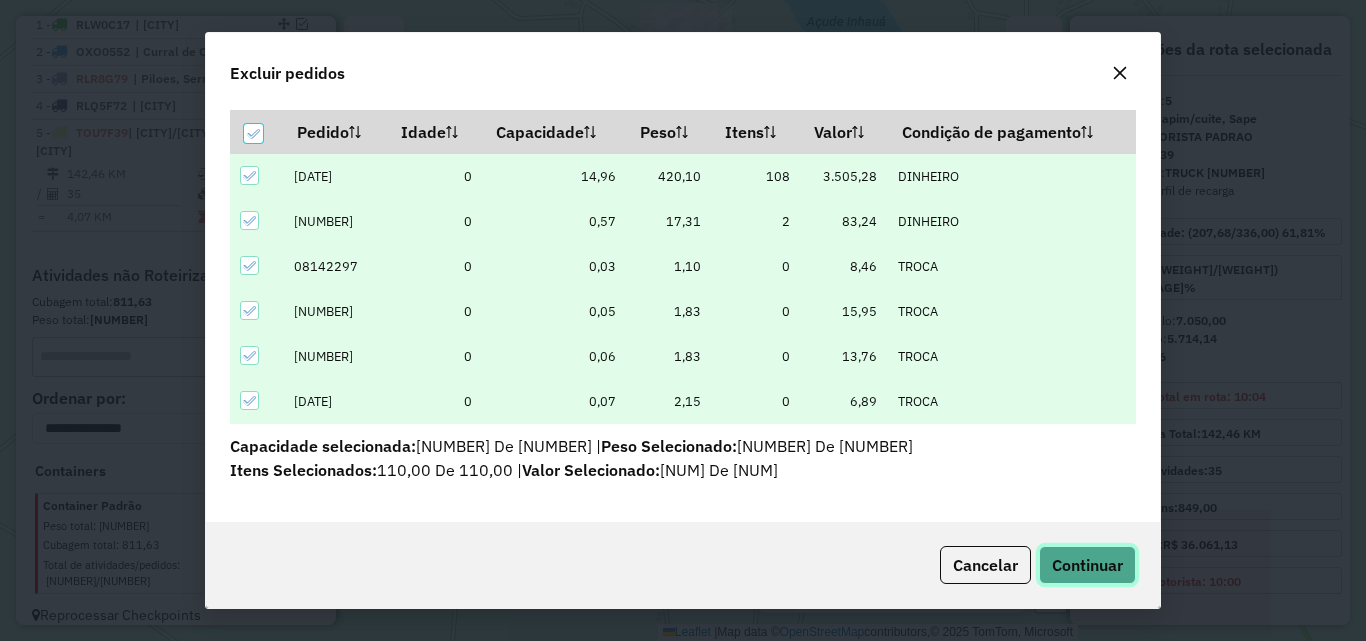 click on "Continuar" 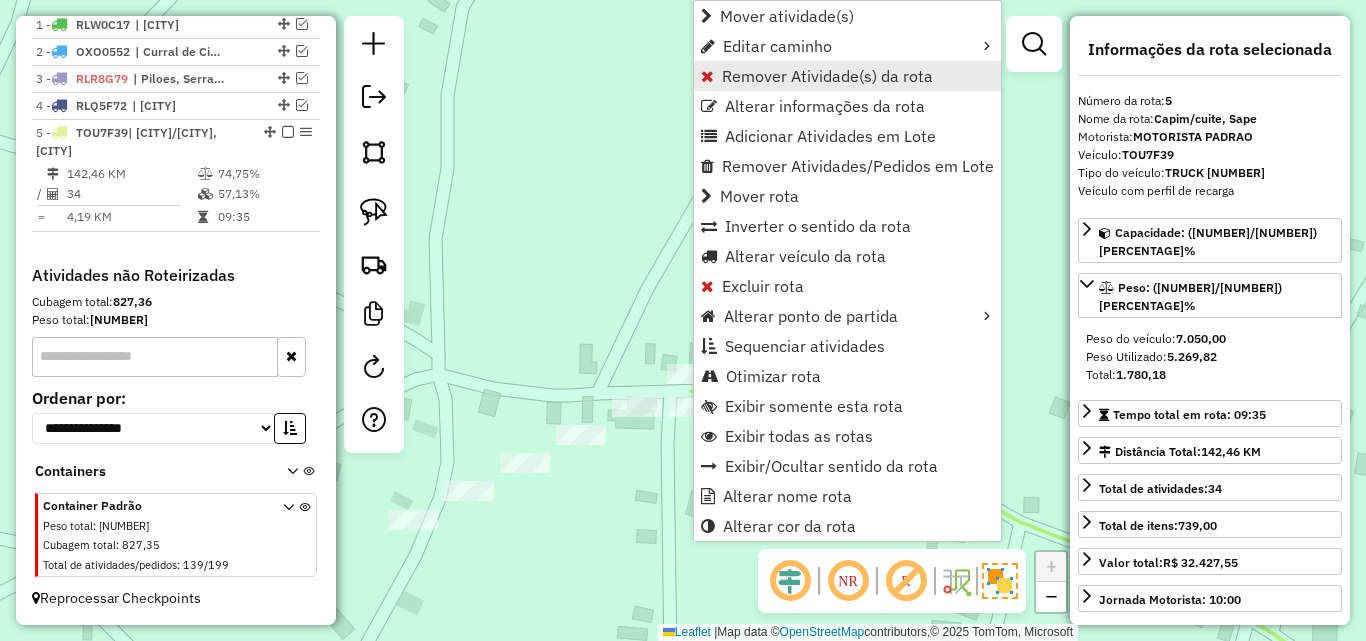 click on "Remover Atividade(s) da rota" at bounding box center (847, 76) 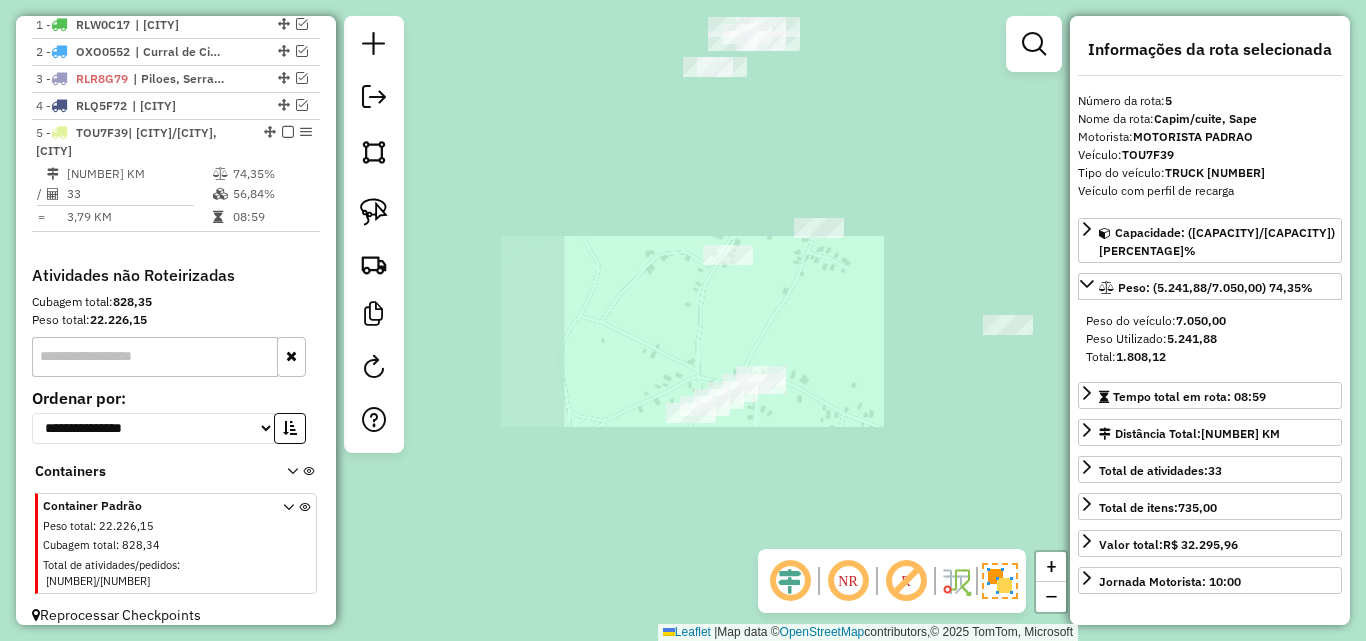 drag, startPoint x: 801, startPoint y: 436, endPoint x: 835, endPoint y: 342, distance: 99.95999 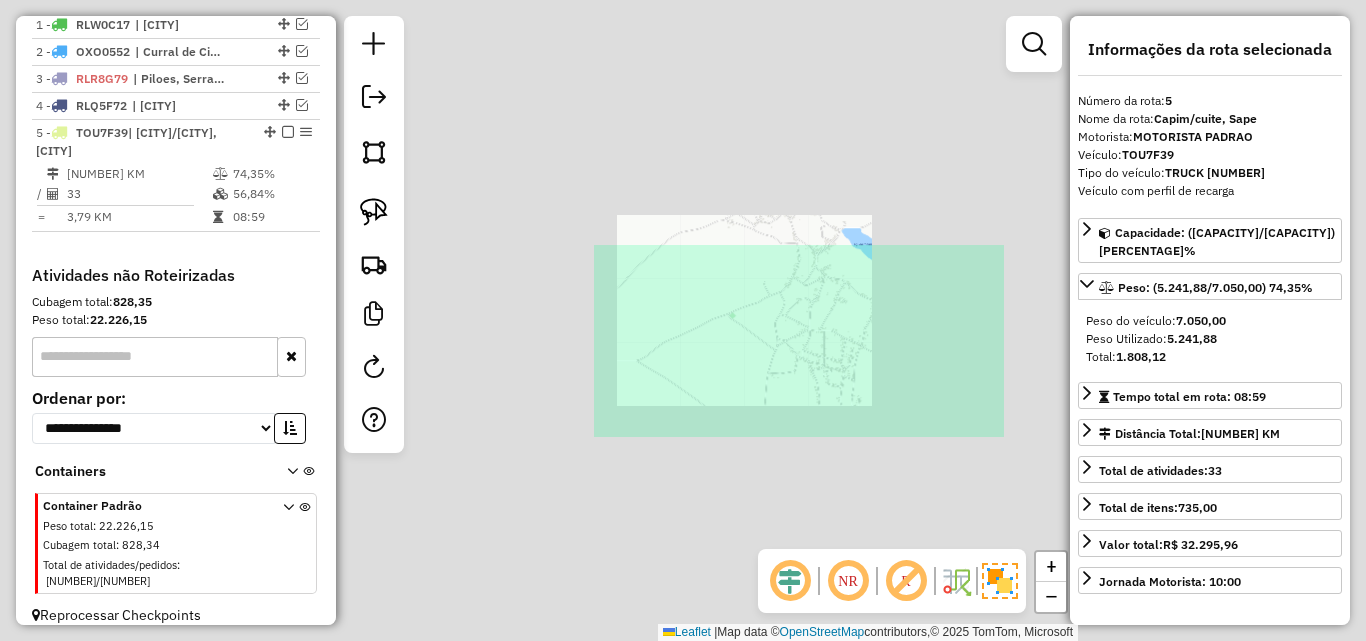 drag, startPoint x: 793, startPoint y: 457, endPoint x: 716, endPoint y: 341, distance: 139.23003 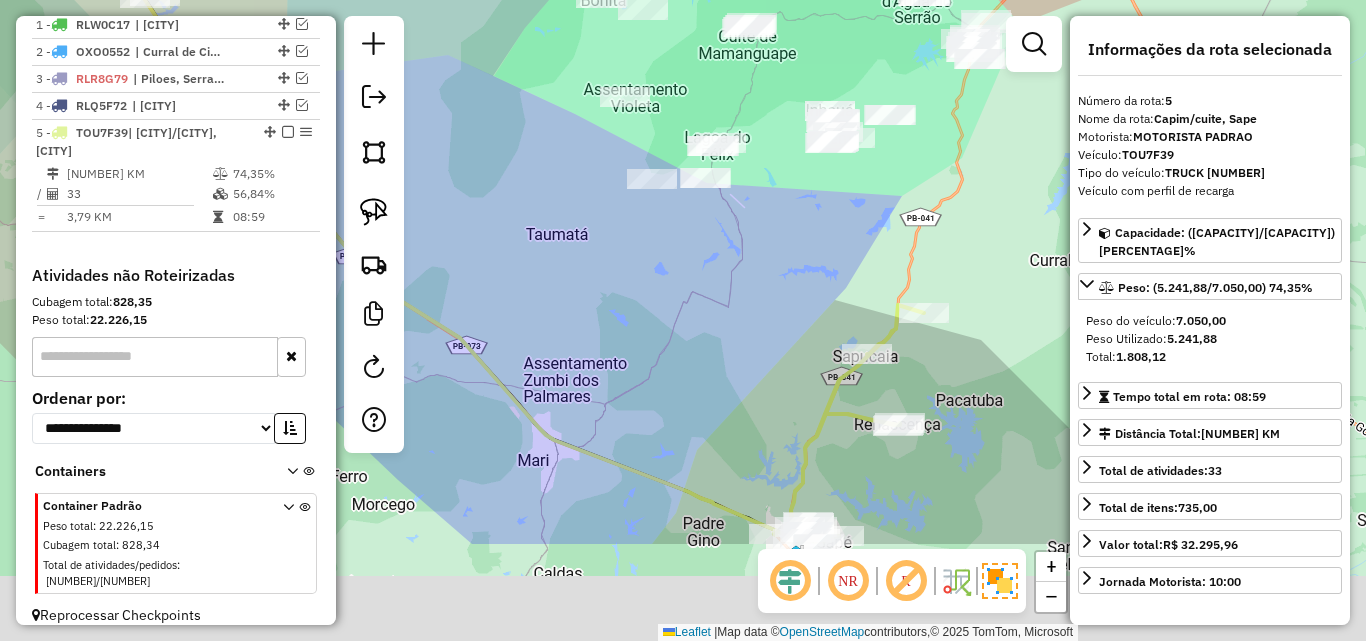 drag, startPoint x: 784, startPoint y: 486, endPoint x: 933, endPoint y: 293, distance: 243.8237 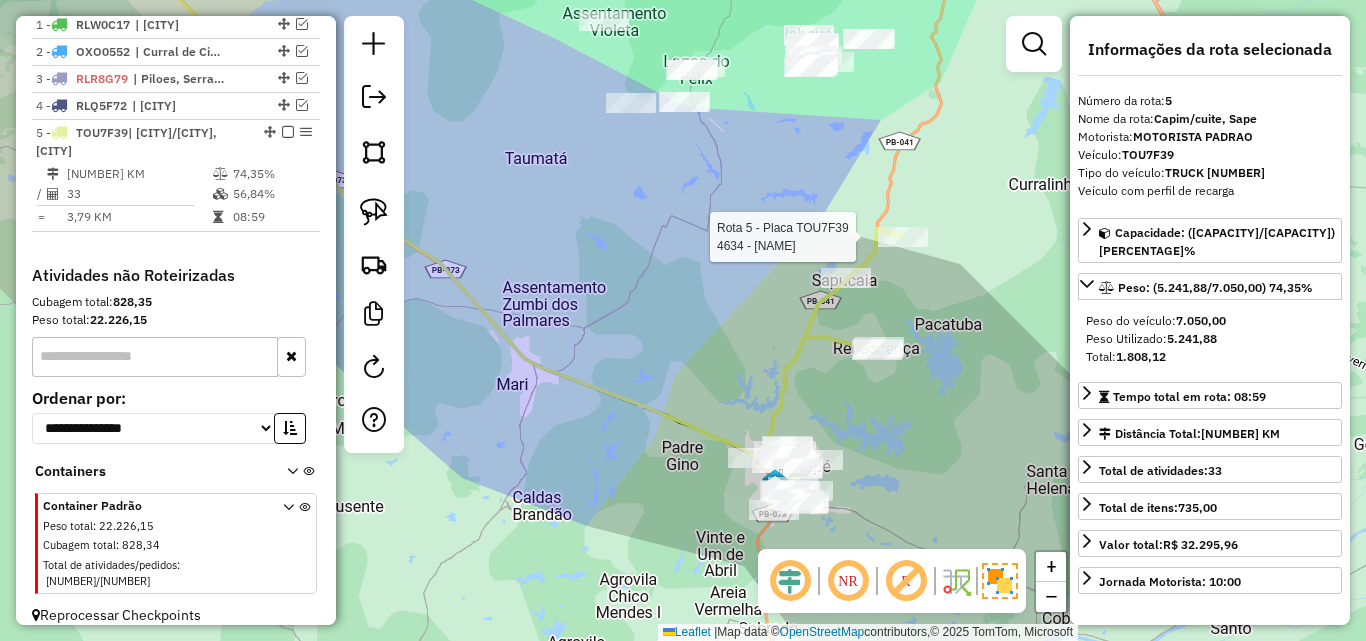 drag, startPoint x: 978, startPoint y: 334, endPoint x: 898, endPoint y: 363, distance: 85.09406 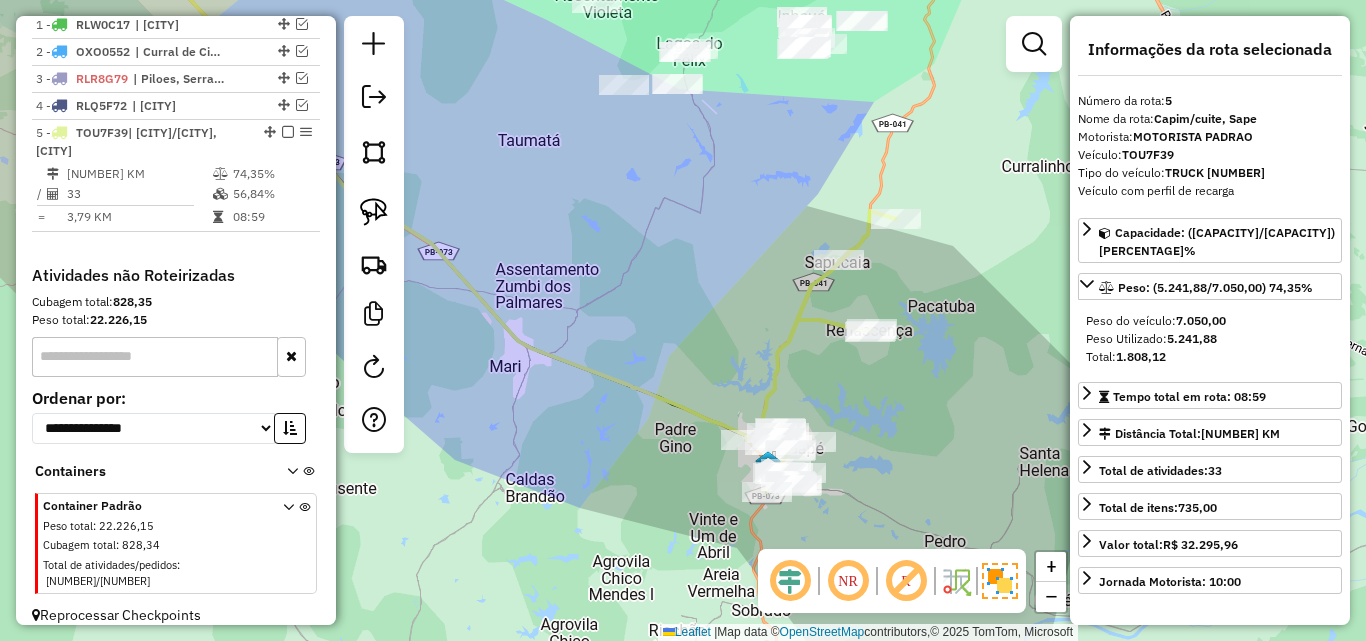click on "Rota [NUMBER] - Placa [PLATE_NUMBER] [NUMBER] - [FIRST_NAME] DE [LAST_NAME] Janela de atendimento Grade de atendimento Capacidade Transportadoras Veículos Cliente Pedidos  Rotas Selecione os dias de semana para filtrar as janelas de atendimento  Seg   Ter   Qua   Qui   Sex   Sáb   Dom  Informe o período da janela de atendimento: De: Até:  Filtrar exatamente a janela do cliente  Considerar janela de atendimento padrão  Selecione os dias de semana para filtrar as grades de atendimento  Seg   Ter   Qua   Qui   Sex   Sáb   Dom   Considerar clientes sem dia de atendimento cadastrado  Clientes fora do dia de atendimento selecionado Filtrar as atividades entre os valores definidos abaixo:  Peso mínimo:   Peso máximo:   Cubagem mínima:   Cubagem máxima:   De:   Até:  Filtrar as atividades entre o tempo de atendimento definido abaixo:  De:   Até:   Considerar capacidade total dos clientes não roteirizados Transportadora: Selecione um ou mais itens Tipo de veículo: Selecione um ou mais itens Veículo: Selecione um ou mais itens +" 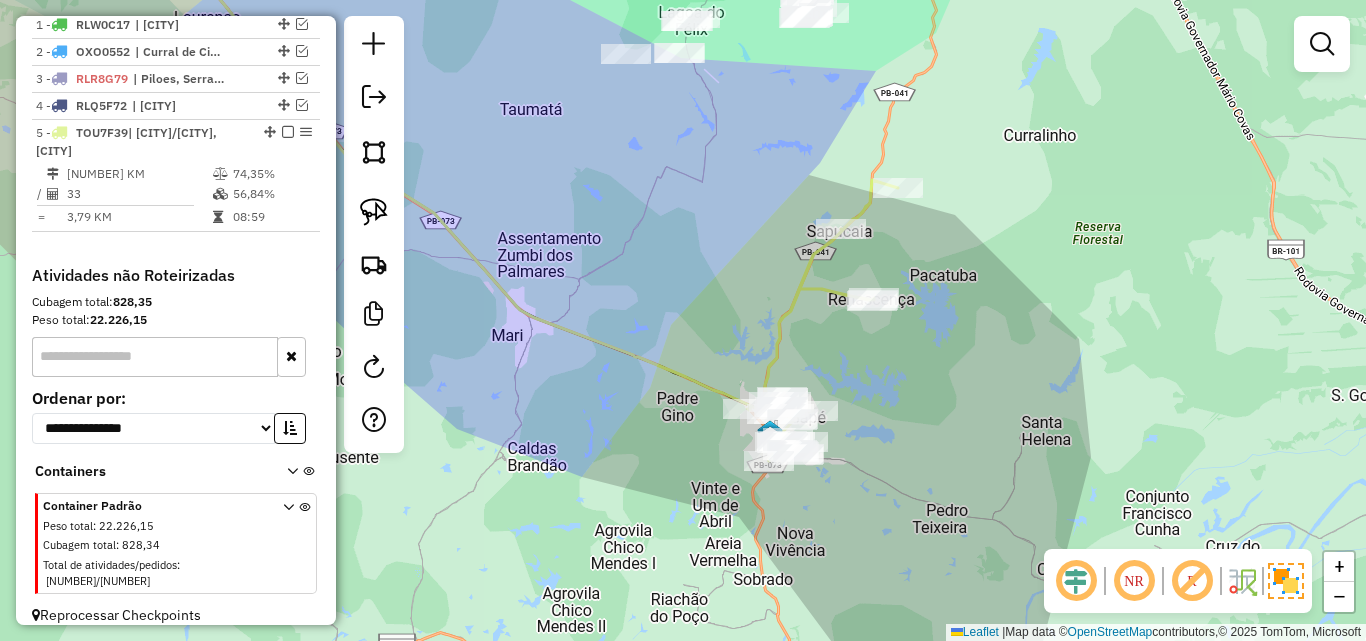 drag, startPoint x: 900, startPoint y: 396, endPoint x: 902, endPoint y: 365, distance: 31.06445 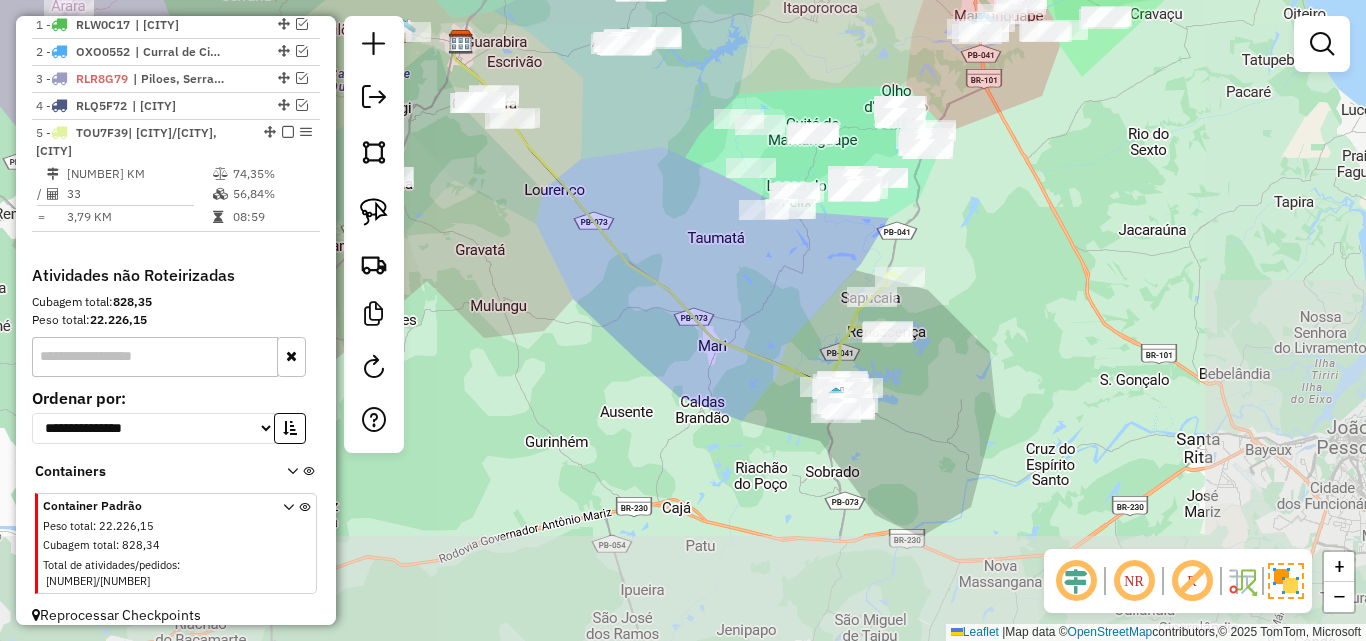 drag, startPoint x: 710, startPoint y: 408, endPoint x: 811, endPoint y: 465, distance: 115.97414 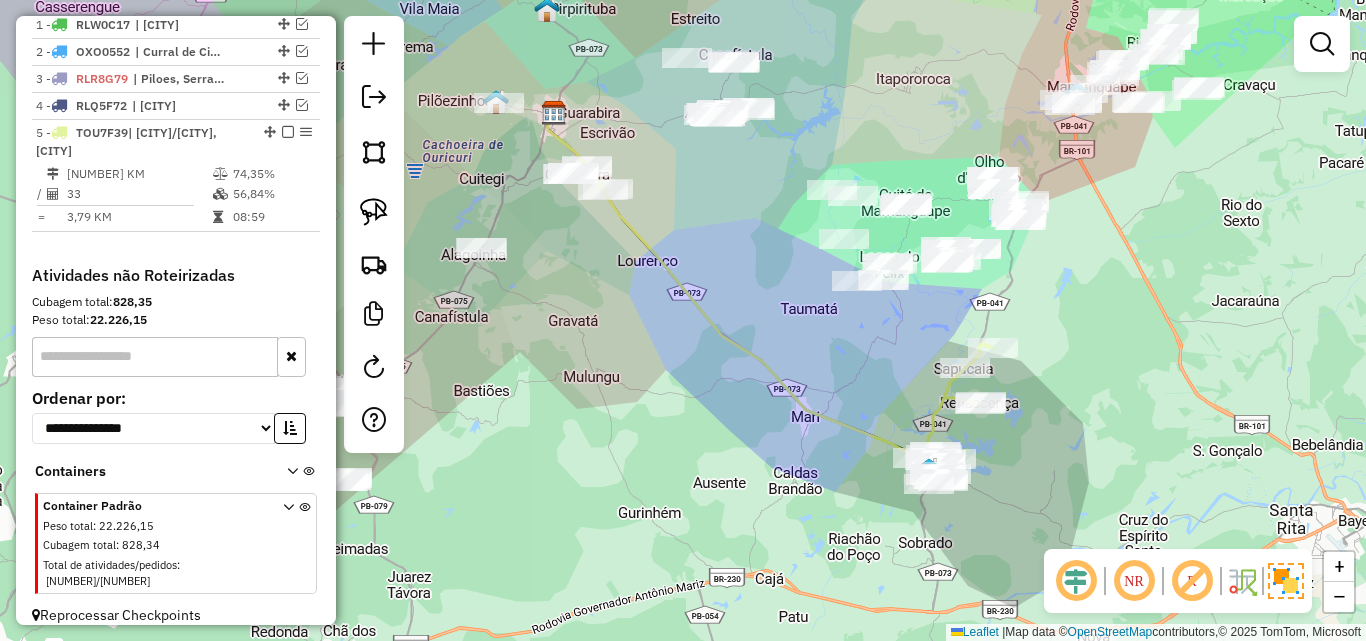 drag, startPoint x: 648, startPoint y: 242, endPoint x: 753, endPoint y: 361, distance: 158.70097 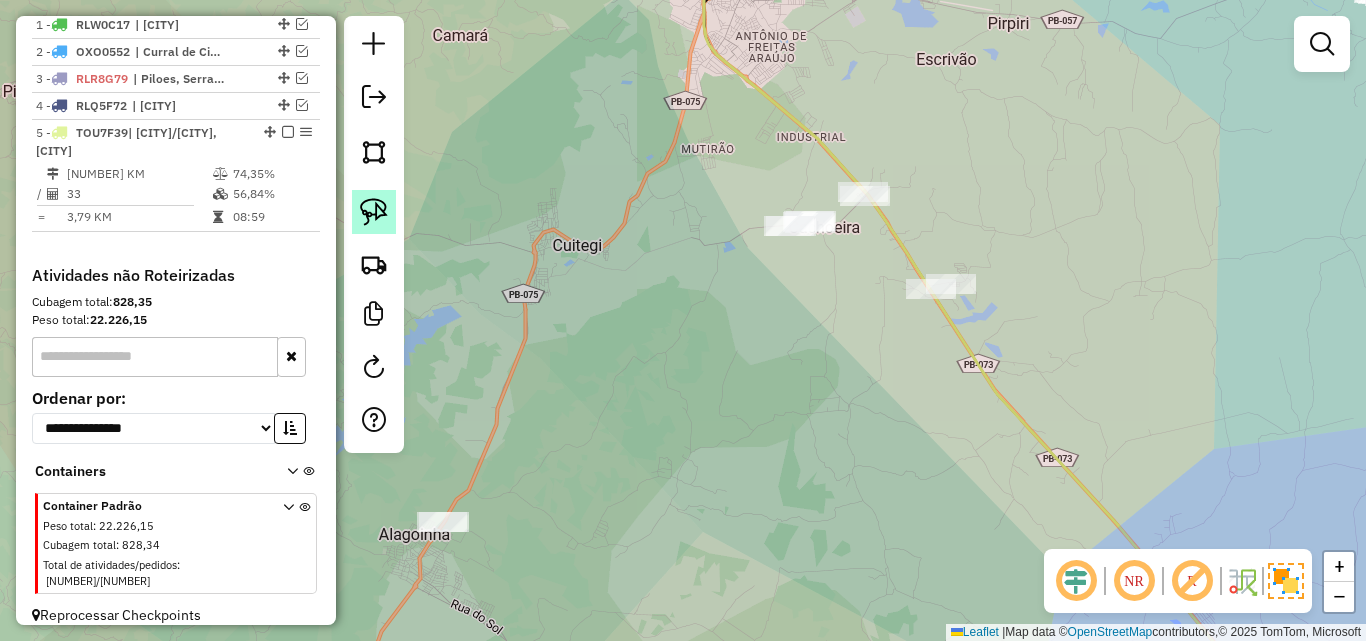 click 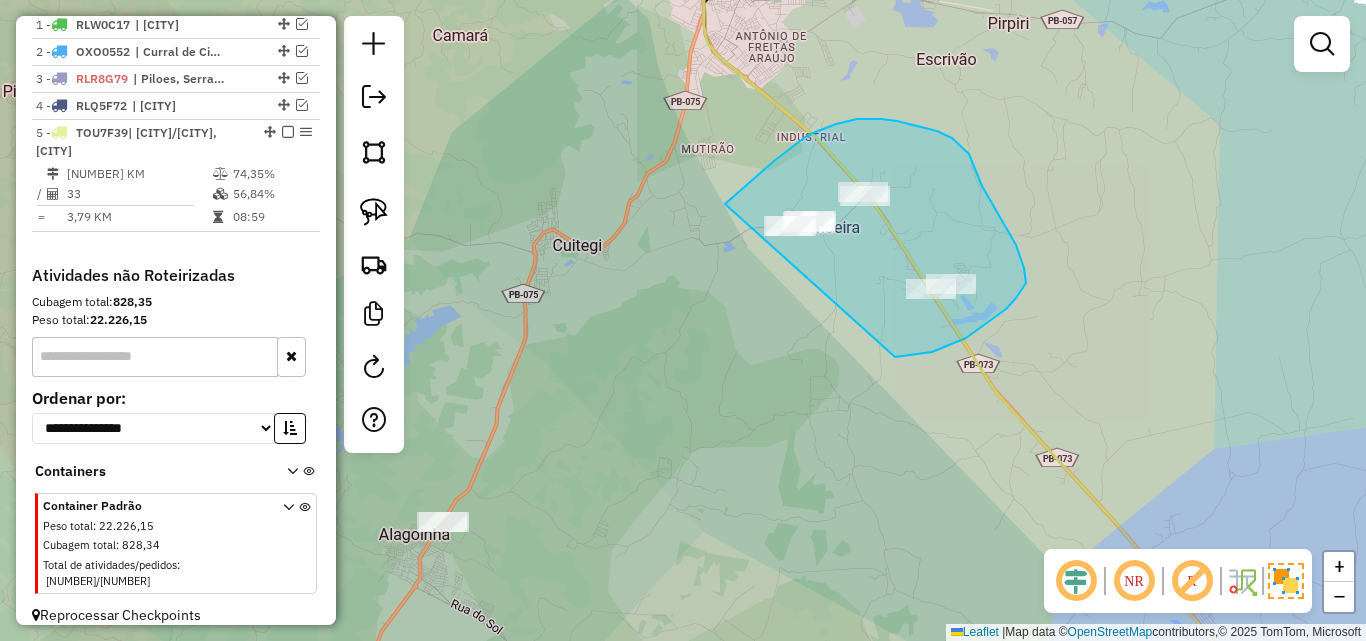 drag, startPoint x: 725, startPoint y: 204, endPoint x: 818, endPoint y: 355, distance: 177.34148 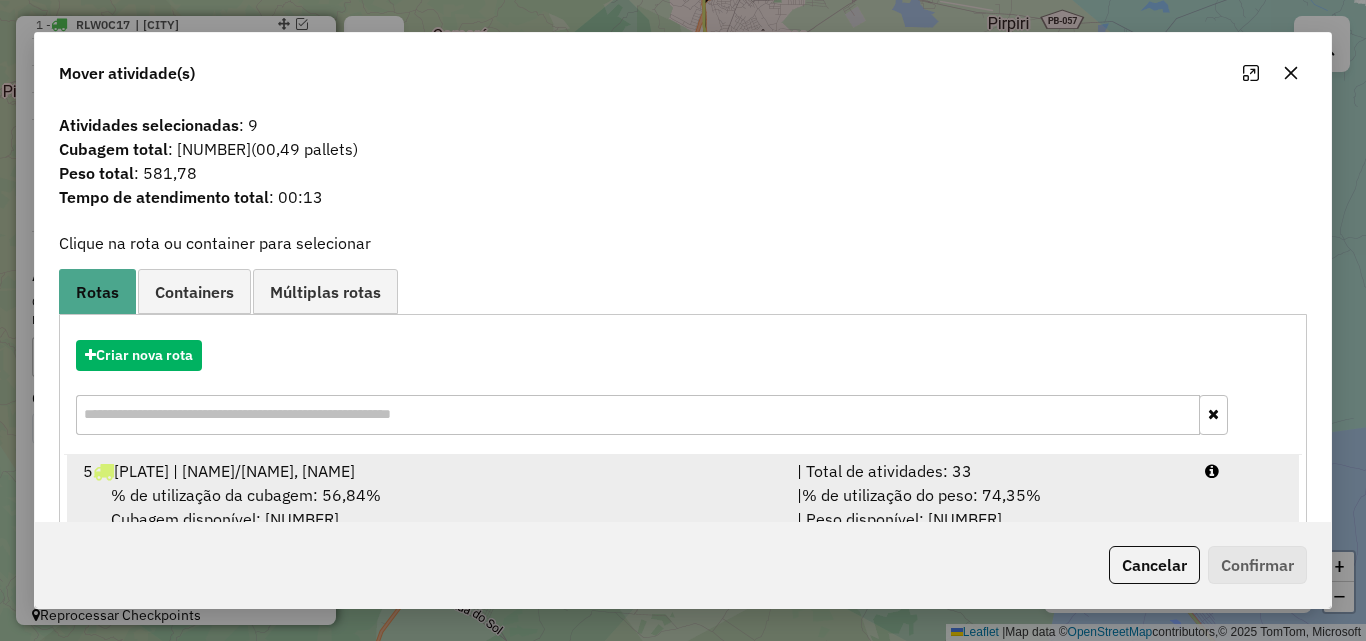 click on "5 TOU7F39 | Capim/cuite, Sape" at bounding box center (428, 471) 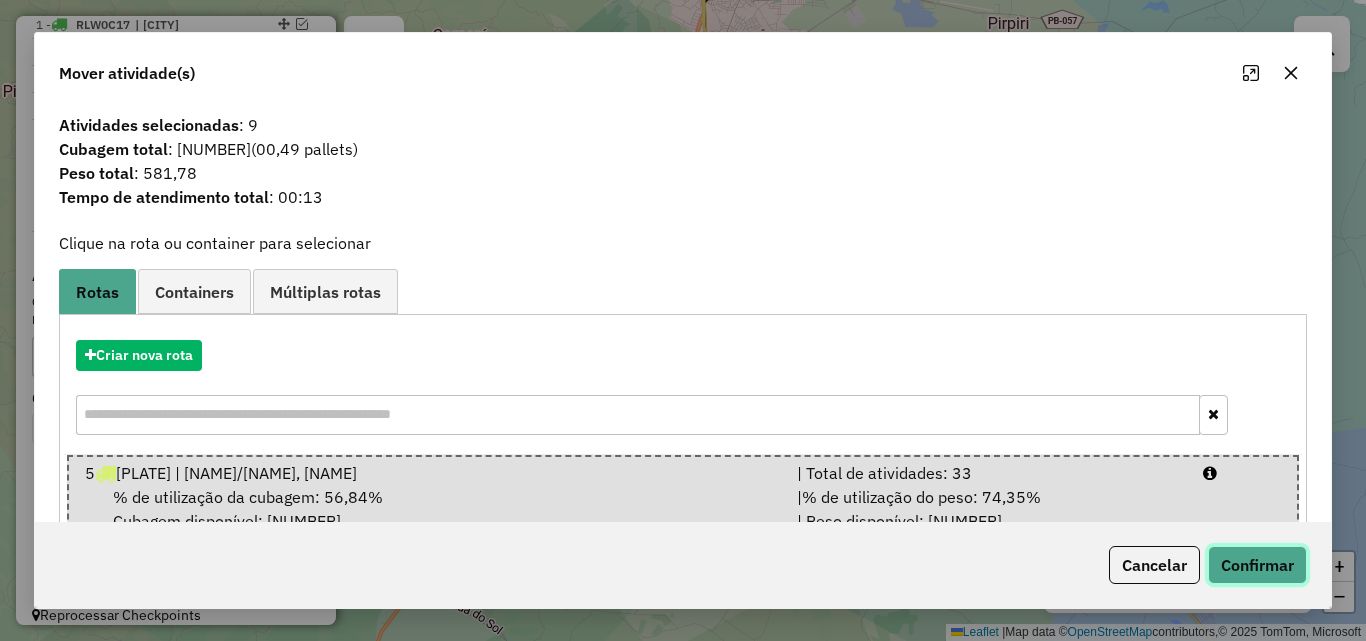 click on "Confirmar" 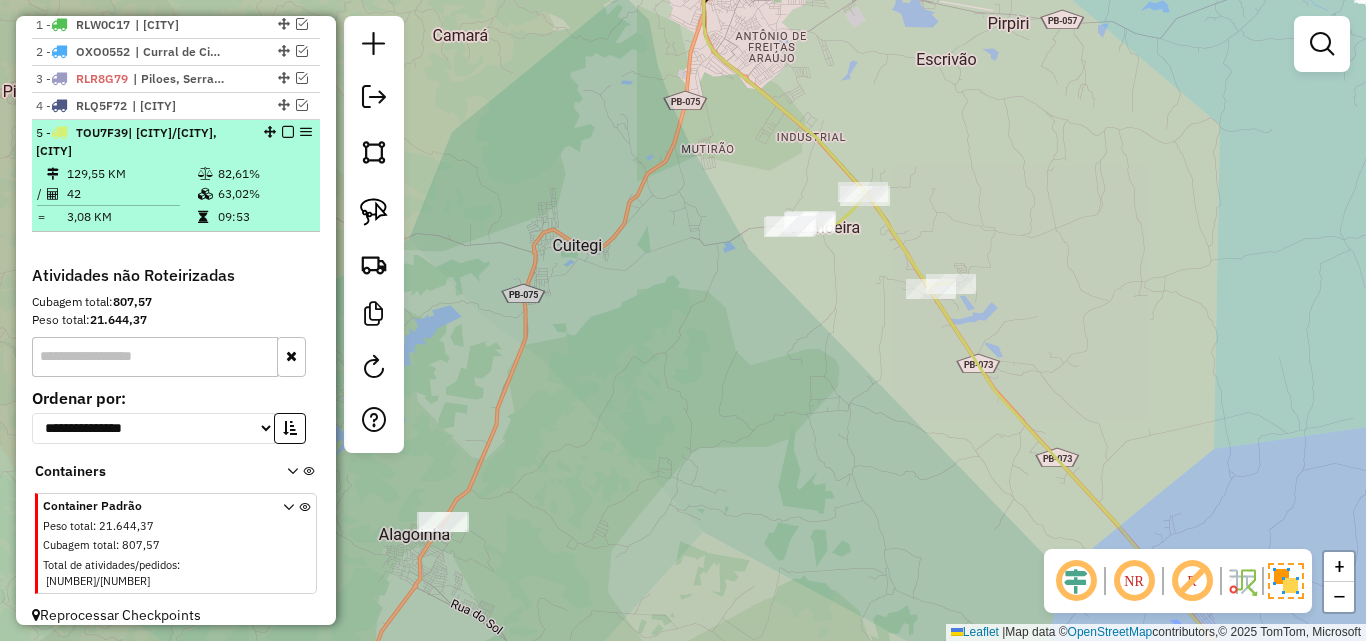click on "42" at bounding box center [131, 194] 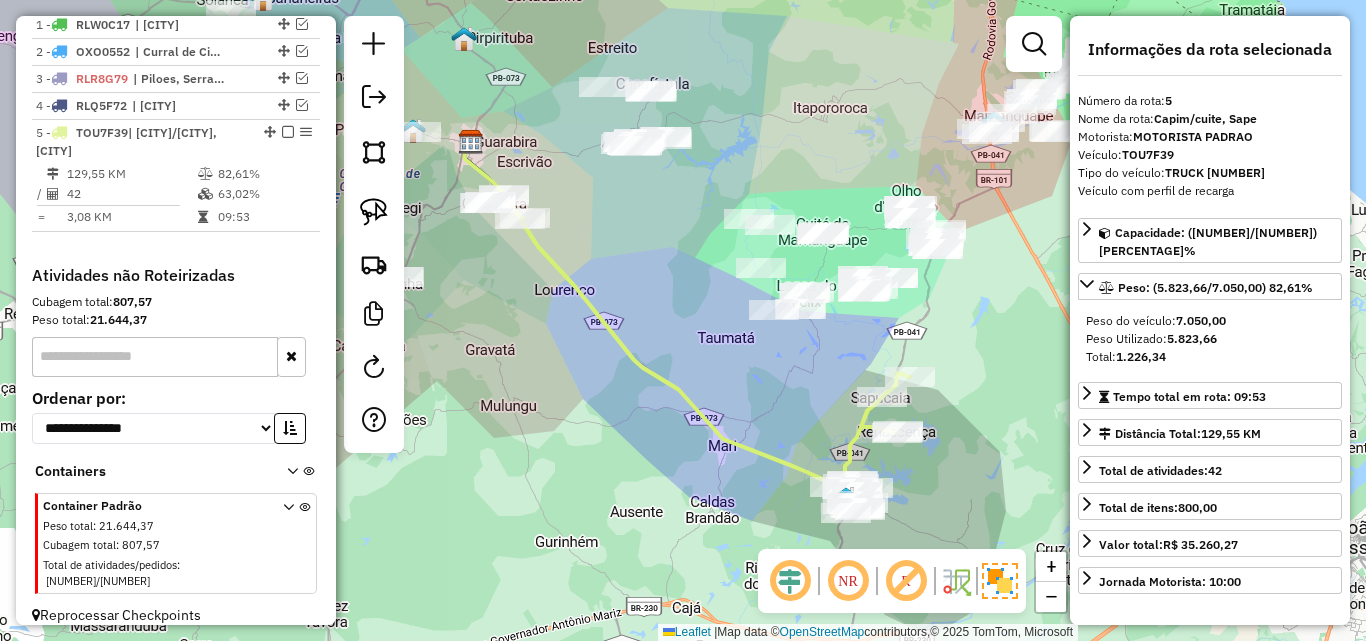 drag, startPoint x: 518, startPoint y: 372, endPoint x: 579, endPoint y: 405, distance: 69.354164 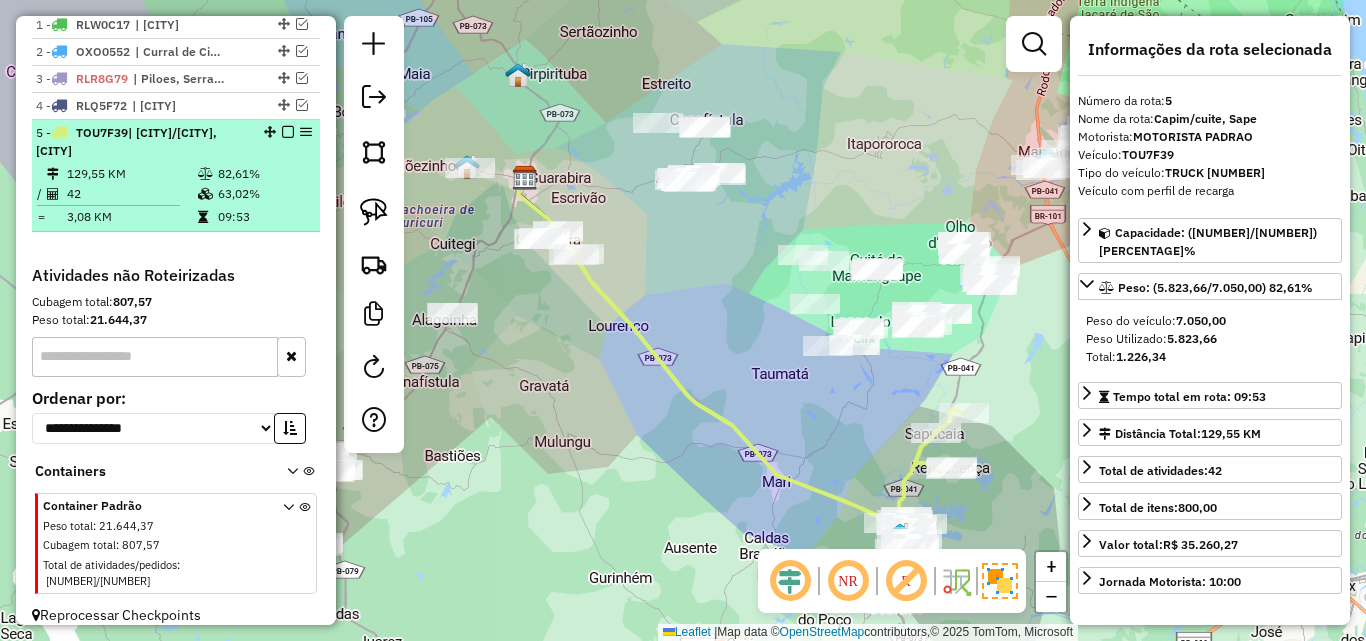 click at bounding box center (288, 132) 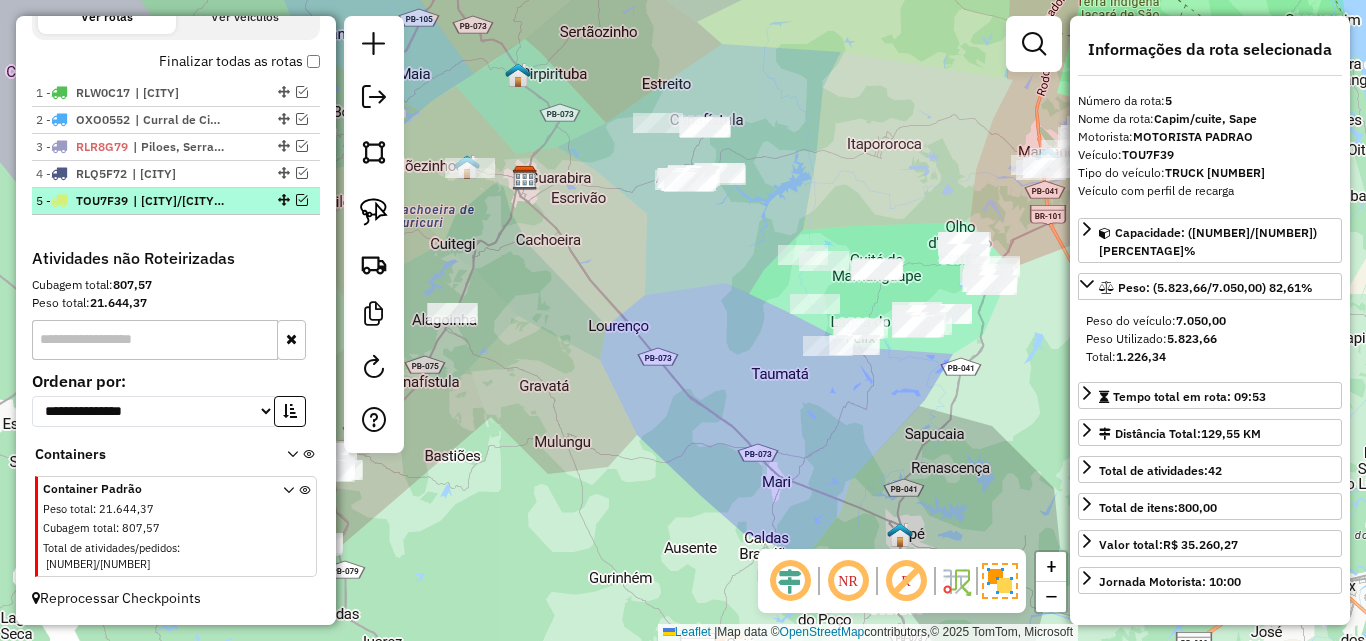 scroll, scrollTop: 669, scrollLeft: 0, axis: vertical 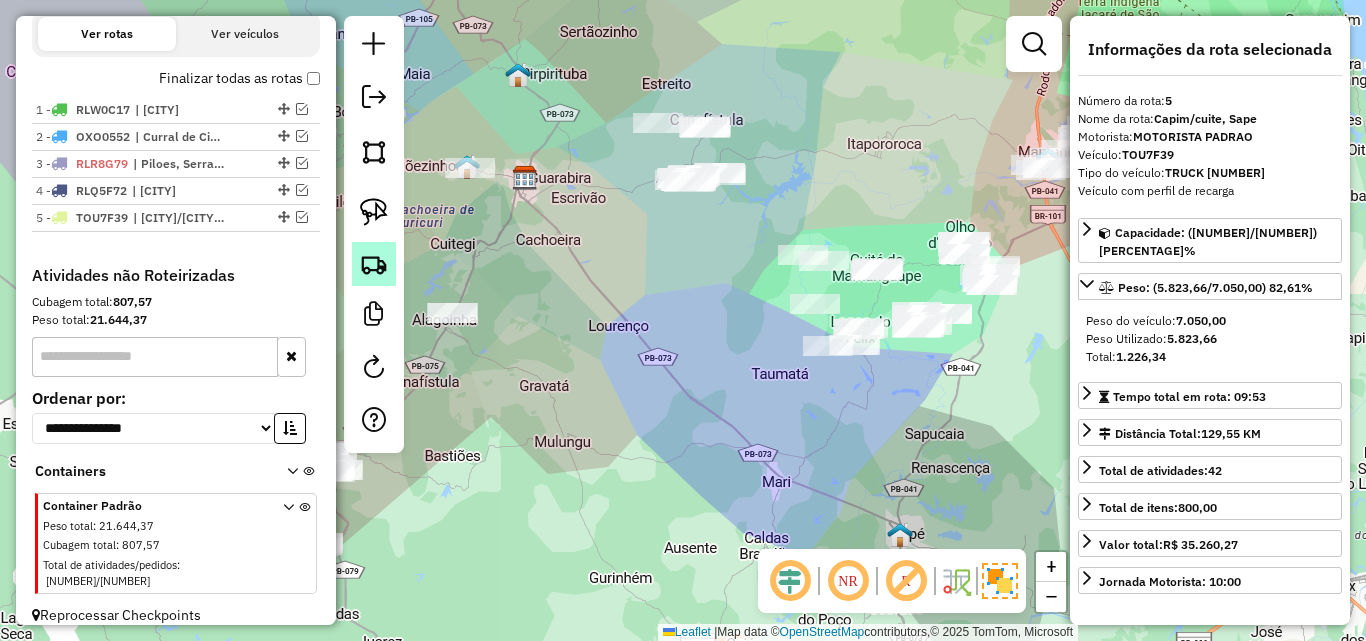 click 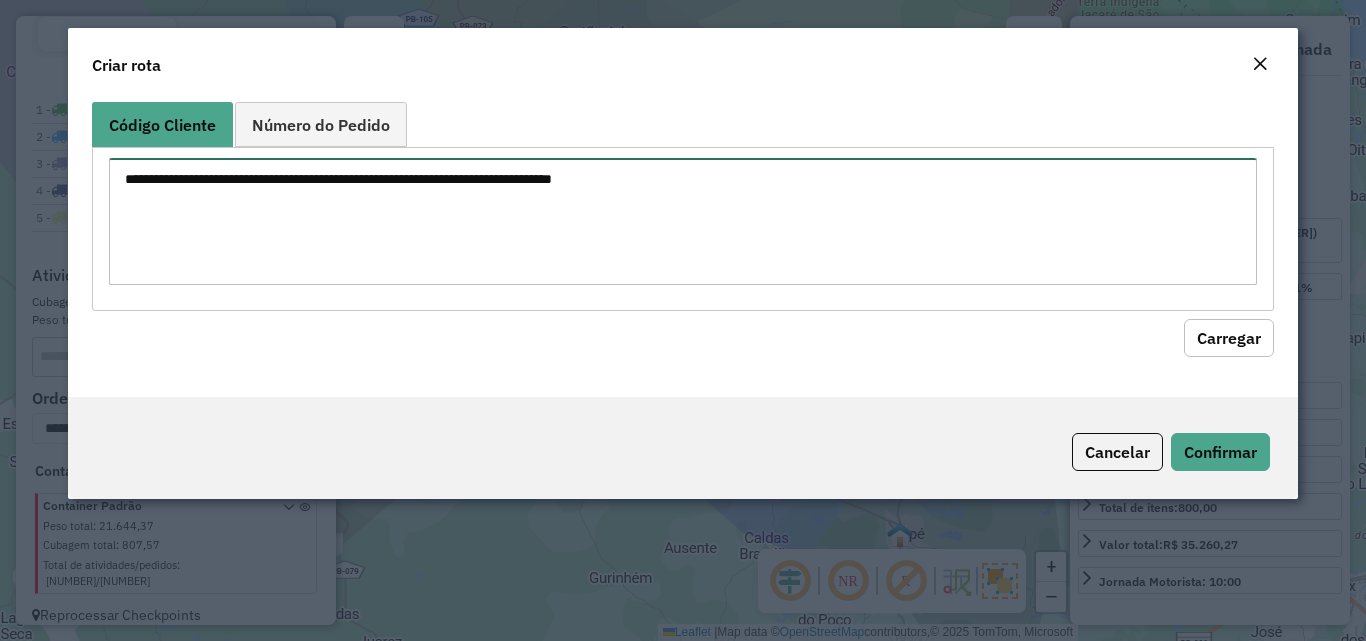 click at bounding box center [682, 221] 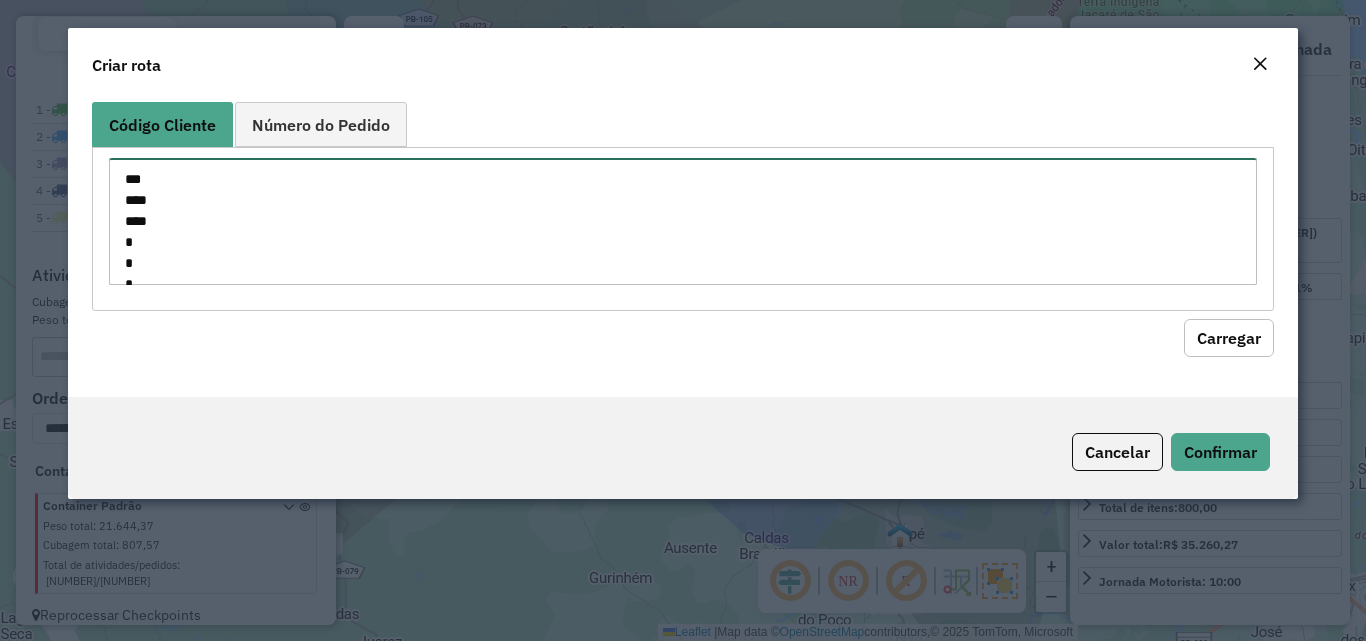 scroll, scrollTop: 974, scrollLeft: 0, axis: vertical 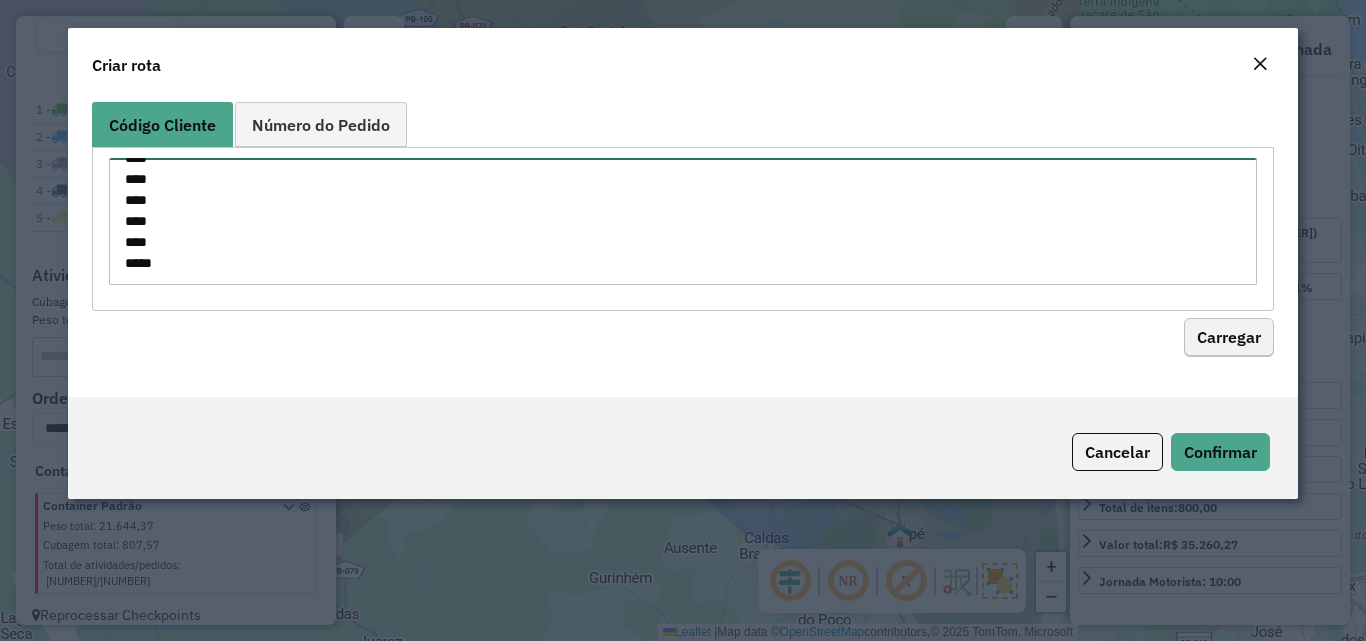 type on "***
****
****
*
*
*
**
**
**
**
**
**
**
***
***
***
***
***
***
***
***
***
***
***
***
****
****
****
****
****
****
****
****
****
****
****
****
****
****
***
***
***
***
****
****
****
****
****
****
****
****" 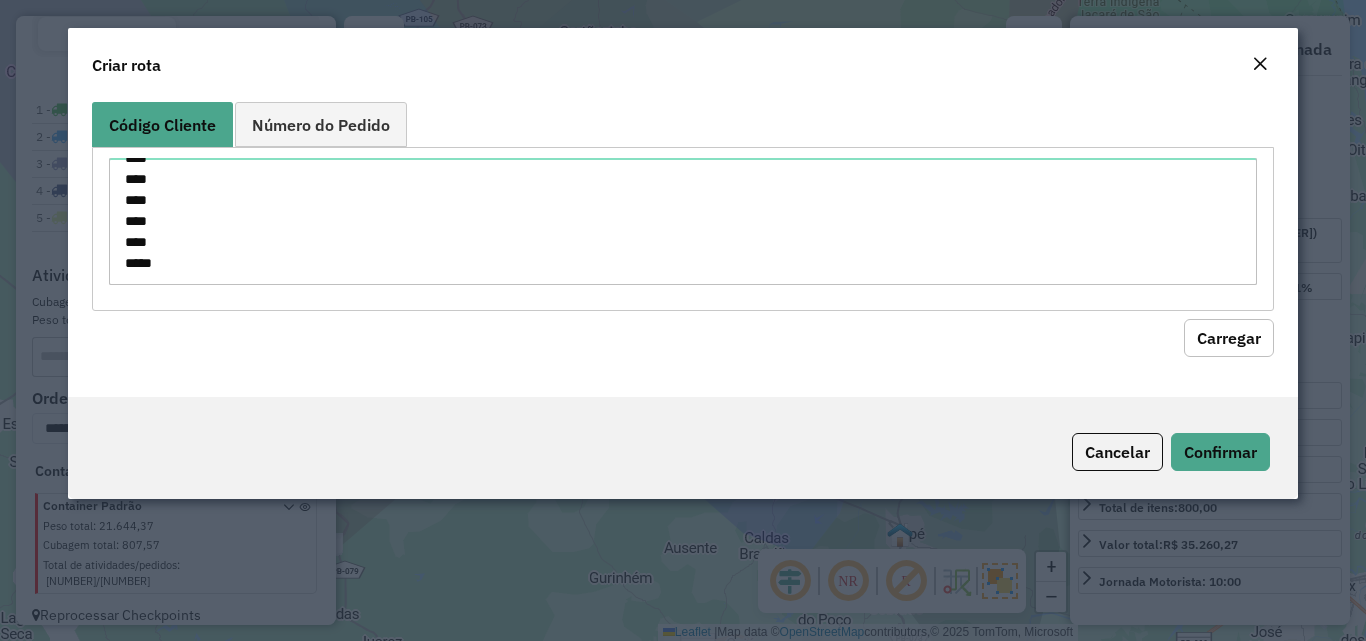 click on "Carregar" 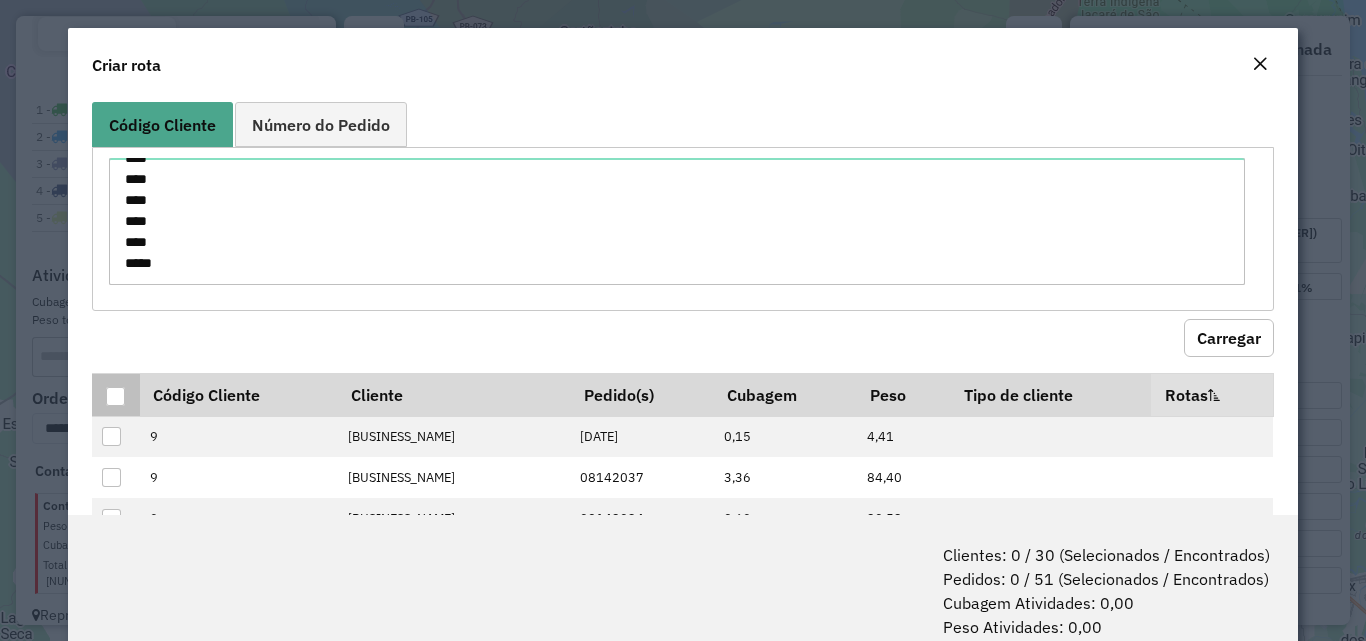 click at bounding box center [115, 394] 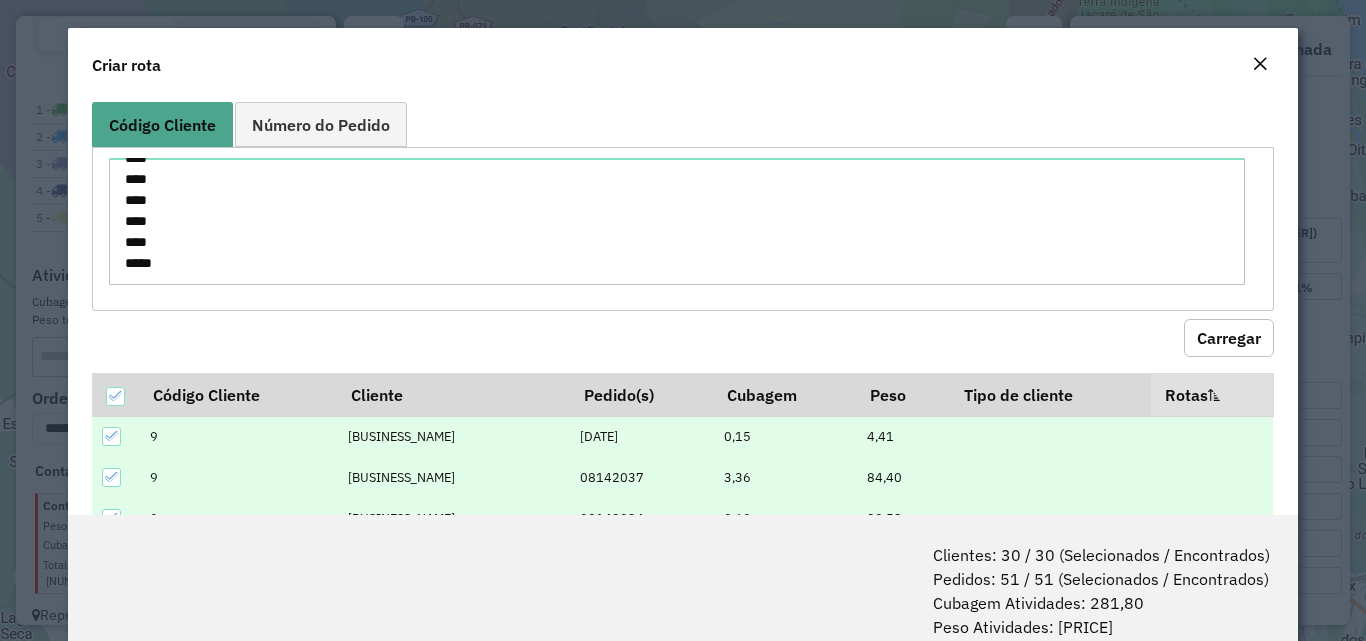 scroll, scrollTop: 100, scrollLeft: 0, axis: vertical 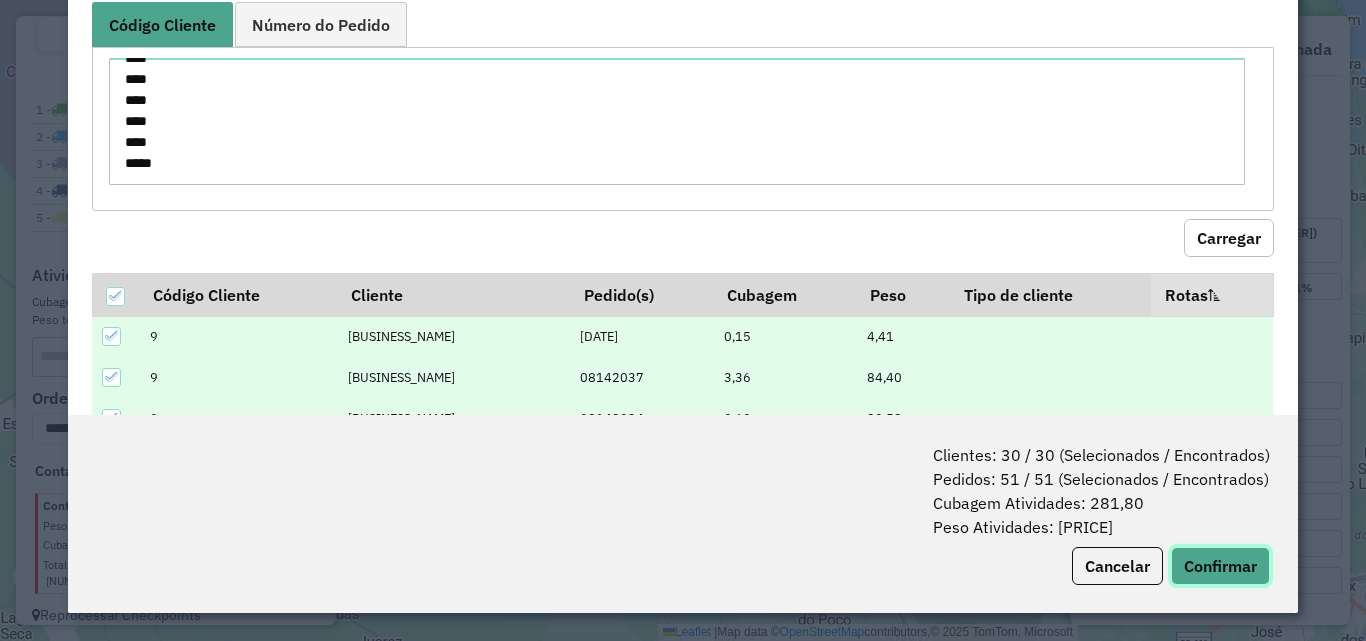 click on "Confirmar" 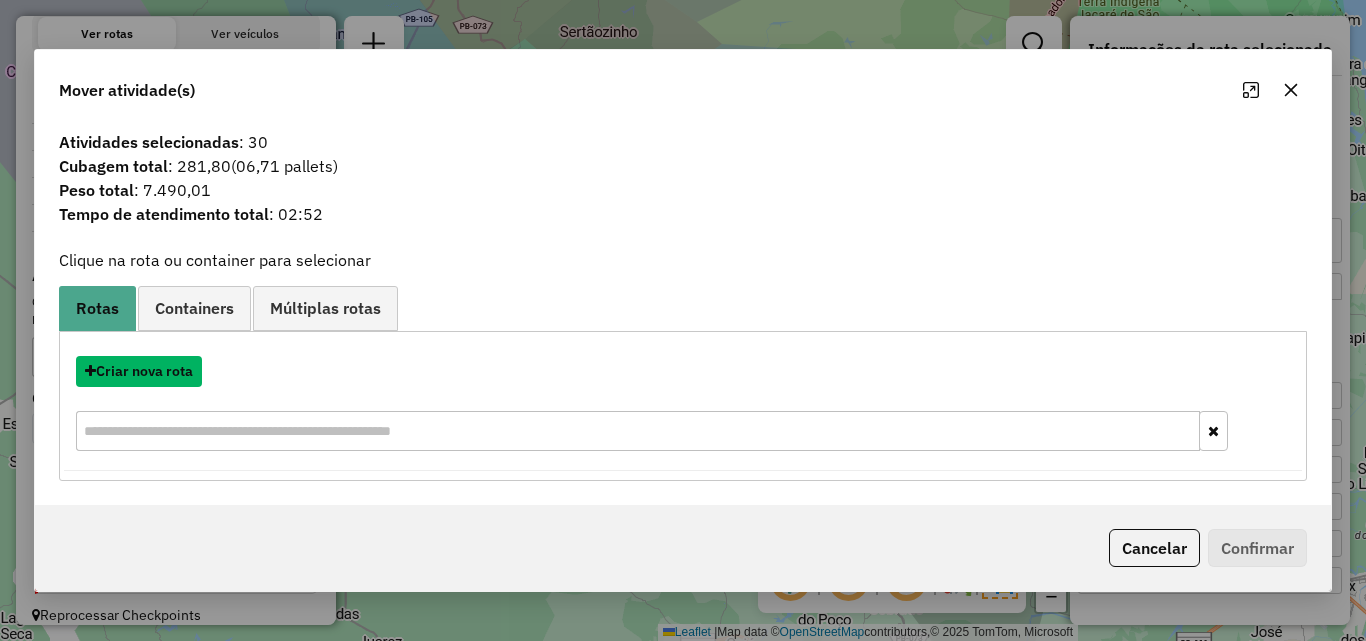 click on "Criar nova rota" at bounding box center [139, 371] 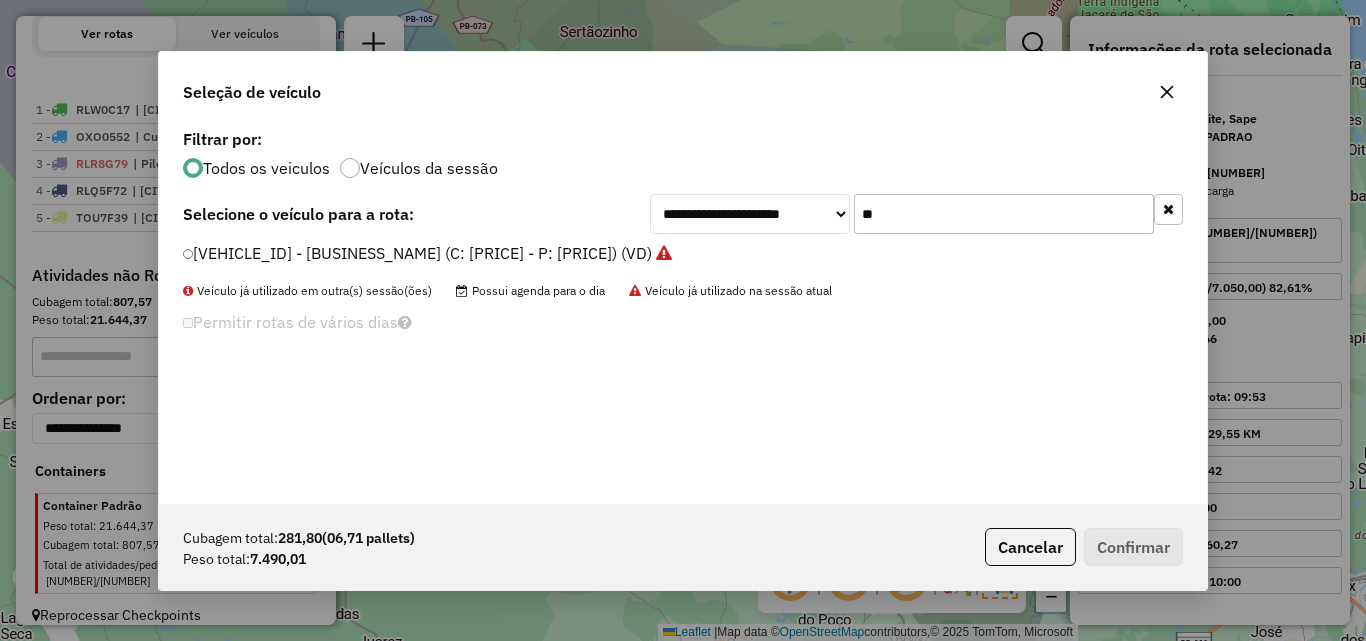 scroll, scrollTop: 11, scrollLeft: 6, axis: both 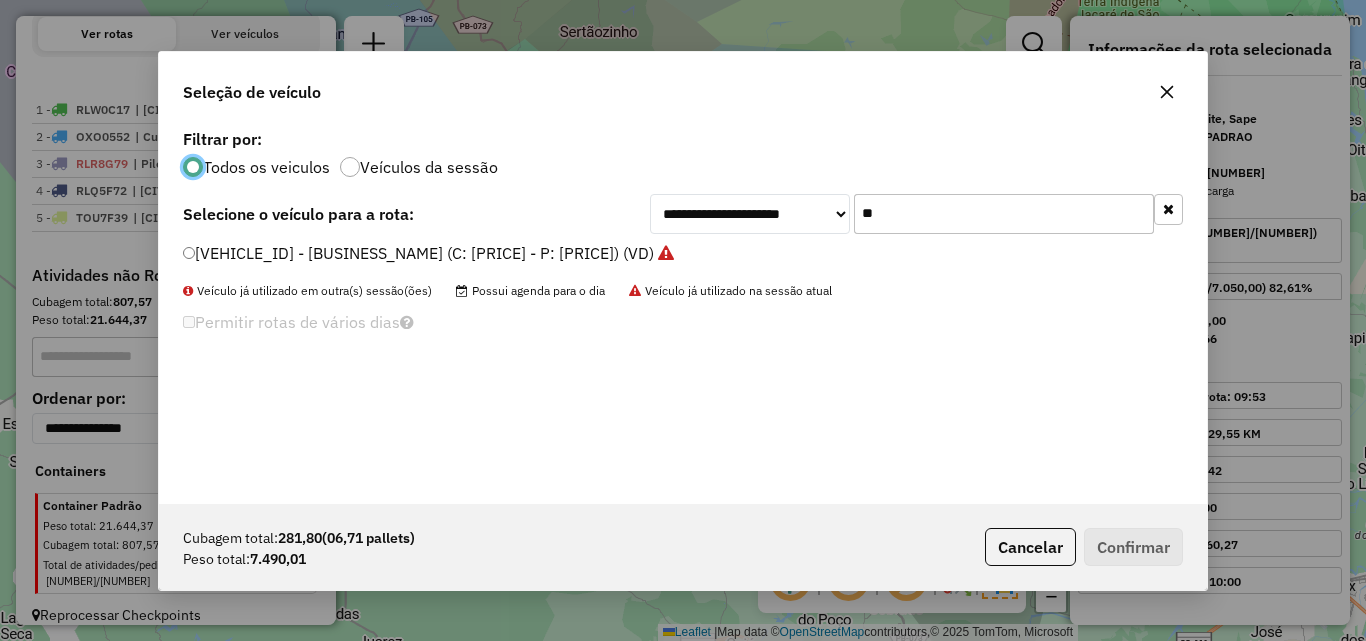 click on "**" 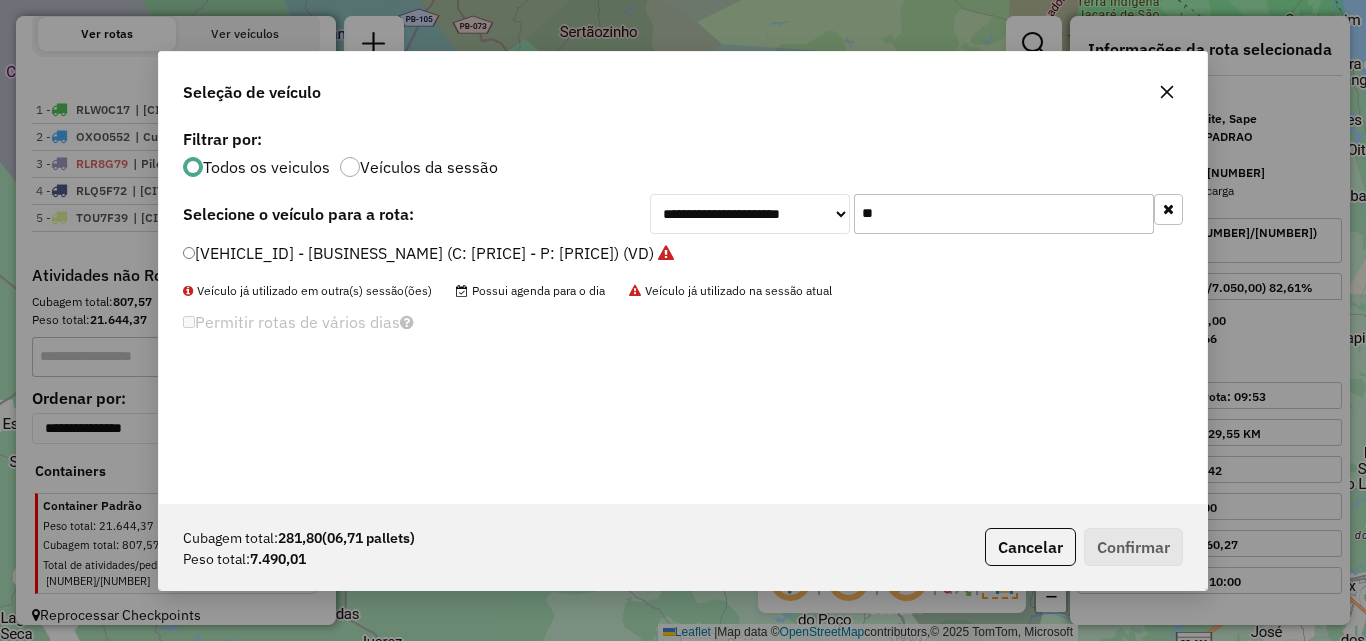 click on "**" 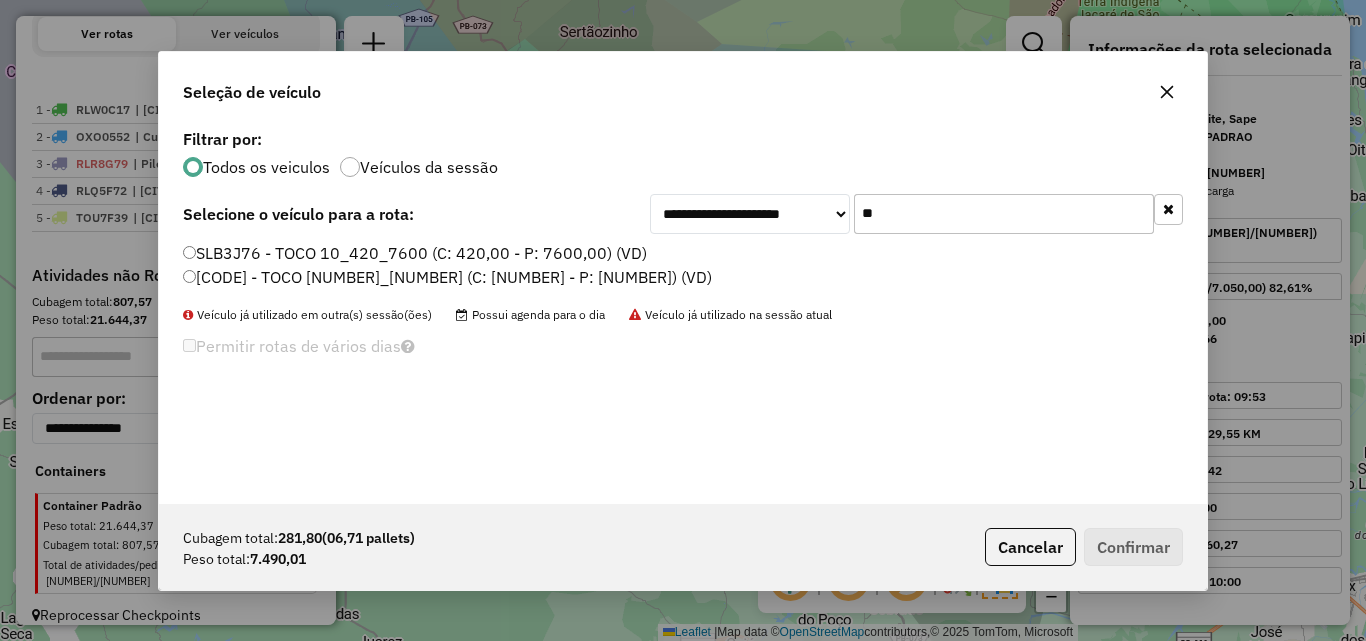 type on "**" 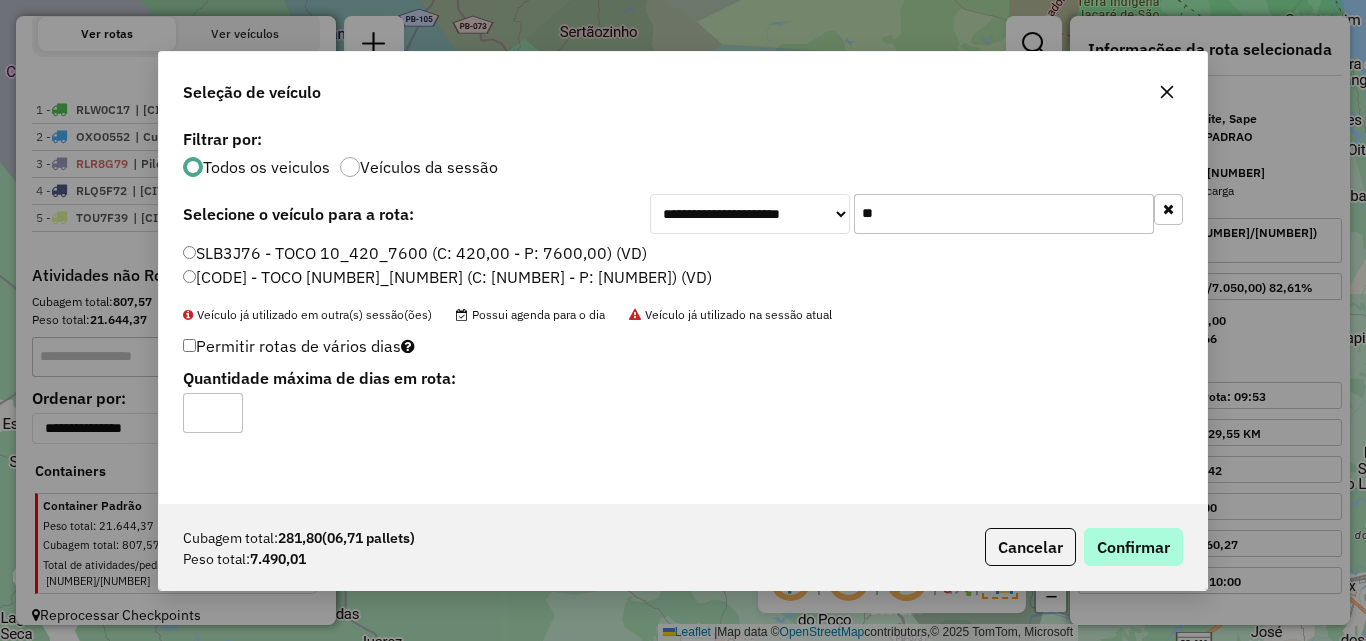 click on "Cubagem total: [CUBAGE] ([PALLETS]) Peso total: [WEIGHT] Cancelar Confirmar" 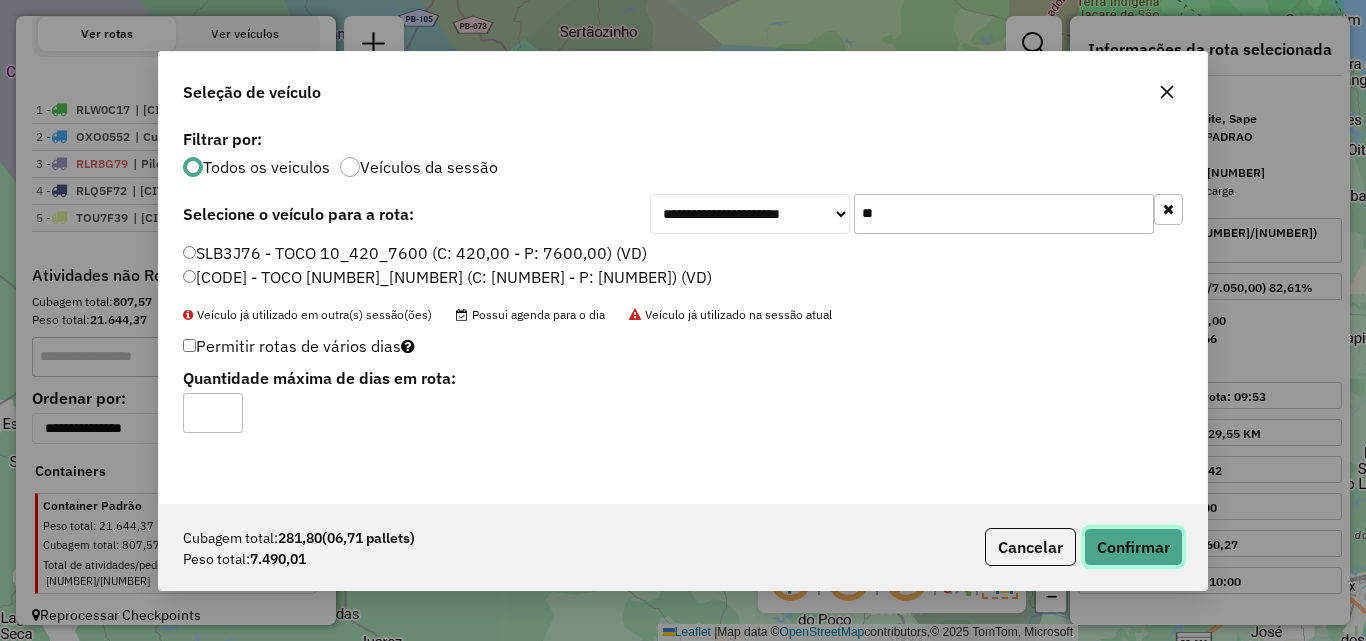 click on "Confirmar" 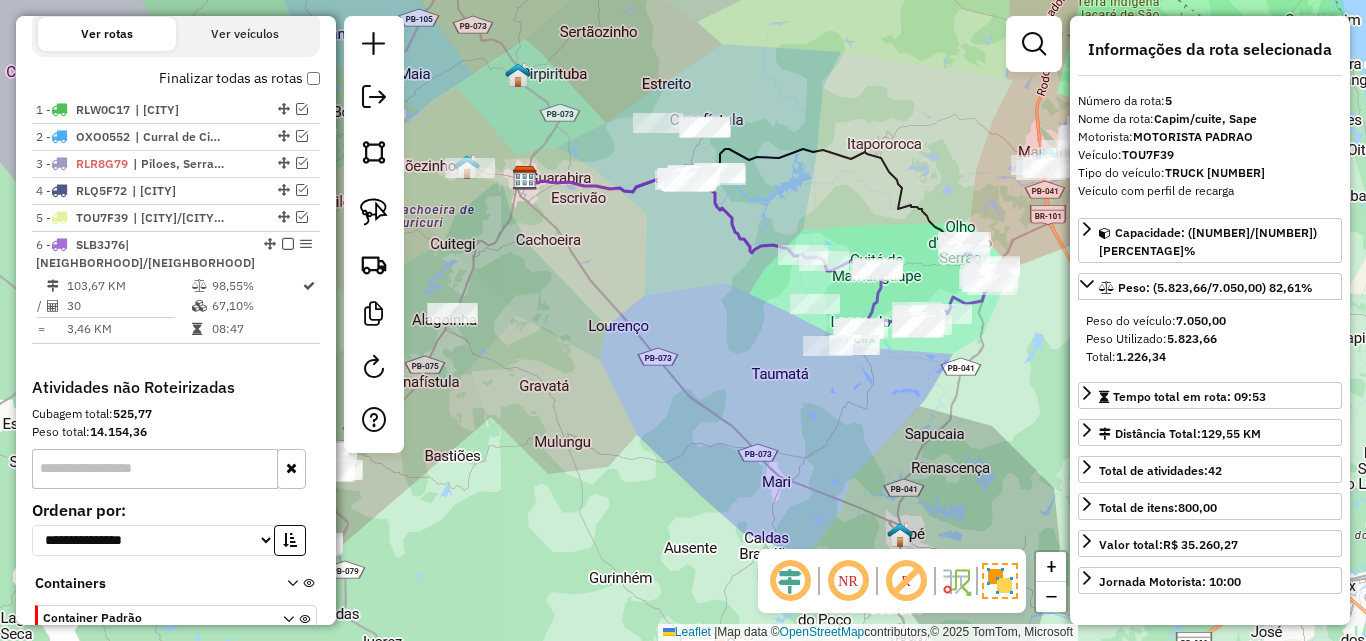 scroll, scrollTop: 763, scrollLeft: 0, axis: vertical 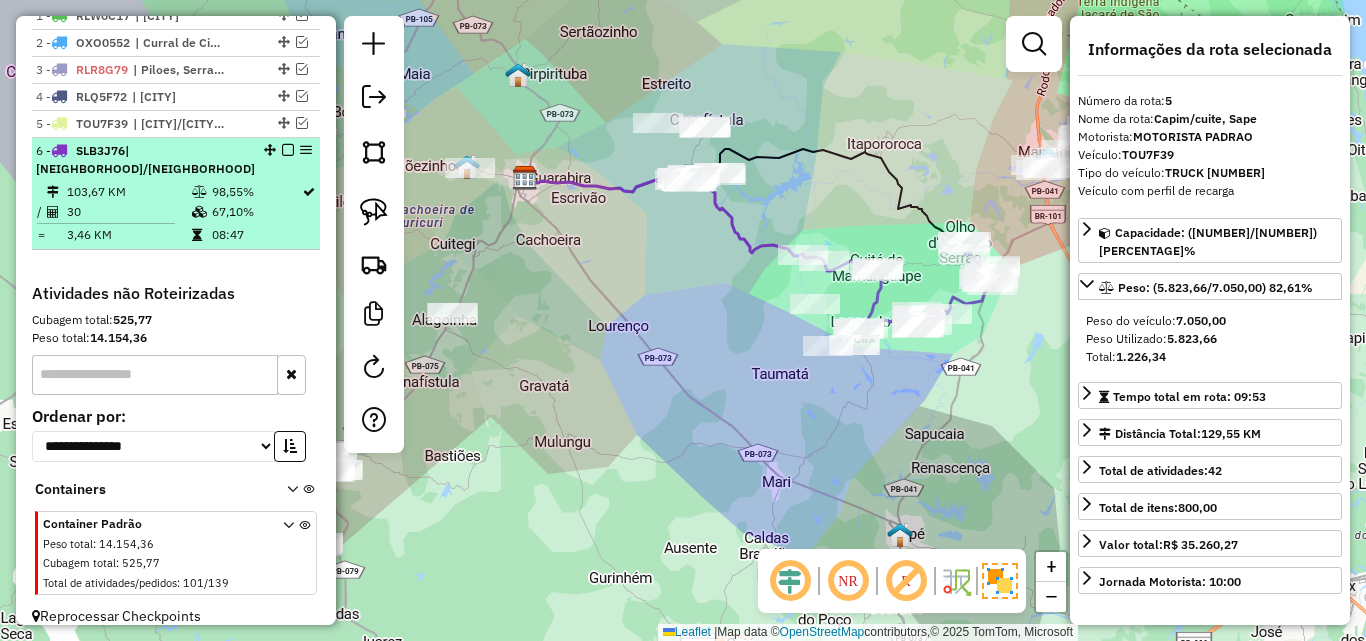 click at bounding box center (197, 235) 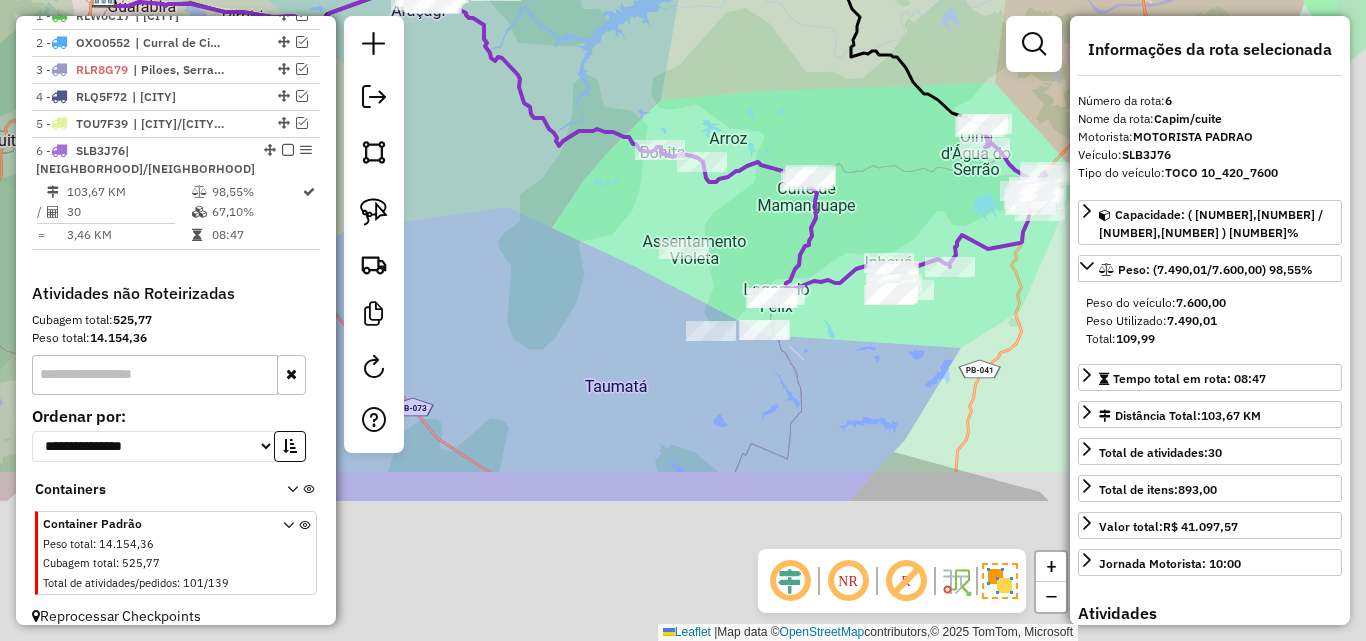 drag, startPoint x: 577, startPoint y: 328, endPoint x: 515, endPoint y: 173, distance: 166.94011 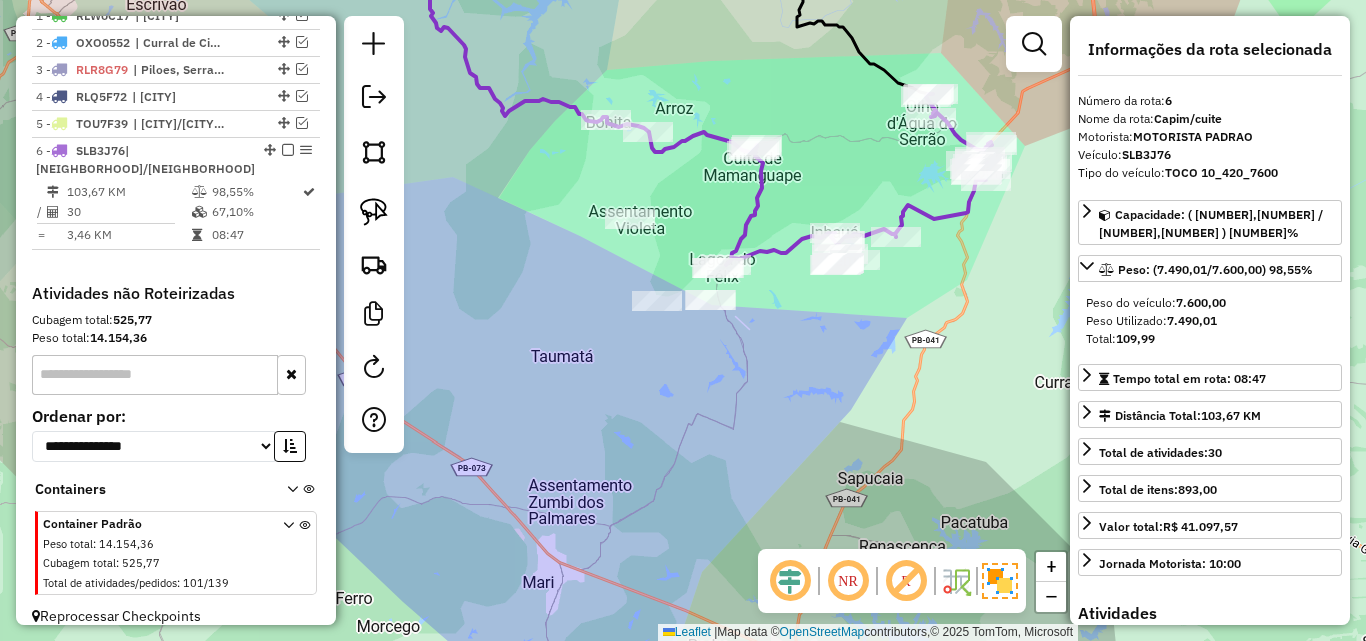 drag, startPoint x: 595, startPoint y: 299, endPoint x: 573, endPoint y: 317, distance: 28.42534 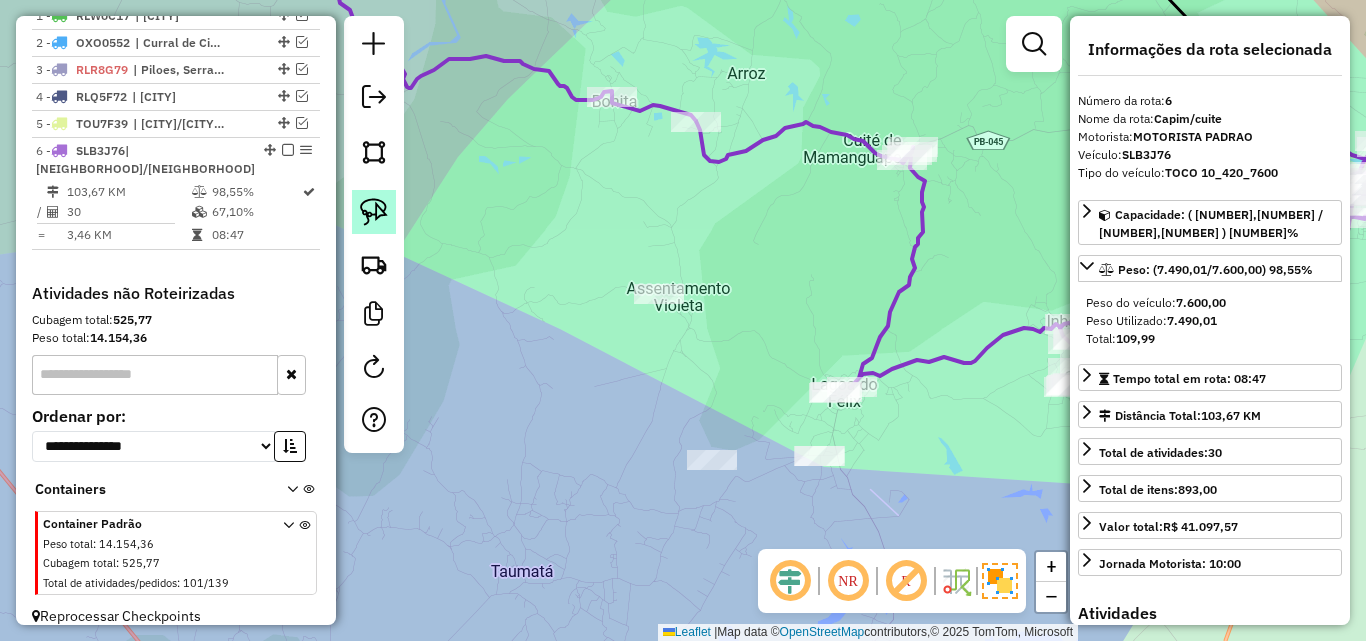 click 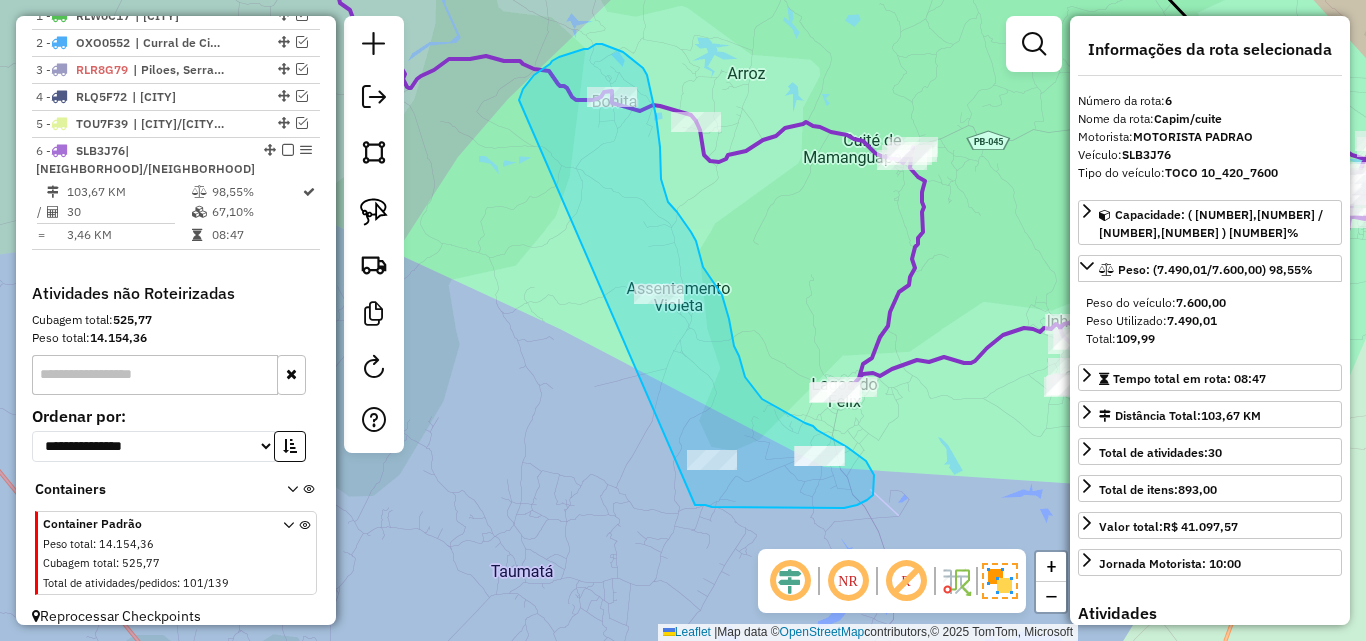 drag, startPoint x: 520, startPoint y: 97, endPoint x: 689, endPoint y: 505, distance: 441.61636 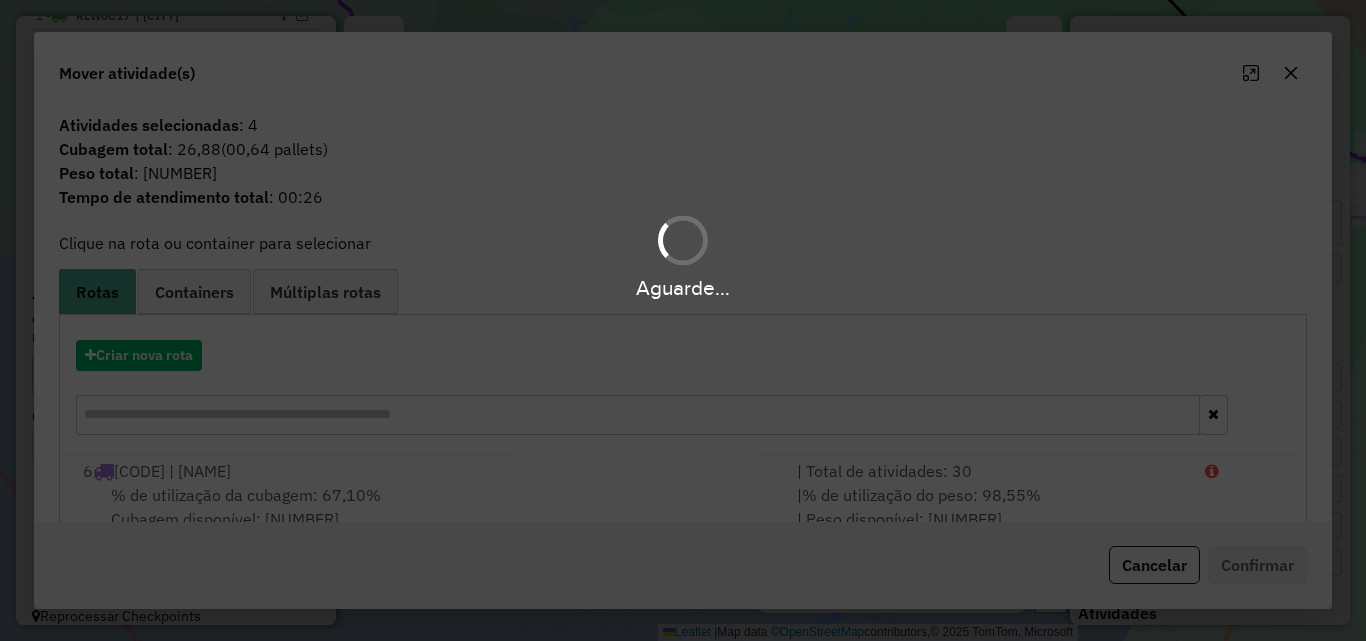 click on "Cancelar   Confirmar" 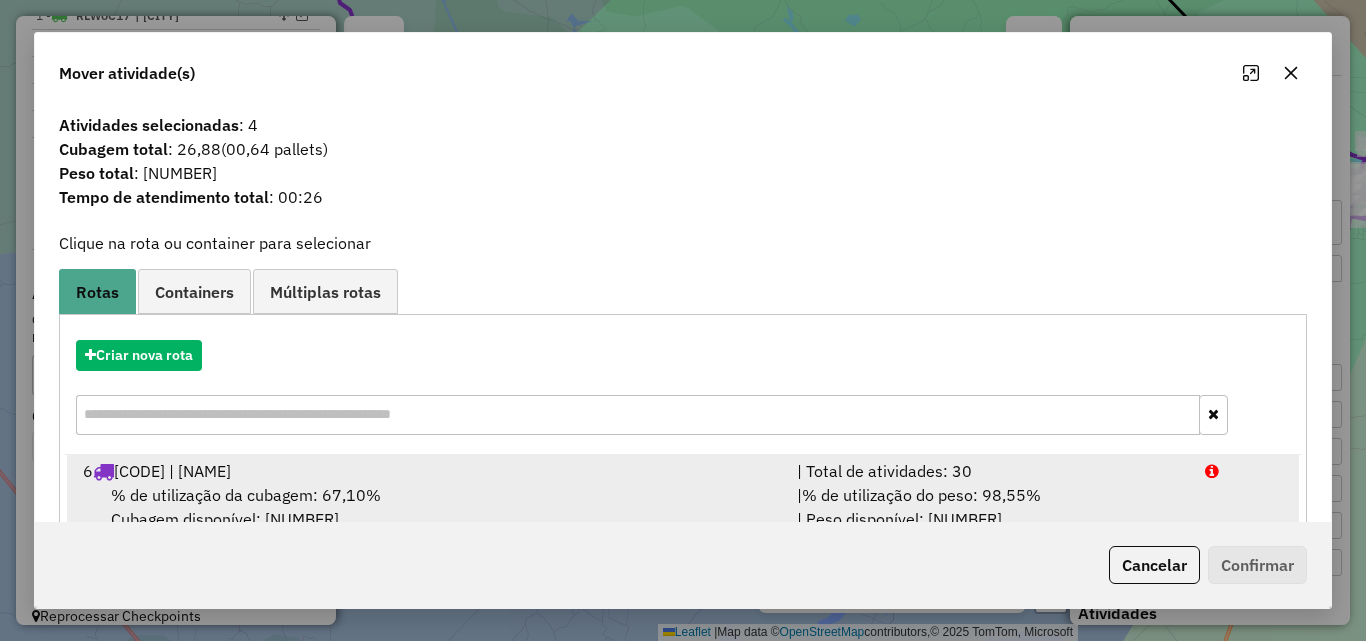 click on "% de utilização da cubagem: 67,10%  Cubagem disponível: 138,20" at bounding box center (428, 507) 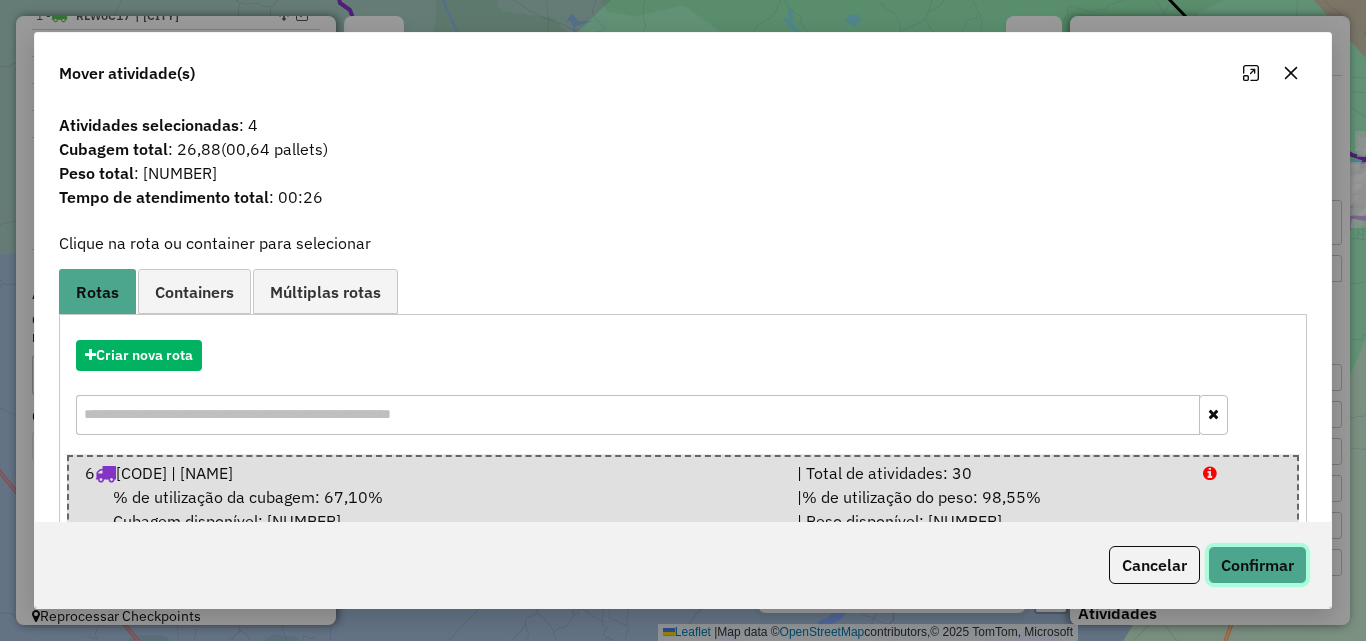click on "Confirmar" 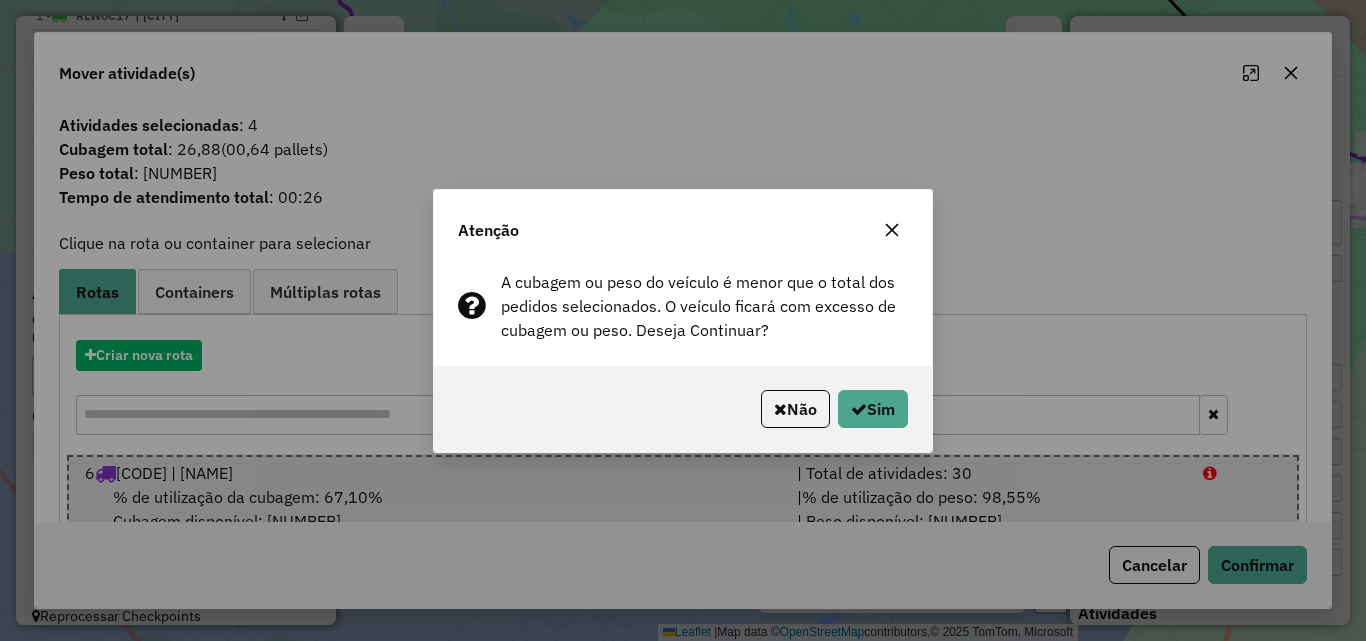 click on "Não   Sim" 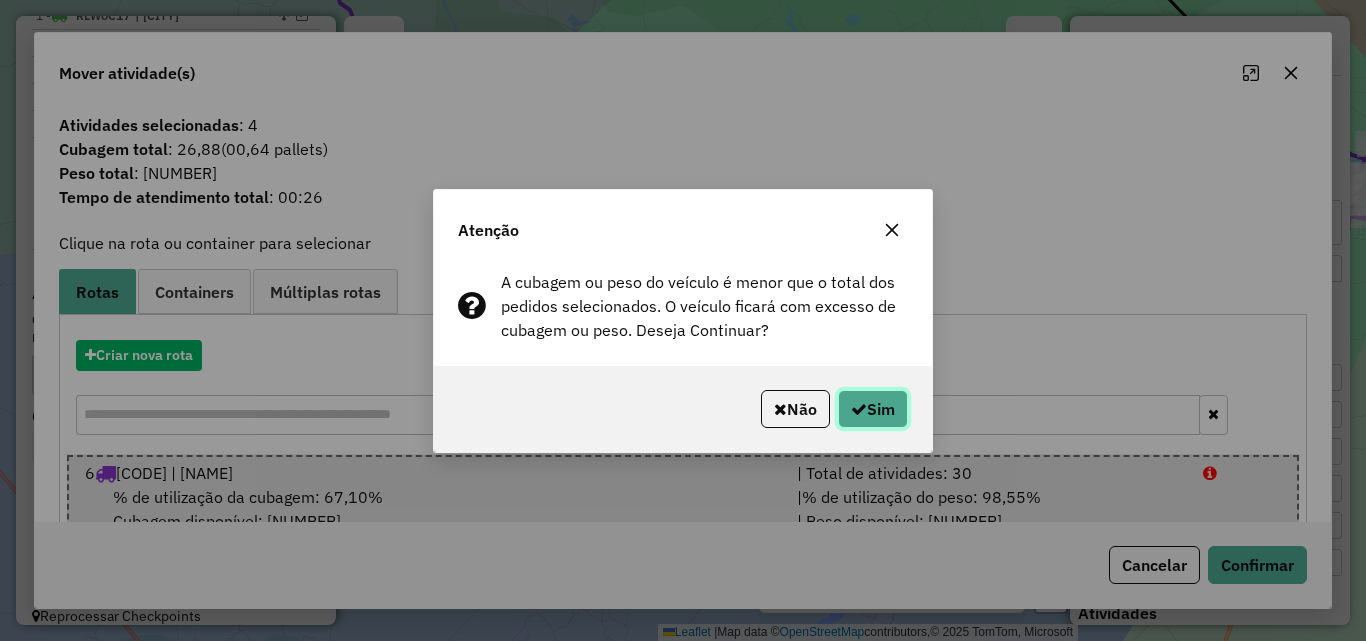 click on "Sim" 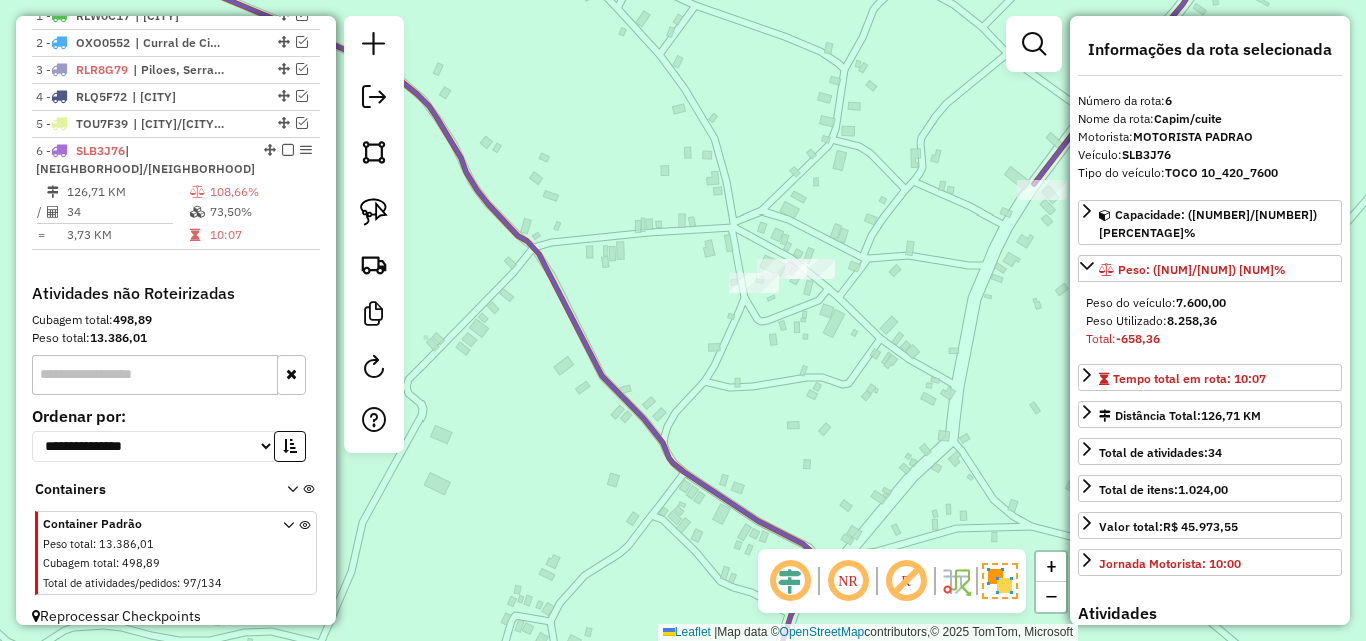 drag, startPoint x: 358, startPoint y: 199, endPoint x: 596, endPoint y: 259, distance: 245.44653 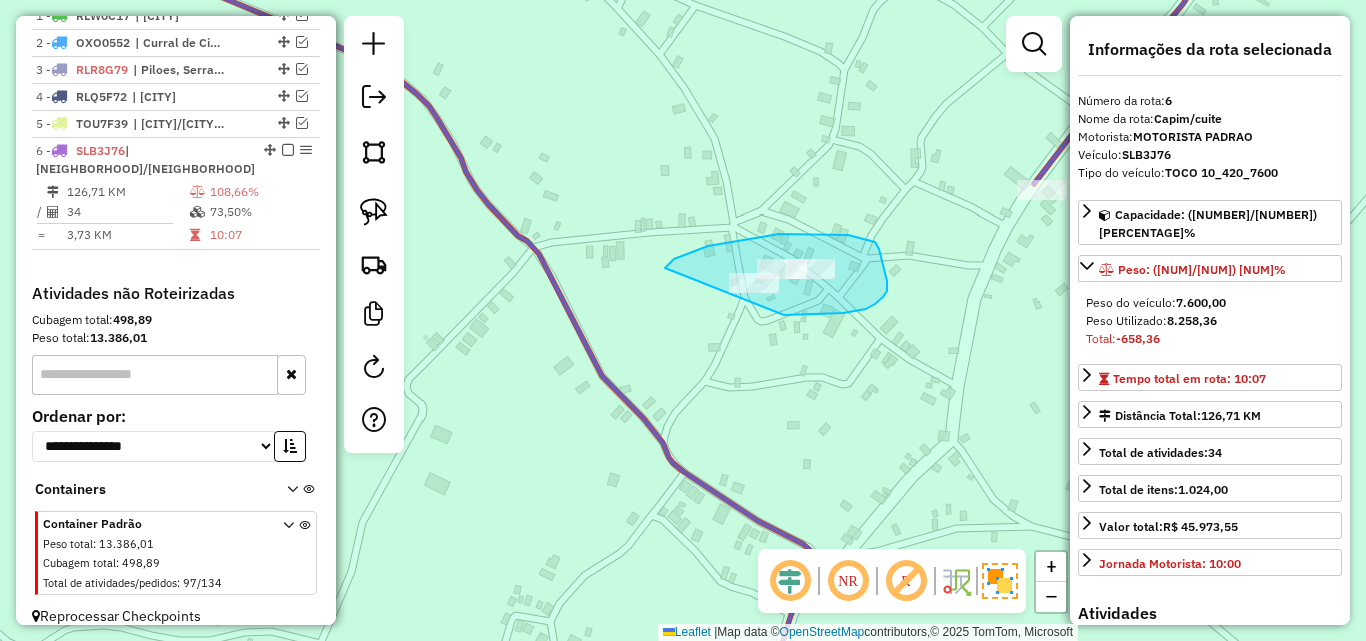 drag, startPoint x: 665, startPoint y: 268, endPoint x: 784, endPoint y: 315, distance: 127.9453 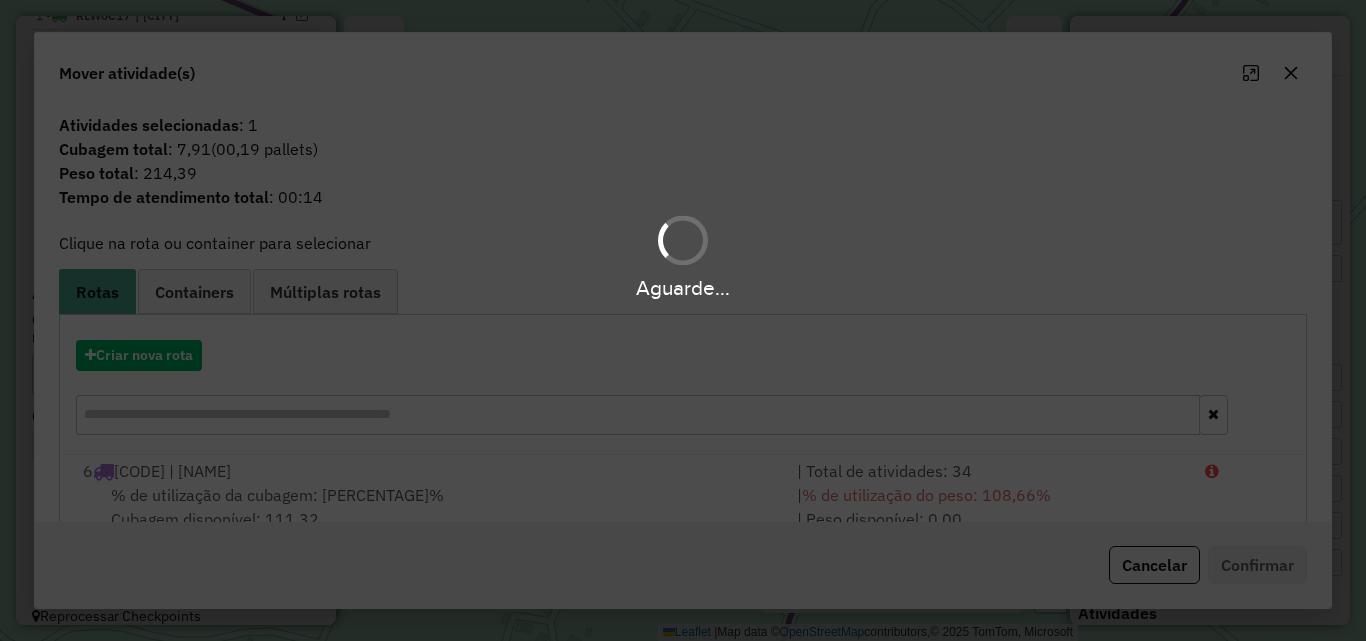 drag, startPoint x: 596, startPoint y: 487, endPoint x: 617, endPoint y: 482, distance: 21.587032 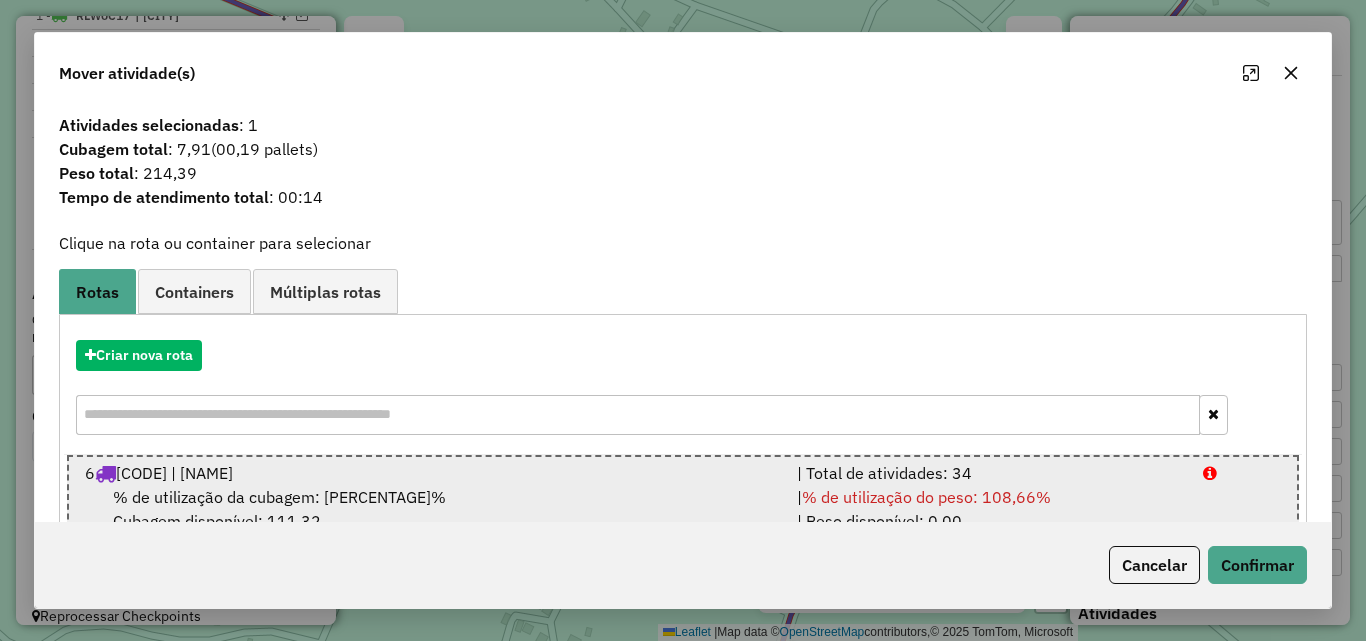 click on "[NUMBER] [PLATE_NUMBER] | [CITY]/[CITY]" at bounding box center (428, 473) 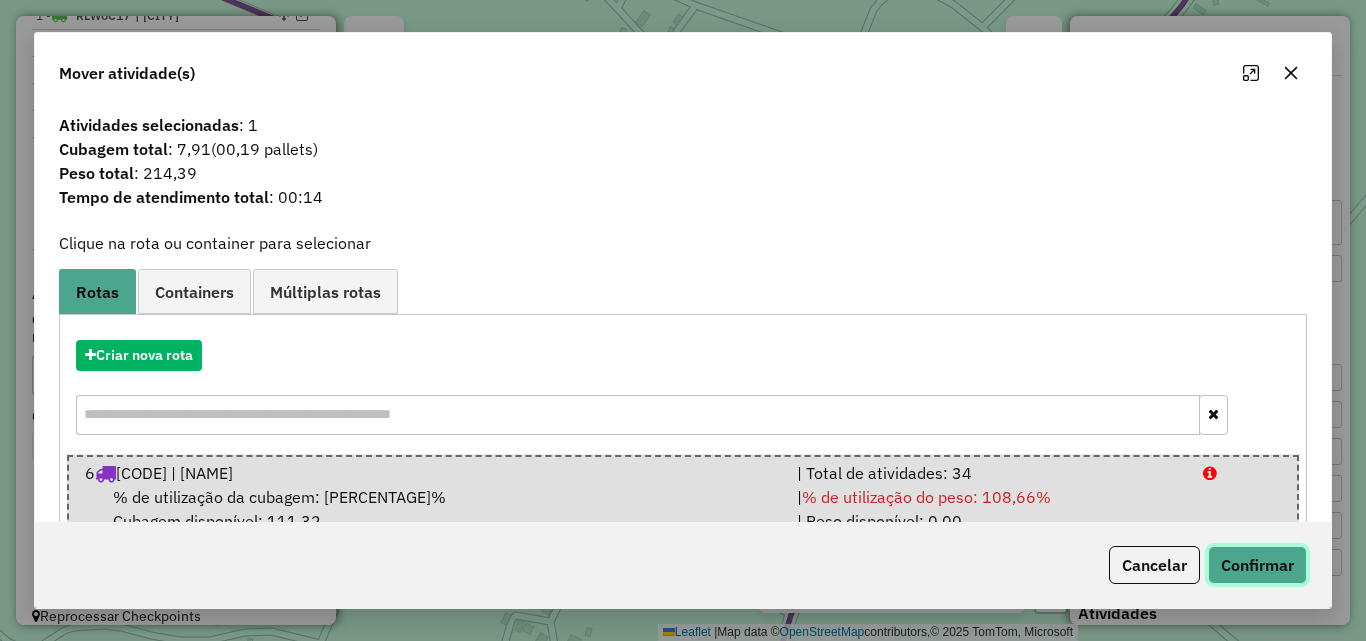 click on "Confirmar" 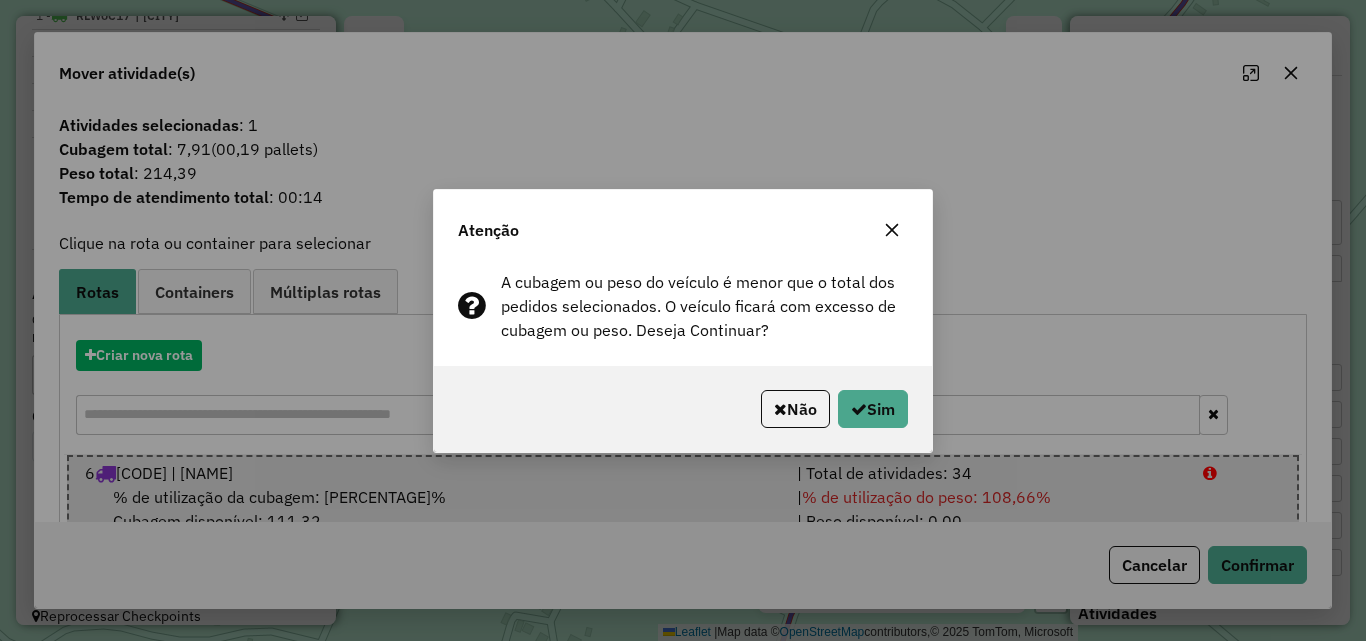 click on "Não   Sim" 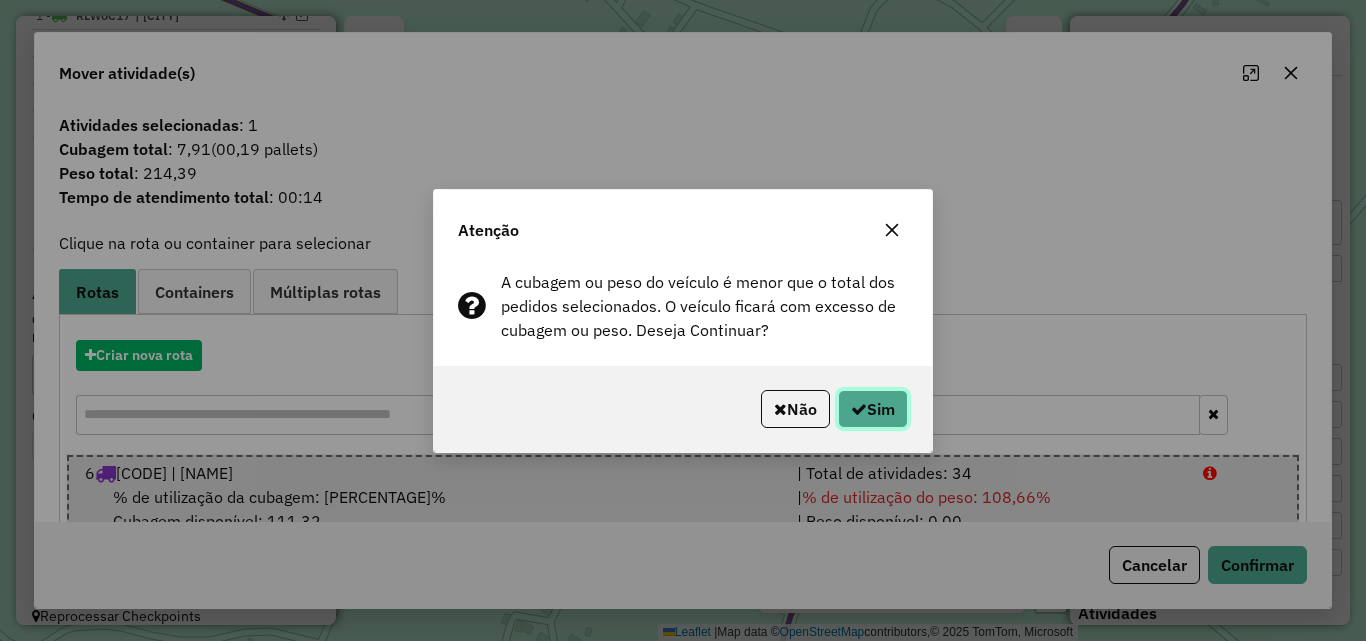 click on "Sim" 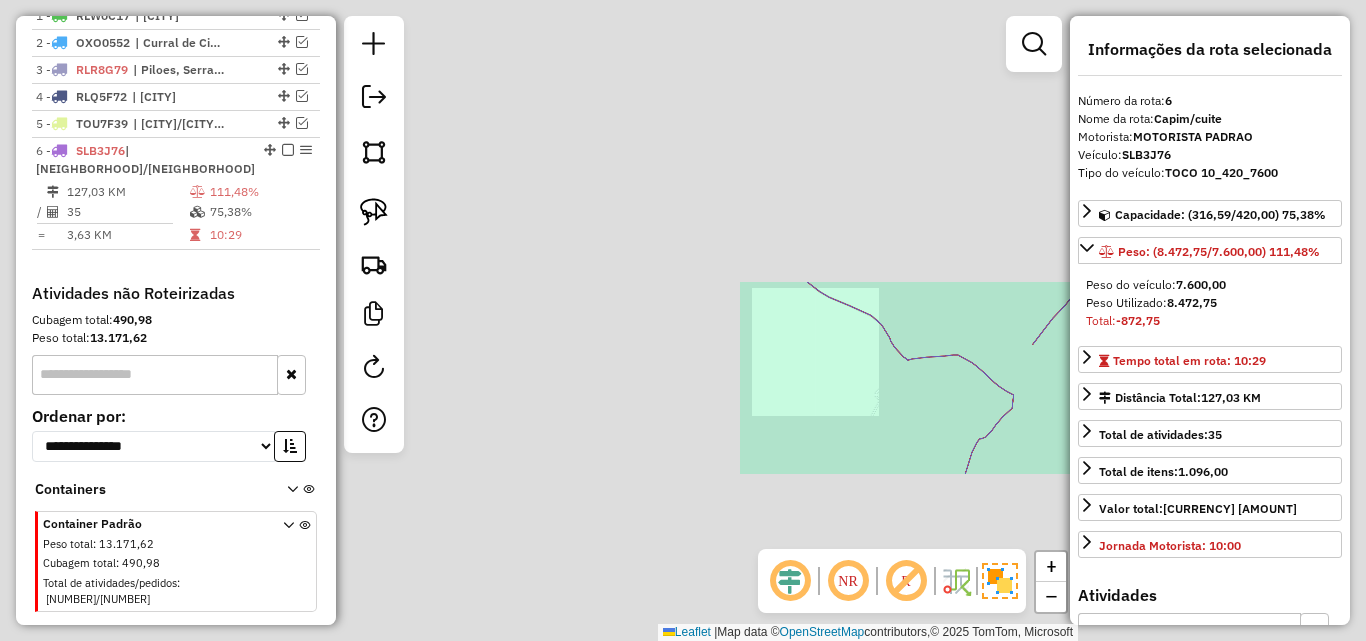 drag, startPoint x: 950, startPoint y: 416, endPoint x: 827, endPoint y: 385, distance: 126.84637 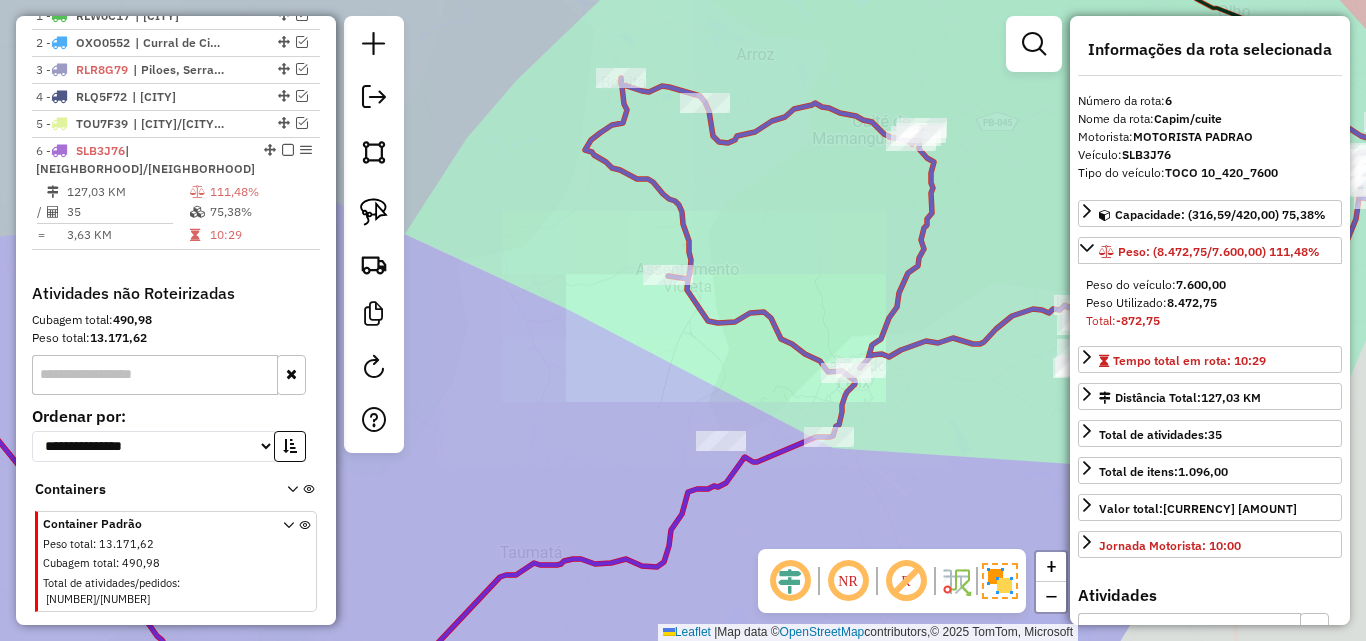 drag, startPoint x: 983, startPoint y: 482, endPoint x: 810, endPoint y: 431, distance: 180.36075 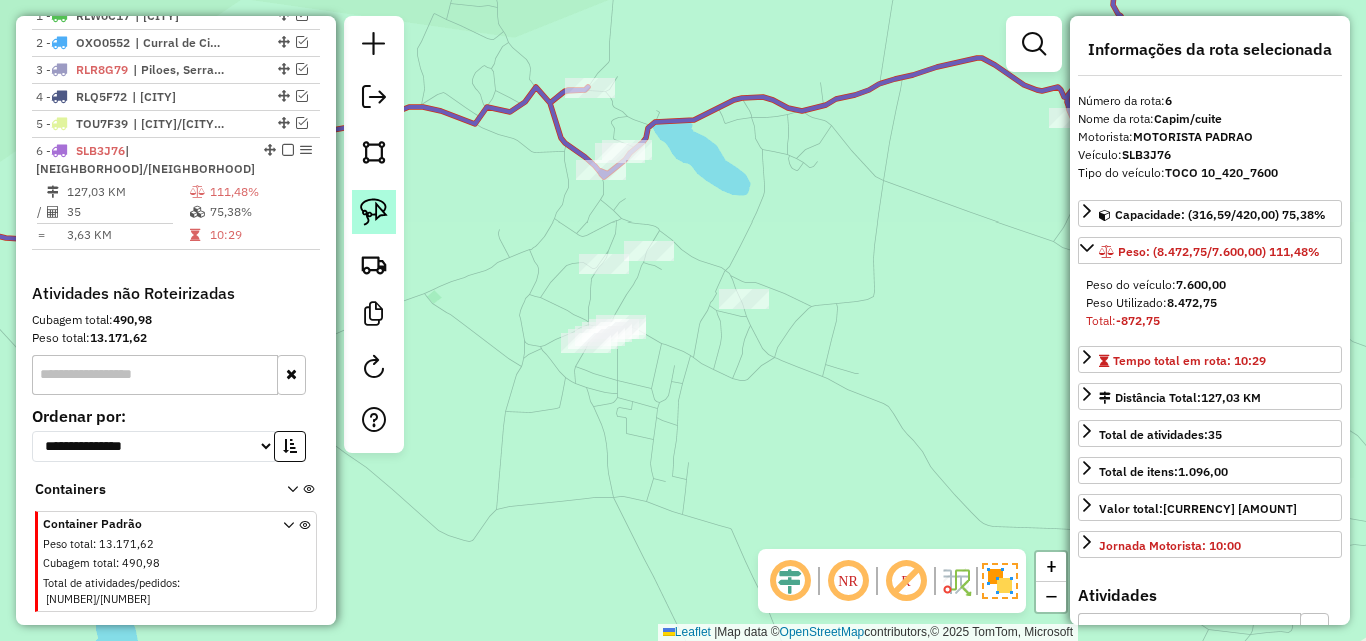 click 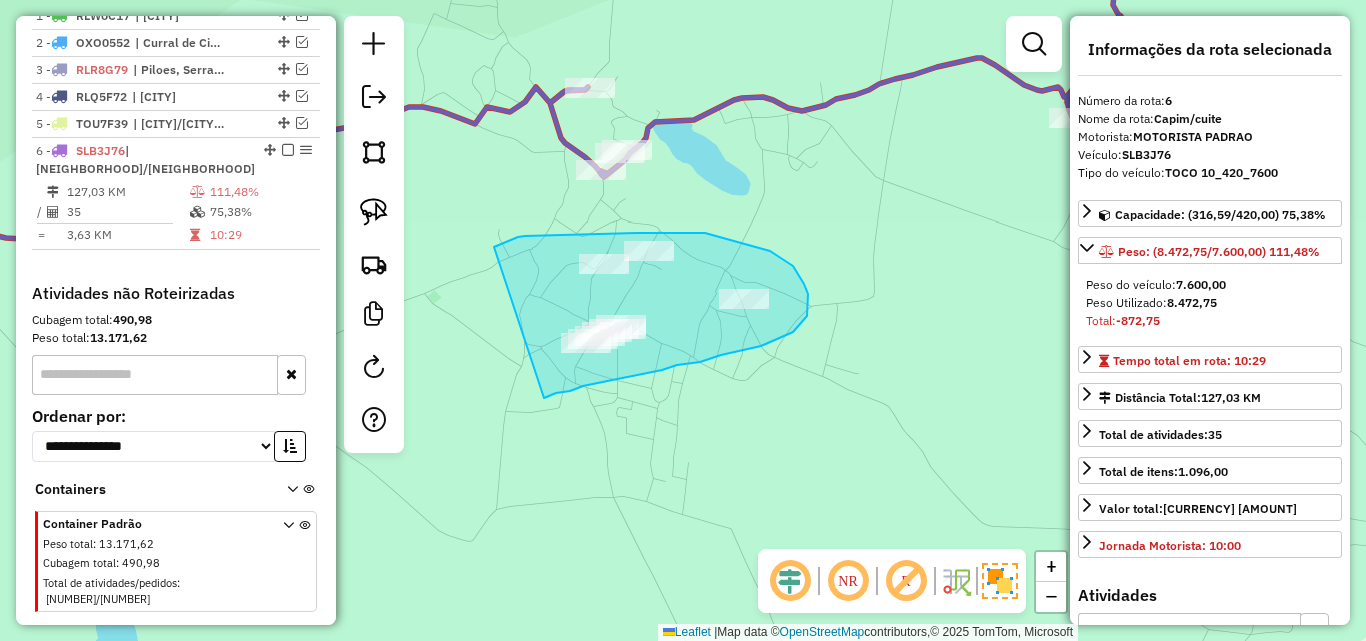 drag, startPoint x: 494, startPoint y: 247, endPoint x: 544, endPoint y: 398, distance: 159.06288 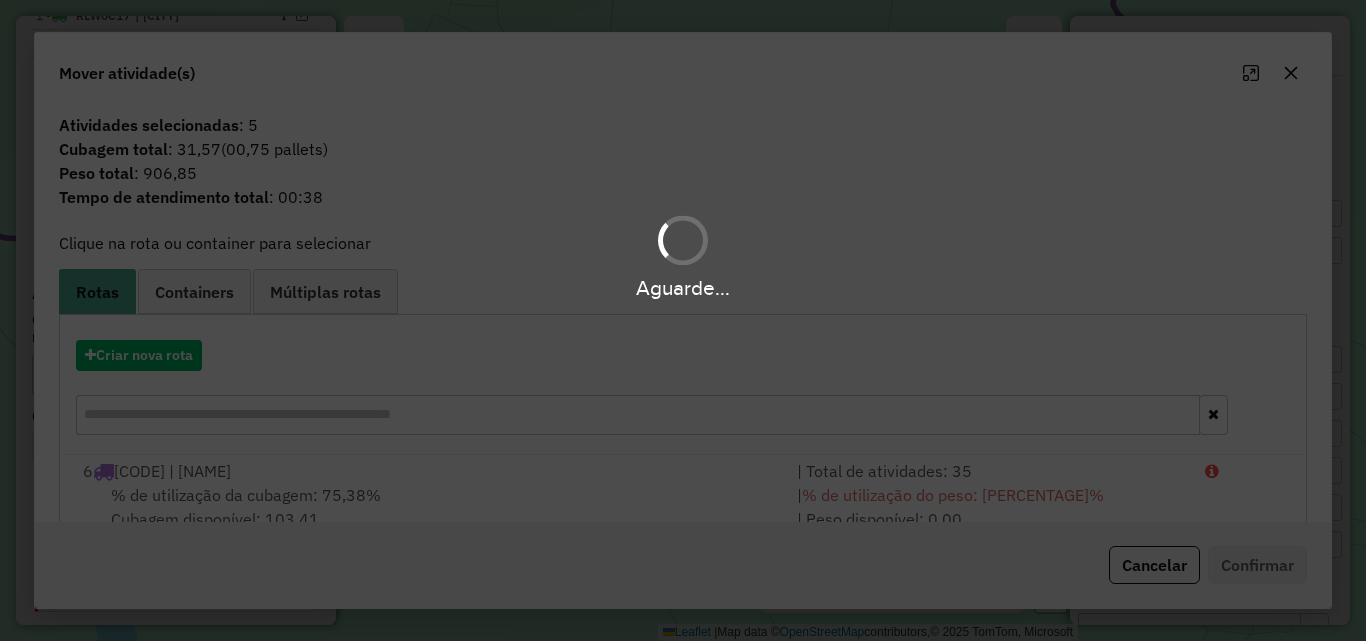 click on "Aguarde..." at bounding box center [683, 320] 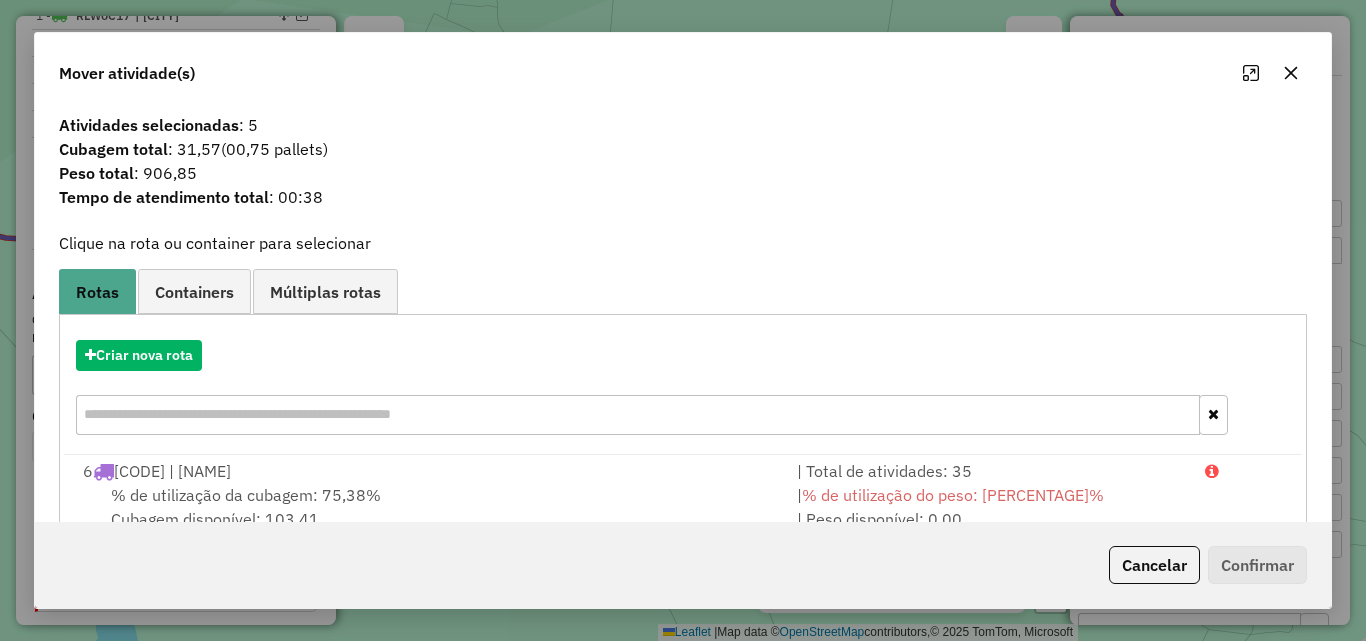 click on "% de utilização da cubagem: 75,38%  Cubagem disponível: 103,41" at bounding box center (428, 507) 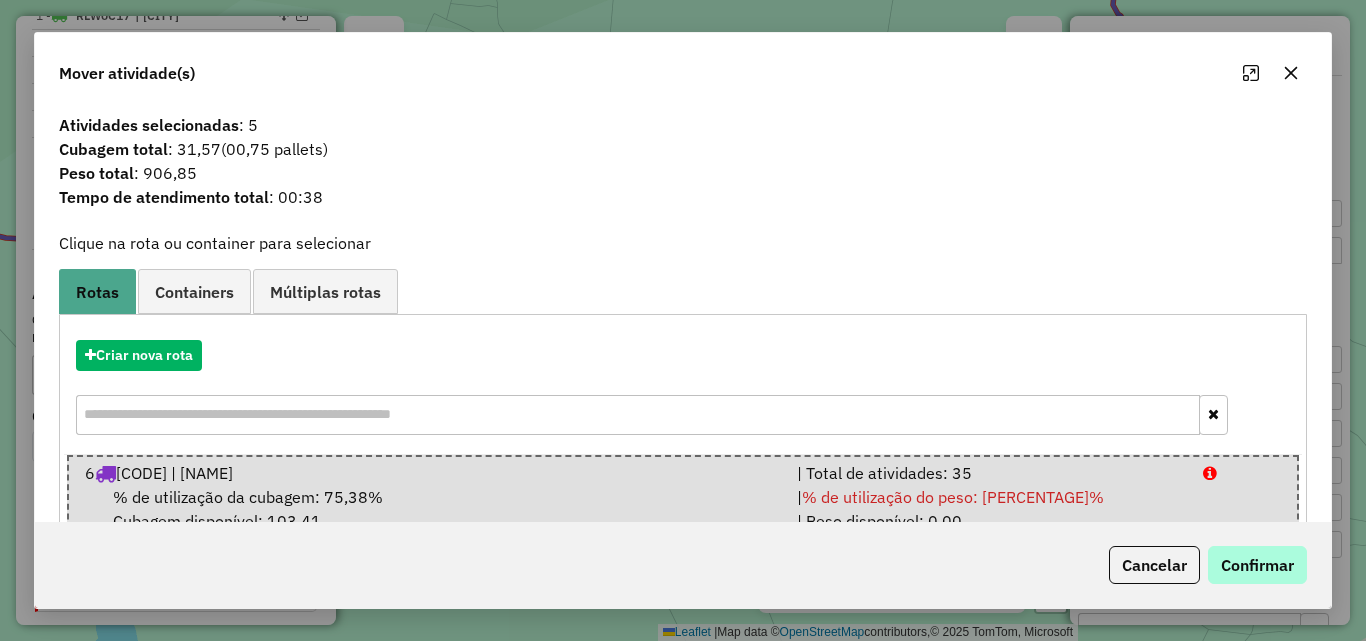 click on "Cancelar   Confirmar" 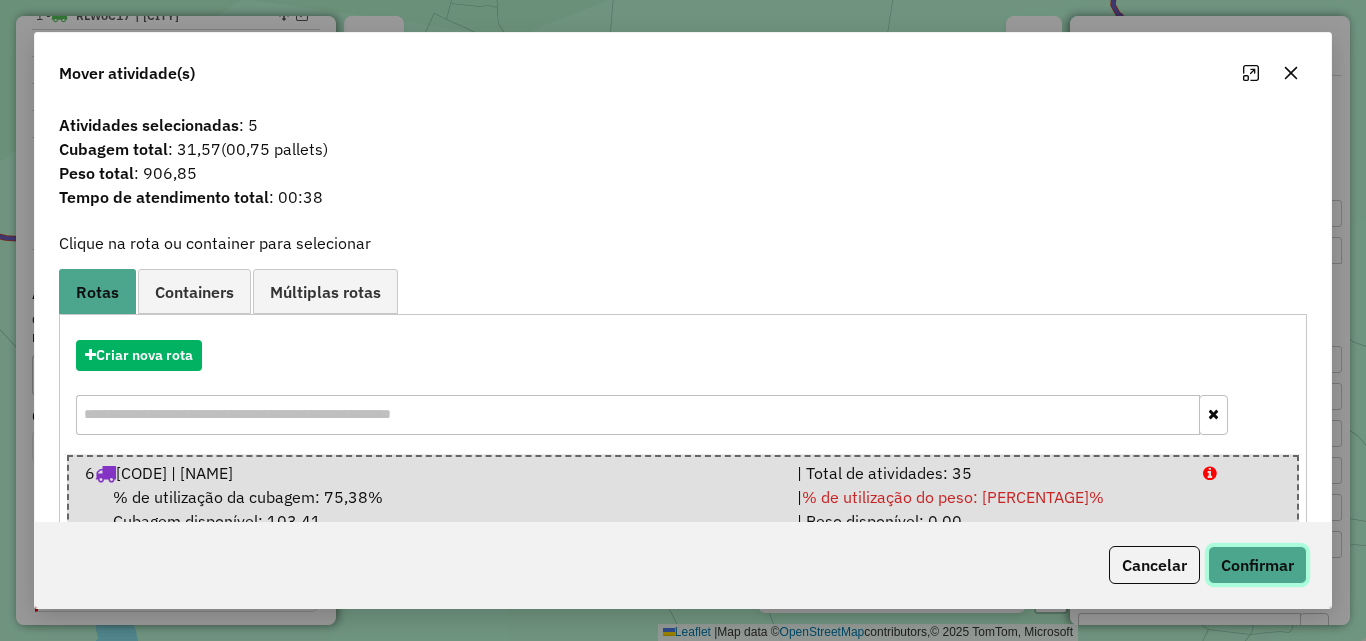click on "Confirmar" 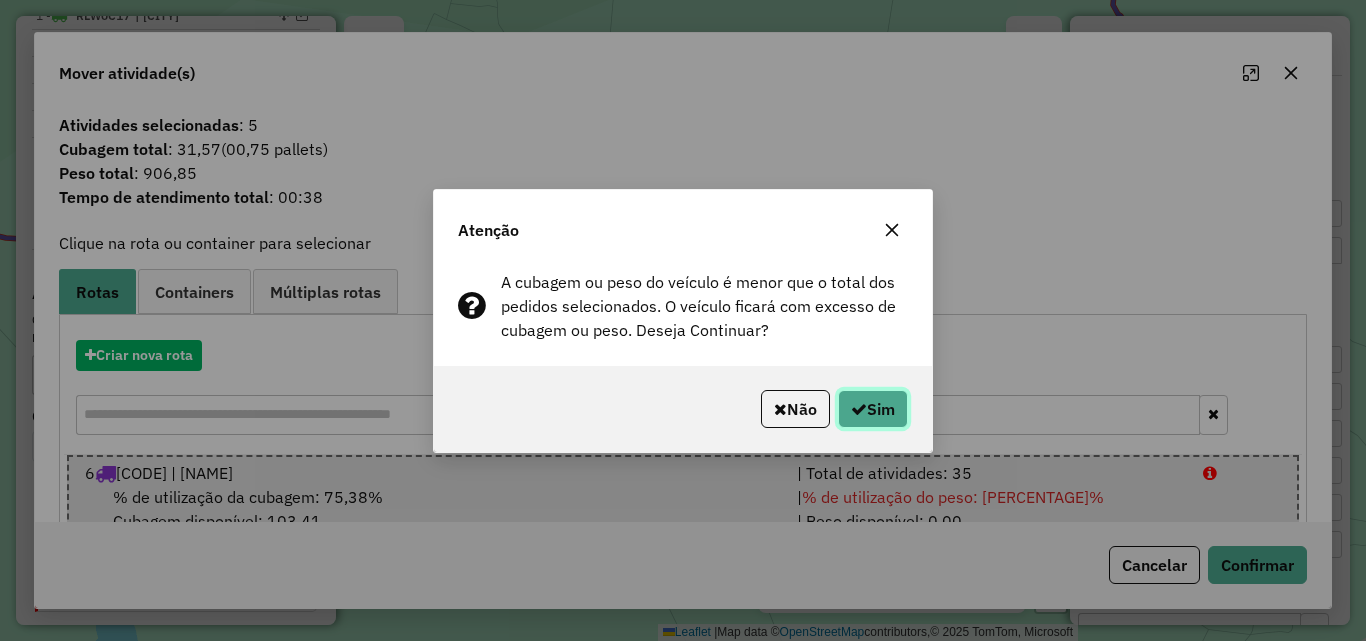 click on "Sim" 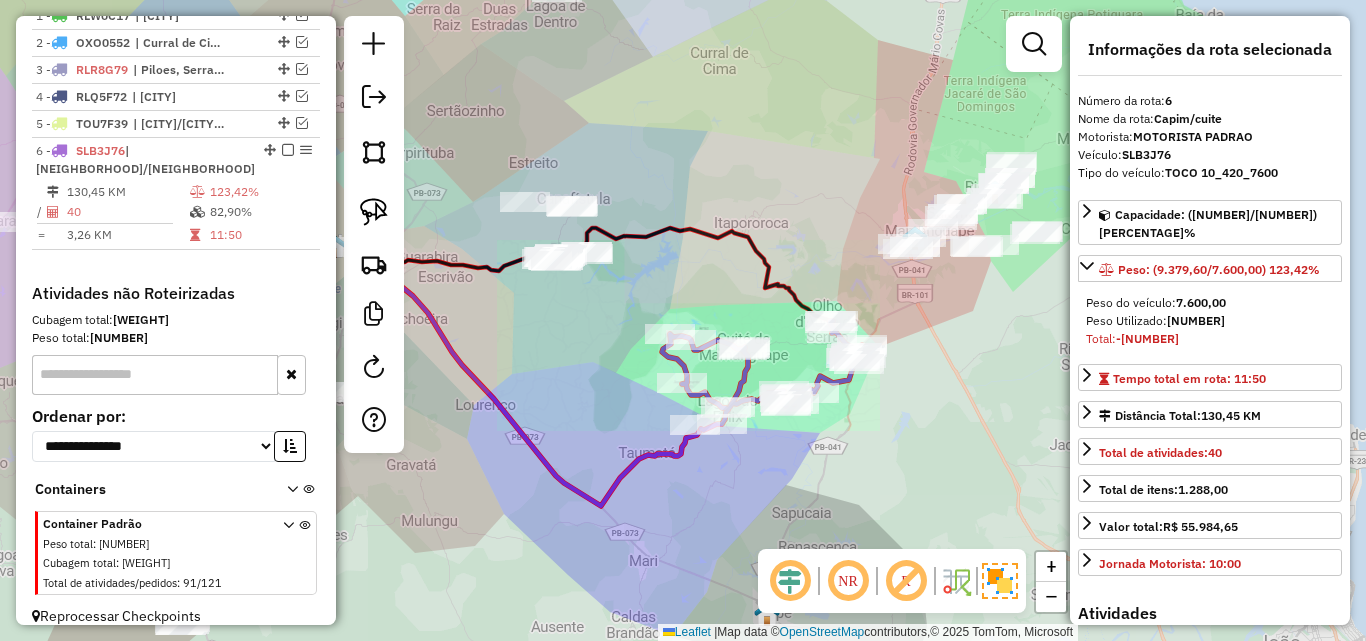 drag, startPoint x: 853, startPoint y: 458, endPoint x: 914, endPoint y: 367, distance: 109.55364 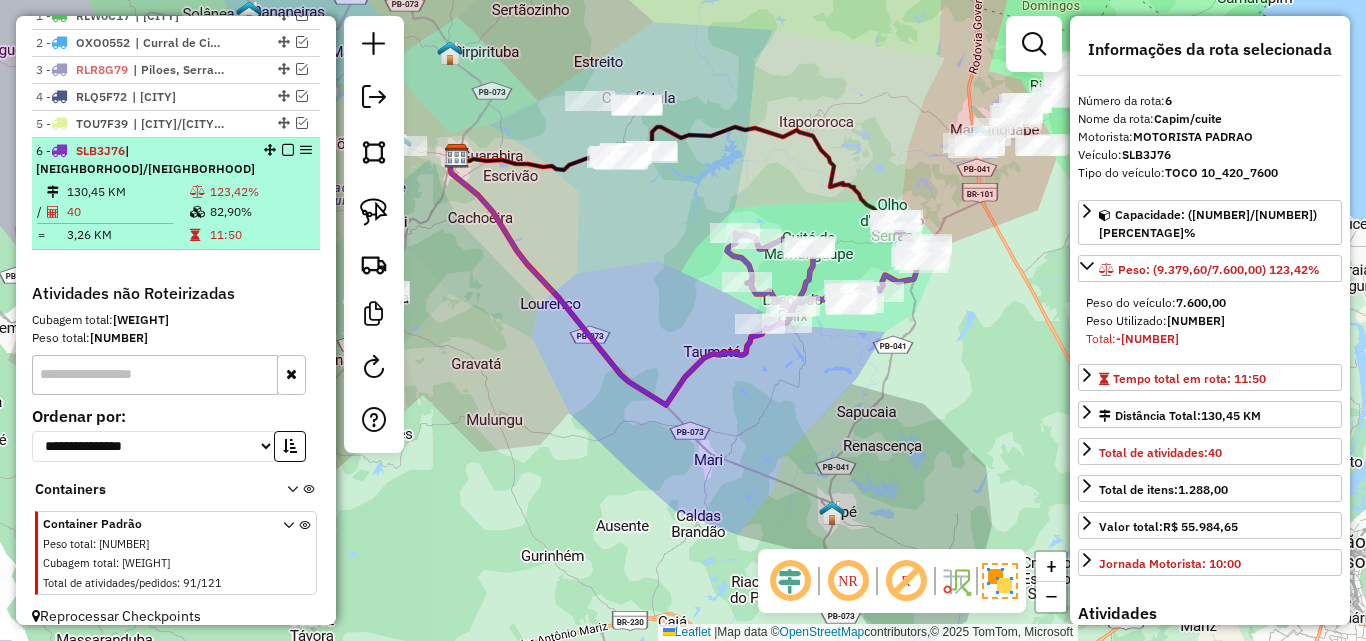 click on "11:50" at bounding box center (260, 235) 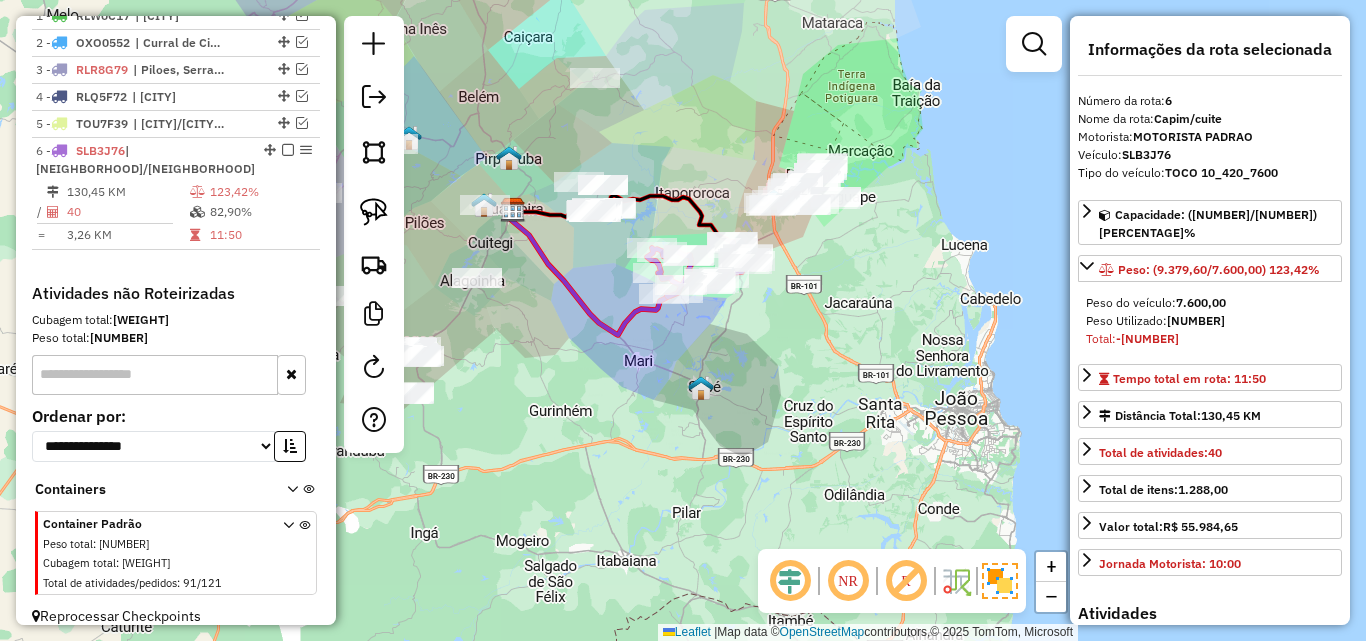 drag, startPoint x: 681, startPoint y: 433, endPoint x: 729, endPoint y: 459, distance: 54.589375 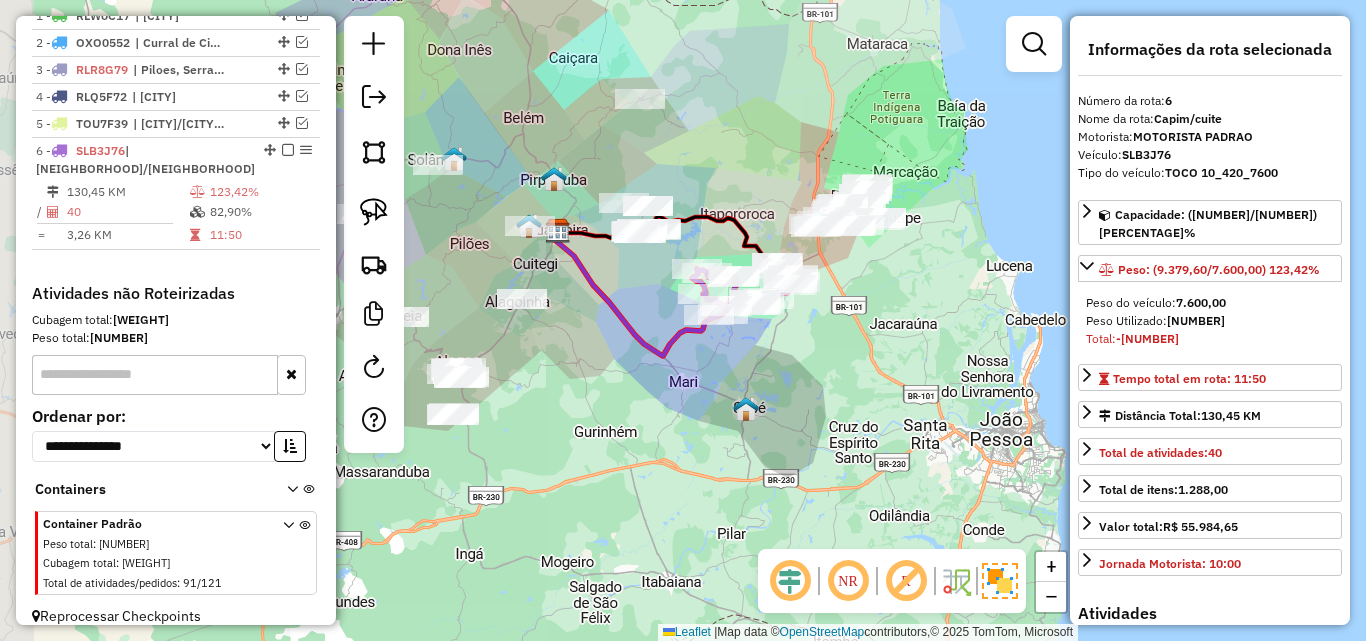 click on "Janela de atendimento Grade de atendimento Capacidade Transportadoras Veículos Cliente Pedidos  Rotas Selecione os dias de semana para filtrar as janelas de atendimento  Seg   Ter   Qua   Qui   Sex   Sáb   Dom  Informe o período da janela de atendimento: De: Até:  Filtrar exatamente a janela do cliente  Considerar janela de atendimento padrão  Selecione os dias de semana para filtrar as grades de atendimento  Seg   Ter   Qua   Qui   Sex   Sáb   Dom   Considerar clientes sem dia de atendimento cadastrado  Clientes fora do dia de atendimento selecionado Filtrar as atividades entre os valores definidos abaixo:  Peso mínimo:   Peso máximo:   Cubagem mínima:   Cubagem máxima:   De:   Até:  Filtrar as atividades entre o tempo de atendimento definido abaixo:  De:   Até:   Considerar capacidade total dos clientes não roteirizados Transportadora: Selecione um ou mais itens Tipo de veículo: Selecione um ou mais itens Veículo: Selecione um ou mais itens Motorista: Selecione um ou mais itens Nome: Rótulo:" 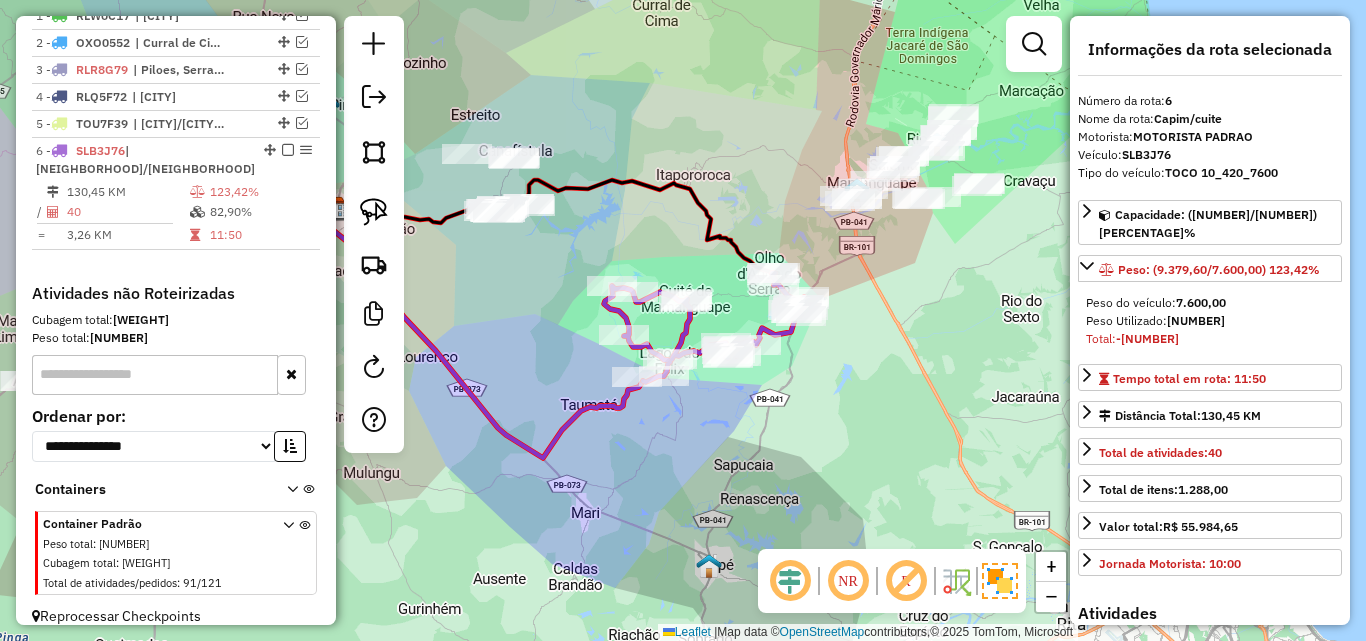 drag, startPoint x: 761, startPoint y: 445, endPoint x: 770, endPoint y: 483, distance: 39.051247 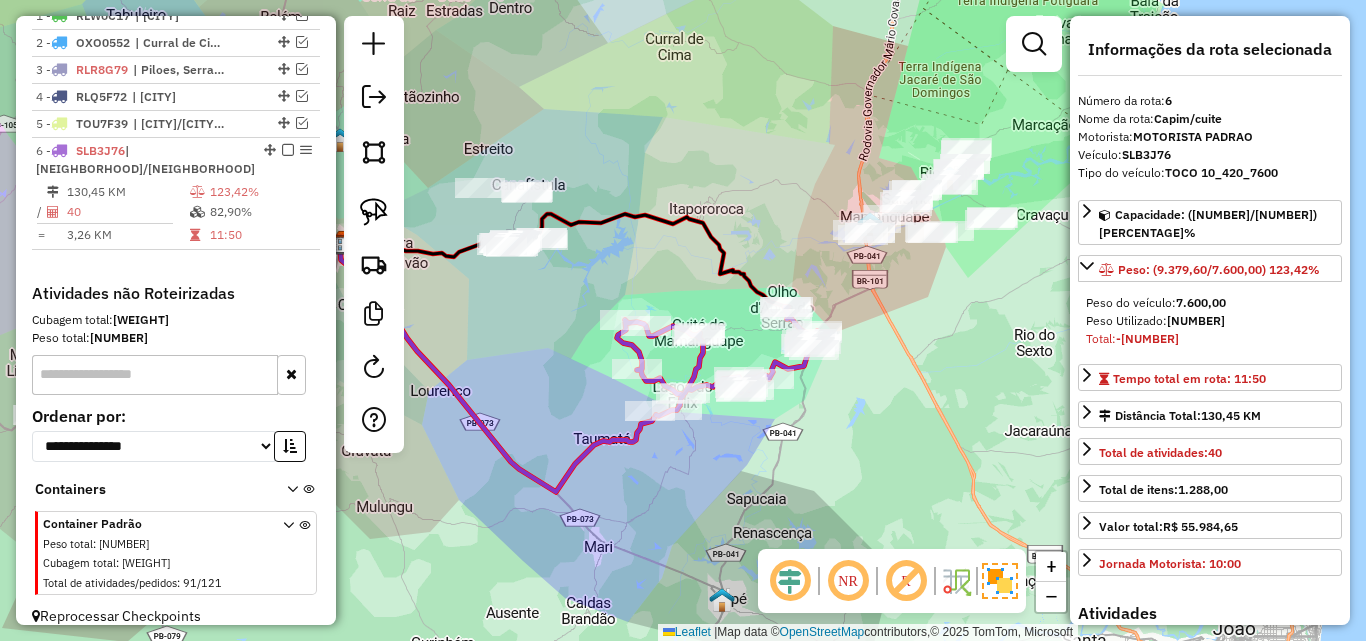 drag, startPoint x: 753, startPoint y: 496, endPoint x: 836, endPoint y: 499, distance: 83.0542 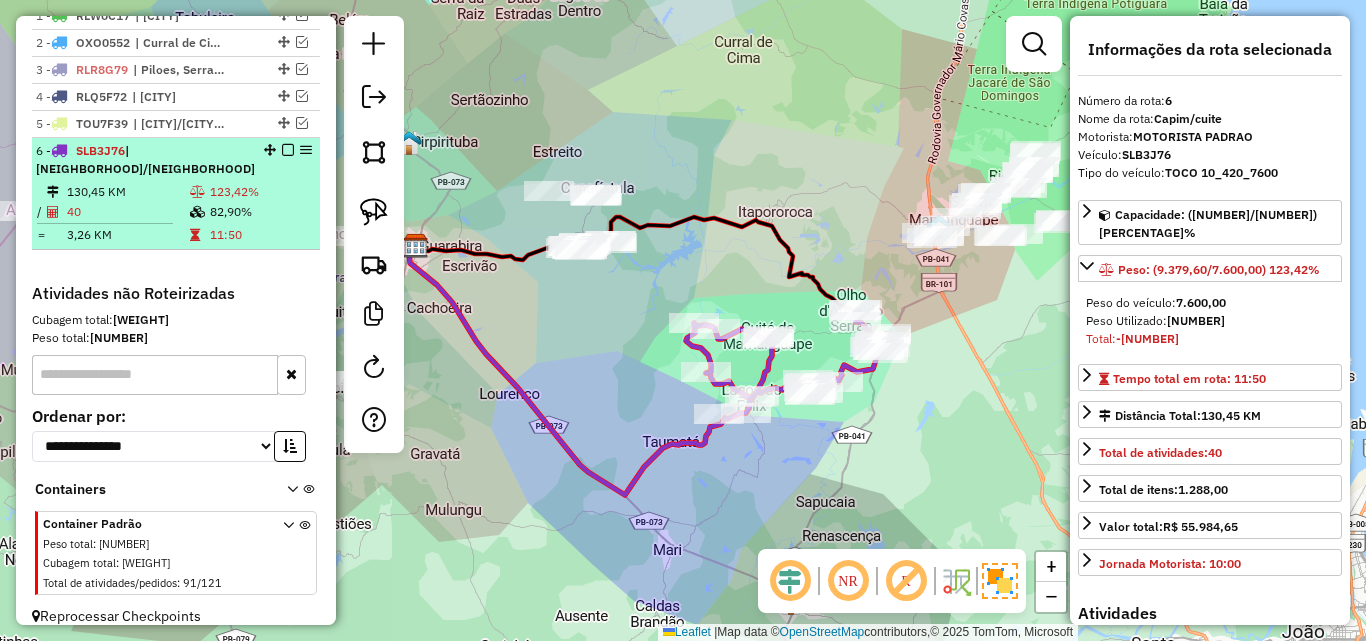 click at bounding box center [288, 150] 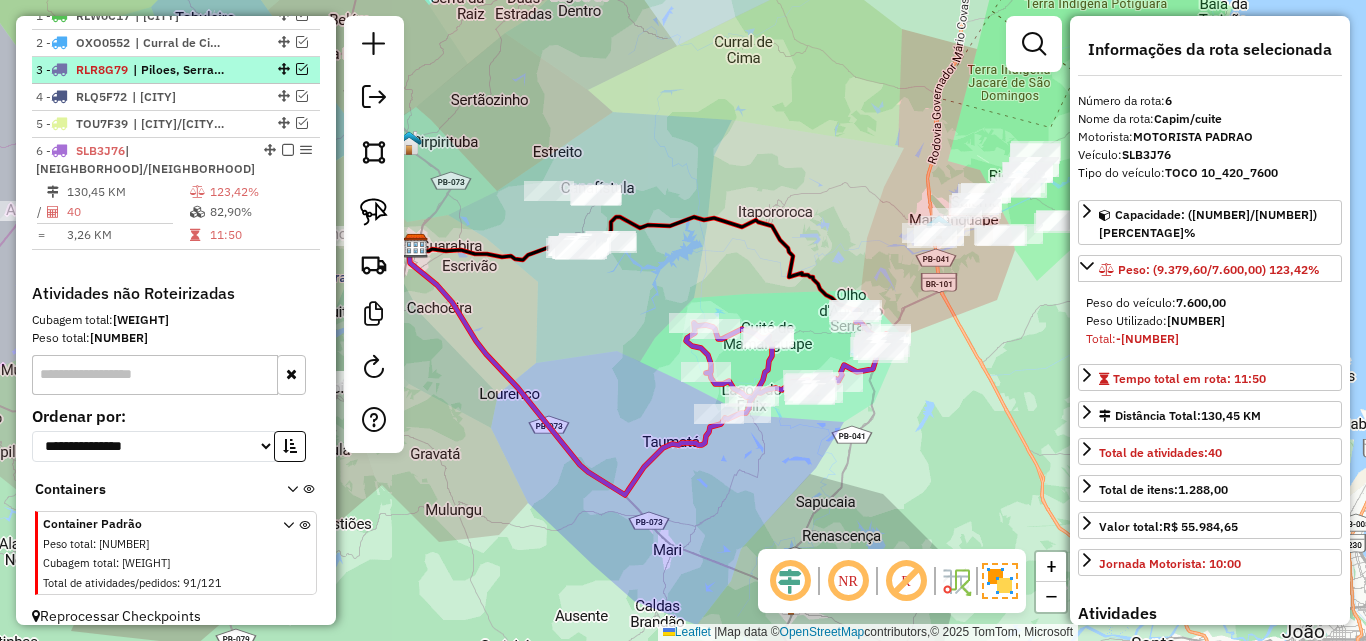 scroll, scrollTop: 696, scrollLeft: 0, axis: vertical 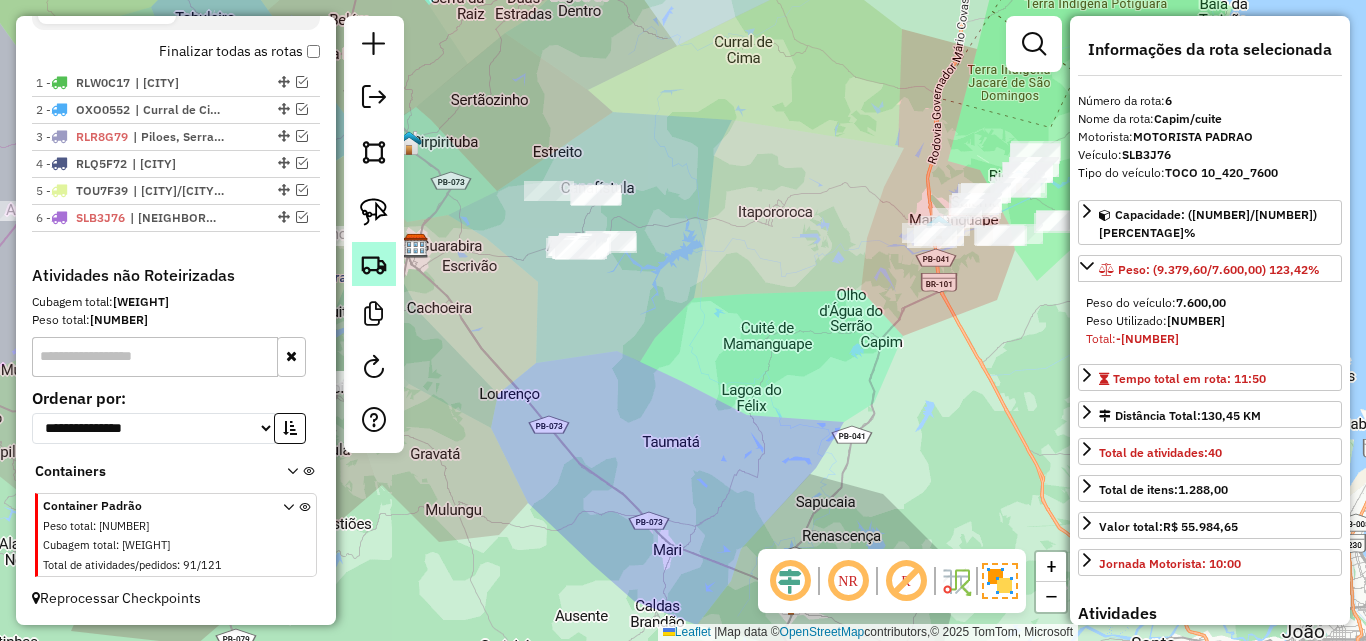 click 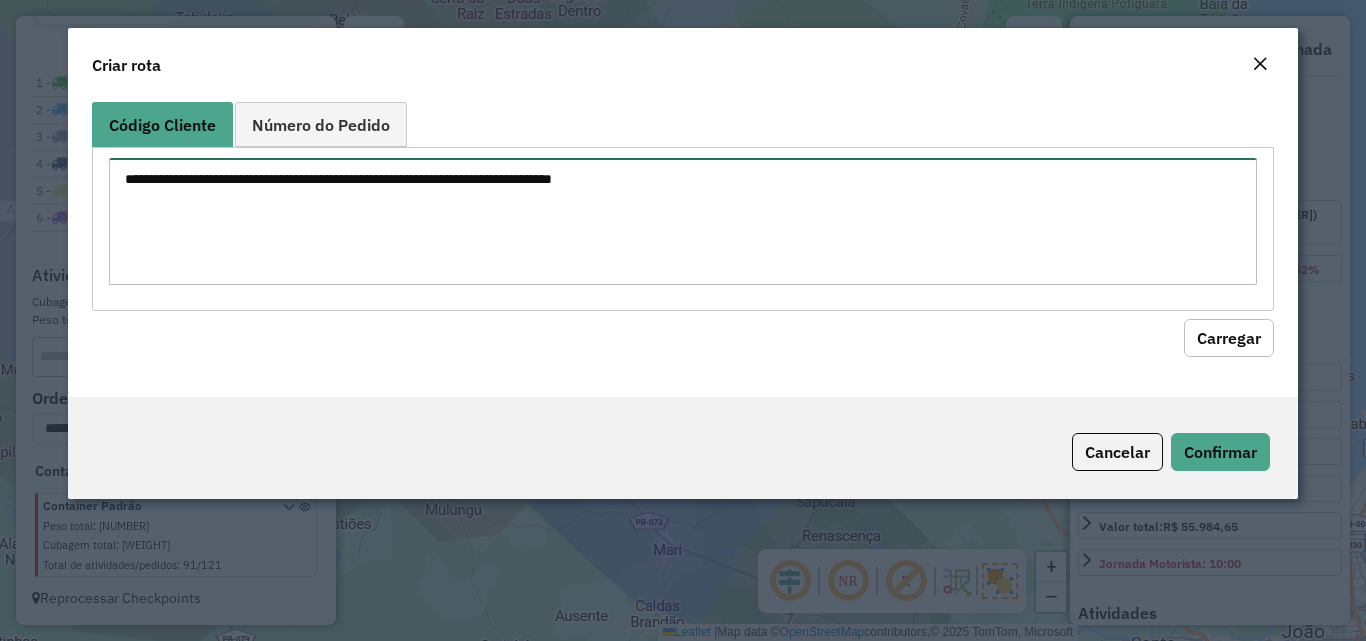 click at bounding box center [682, 221] 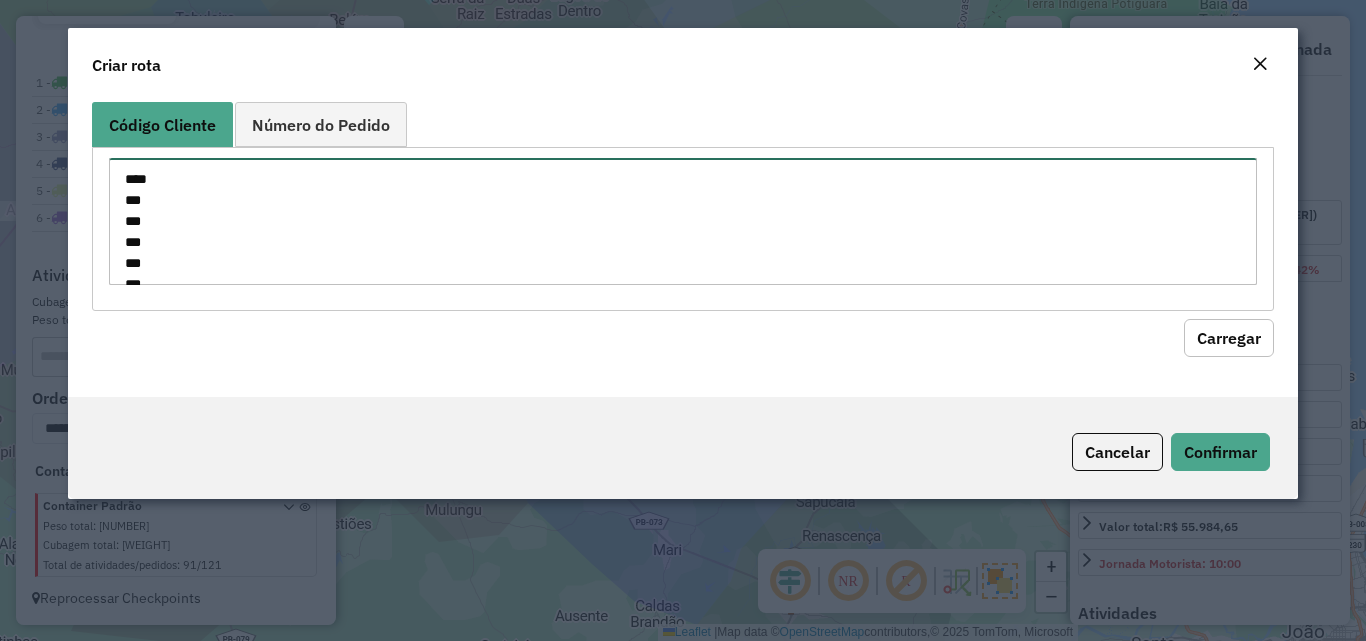 scroll, scrollTop: 1520, scrollLeft: 0, axis: vertical 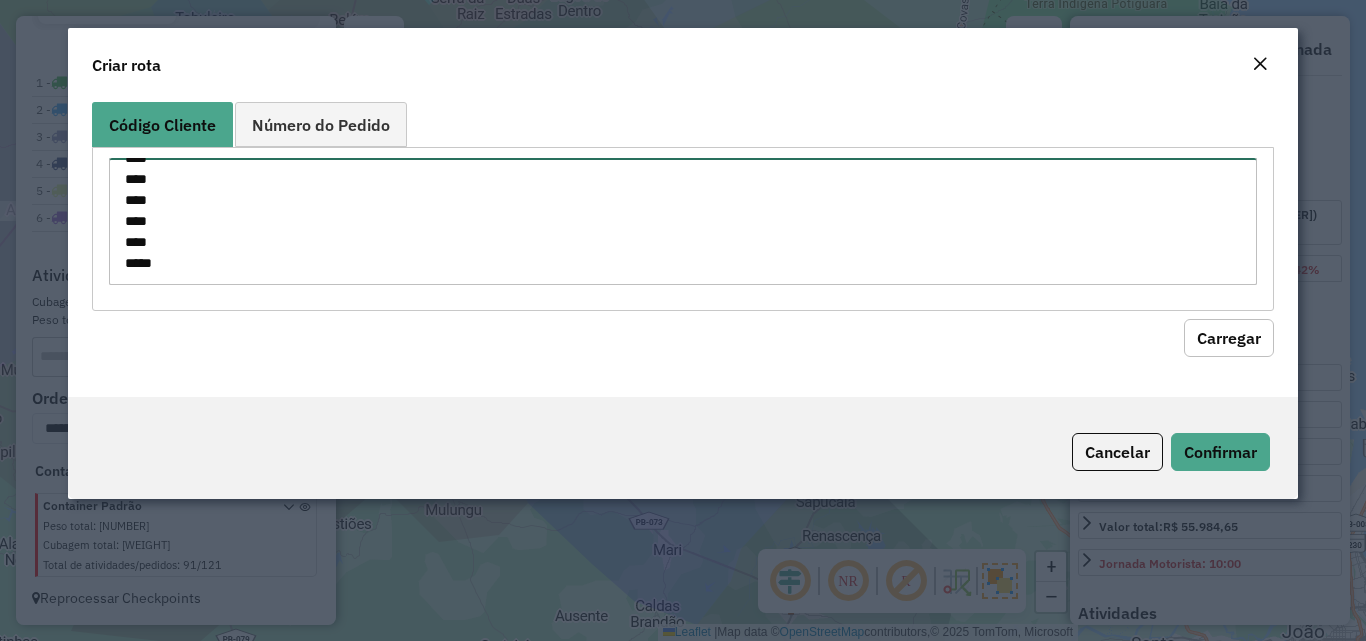 type on "****
***
***
***
***
***
***
***
****
****
****
****
****
****
****
****
****
****
****
****
****
****
****
****
****
****
****
****
****
****
****
****
***
***
***
***
***
***
***
****
****
****
****
****
****
****
****
****
****
****
****
****
****
****
****
****
****
****
****
****
***
***
***
***
***
***
***
****
****
****
****
****
****
****
****
****
****" 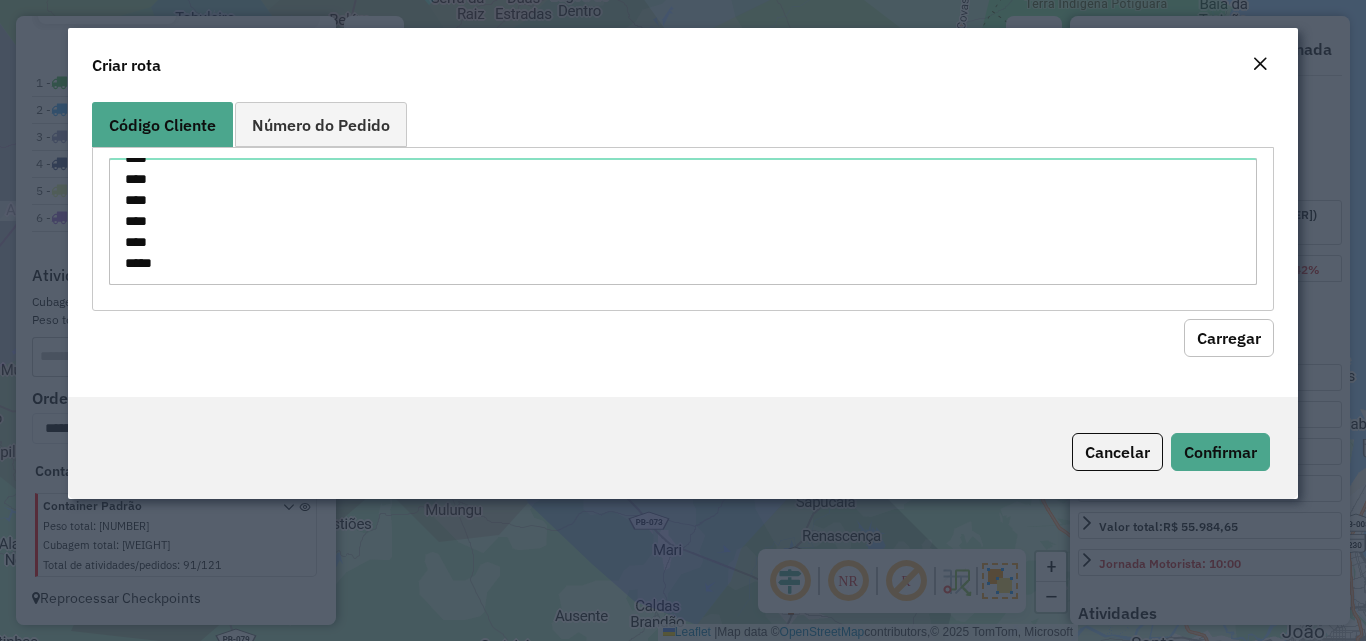 click on "Código Cliente Número do Pedido ****" 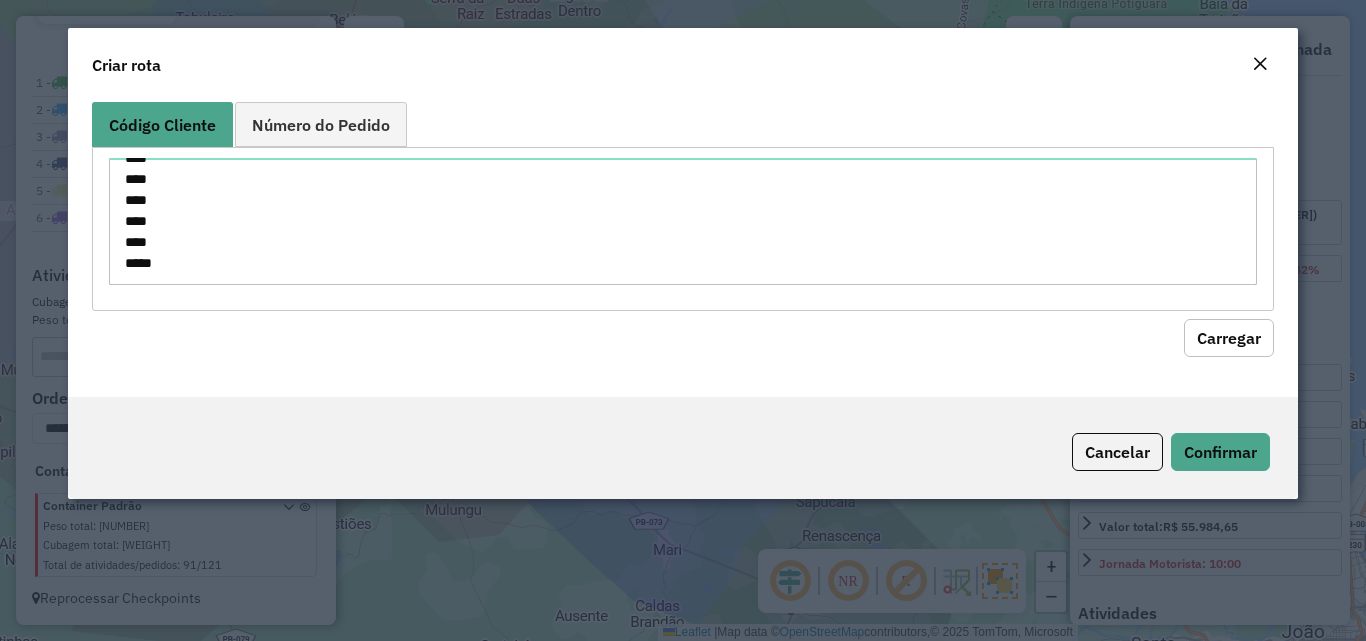 click on "Carregar" 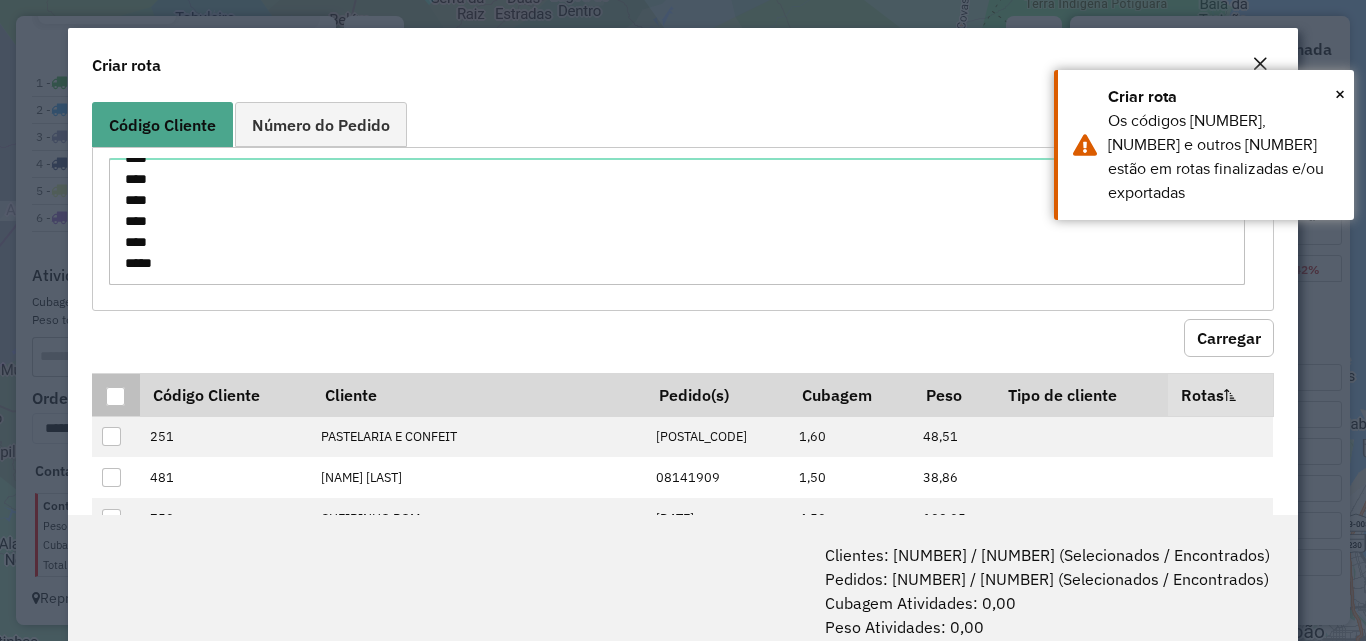 click at bounding box center (115, 396) 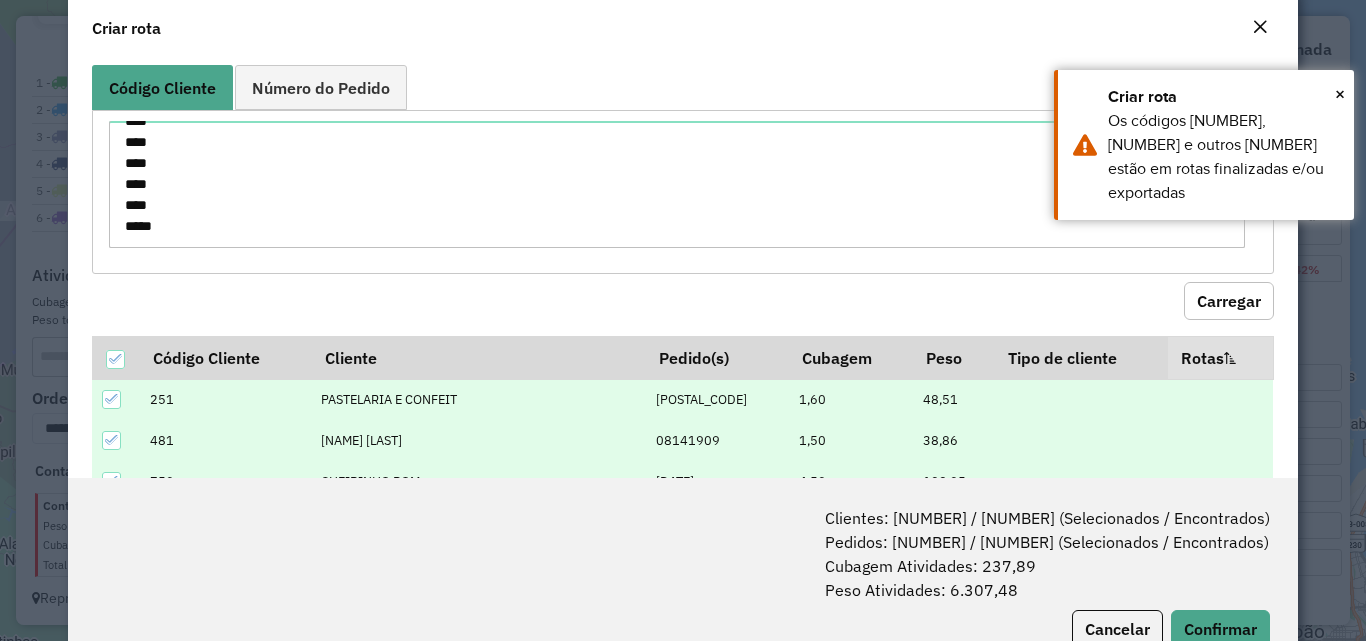 scroll, scrollTop: 100, scrollLeft: 0, axis: vertical 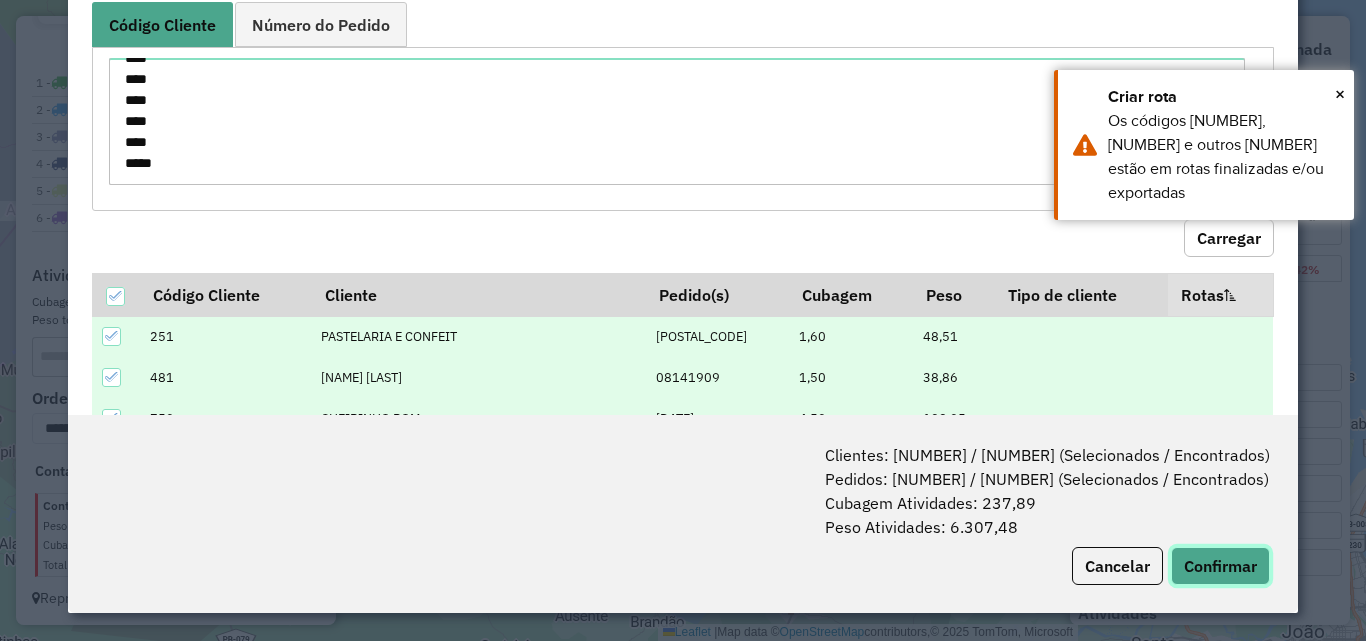click on "Confirmar" 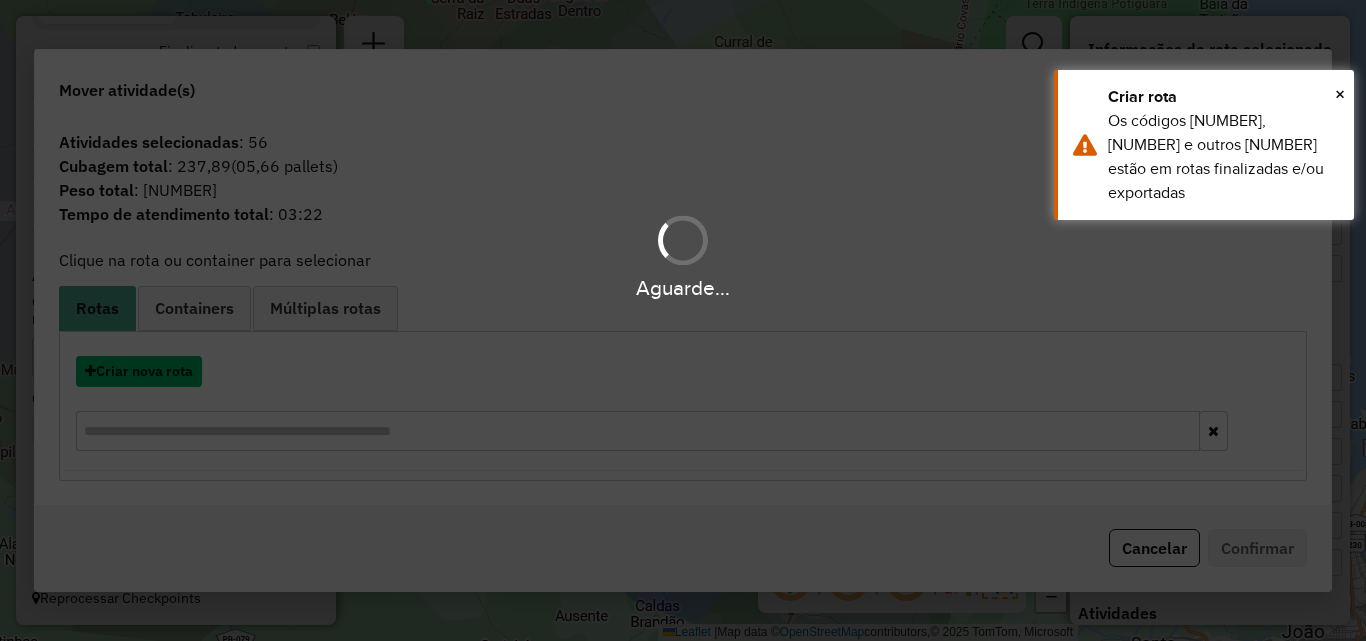 click on "Criar nova rota" at bounding box center (139, 371) 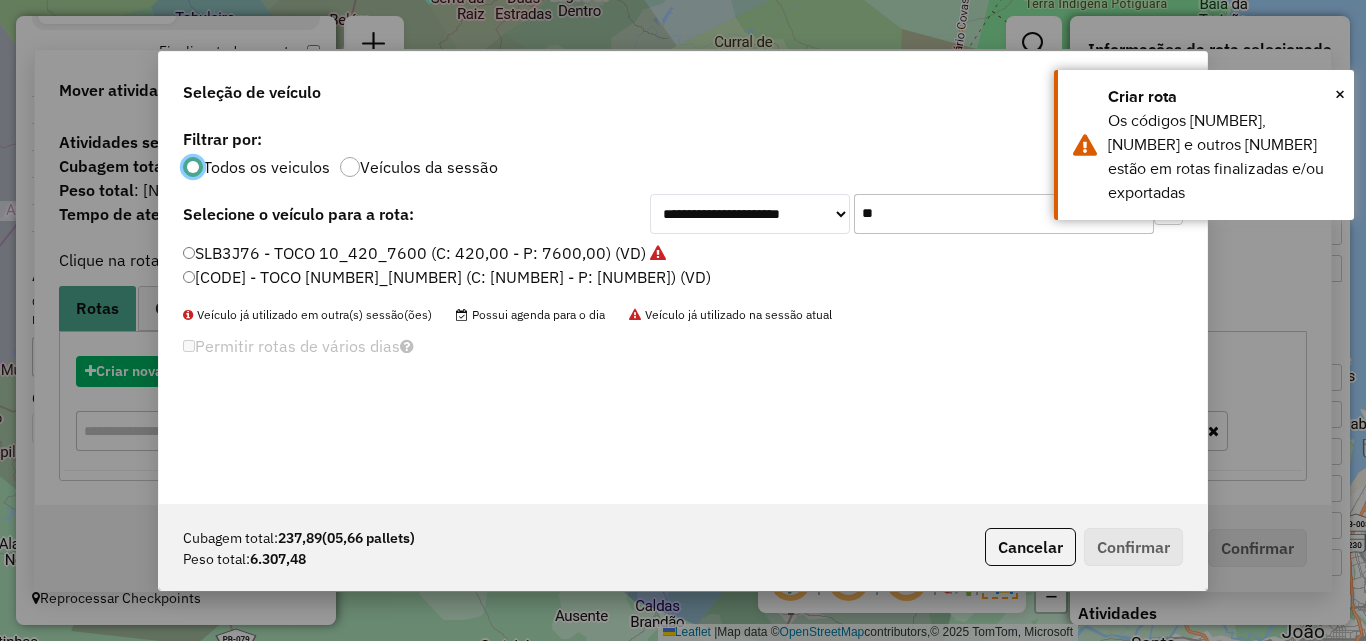 scroll, scrollTop: 11, scrollLeft: 6, axis: both 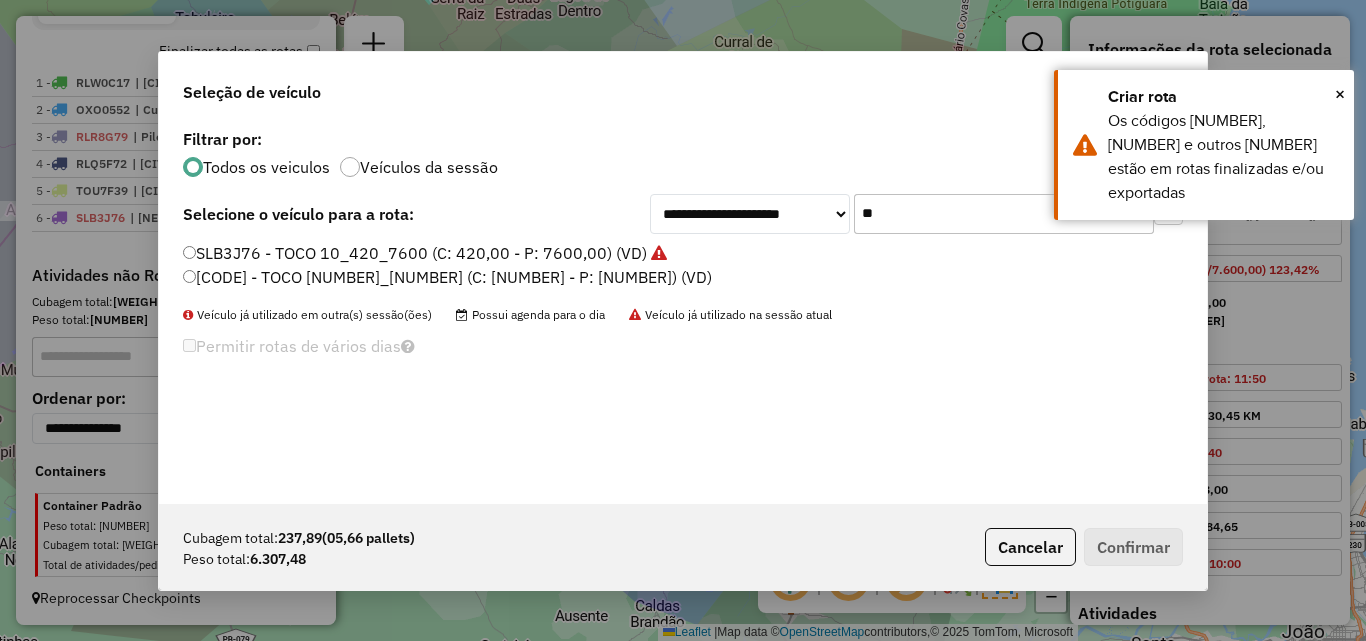 click on "**********" 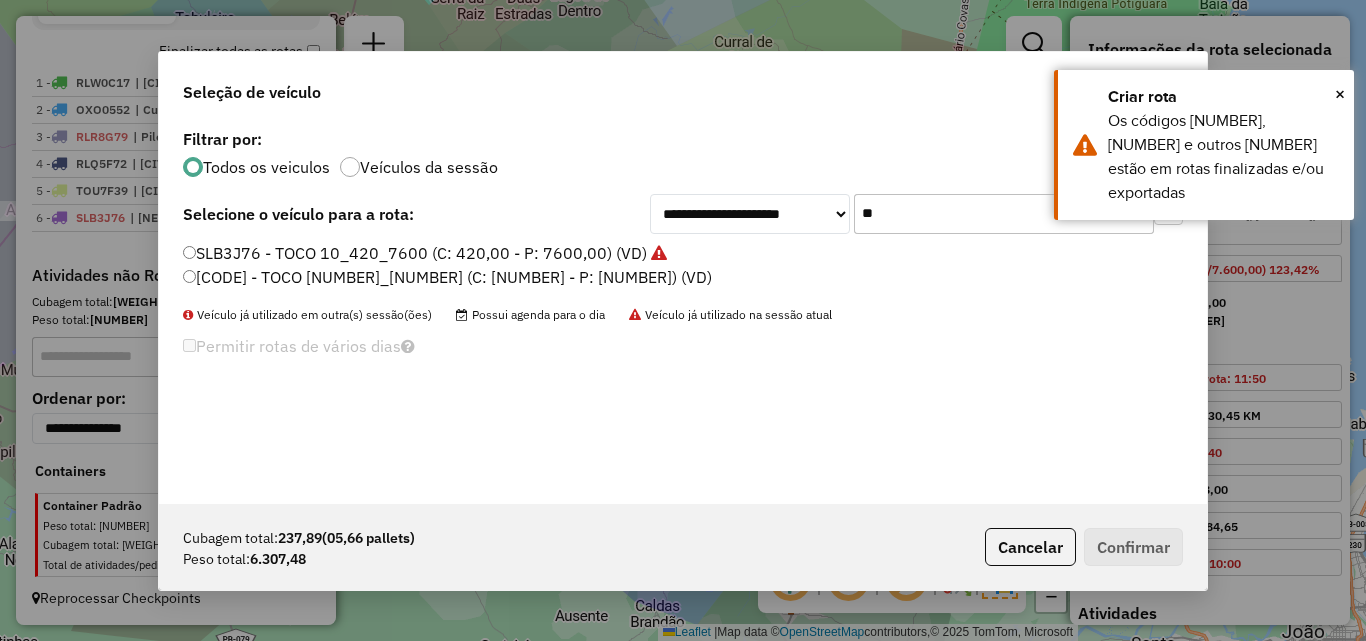 click on "**" 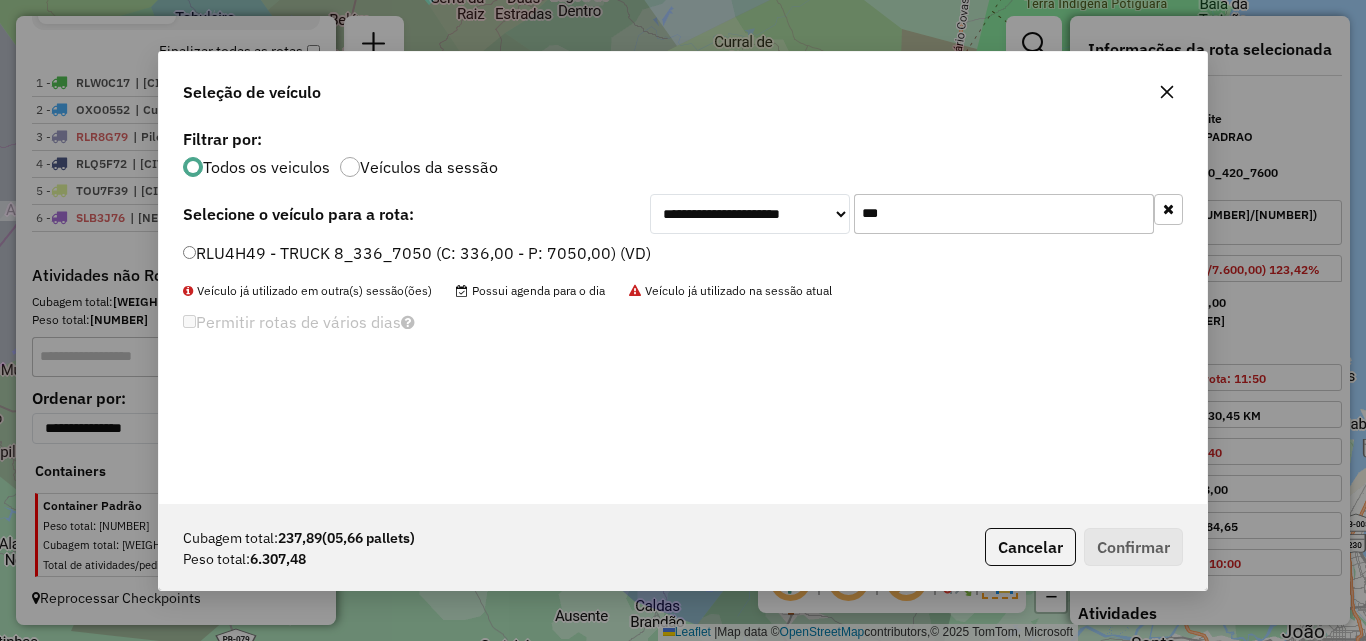 type on "***" 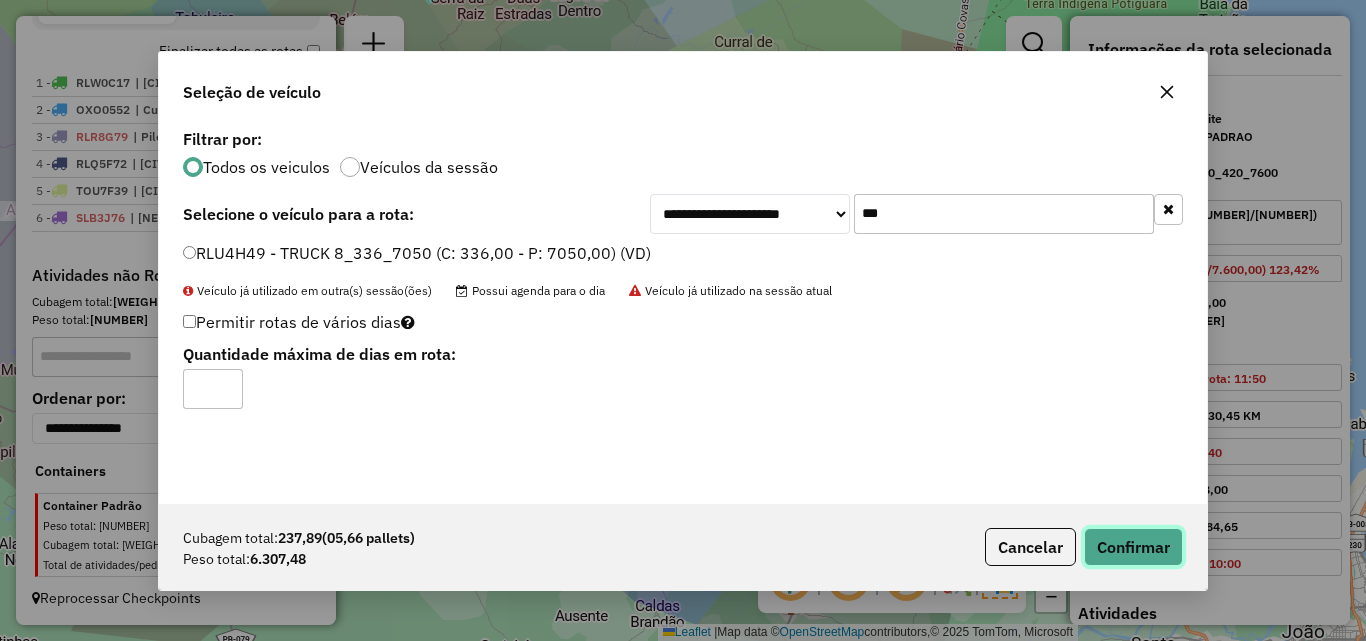 click on "Confirmar" 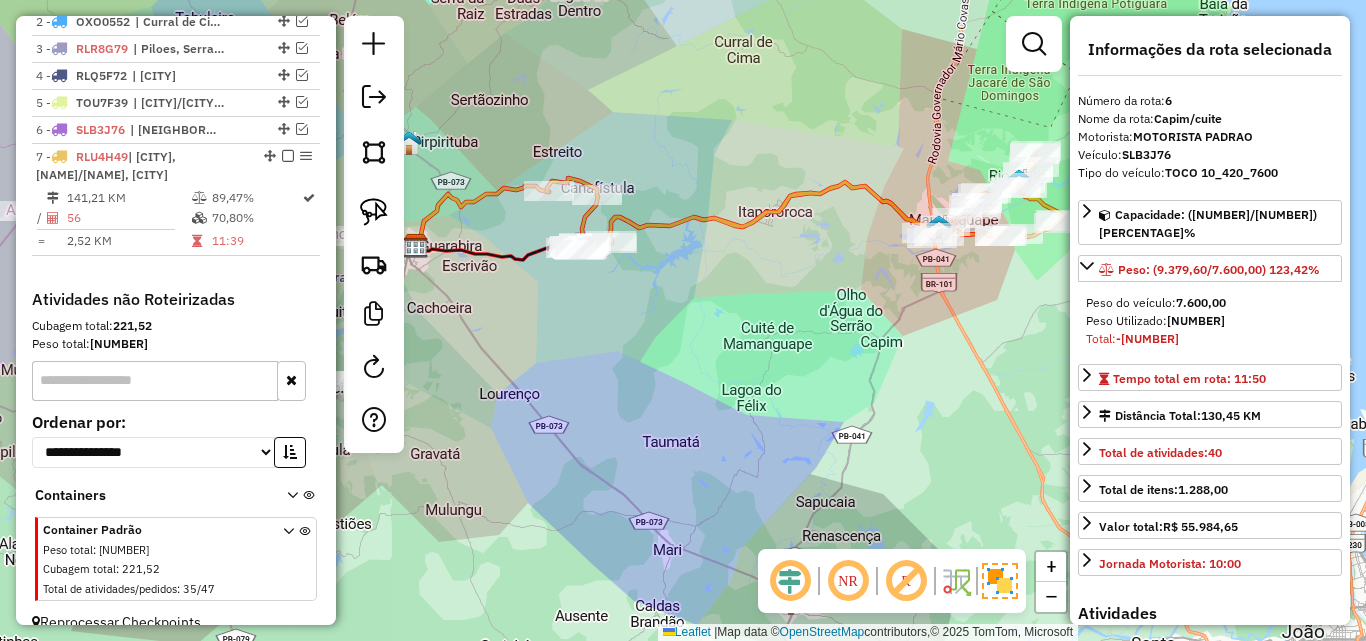 scroll, scrollTop: 808, scrollLeft: 0, axis: vertical 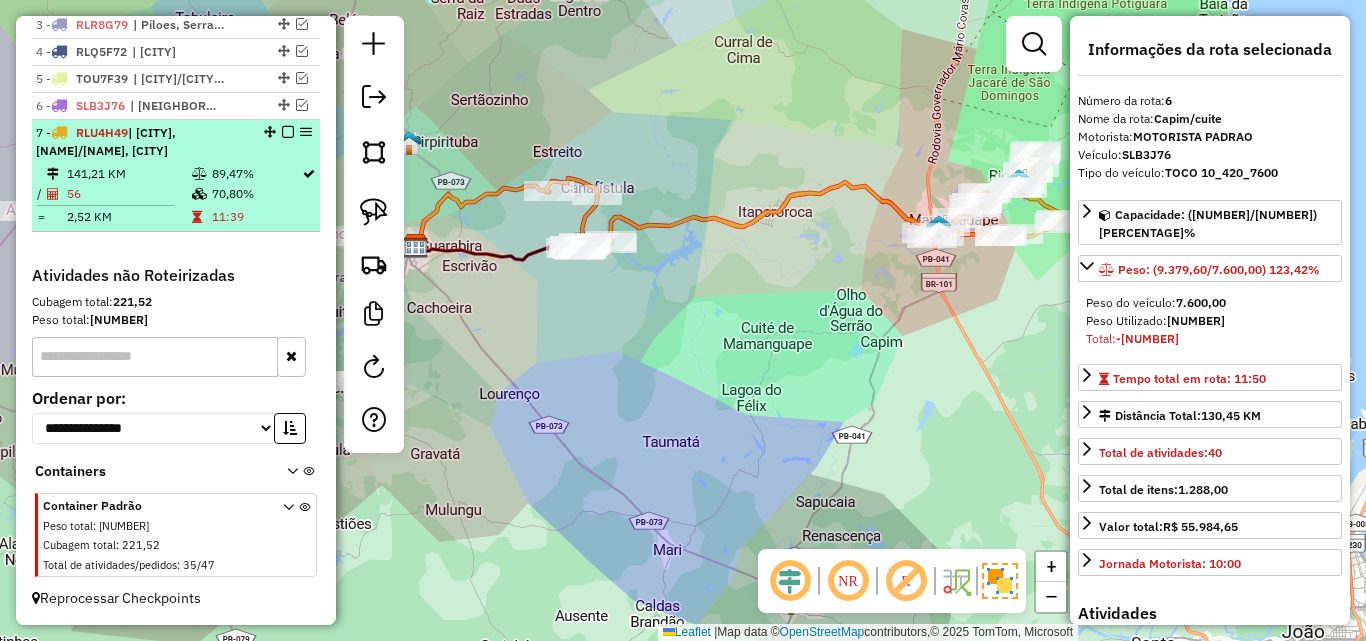click at bounding box center [201, 194] 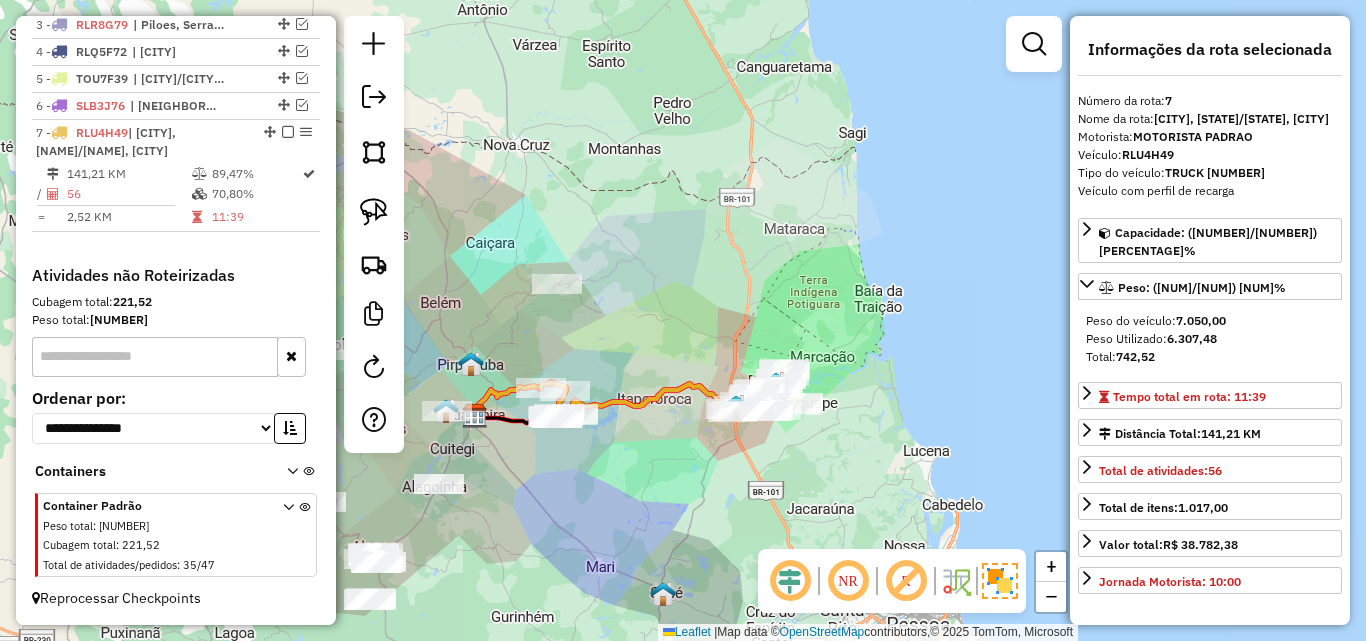 drag, startPoint x: 648, startPoint y: 451, endPoint x: 631, endPoint y: 419, distance: 36.23534 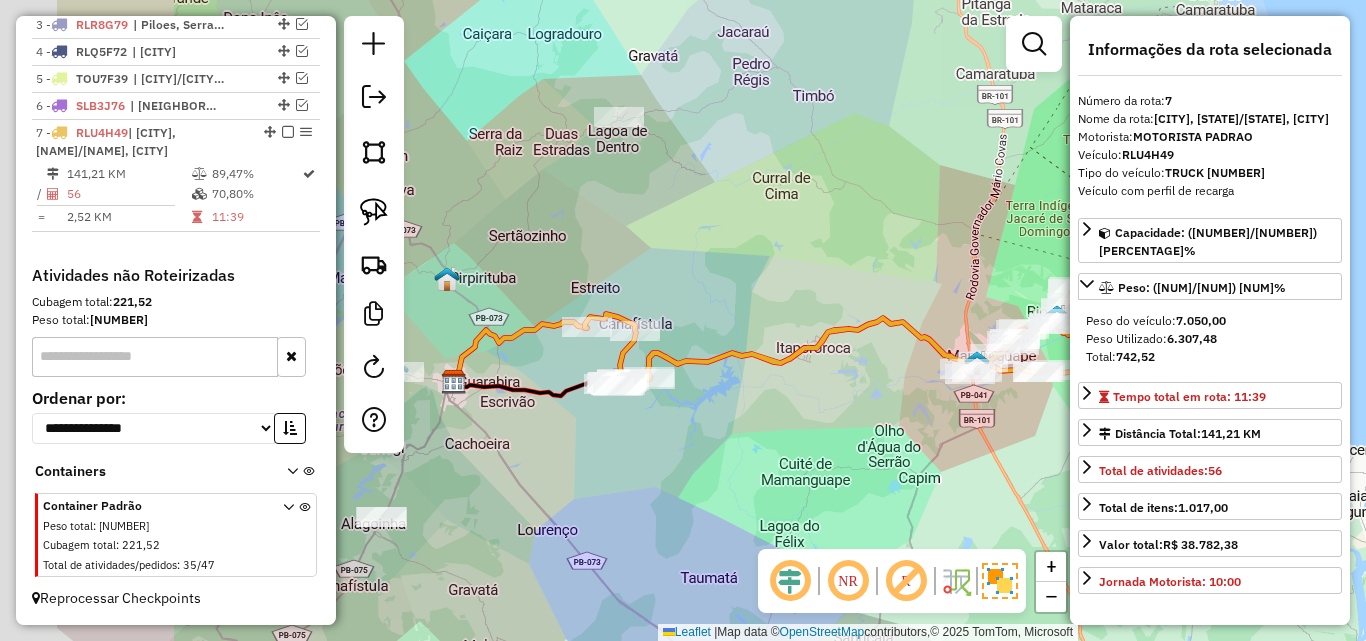 drag, startPoint x: 594, startPoint y: 432, endPoint x: 794, endPoint y: 458, distance: 201.68292 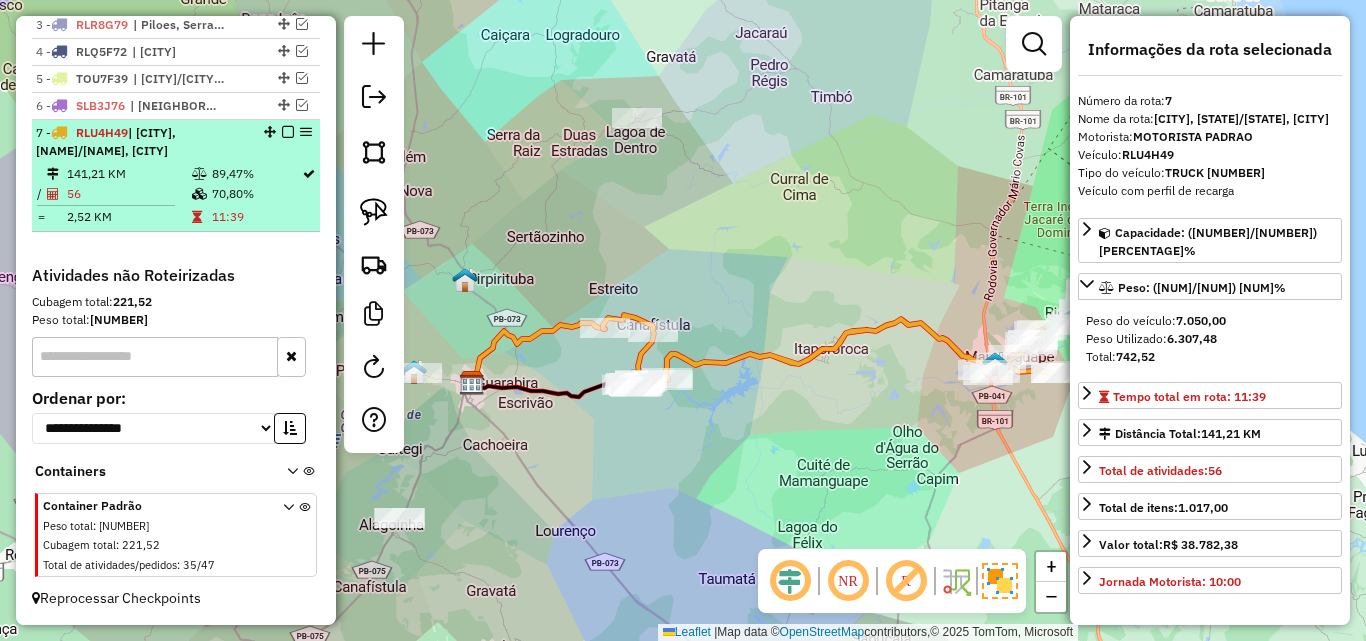 click at bounding box center [288, 132] 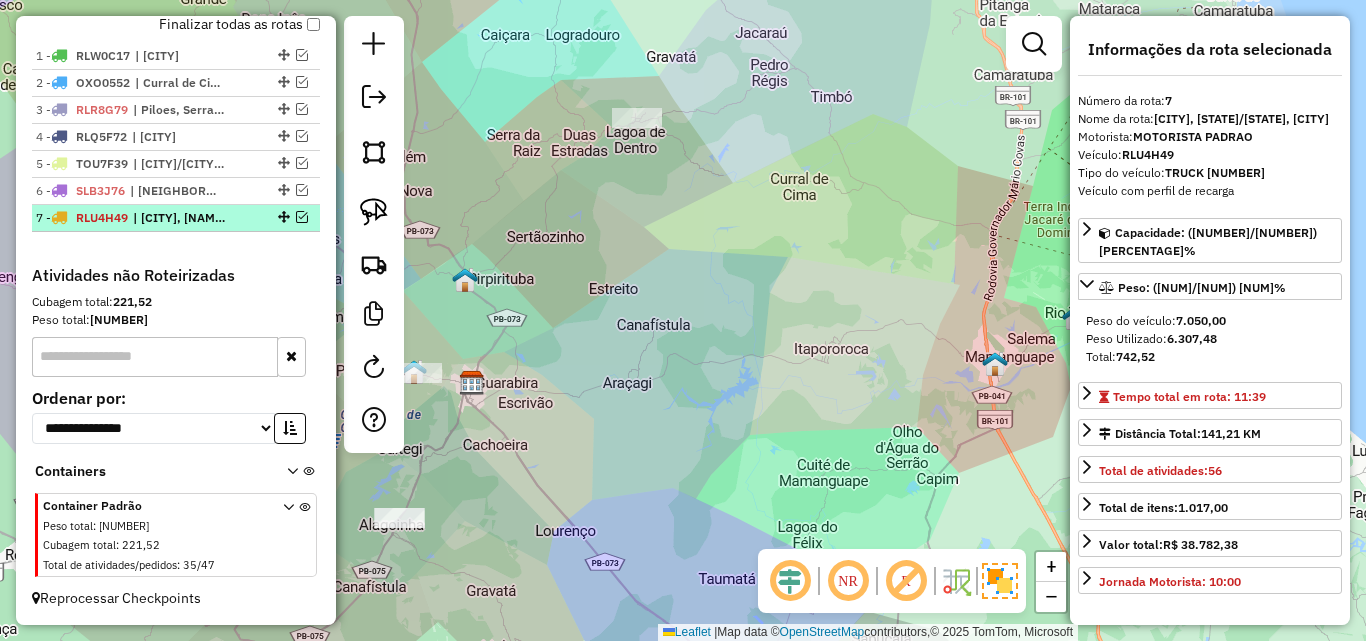 scroll, scrollTop: 723, scrollLeft: 0, axis: vertical 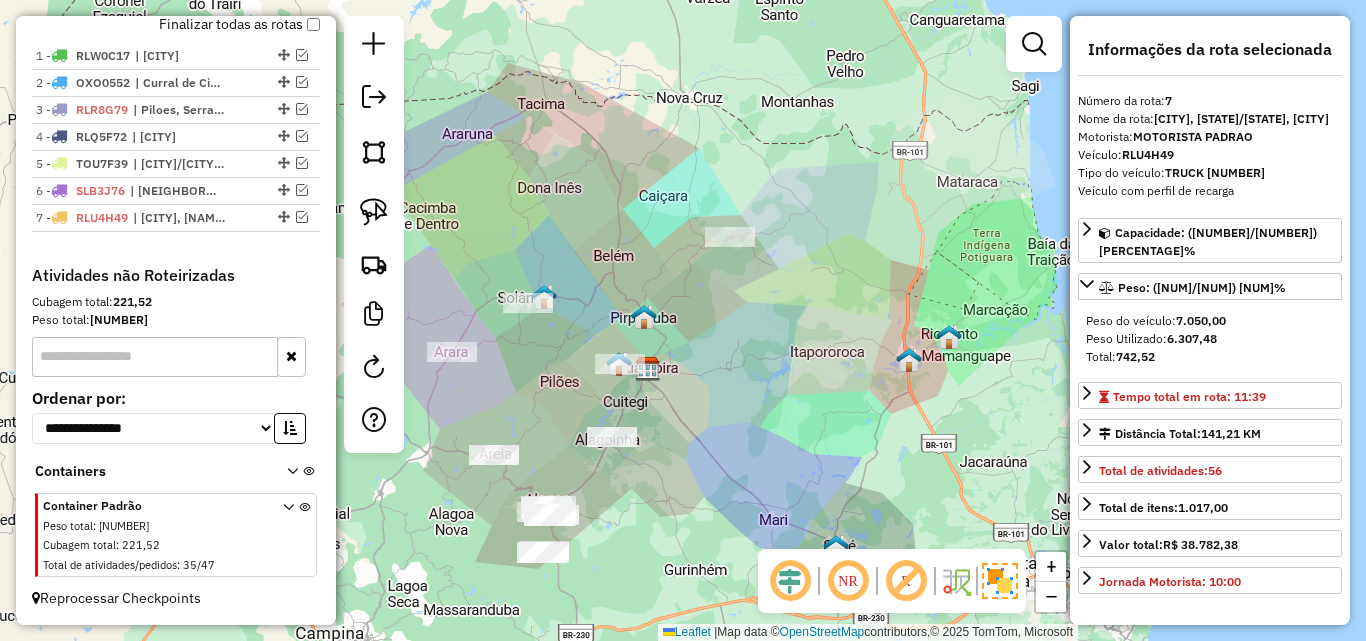 drag, startPoint x: 624, startPoint y: 448, endPoint x: 685, endPoint y: 430, distance: 63.600315 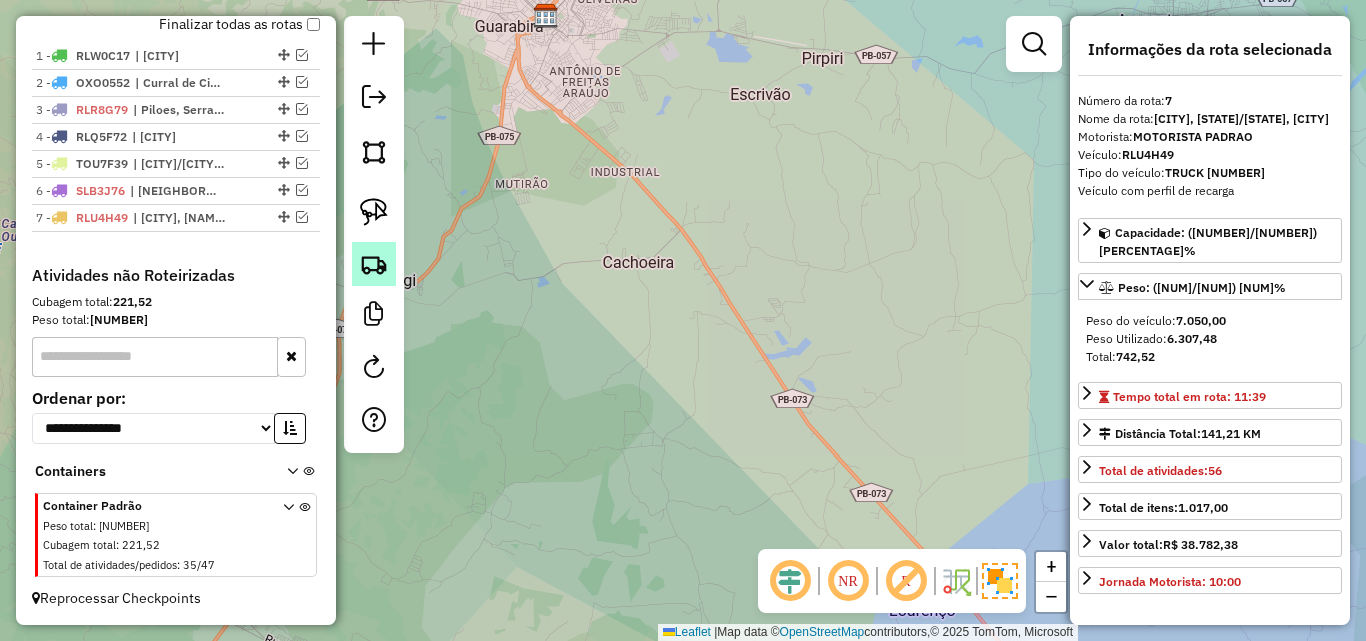click 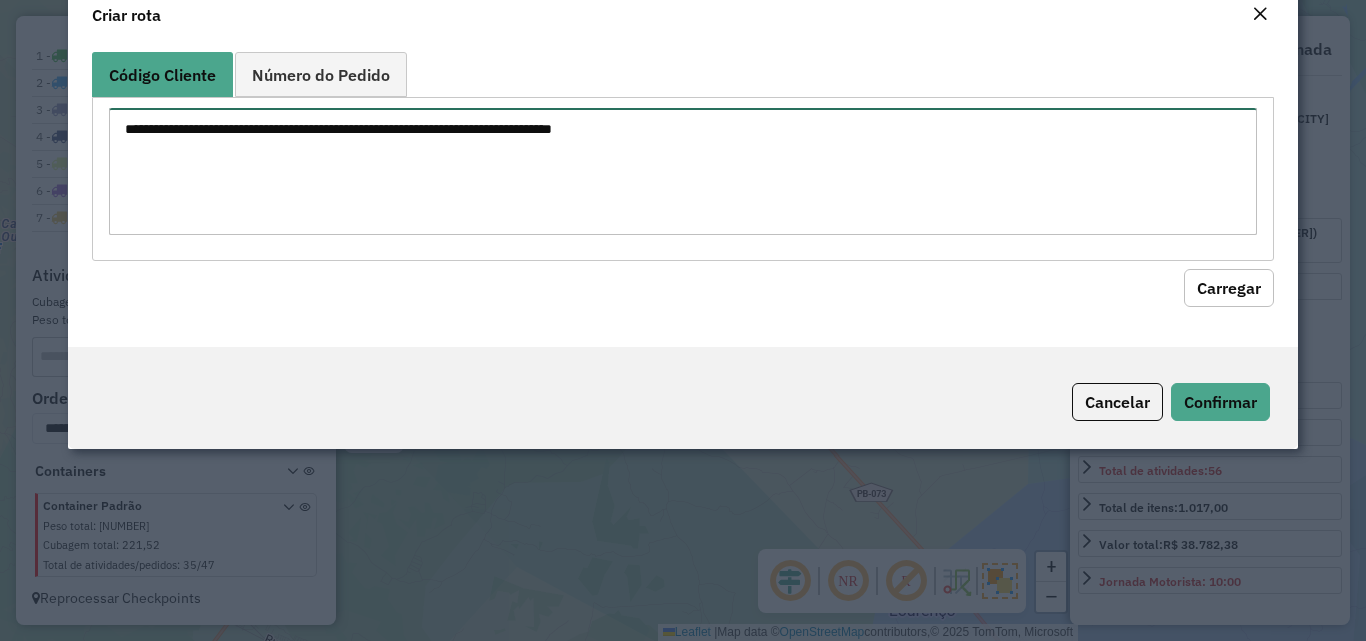 click at bounding box center (682, 171) 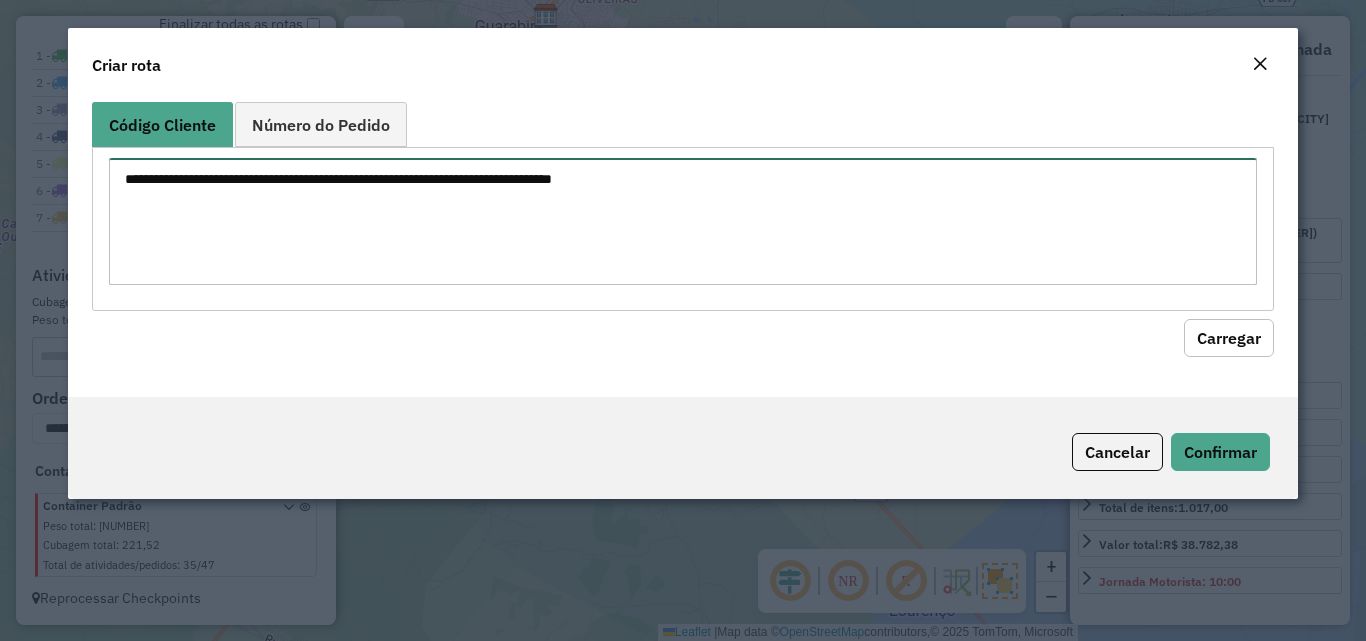 paste on "****
****
***
***
***
***
***
***
***
***
***
***
***
***
****
****
****
****
****
****
****
****
****
****
****
****
****
****
****
****
****
****
****
****
****
****
****
****
****
****" 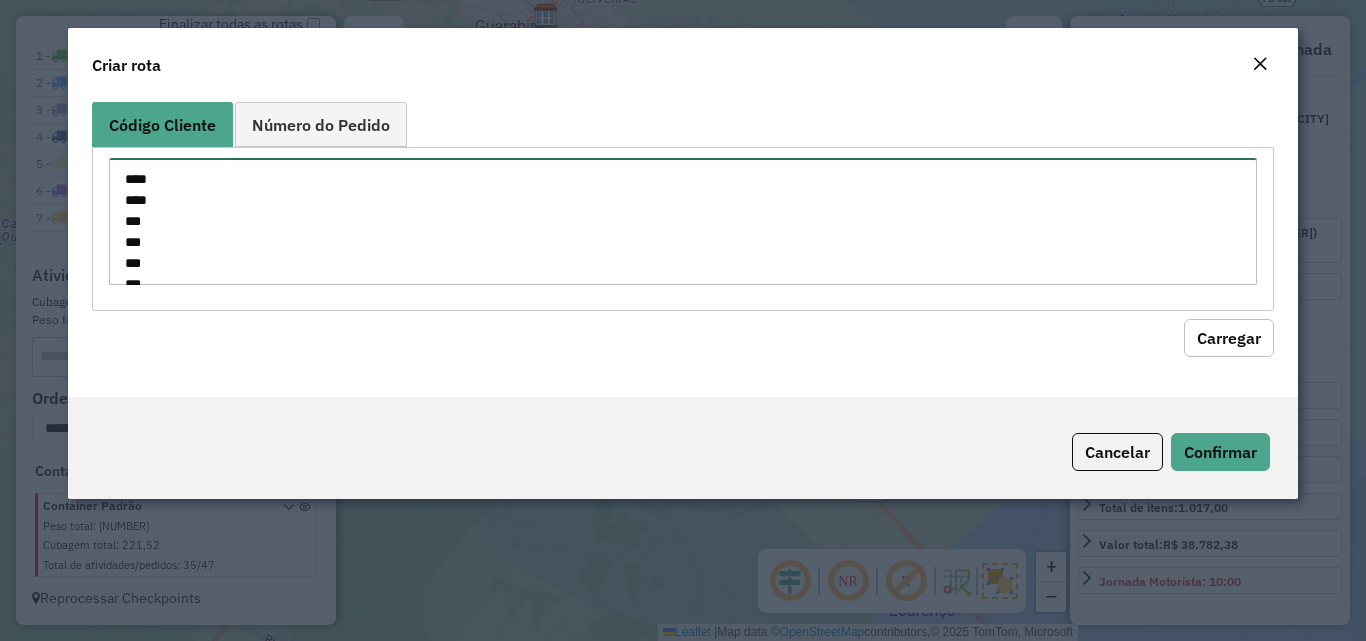 scroll, scrollTop: 743, scrollLeft: 0, axis: vertical 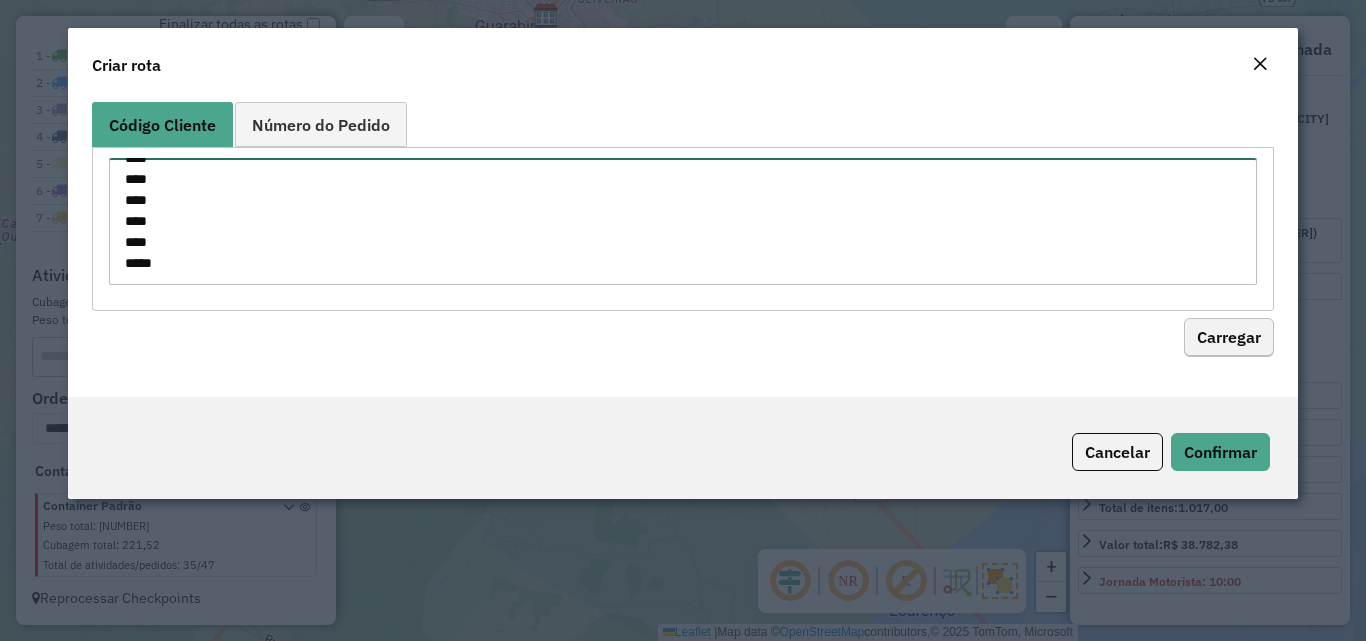 type on "****
****
***
***
***
***
***
***
***
***
***
***
***
***
****
****
****
****
****
****
****
****
****
****
****
****
****
****
****
****
****
****
****
****
****
****
****
****
****
****" 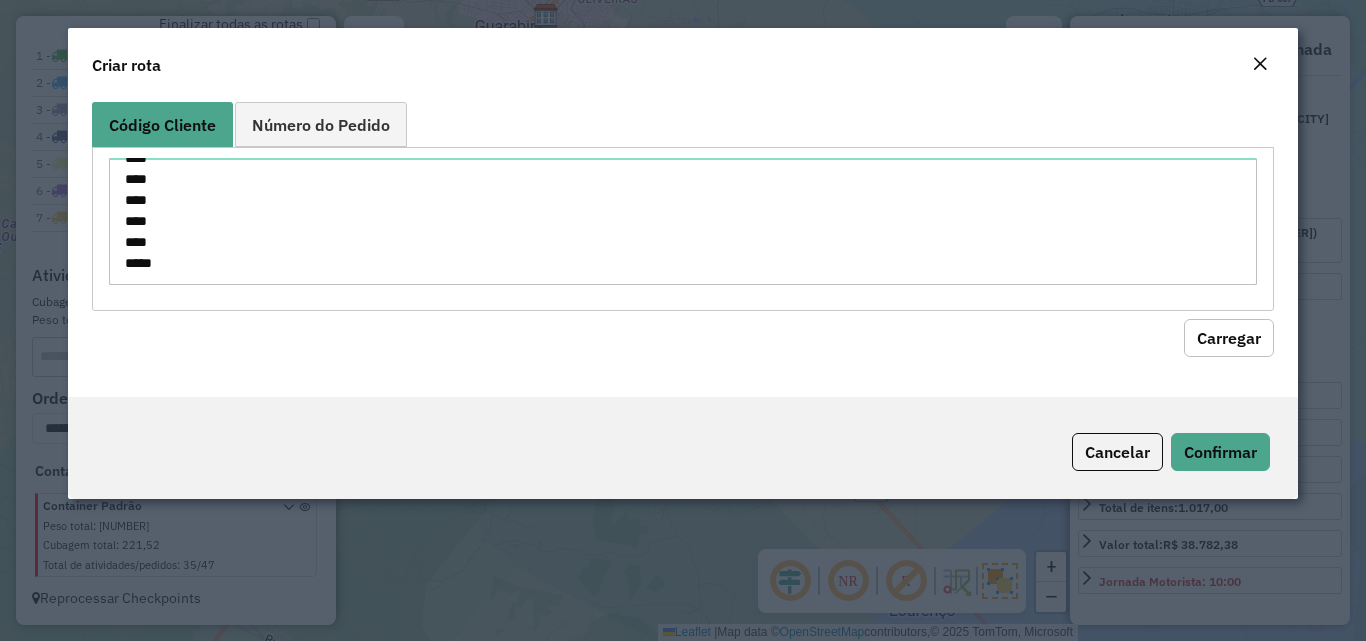 click on "Carregar" 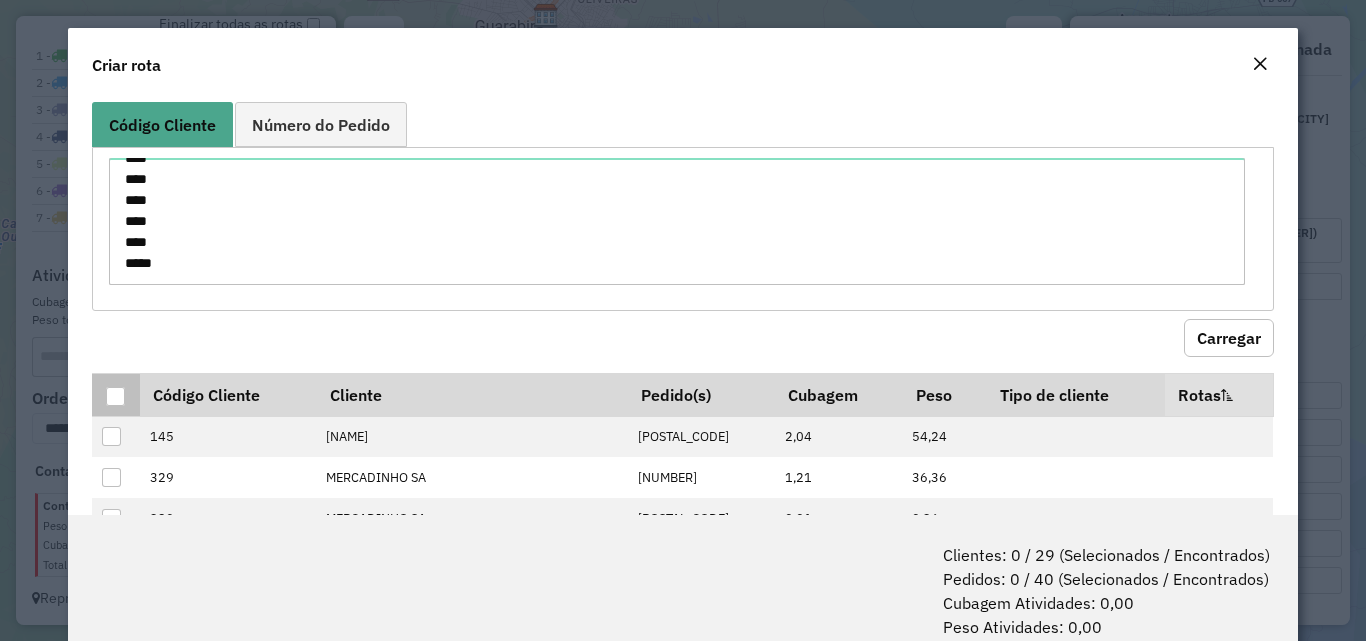 click at bounding box center [115, 396] 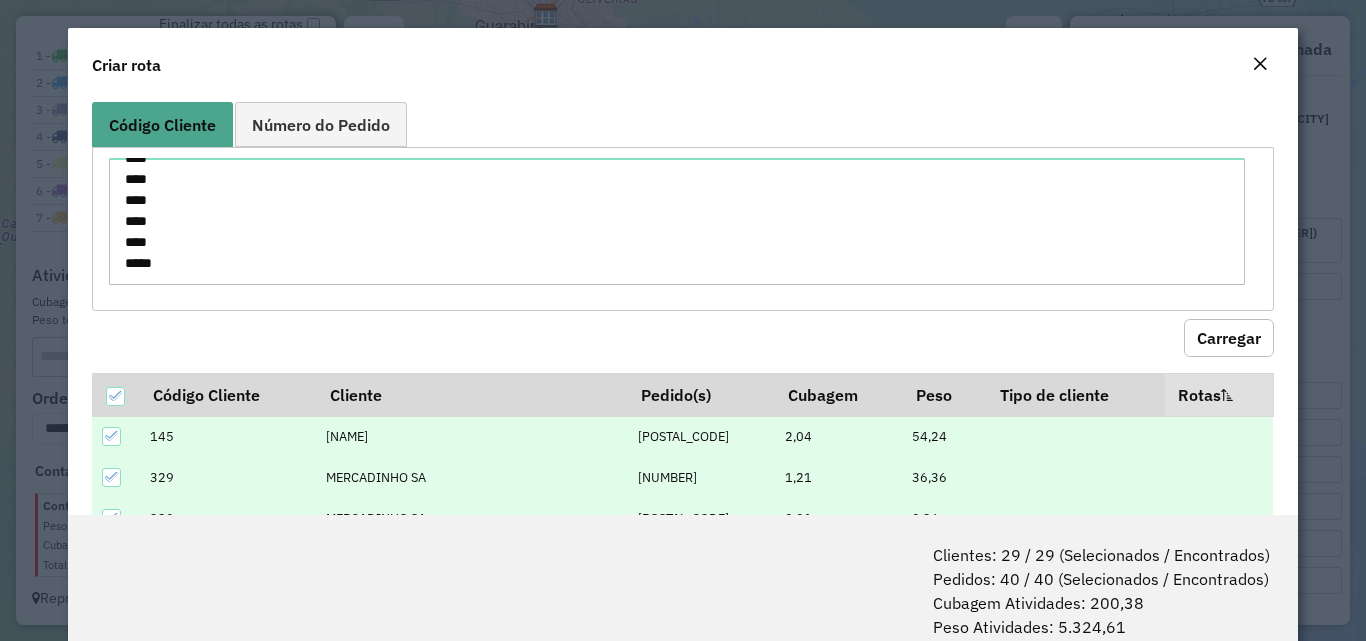 scroll, scrollTop: 100, scrollLeft: 0, axis: vertical 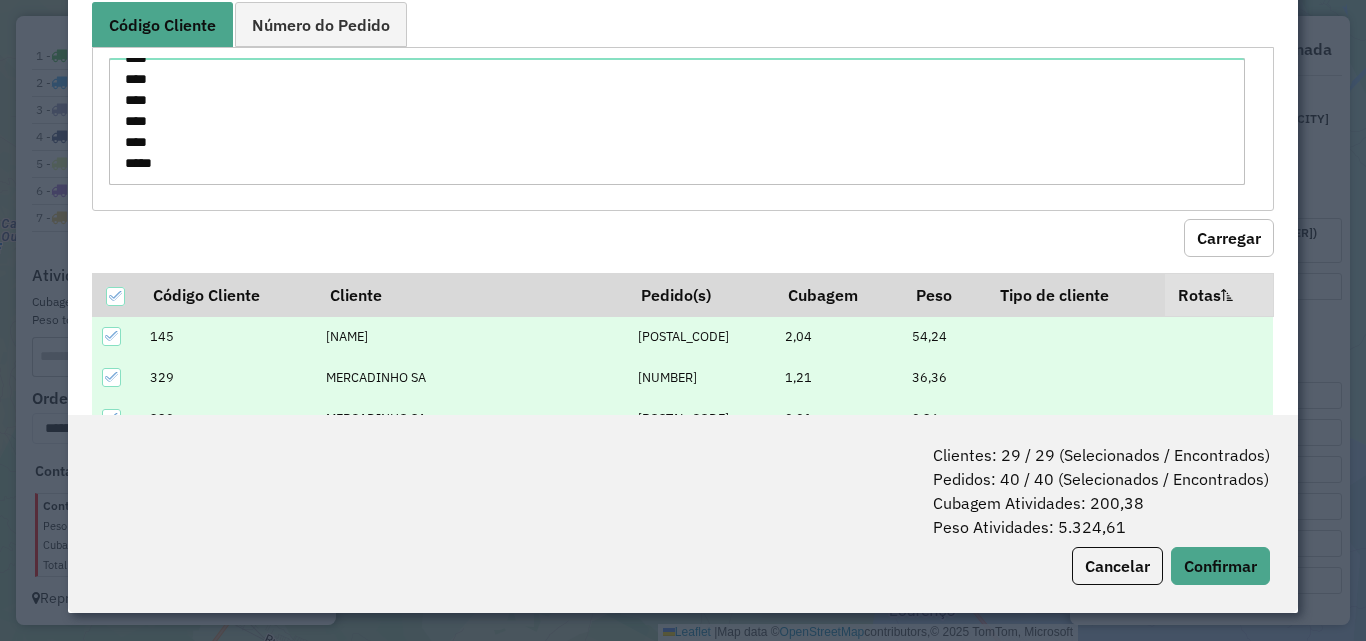 click on "Clientes: [NUMBER] / [NUMBER] (Selecionados / Encontrados) Pedidos: [NUMBER] / [NUMBER] (Selecionados / Encontrados) Cubagem Atividades: [NUMBER],[NUMBER] Peso Atividades: [NUMBER].[NUMBER] Cancelar Confirmar" 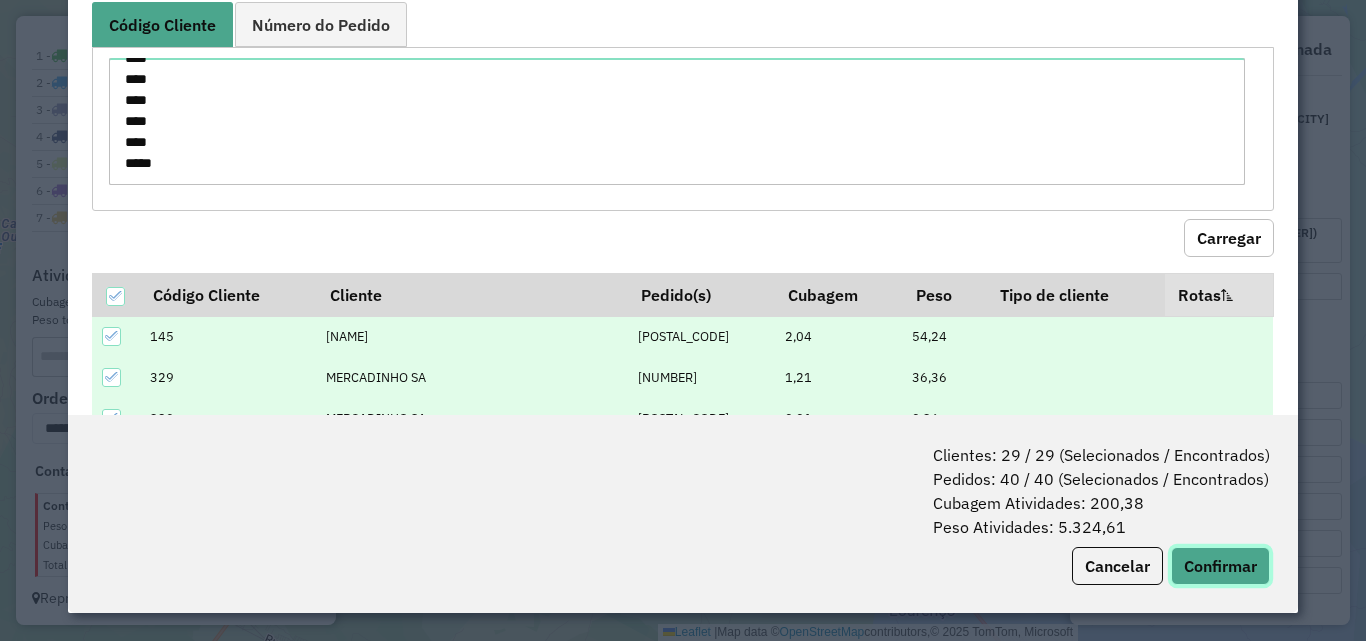 click on "Confirmar" 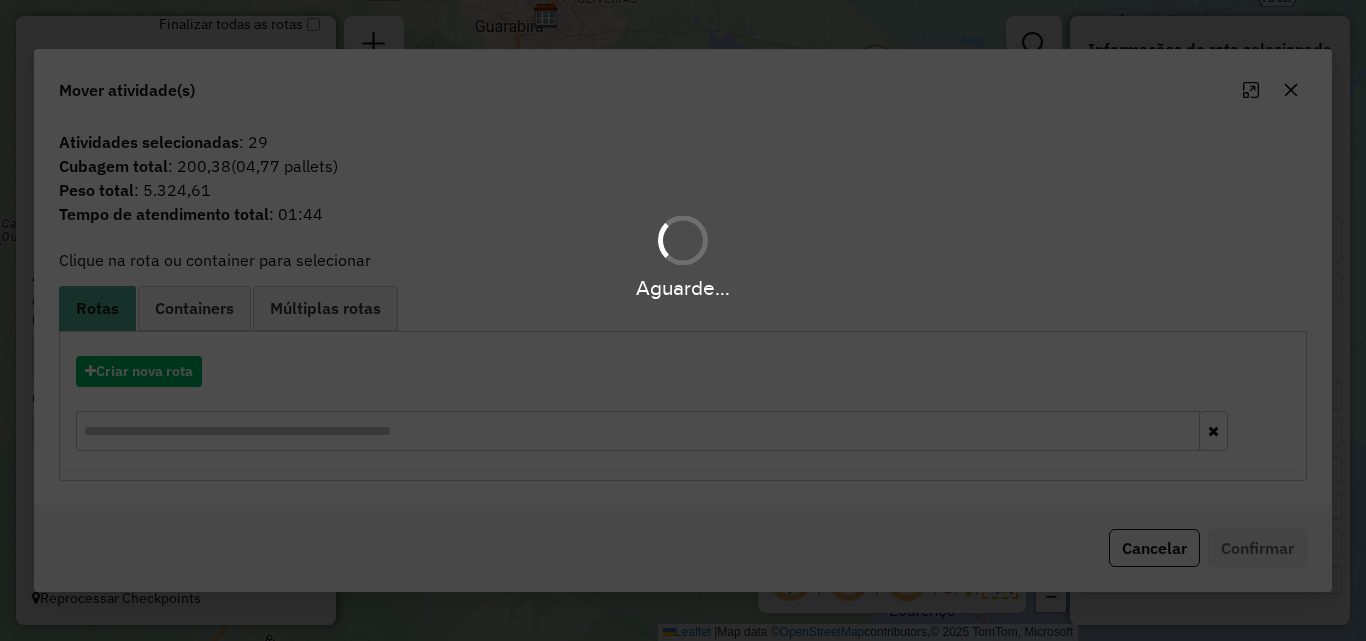 click on "Aguarde..." at bounding box center [683, 320] 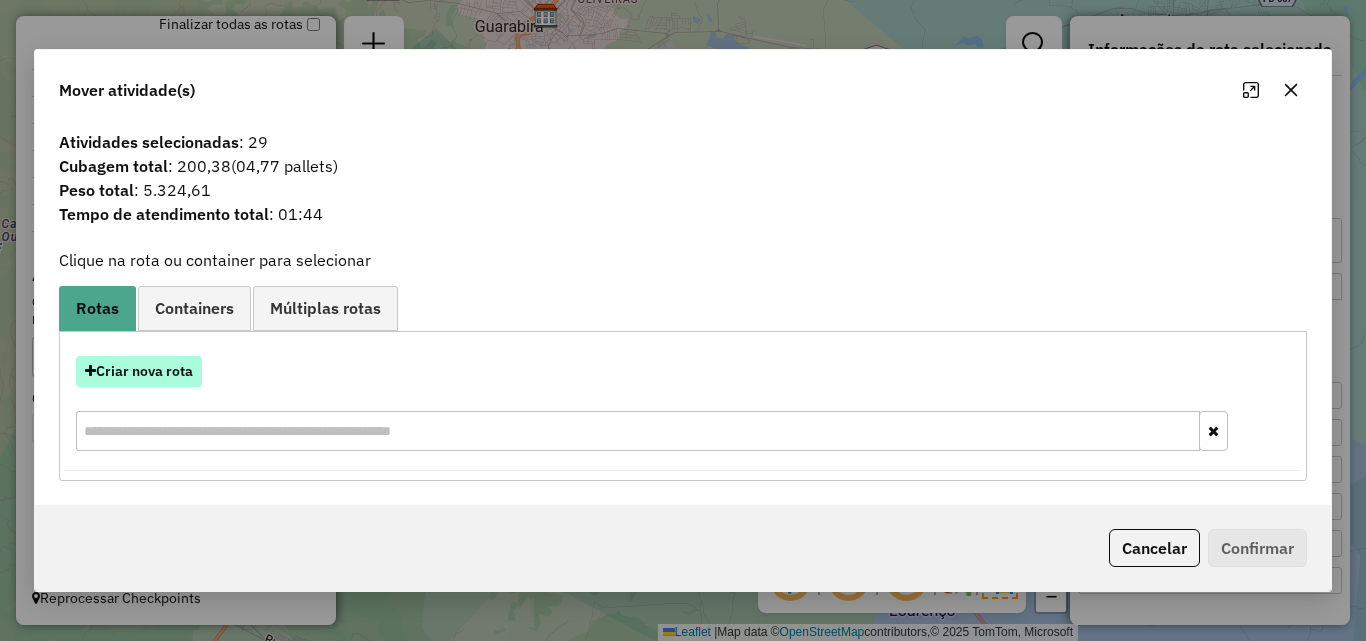 click on "Criar nova rota" at bounding box center (139, 371) 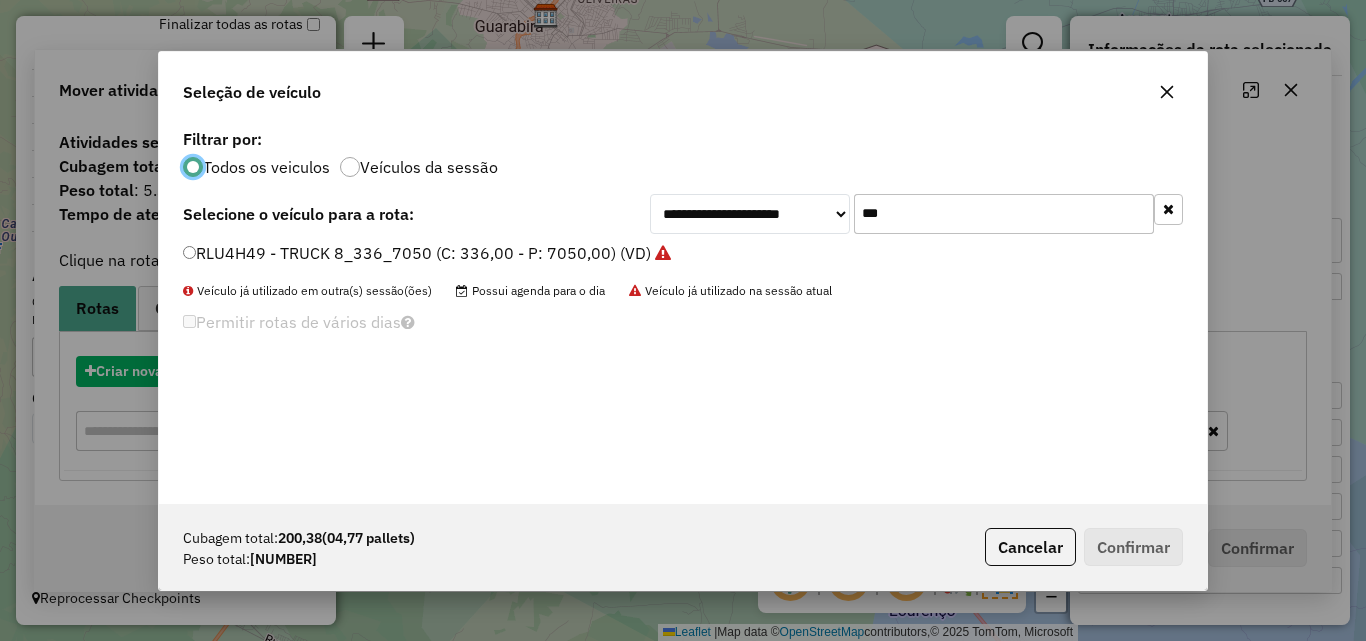 scroll, scrollTop: 11, scrollLeft: 6, axis: both 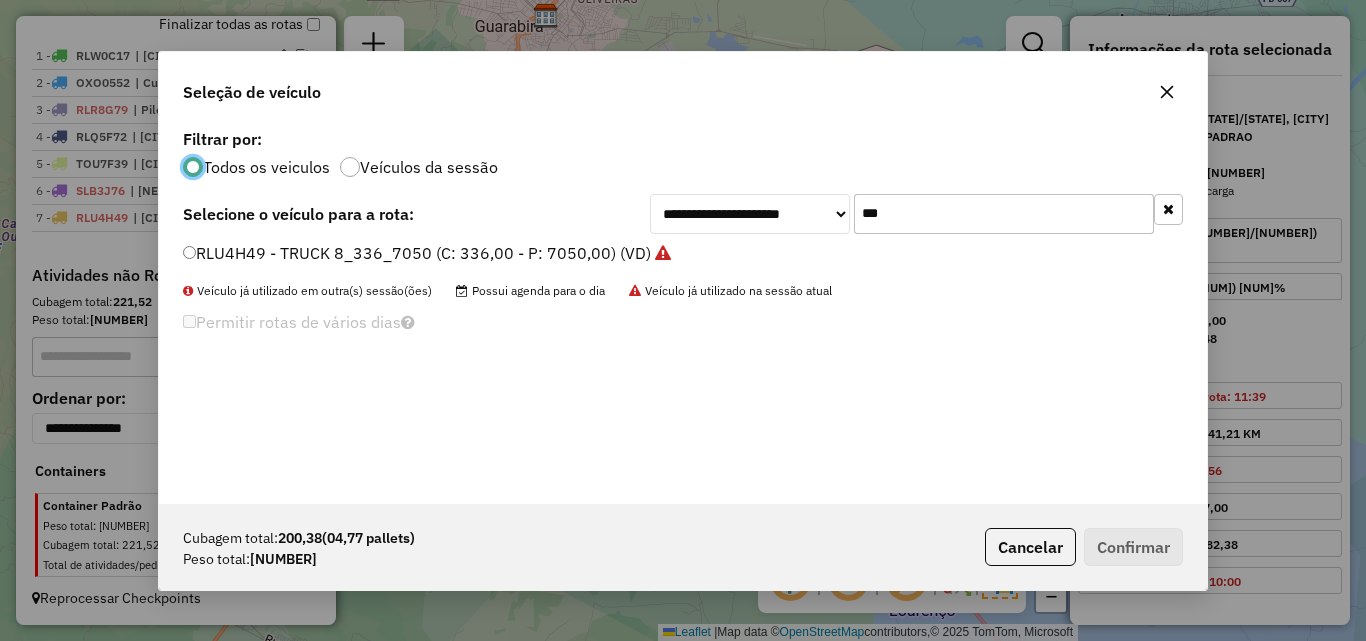 click on "CG 160 START 98cx 2500kg" 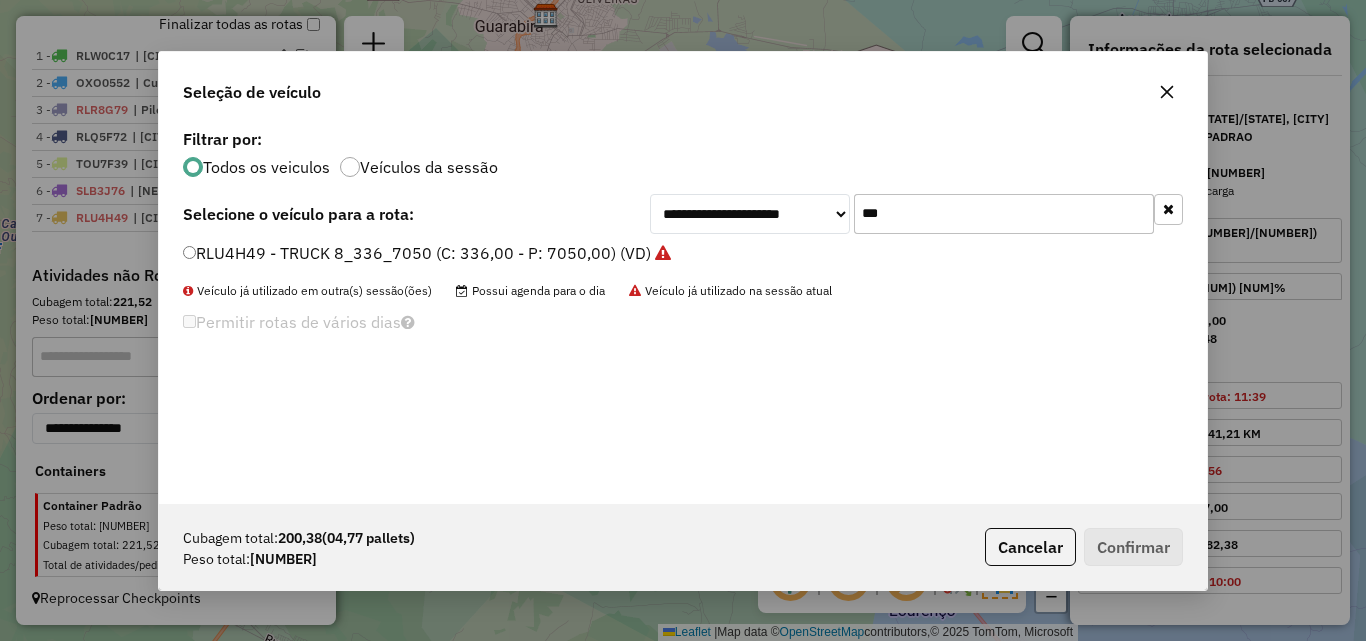 click on "CG 160 START 98cx 2500kg" 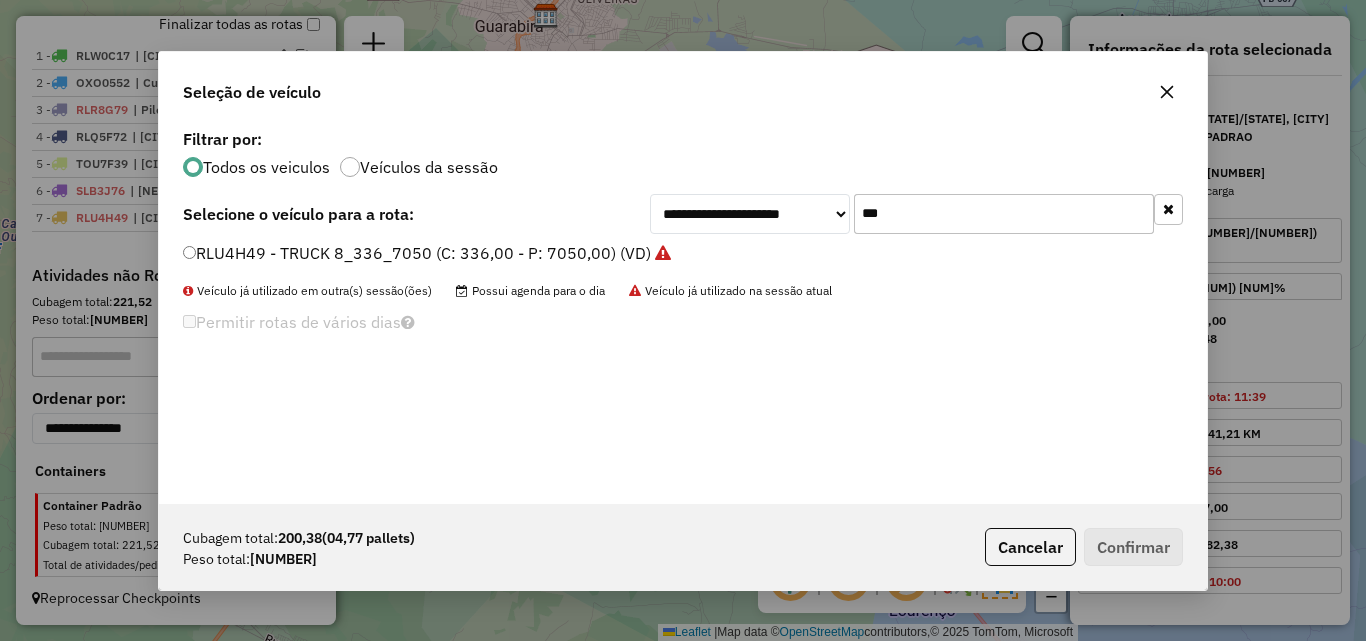 click on "***" 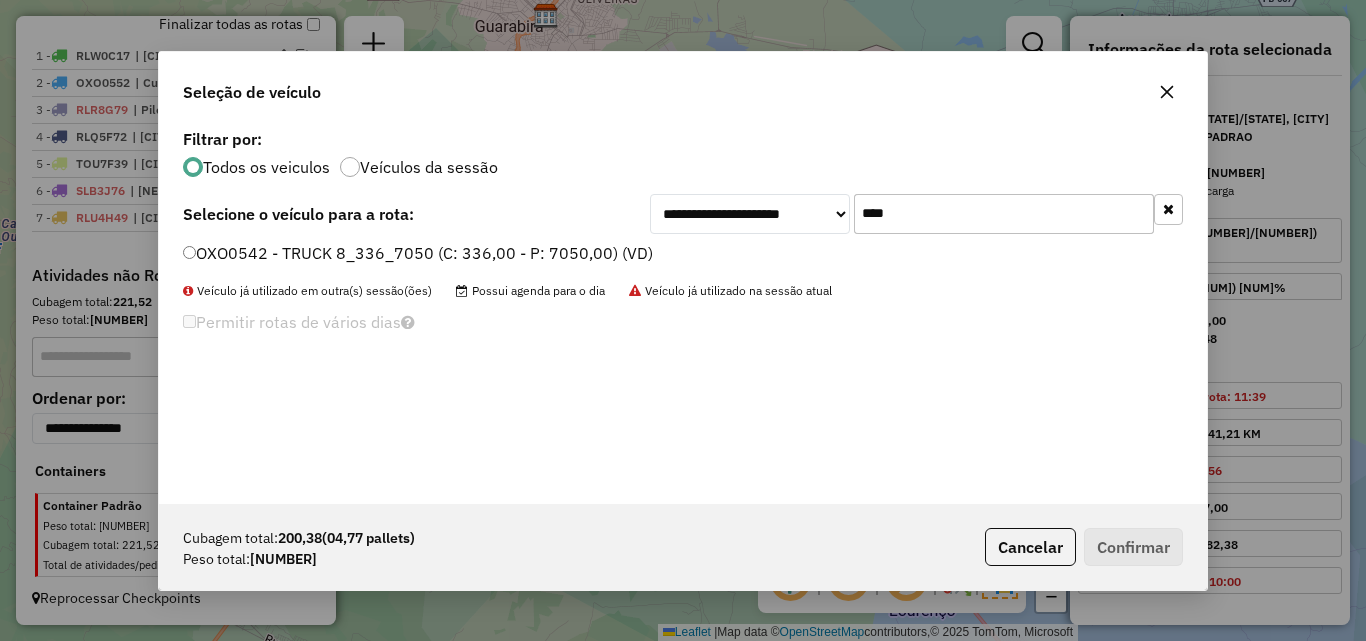 type on "****" 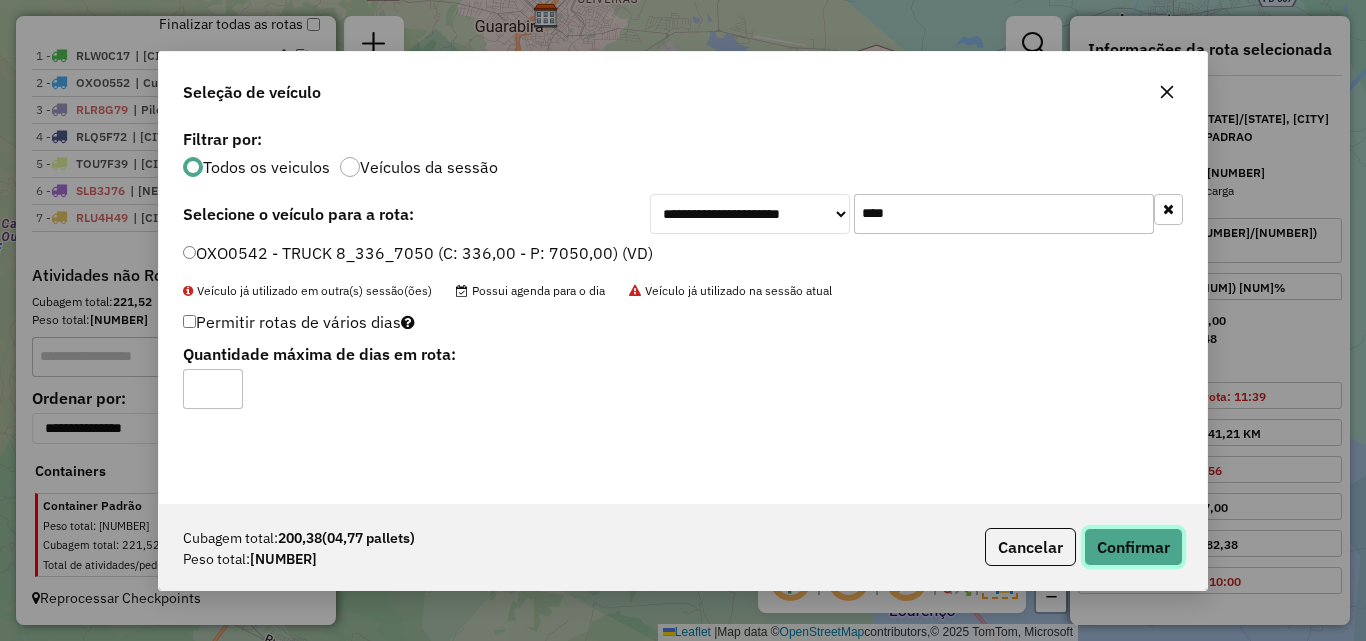 click on "Confirmar" 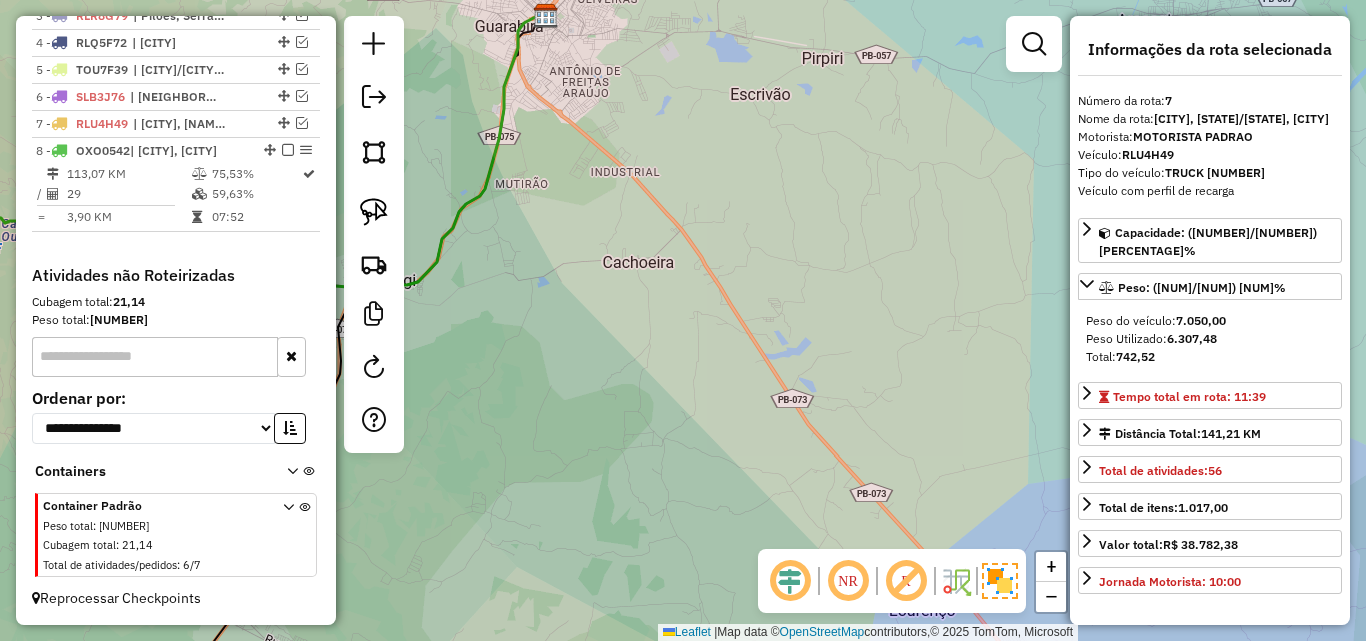 scroll, scrollTop: 835, scrollLeft: 0, axis: vertical 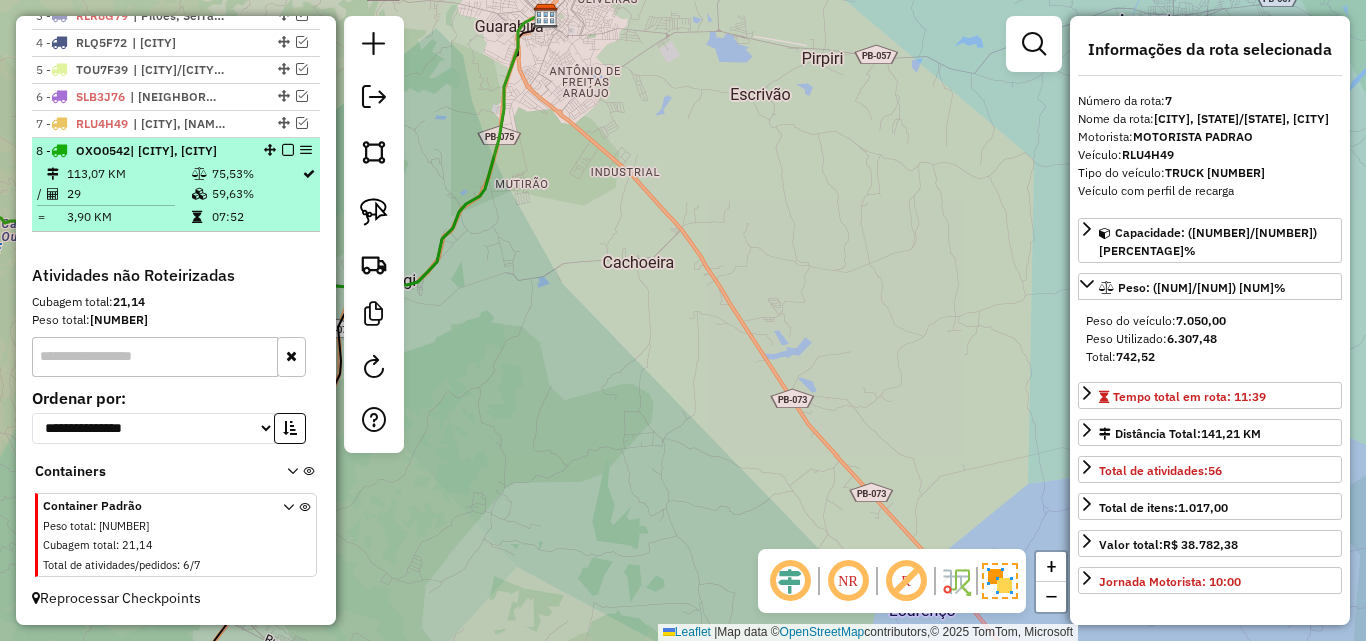 click at bounding box center (201, 174) 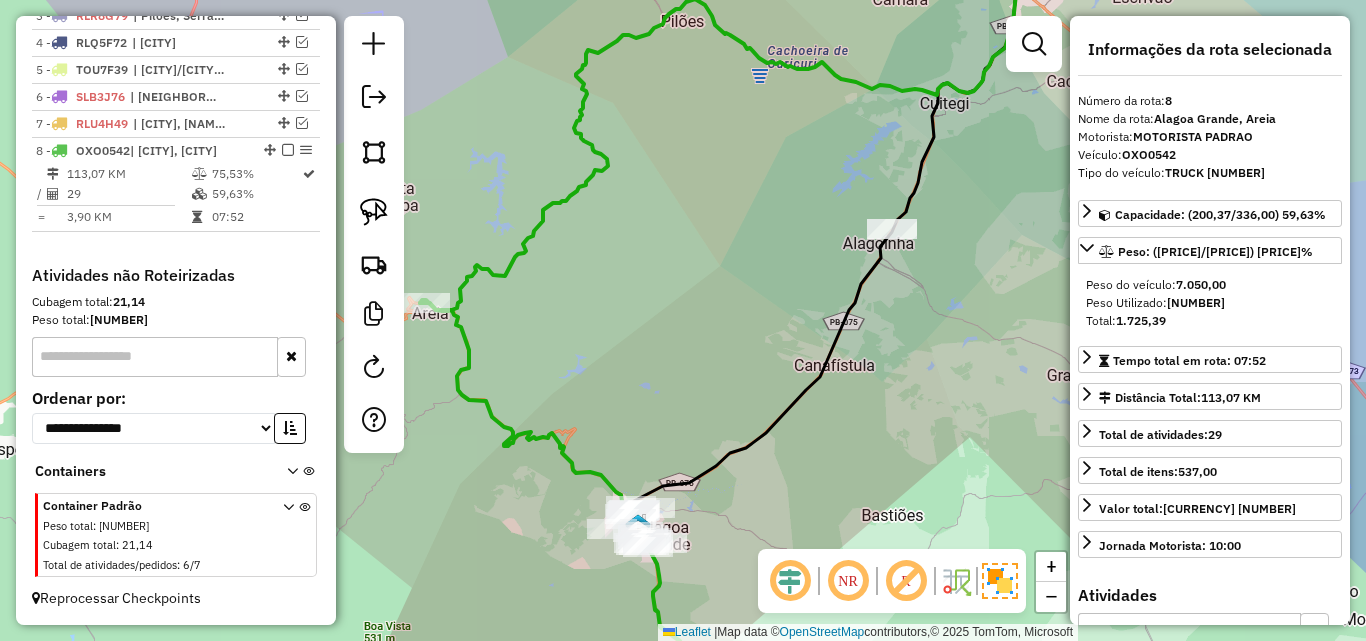 drag, startPoint x: 569, startPoint y: 340, endPoint x: 790, endPoint y: 352, distance: 221.32555 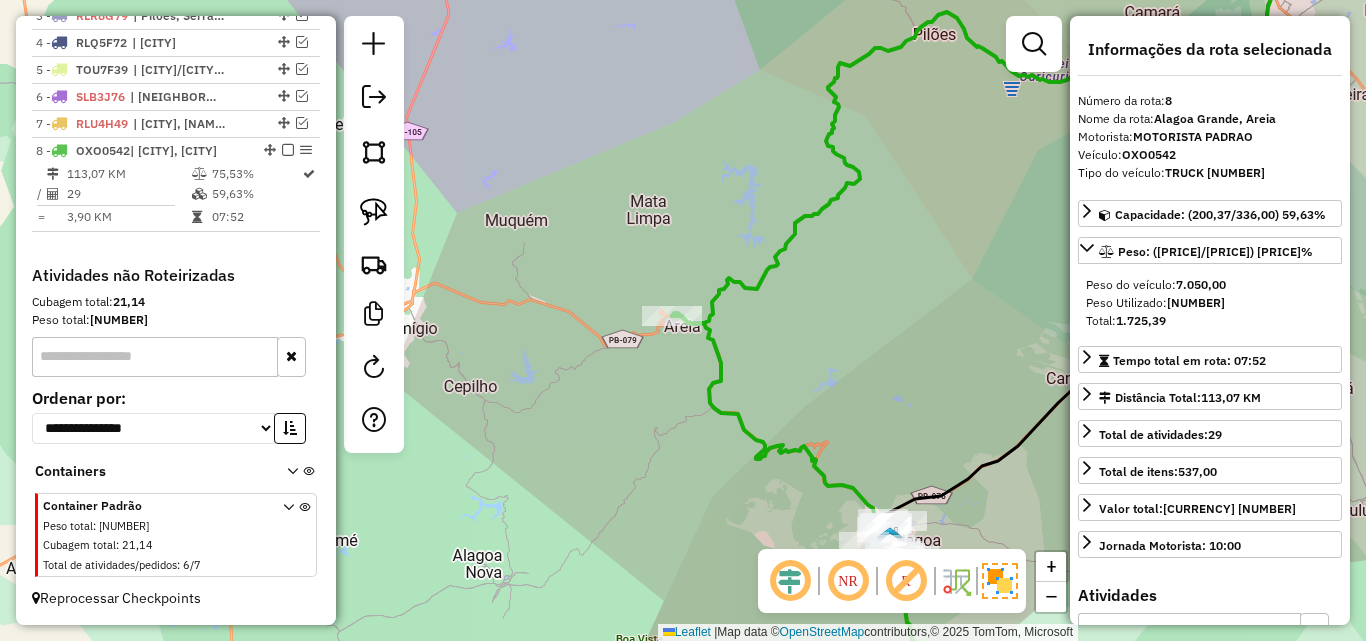 drag, startPoint x: 838, startPoint y: 269, endPoint x: 735, endPoint y: 279, distance: 103.4843 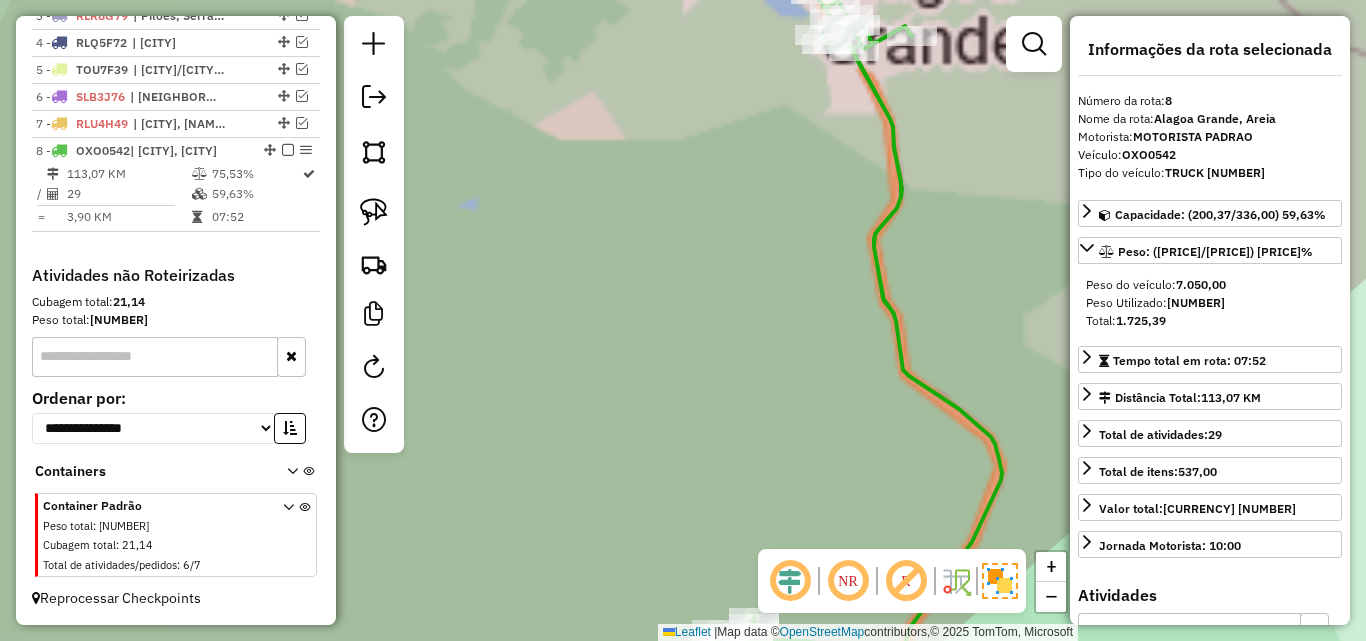 drag, startPoint x: 750, startPoint y: 281, endPoint x: 745, endPoint y: 332, distance: 51.24451 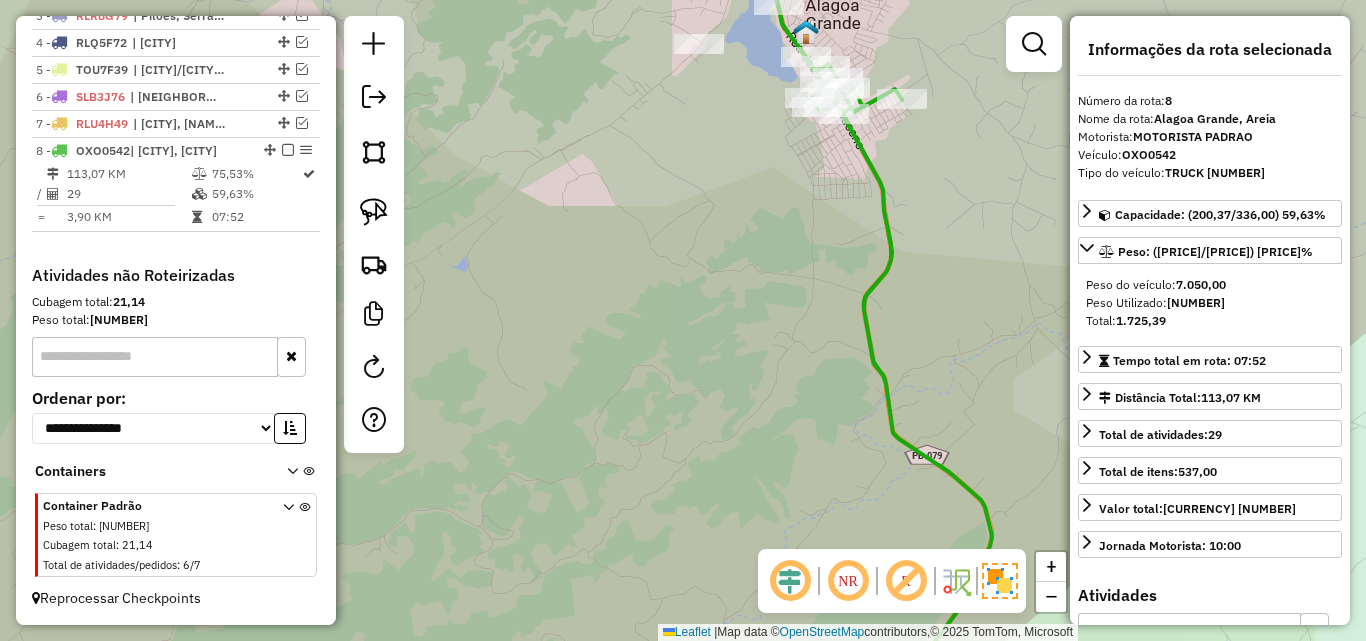 click on "Janela de atendimento Grade de atendimento Capacidade Transportadoras Veículos Cliente Pedidos  Rotas Selecione os dias de semana para filtrar as janelas de atendimento  Seg   Ter   Qua   Qui   Sex   Sáb   Dom  Informe o período da janela de atendimento: De: Até:  Filtrar exatamente a janela do cliente  Considerar janela de atendimento padrão  Selecione os dias de semana para filtrar as grades de atendimento  Seg   Ter   Qua   Qui   Sex   Sáb   Dom   Considerar clientes sem dia de atendimento cadastrado  Clientes fora do dia de atendimento selecionado Filtrar as atividades entre os valores definidos abaixo:  Peso mínimo:   Peso máximo:   Cubagem mínima:   Cubagem máxima:   De:   Até:  Filtrar as atividades entre o tempo de atendimento definido abaixo:  De:   Até:   Considerar capacidade total dos clientes não roteirizados Transportadora: Selecione um ou mais itens Tipo de veículo: Selecione um ou mais itens Veículo: Selecione um ou mais itens Motorista: Selecione um ou mais itens Nome: Rótulo:" 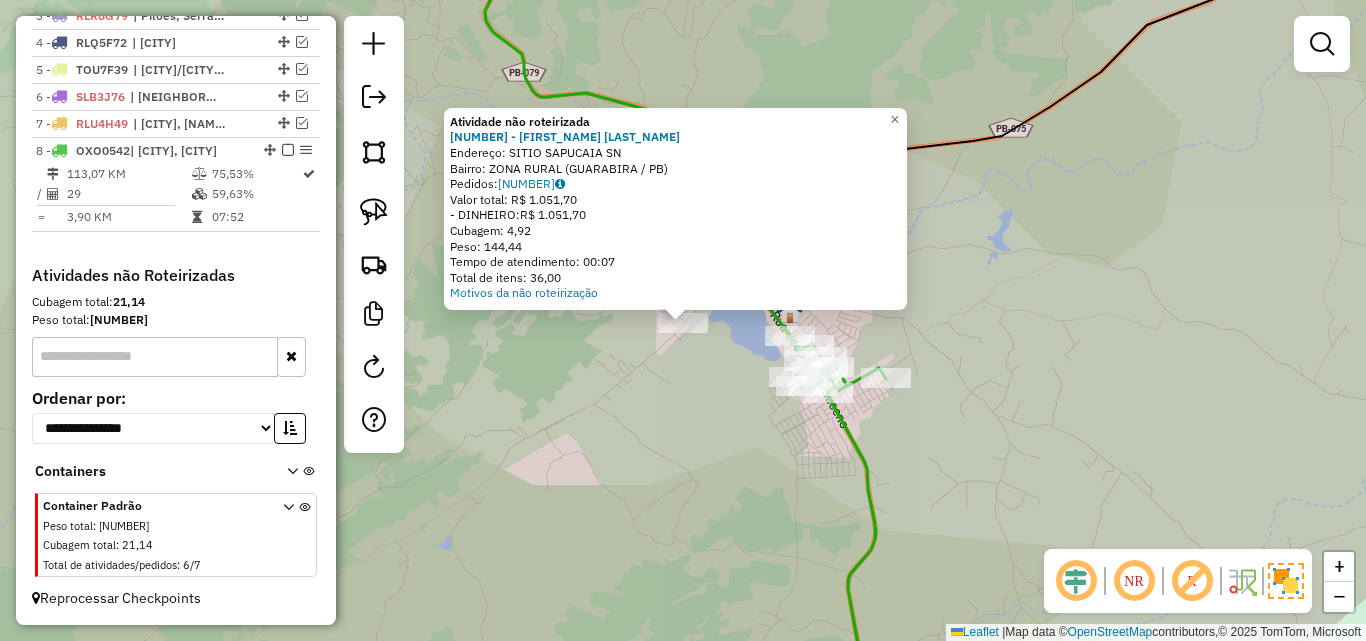 drag, startPoint x: 629, startPoint y: 388, endPoint x: 628, endPoint y: 411, distance: 23.021729 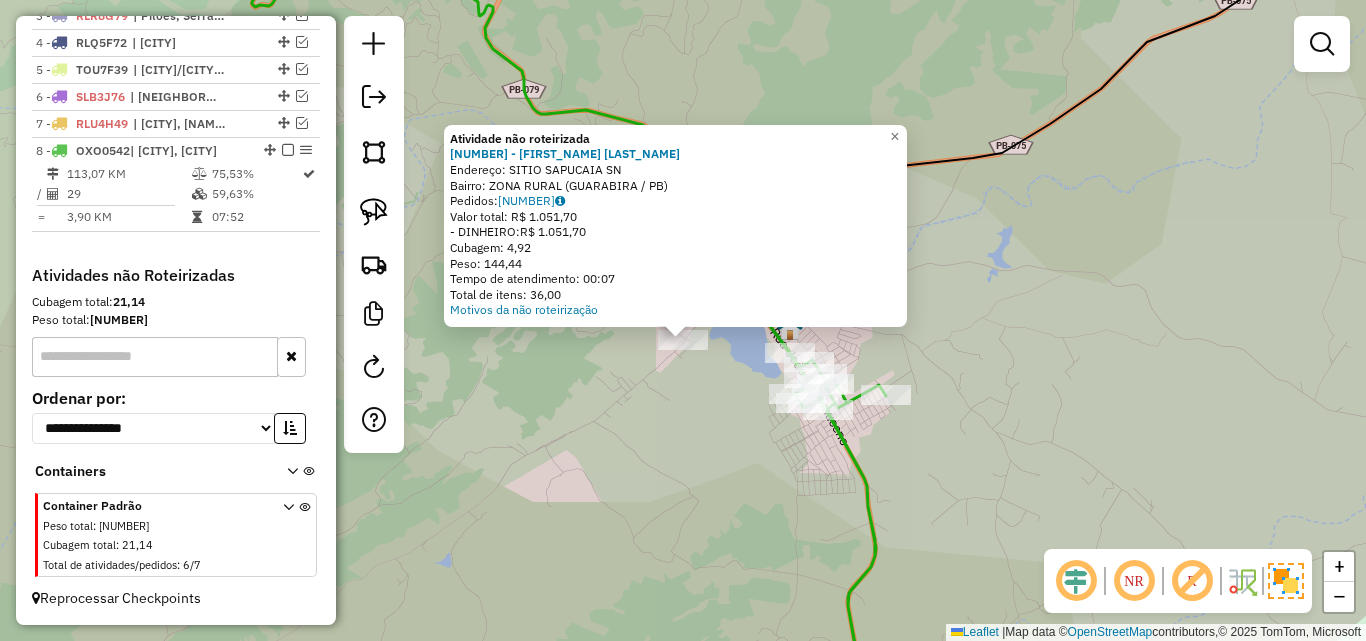 click on "Atividade não roteirizada [NUMBER] - [NAME]  Endereço:  [STREET] [NAME] SN   Bairro: [NEIGHBORHOOD] ([CITY] / [STATE])   Pedidos:  [NUMBER]   Valor total: [CURRENCY] [NUMBER]   - DINHEIRO:  [CURRENCY] [NUMBER]   Cubagem: [NUMBER]   Peso: [NUMBER]   Tempo de atendimento: [TIME]   Total de itens: [NUMBER]  Motivos da não roteirização × Janela de atendimento Grade de atendimento Capacidade Transportadoras Veículos Cliente Pedidos  Rotas Selecione os dias de semana para filtrar as janelas de atendimento  Seg   Ter   Qua   Qui   Sex   Sáb   Dom  Informe o período da janela de atendimento: De: Até:  Filtrar exatamente a janela do cliente  Considerar janela de atendimento padrão  Selecione os dias de semana para filtrar as grades de atendimento  Seg   Ter   Qua   Qui   Sex   Sáb   Dom   Considerar clientes sem dia de atendimento cadastrado  Clientes fora do dia de atendimento selecionado Filtrar as atividades entre os valores definidos abaixo:  Peso mínimo:   Peso máximo:   Cubagem mínima:   Cubagem máxima:   De:   Até:  De:" 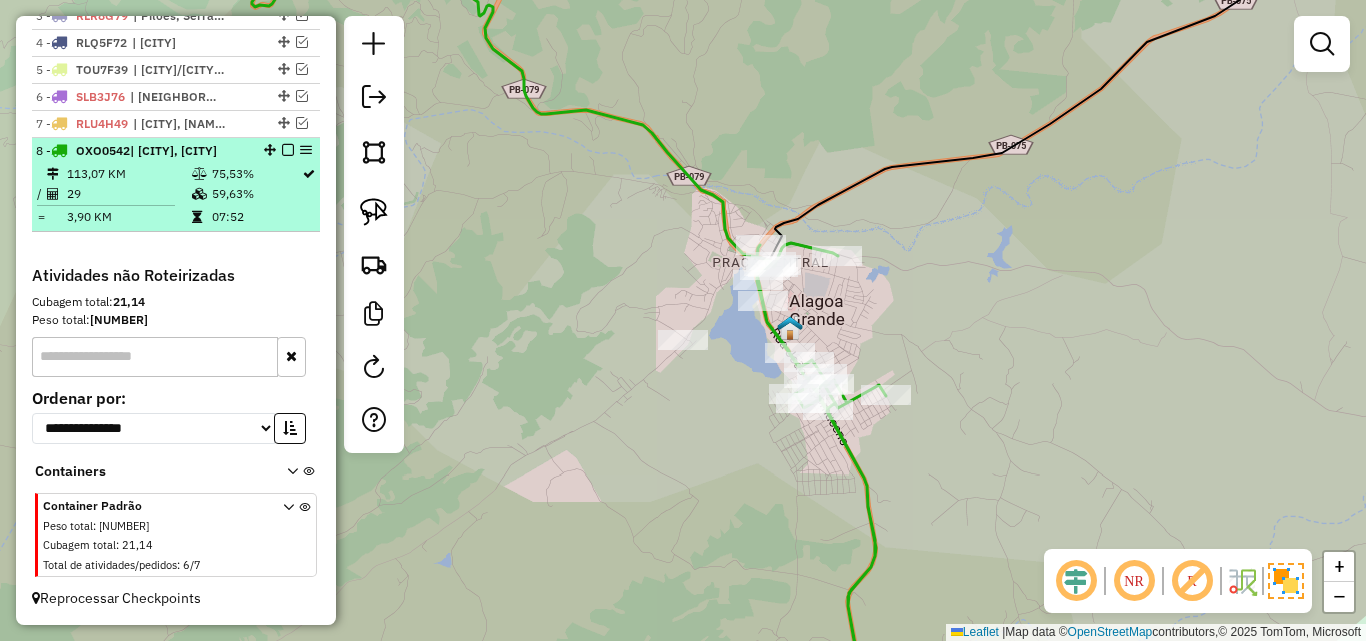 click at bounding box center [288, 150] 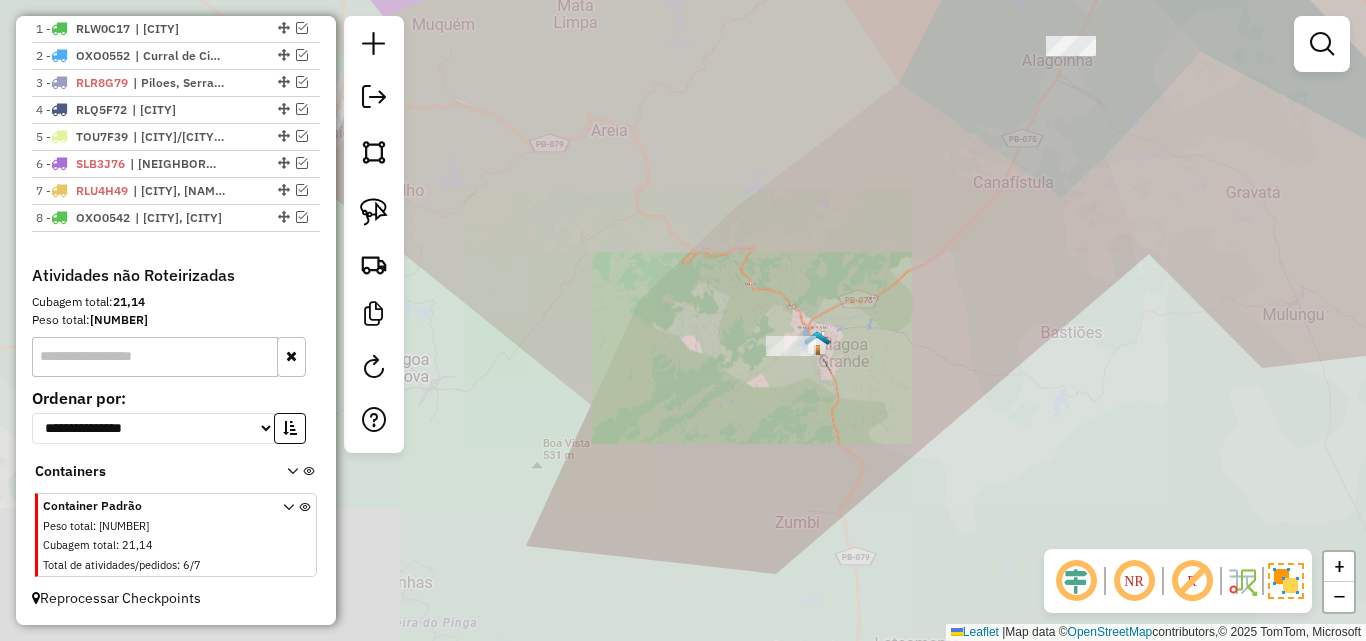 drag, startPoint x: 725, startPoint y: 415, endPoint x: 714, endPoint y: 423, distance: 13.601471 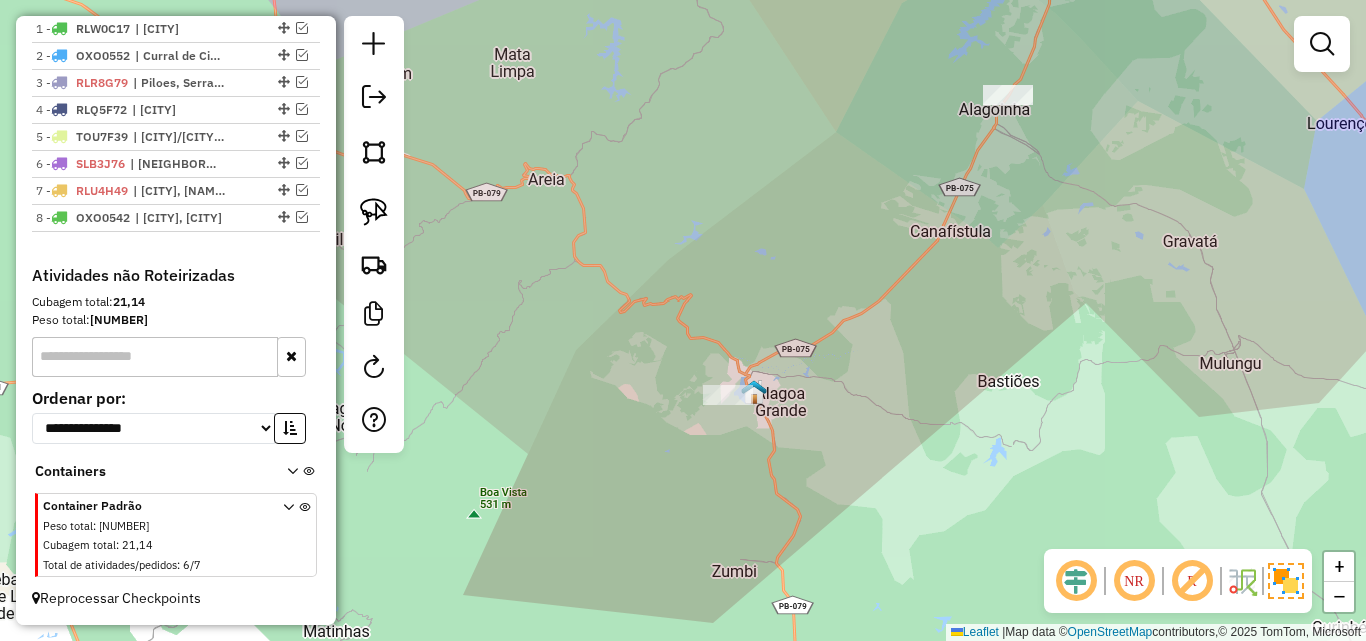drag, startPoint x: 882, startPoint y: 420, endPoint x: 751, endPoint y: 460, distance: 136.9708 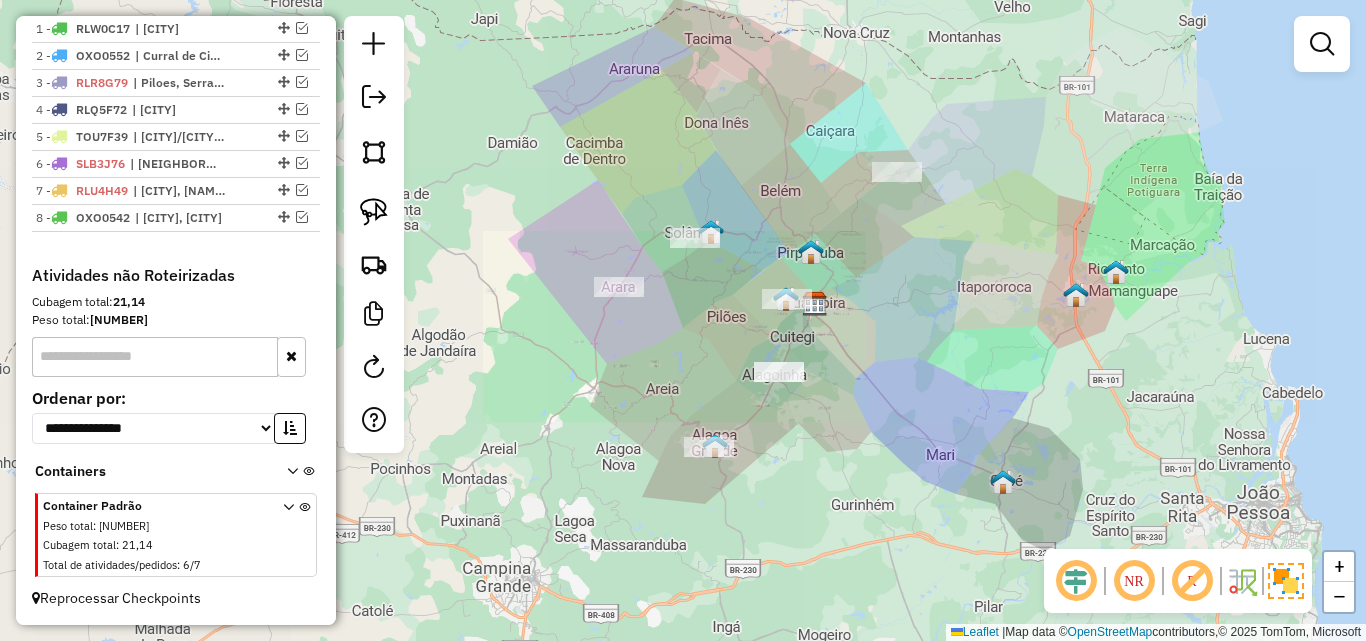 drag, startPoint x: 832, startPoint y: 413, endPoint x: 784, endPoint y: 459, distance: 66.48308 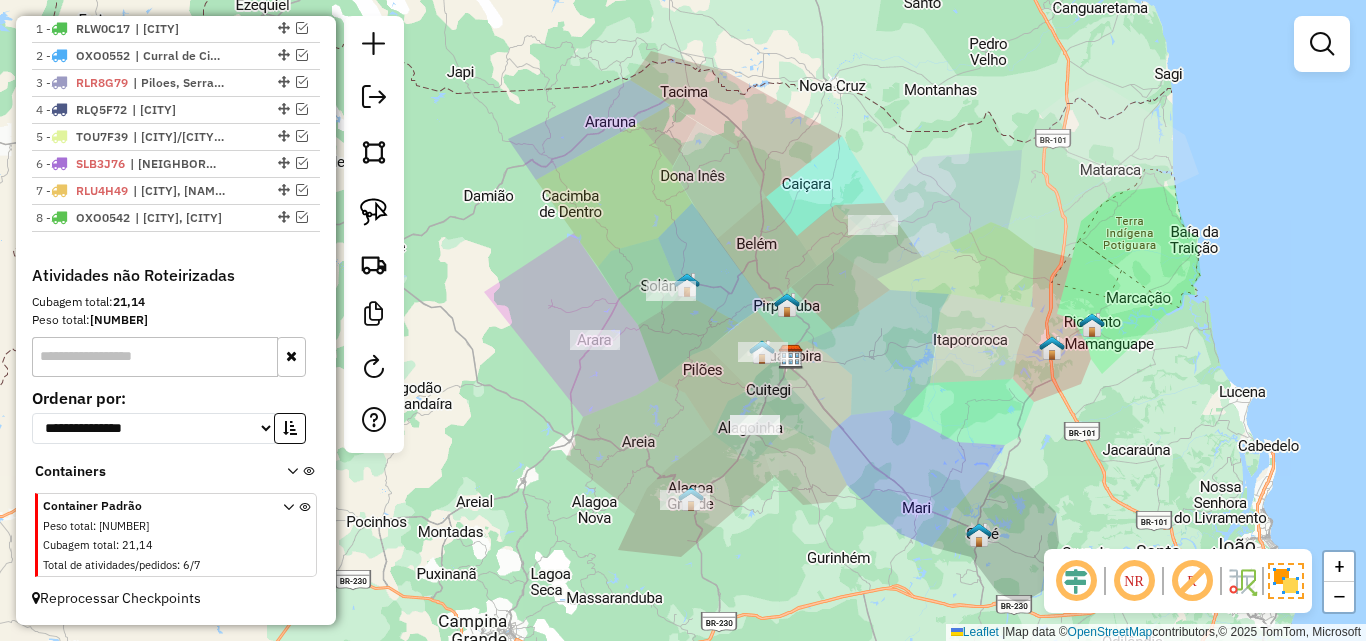 click 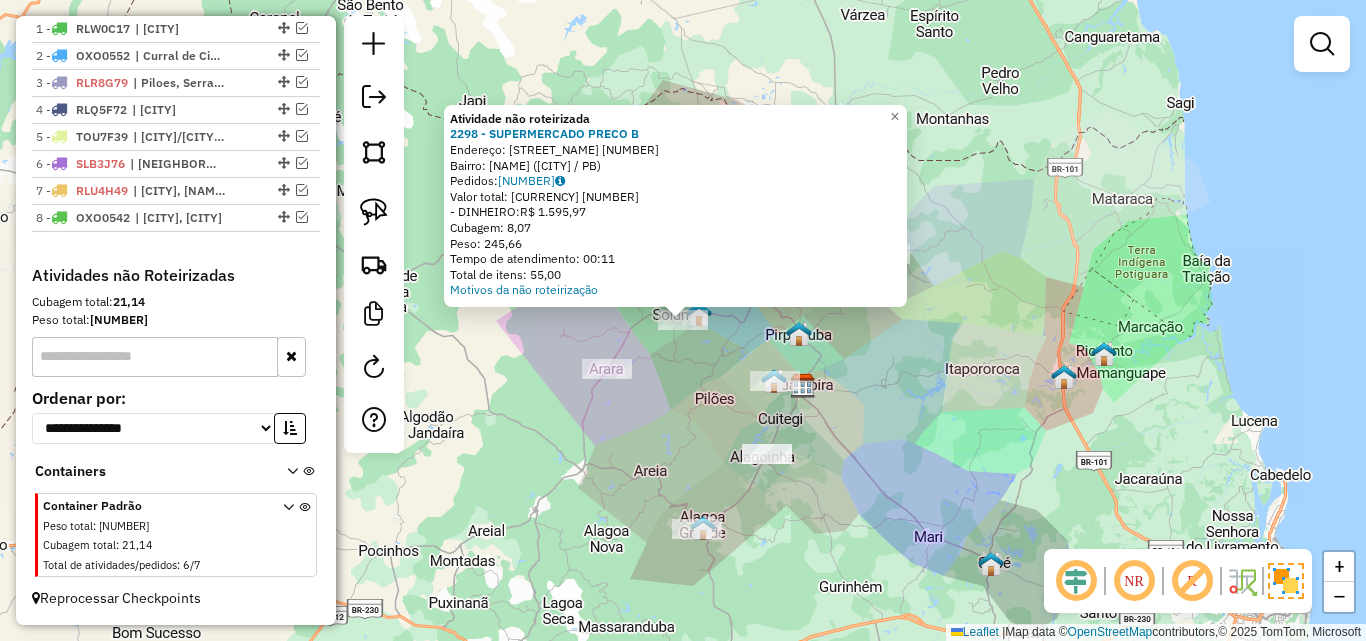 click on "Atividade não roteirizada [NUMBER] - [NAME] [NAME] [NAME] Endereço: [STREET] [NUMBER] Bairro: [NAME] ( [CITY] / [STATE] ) Pedidos: [NUMBER] Valor total: [CURRENCY] [NUMBER],[NUMBER] - DINHEIRO: [CURRENCY] [NUMBER],[NUMBER] Cubagem: [NUMBER],[NUMBER] Peso: [NUMBER],[NUMBER] Tempo de atendimento: [NUMBER]:[NUMBER] Total de itens: [NUMBER],[NUMBER] Motivos da não roteirização × Janela de atendimento Grade de atendimento Capacidade Transportadoras Veículos Cliente Pedidos Rotas Selecione os dias de semana para filtrar as janelas de atendimento Seg Ter Qua Qui Sex Sáb Dom Informe o período da janela de atendimento: De: Até: Filtrar exatamente a janela do cliente Considerar janela de atendimento padrão Selecione os dias de semana para filtrar as grades de atendimento Seg Ter Qua Qui Sex Sáb Dom Considerar clientes sem dia de atendimento cadastrado Clientes fora do dia de atendimento selecionado Filtrar as atividades entre os valores definidos abaixo: Peso mínimo: Peso máximo: Cubagem mínima: Cubagem máxima: De: Até: De: +" 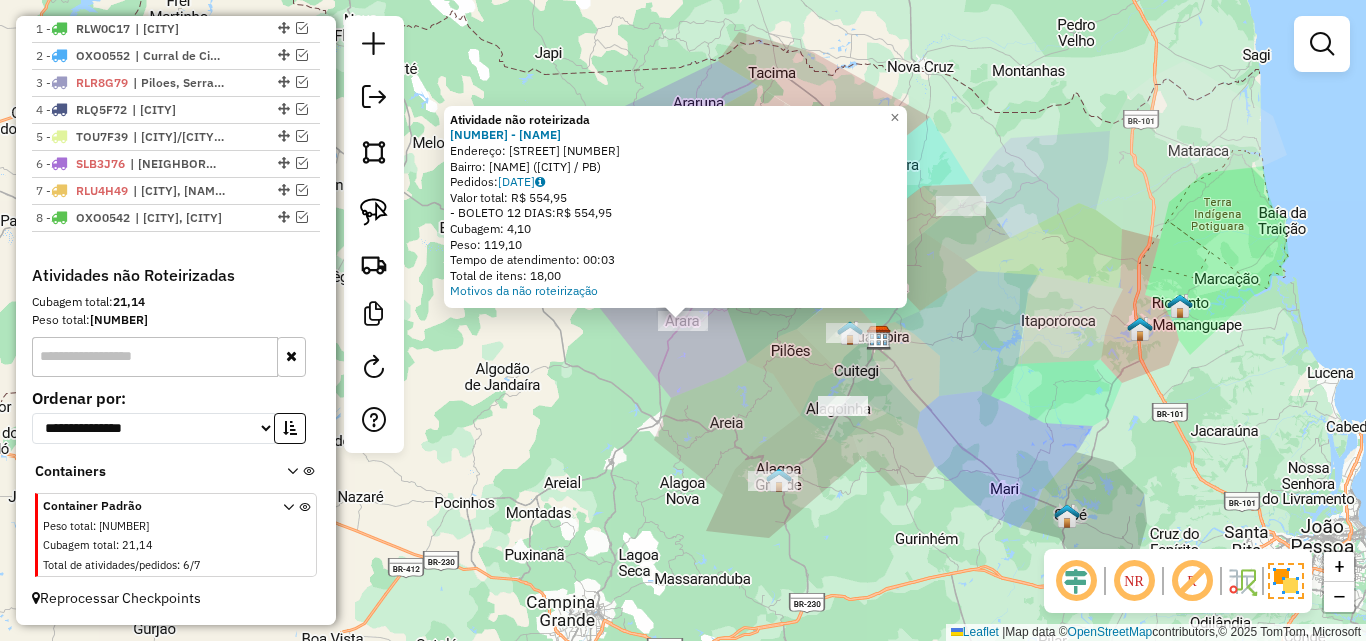 click on "Atividade não roteirizada [NUMBER] - [BUSINESS_NAME]  Endereço:  [STREET_NAME] [NUMBER]   Bairro: [NEIGHBORHOOD] ([CITY] / PB)   Pedidos:  [NUMBER]   Valor total: [CURRENCY] [PRICE]   - [PAYMENT_METHOD] [PRICE]:  [CURRENCY] [PRICE]   Cubagem: [PRICE]   Peso: [PRICE]   Tempo de atendimento: [TIME]   Total de itens: [PRICE]  Motivos da não roteirização × Janela de atendimento Grade de atendimento Capacidade Transportadoras Veículos Cliente Pedidos  Rotas Selecione os dias de semana para filtrar as janelas de atendimento  Seg   Ter   Qua   Qui   Sex   Sáb   Dom  Informe o período da janela de atendimento: De: Até:  Filtrar exatamente a janela do cliente  Considerar janela de atendimento padrão  Selecione os dias de semana para filtrar as grades de atendimento  Seg   Ter   Qua   Qui   Sex   Sáb   Dom   Considerar clientes sem dia de atendimento cadastrado  Clientes fora do dia de atendimento selecionado Filtrar as atividades entre os valores definidos abaixo:  Peso mínimo:   Peso máximo:   Cubagem mínima:   Cubagem máxima:   De:   Até:  +" 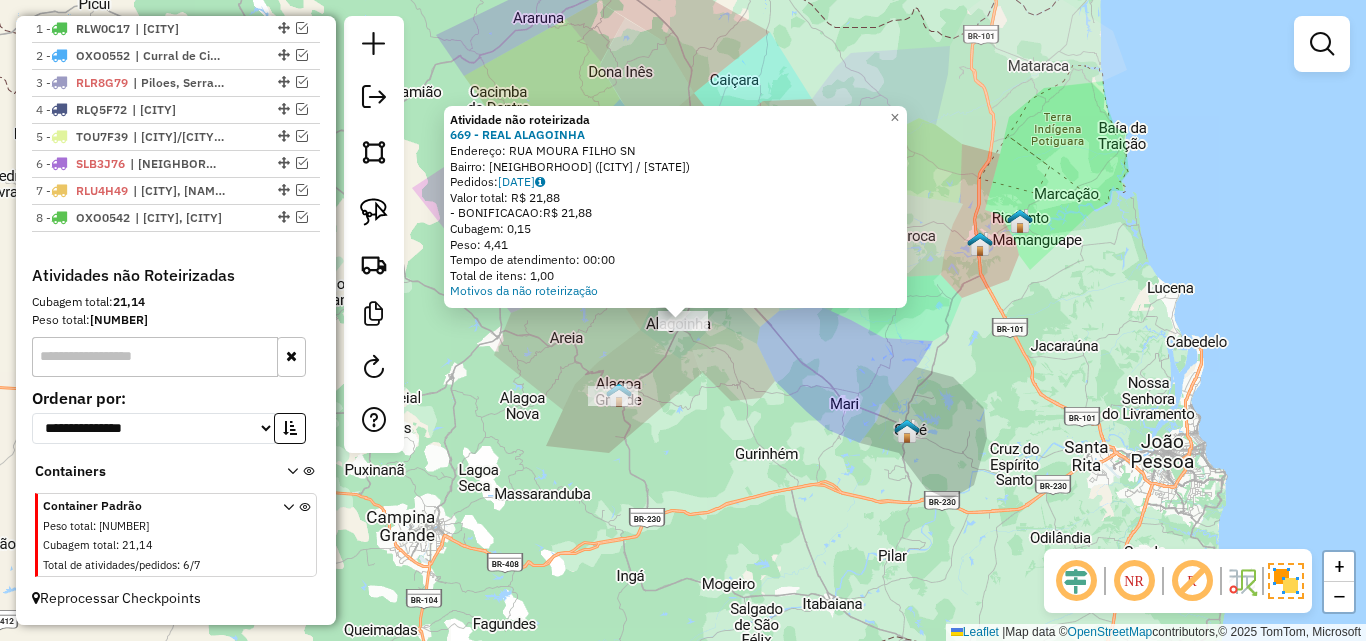 drag, startPoint x: 634, startPoint y: 419, endPoint x: 626, endPoint y: 406, distance: 15.264338 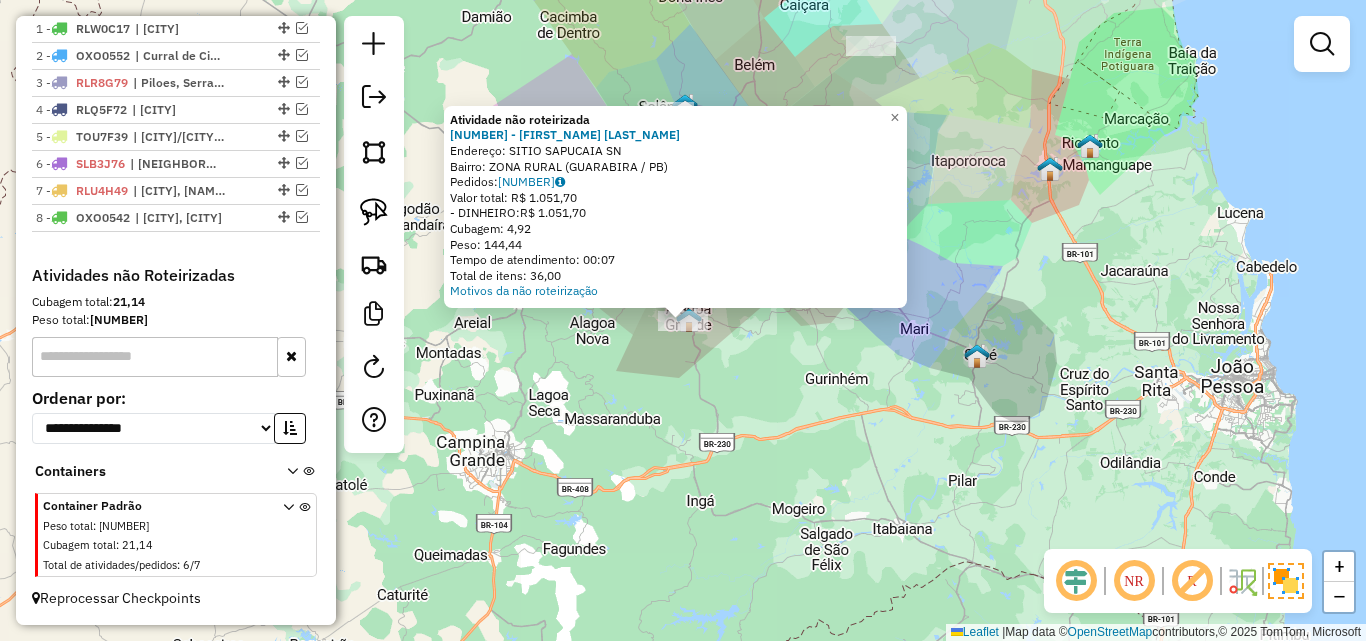 click on "Atividade não roteirizada [NUMBER] - [NAME]  Endereço:  [STREET] [NAME] SN   Bairro: [NEIGHBORHOOD] ([CITY] / [STATE])   Pedidos:  [NUMBER]   Valor total: [CURRENCY] [NUMBER]   - DINHEIRO:  [CURRENCY] [NUMBER]   Cubagem: [NUMBER]   Peso: [NUMBER]   Tempo de atendimento: [TIME]   Total de itens: [NUMBER]  Motivos da não roteirização × Janela de atendimento Grade de atendimento Capacidade Transportadoras Veículos Cliente Pedidos  Rotas Selecione os dias de semana para filtrar as janelas de atendimento  Seg   Ter   Qua   Qui   Sex   Sáb   Dom  Informe o período da janela de atendimento: De: Até:  Filtrar exatamente a janela do cliente  Considerar janela de atendimento padrão  Selecione os dias de semana para filtrar as grades de atendimento  Seg   Ter   Qua   Qui   Sex   Sáb   Dom   Considerar clientes sem dia de atendimento cadastrado  Clientes fora do dia de atendimento selecionado Filtrar as atividades entre os valores definidos abaixo:  Peso mínimo:   Peso máximo:   Cubagem mínima:   Cubagem máxima:   De:   Até:  De:" 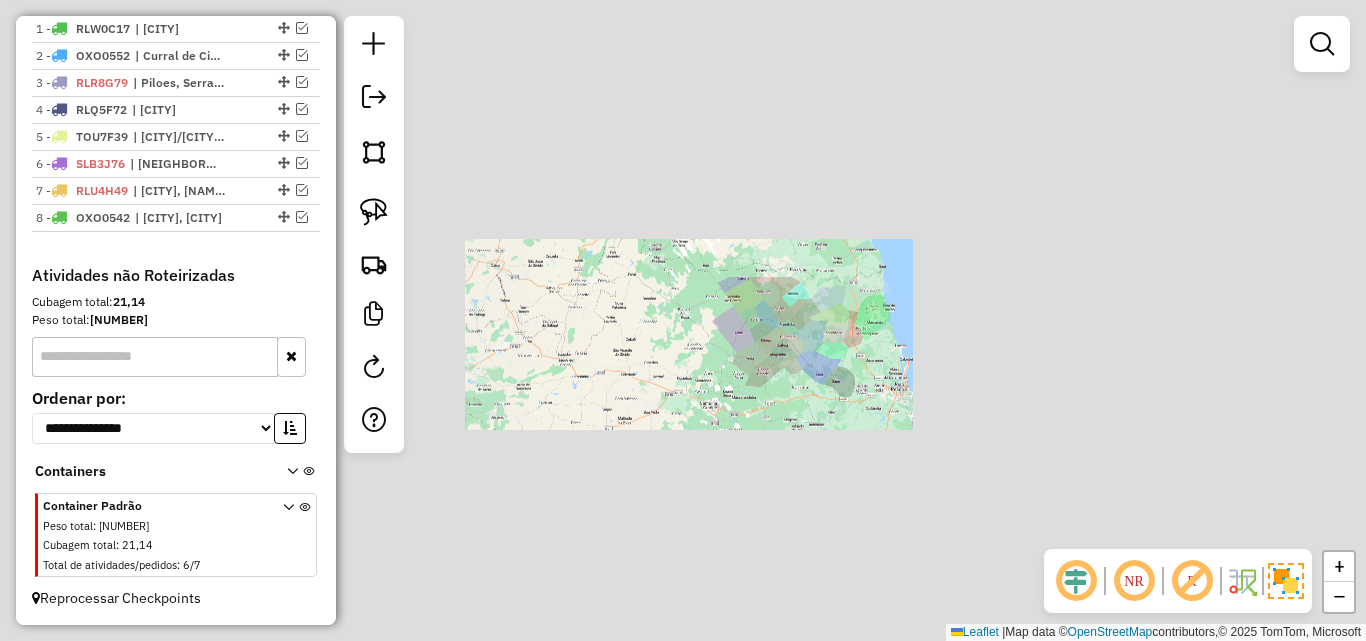 click on "Janela de atendimento Grade de atendimento Capacidade Transportadoras Veículos Cliente Pedidos  Rotas Selecione os dias de semana para filtrar as janelas de atendimento  Seg   Ter   Qua   Qui   Sex   Sáb   Dom  Informe o período da janela de atendimento: De: Até:  Filtrar exatamente a janela do cliente  Considerar janela de atendimento padrão  Selecione os dias de semana para filtrar as grades de atendimento  Seg   Ter   Qua   Qui   Sex   Sáb   Dom   Considerar clientes sem dia de atendimento cadastrado  Clientes fora do dia de atendimento selecionado Filtrar as atividades entre os valores definidos abaixo:  Peso mínimo:   Peso máximo:   Cubagem mínima:   Cubagem máxima:   De:   Até:  Filtrar as atividades entre o tempo de atendimento definido abaixo:  De:   Até:   Considerar capacidade total dos clientes não roteirizados Transportadora: Selecione um ou mais itens Tipo de veículo: Selecione um ou mais itens Veículo: Selecione um ou mais itens Motorista: Selecione um ou mais itens Nome: Rótulo:" 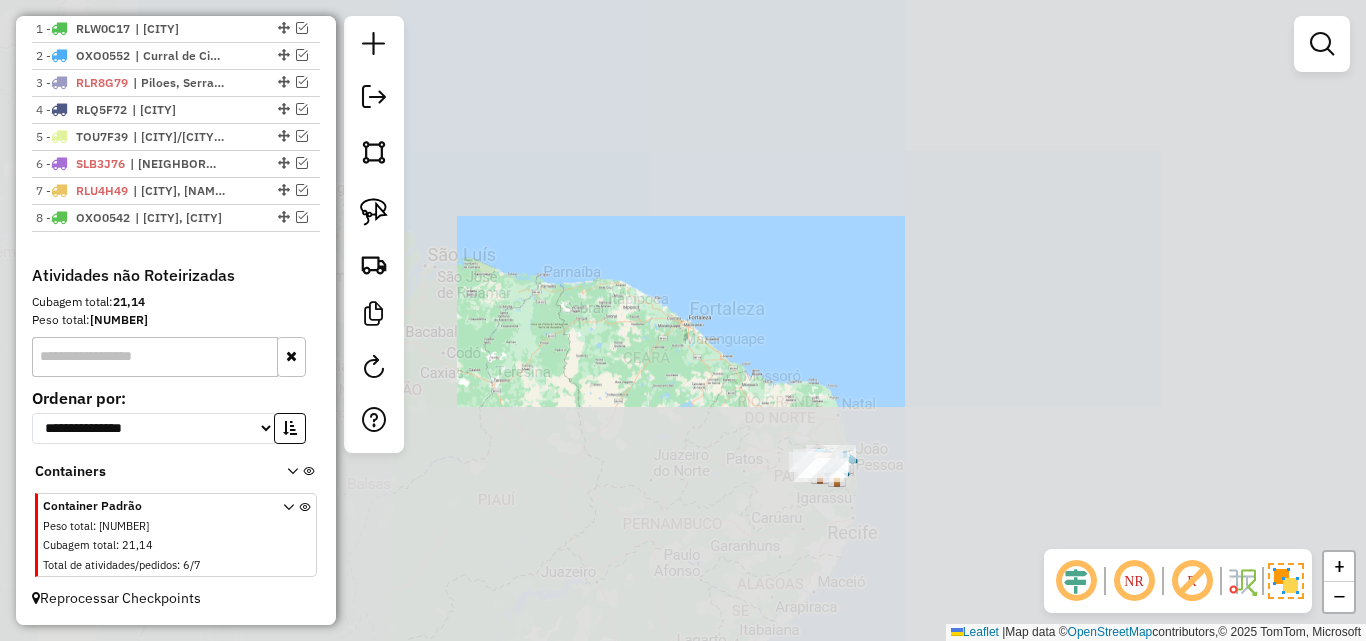 drag, startPoint x: 818, startPoint y: 547, endPoint x: 906, endPoint y: 371, distance: 196.77399 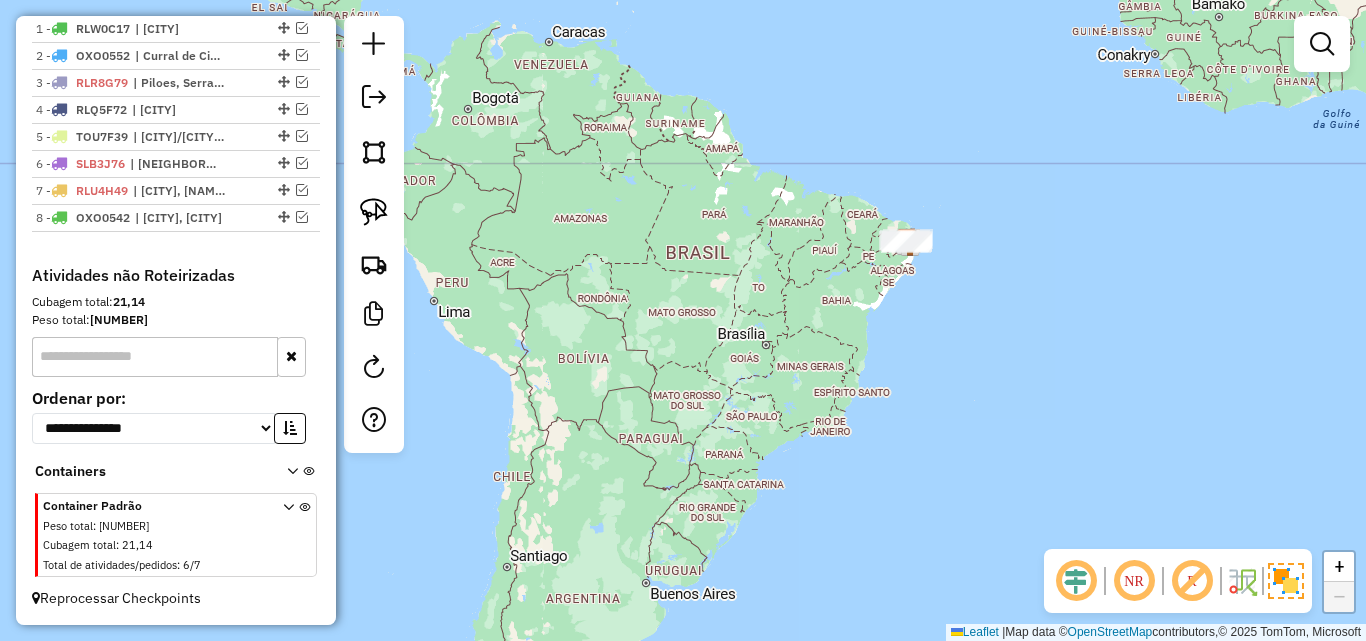 drag, startPoint x: 957, startPoint y: 401, endPoint x: 802, endPoint y: 458, distance: 165.14842 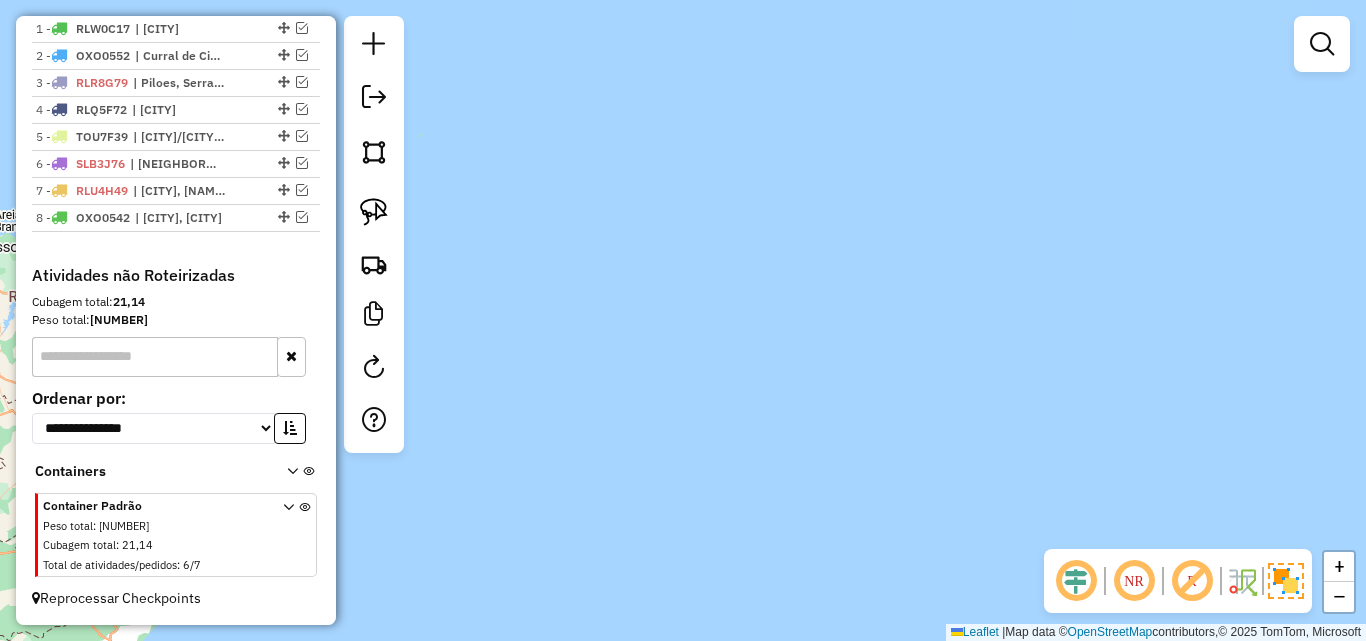 drag, startPoint x: 589, startPoint y: 416, endPoint x: 981, endPoint y: 407, distance: 392.1033 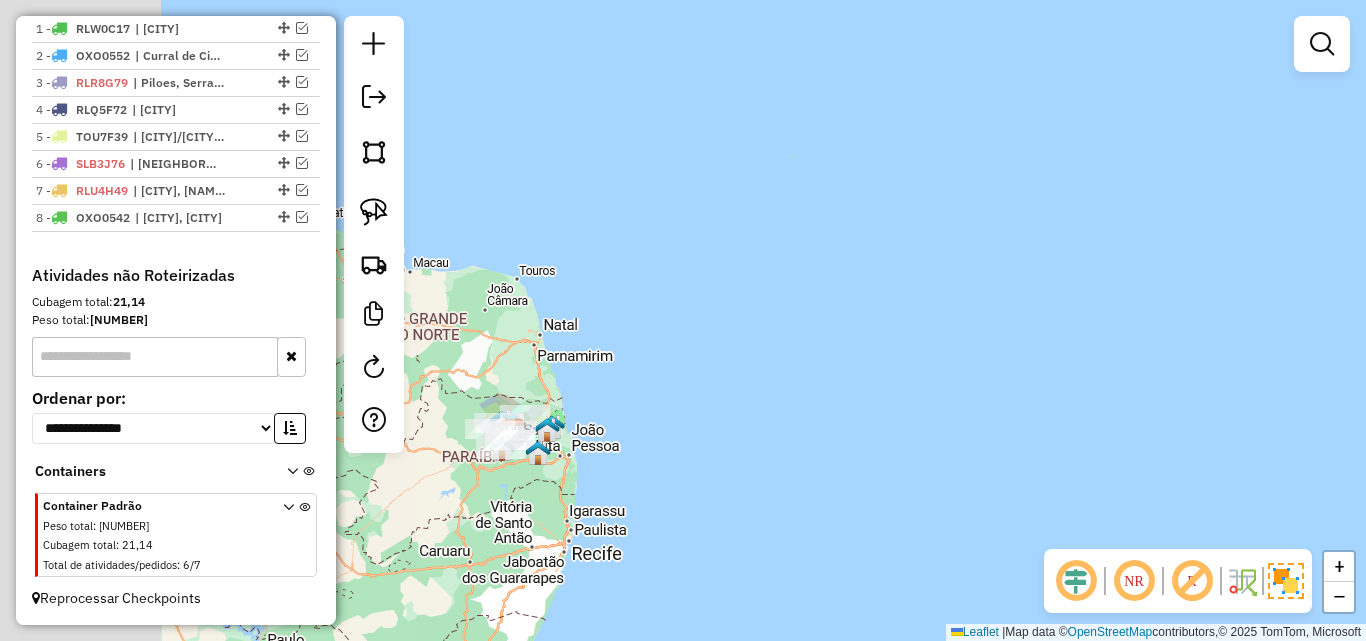 drag, startPoint x: 691, startPoint y: 405, endPoint x: 1024, endPoint y: 409, distance: 333.02402 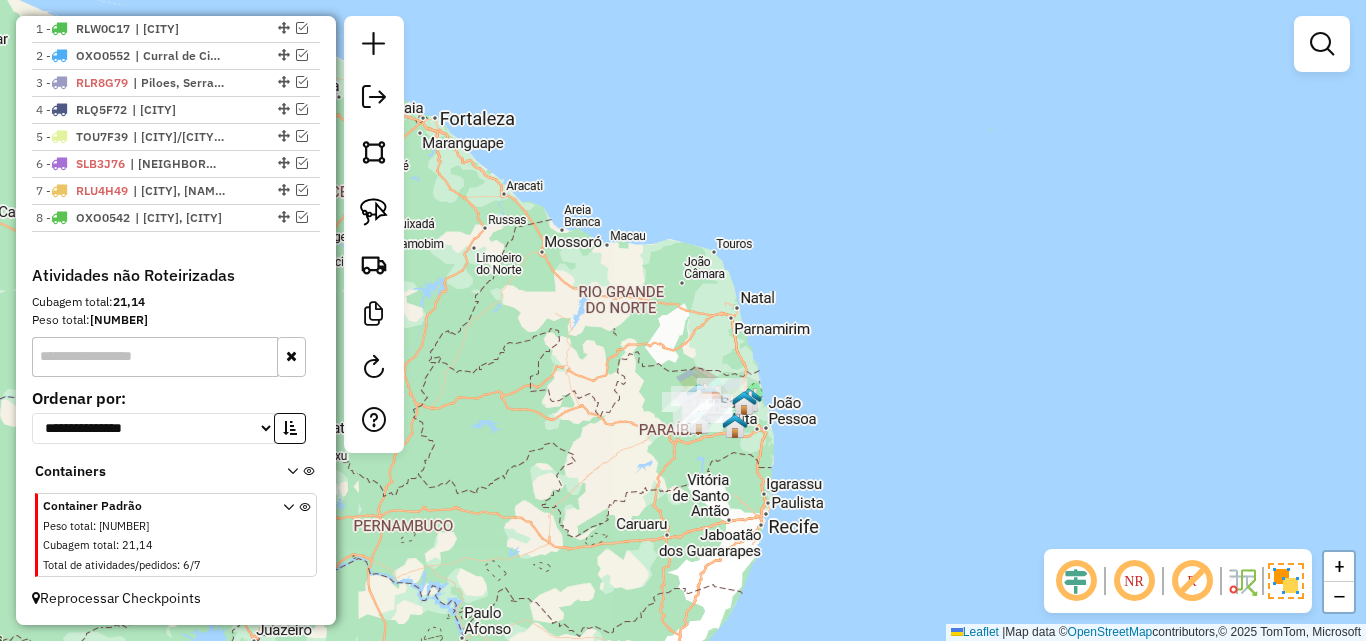 drag, startPoint x: 644, startPoint y: 471, endPoint x: 865, endPoint y: 442, distance: 222.89459 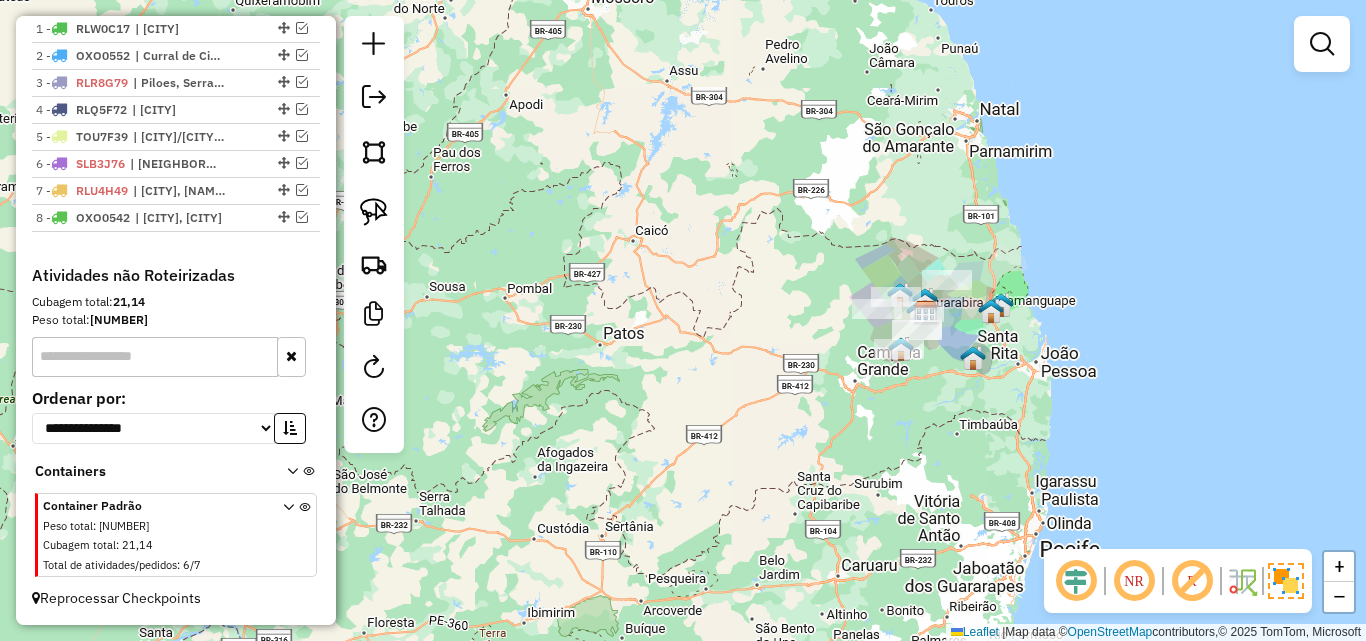 drag, startPoint x: 702, startPoint y: 459, endPoint x: 619, endPoint y: 459, distance: 83 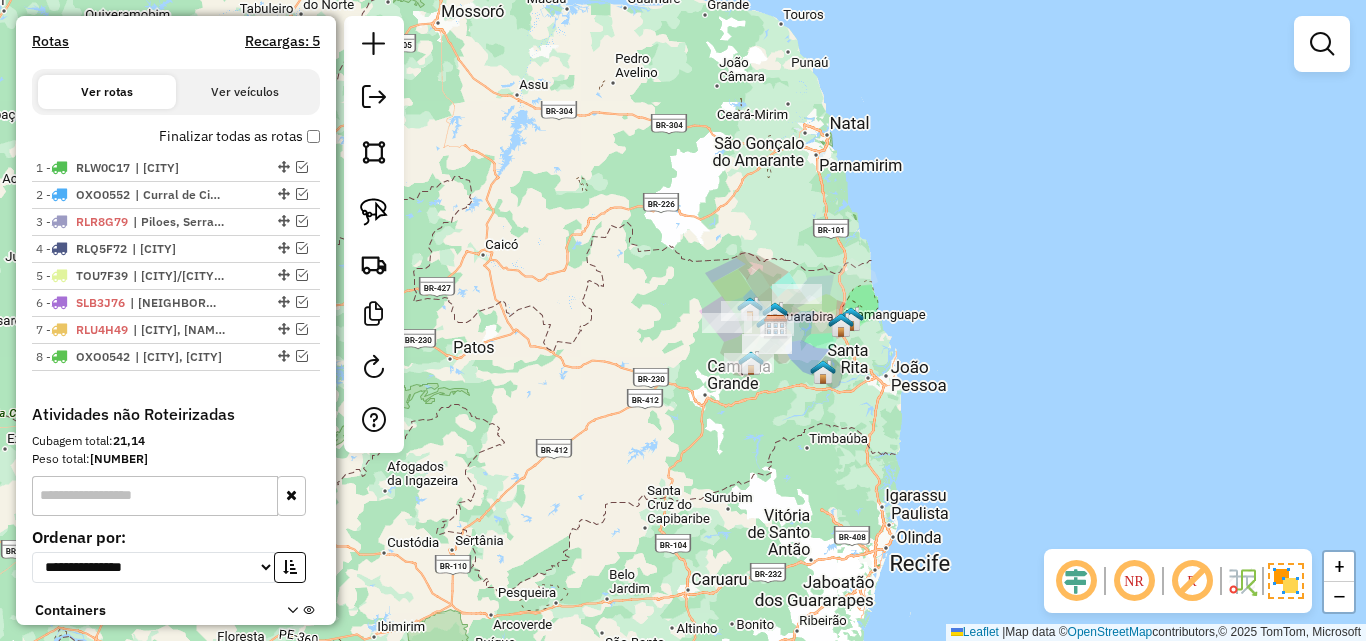 scroll, scrollTop: 550, scrollLeft: 0, axis: vertical 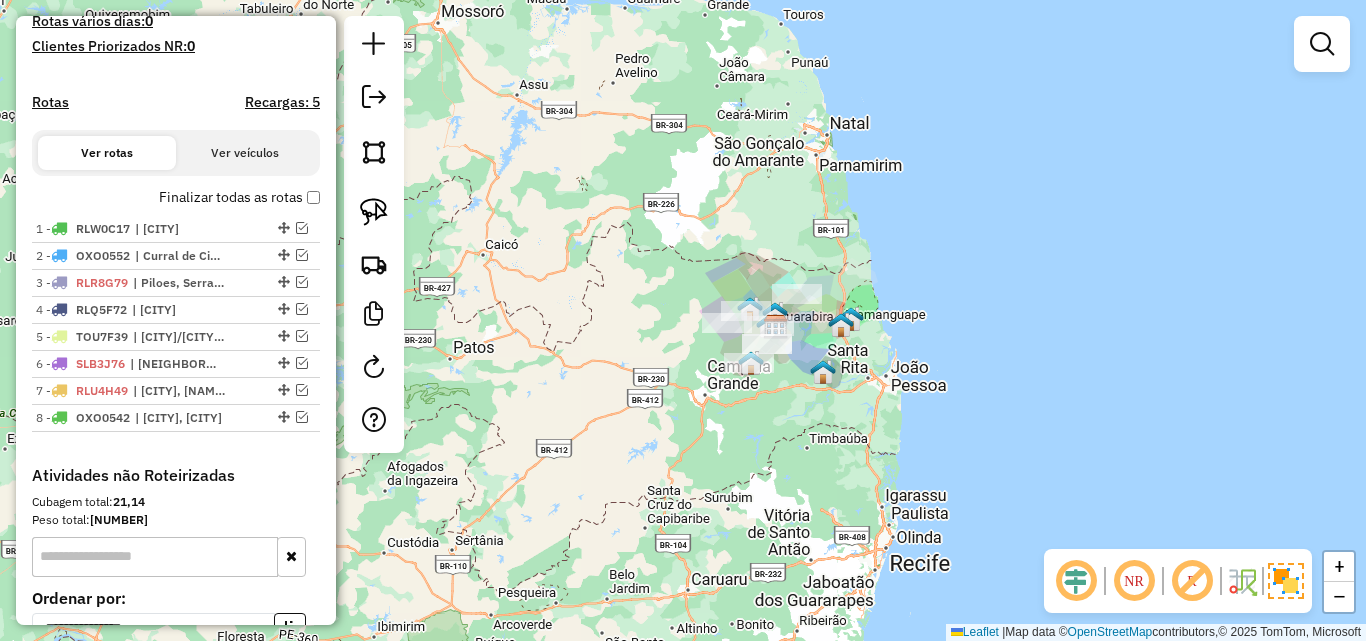 drag, startPoint x: 832, startPoint y: 472, endPoint x: 777, endPoint y: 509, distance: 66.287254 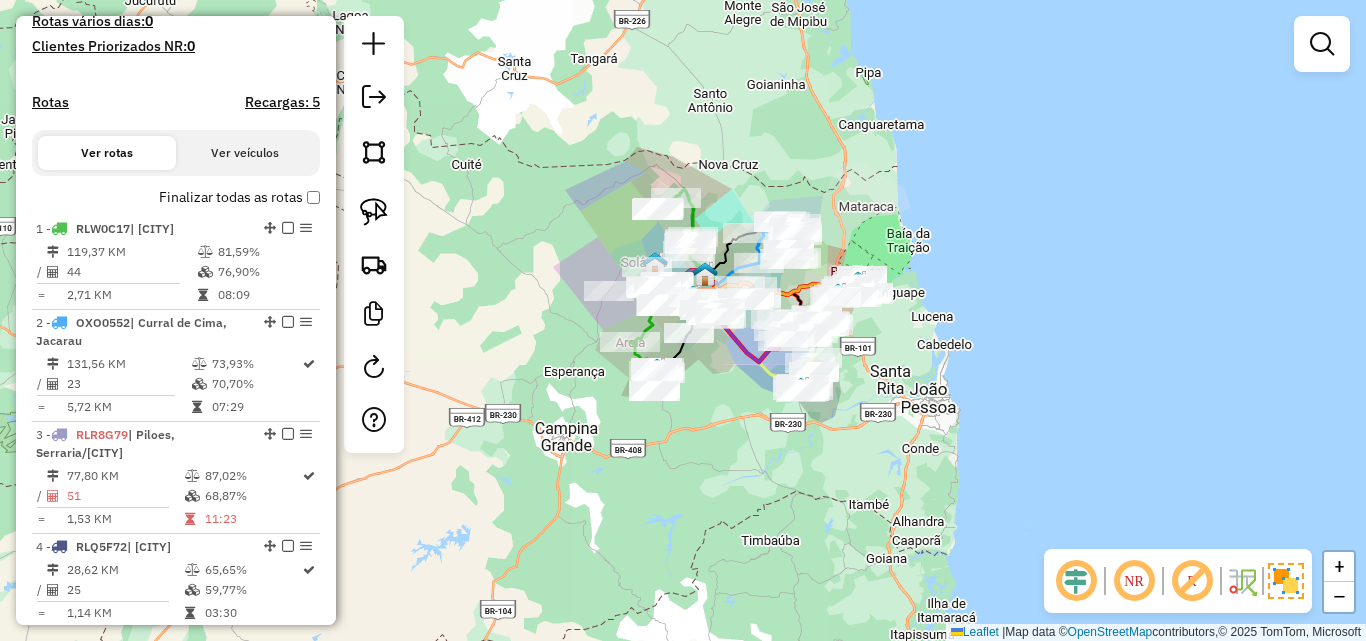 drag, startPoint x: 716, startPoint y: 407, endPoint x: 939, endPoint y: 478, distance: 234.0299 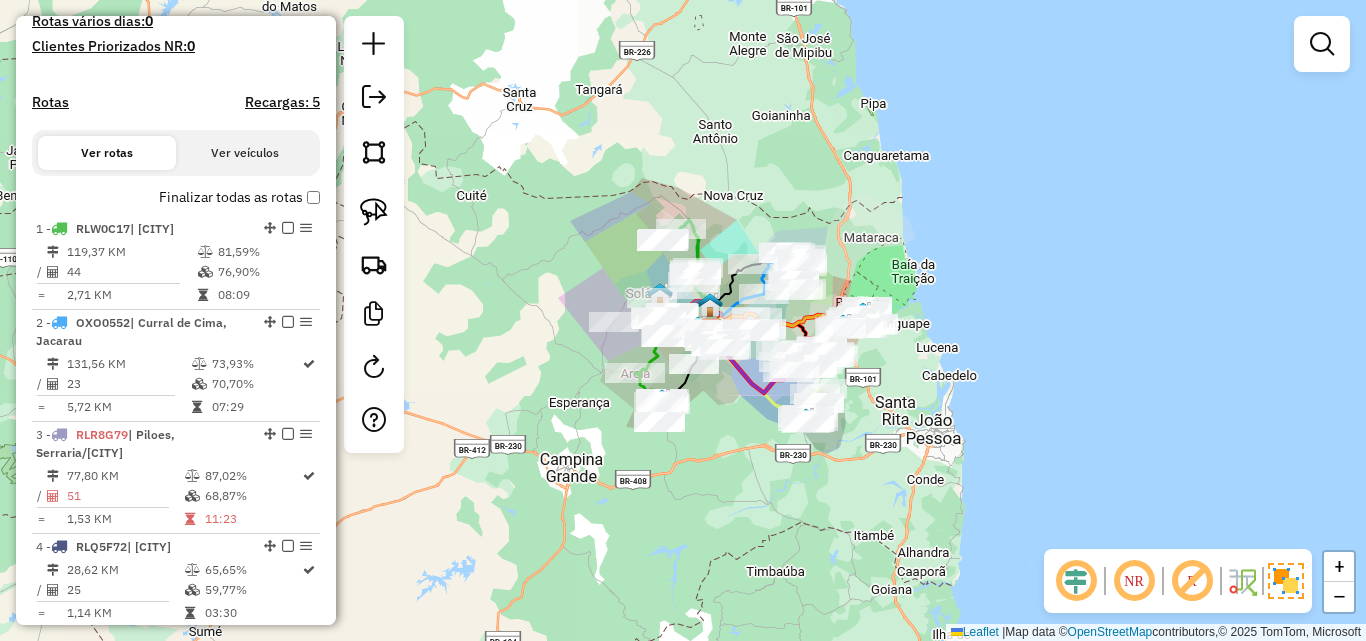 click 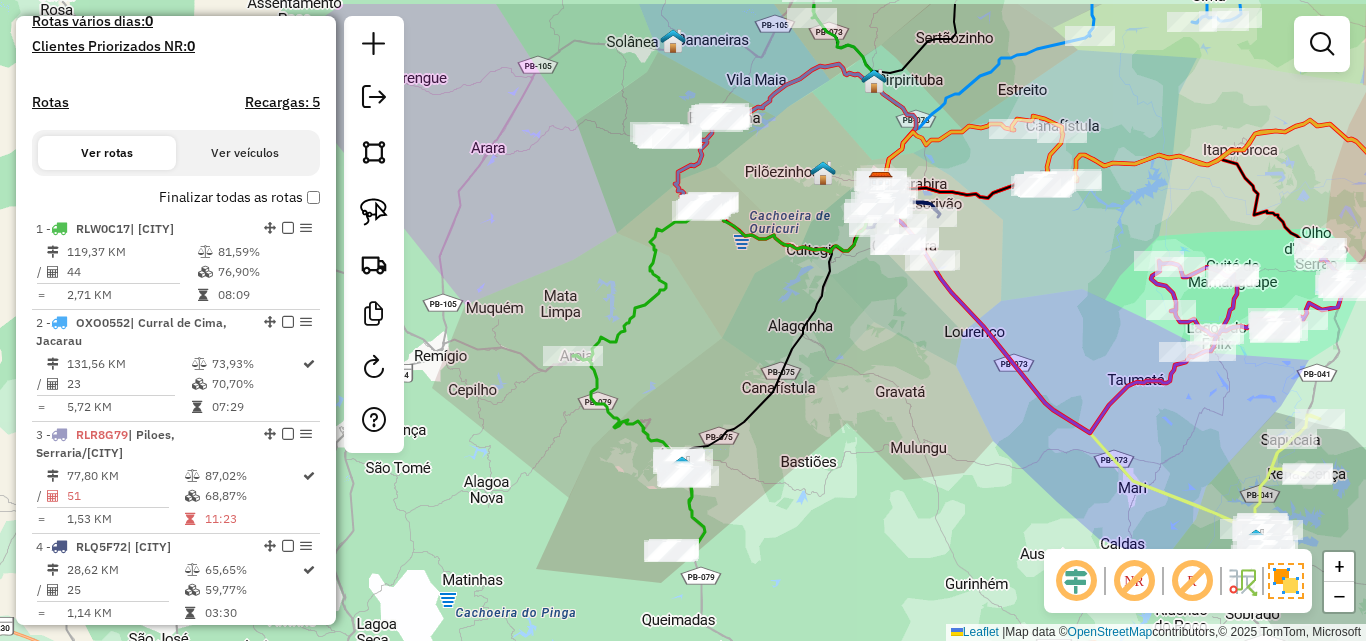 drag, startPoint x: 852, startPoint y: 411, endPoint x: 766, endPoint y: 472, distance: 105.43719 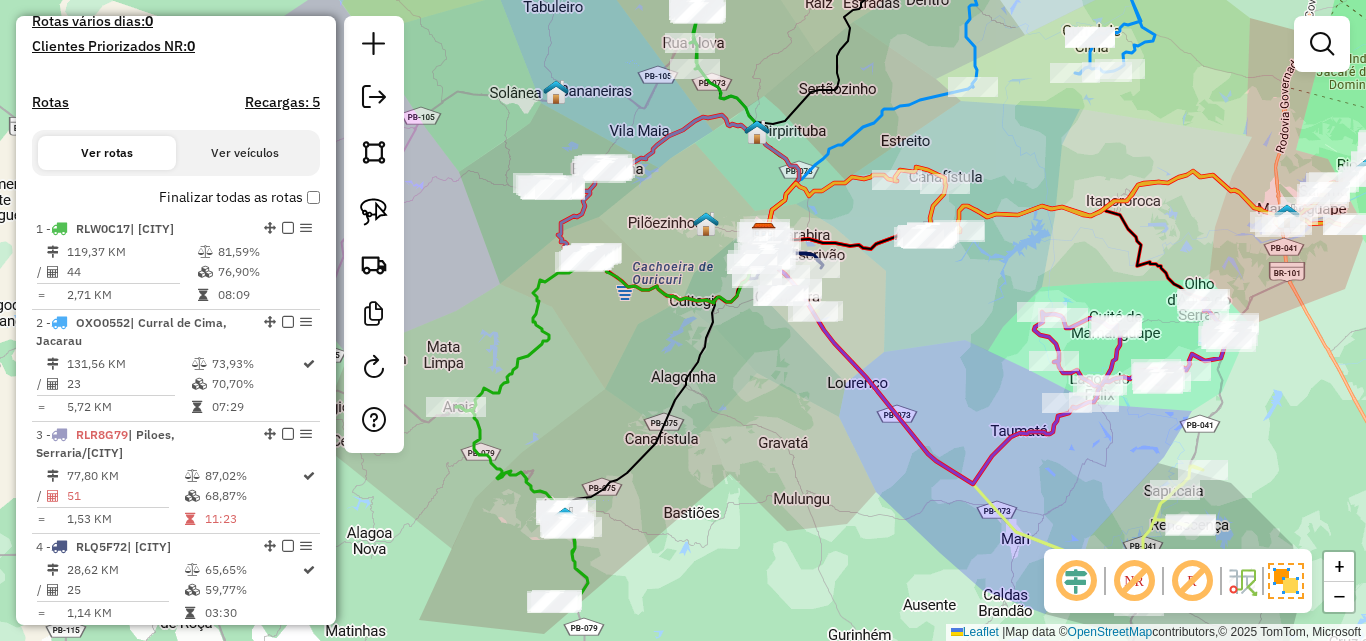 drag, startPoint x: 860, startPoint y: 488, endPoint x: 786, endPoint y: 385, distance: 126.82665 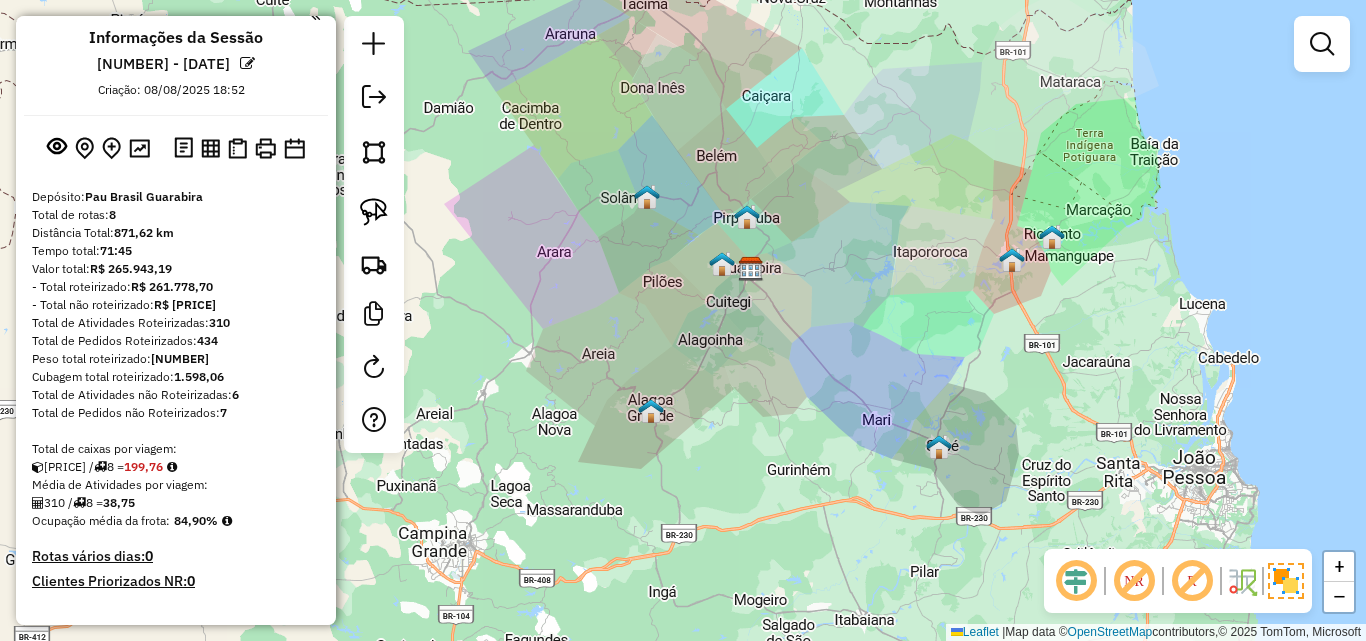 scroll, scrollTop: 0, scrollLeft: 0, axis: both 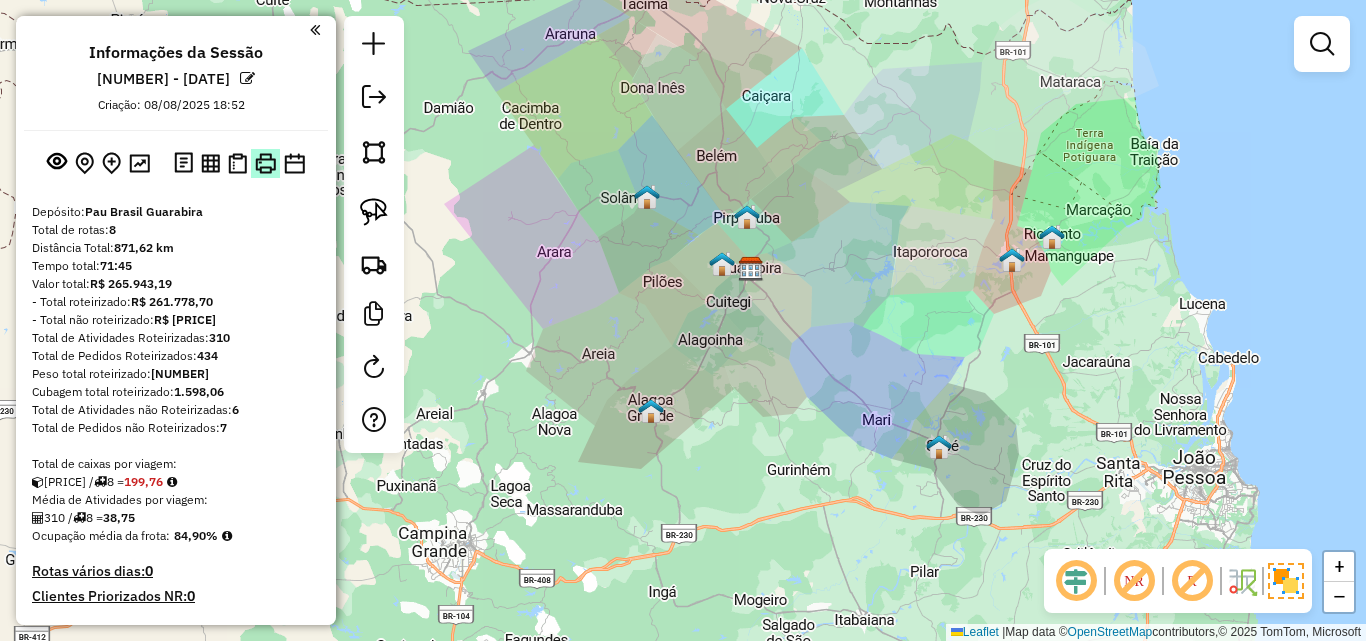 click at bounding box center (265, 163) 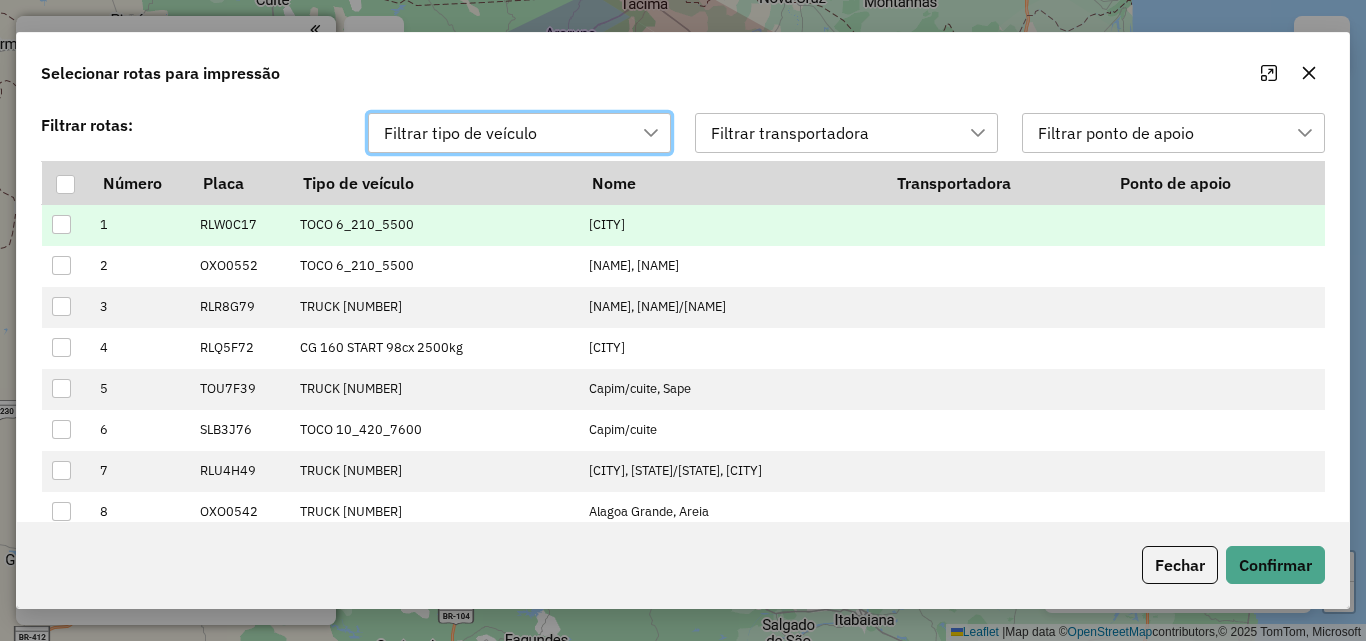 scroll, scrollTop: 14, scrollLeft: 91, axis: both 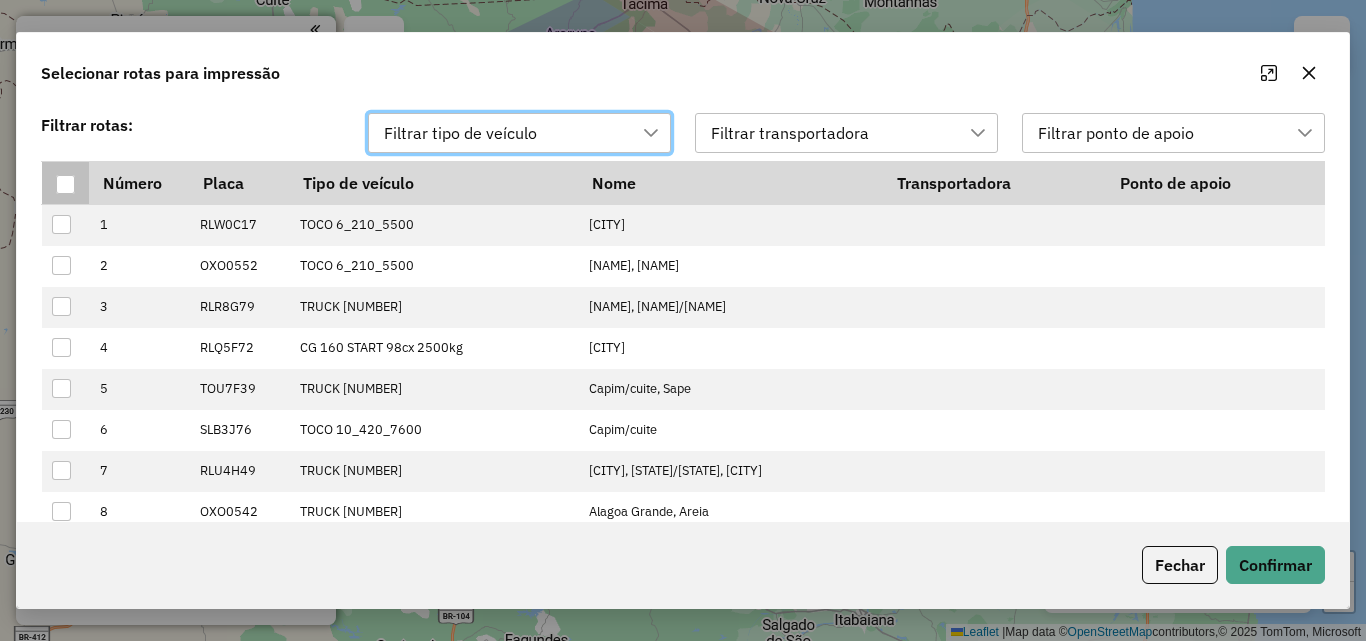 click at bounding box center (65, 184) 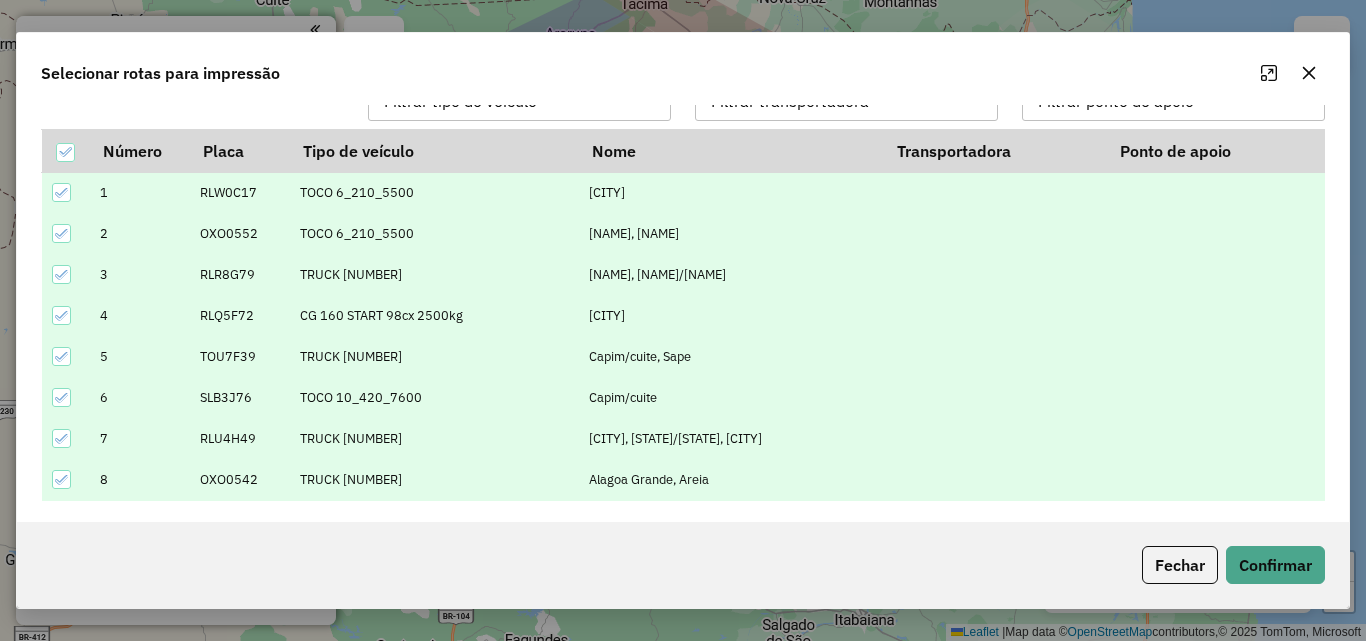 scroll, scrollTop: 35, scrollLeft: 0, axis: vertical 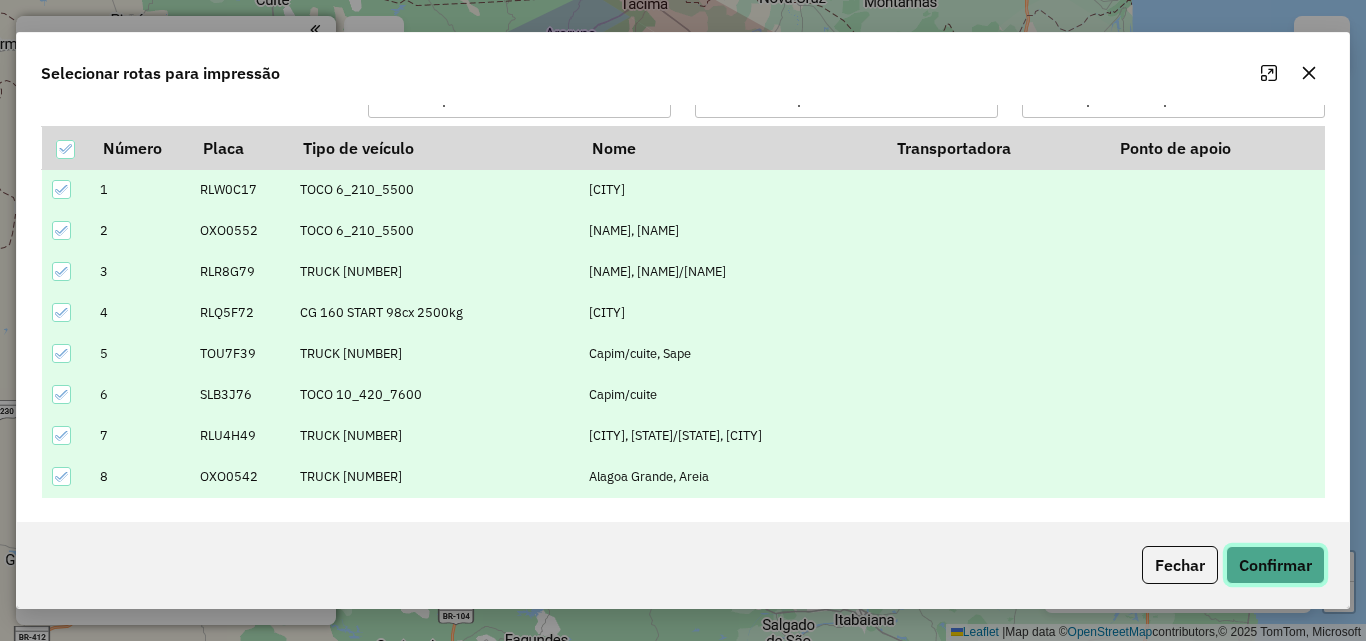 click on "Confirmar" 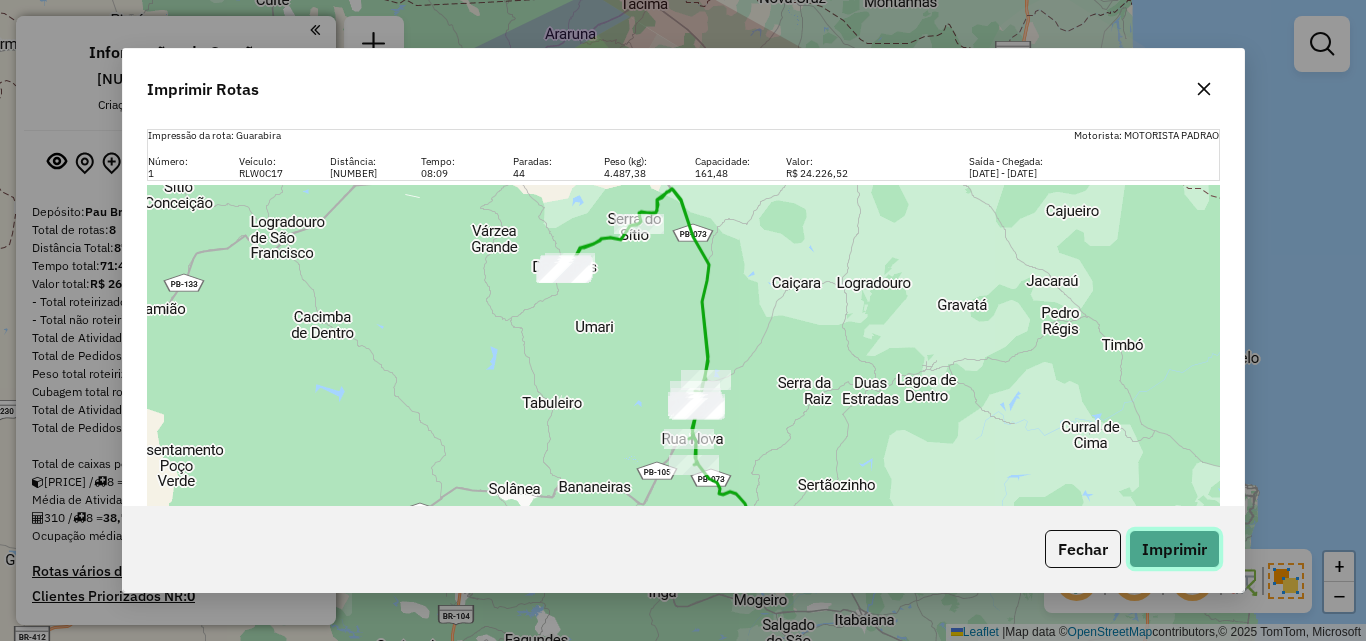 click on "Imprimir" 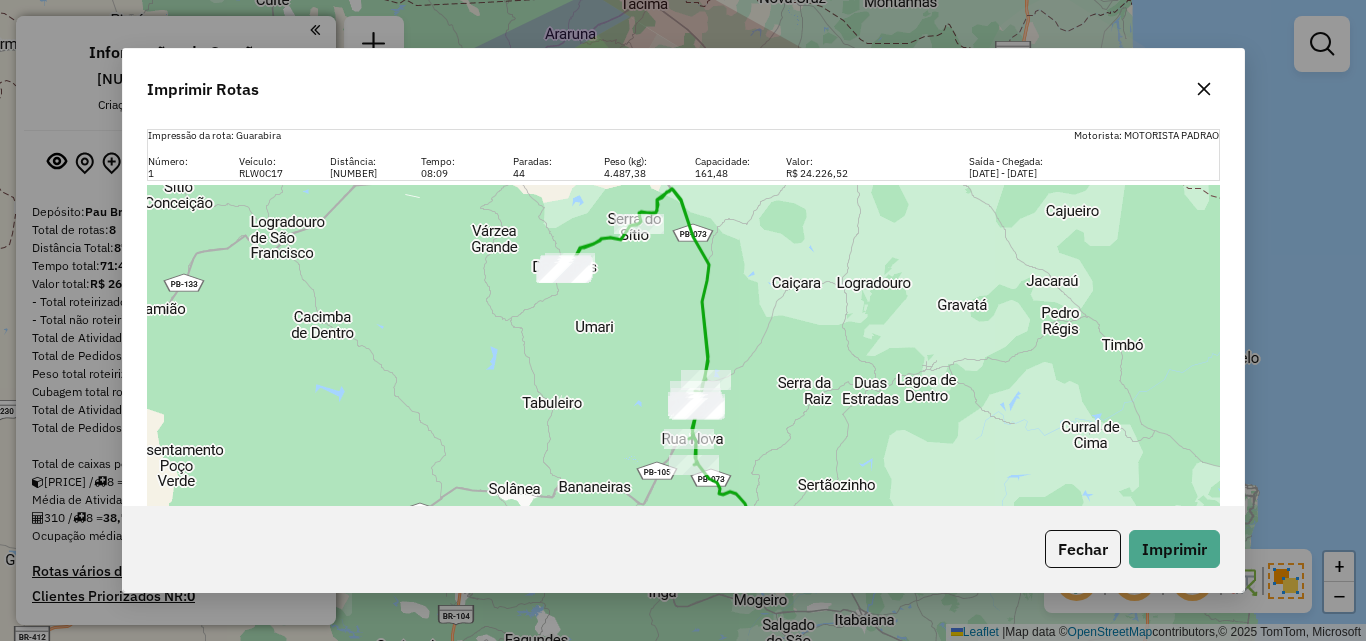 click 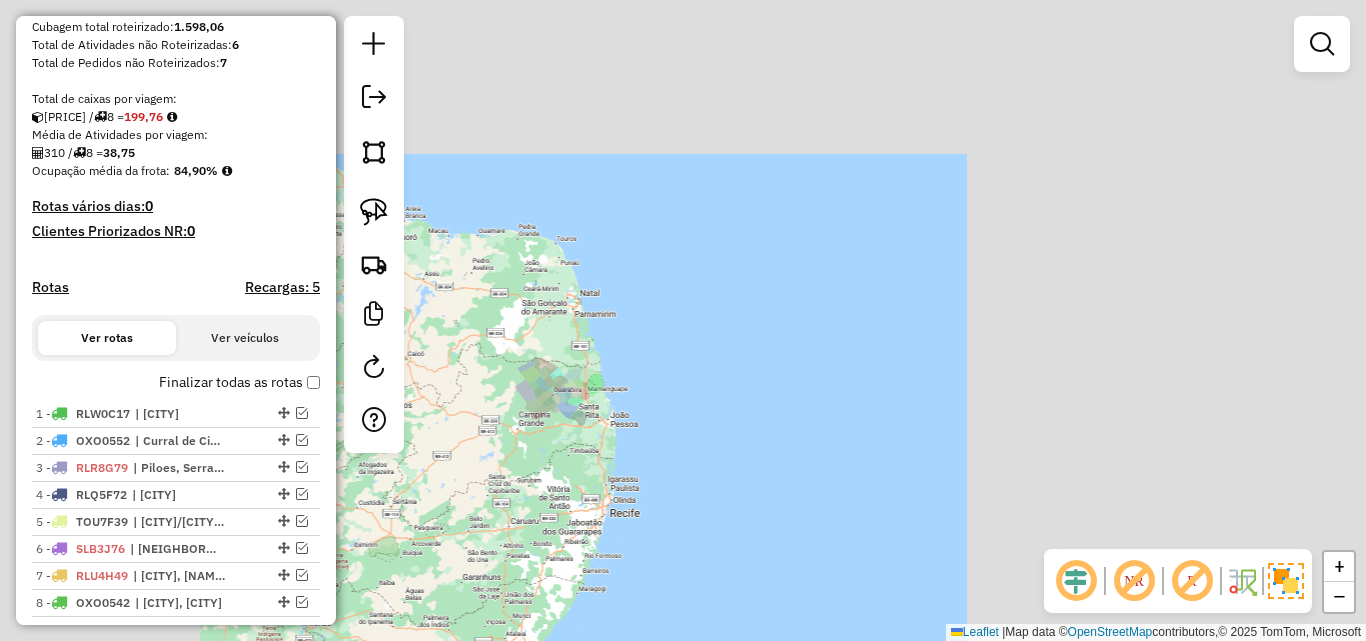scroll, scrollTop: 400, scrollLeft: 0, axis: vertical 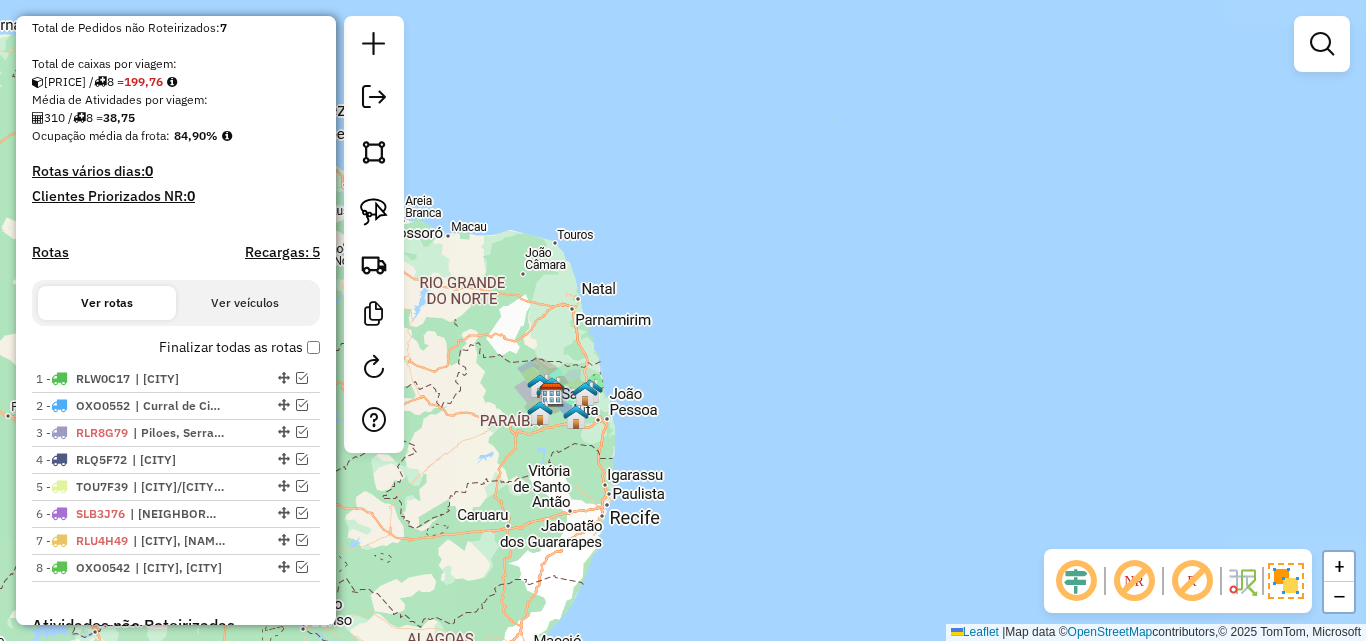 click 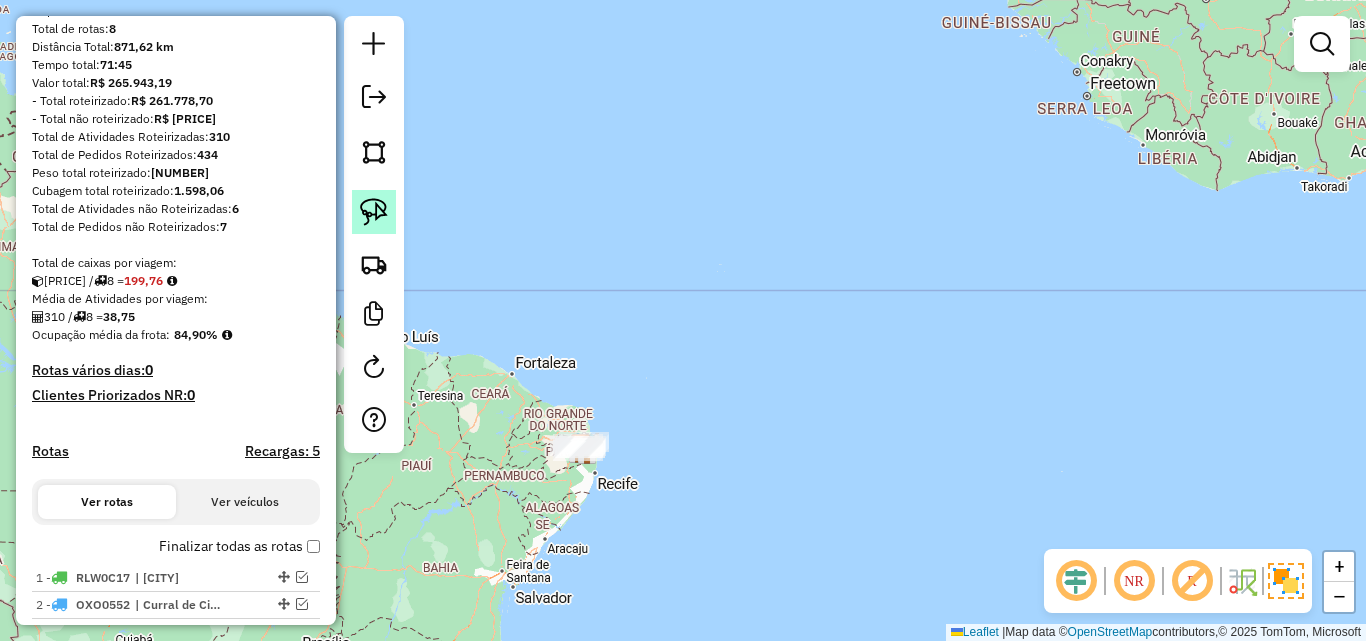 scroll, scrollTop: 200, scrollLeft: 0, axis: vertical 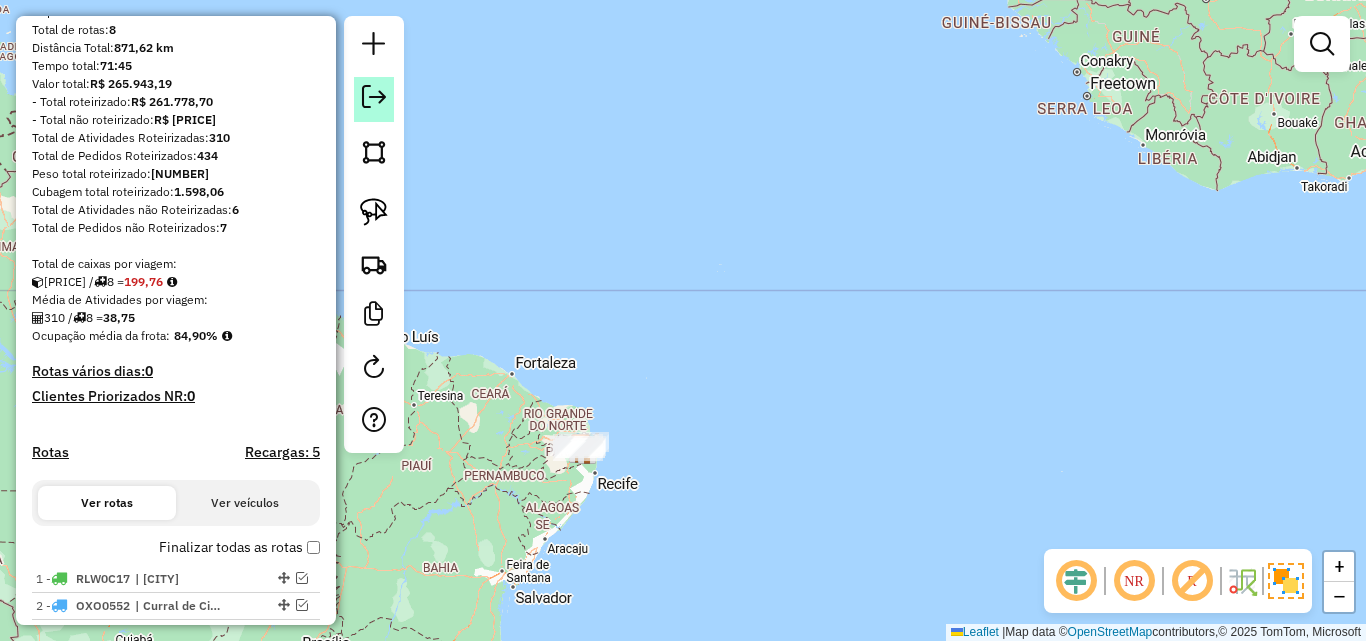 click 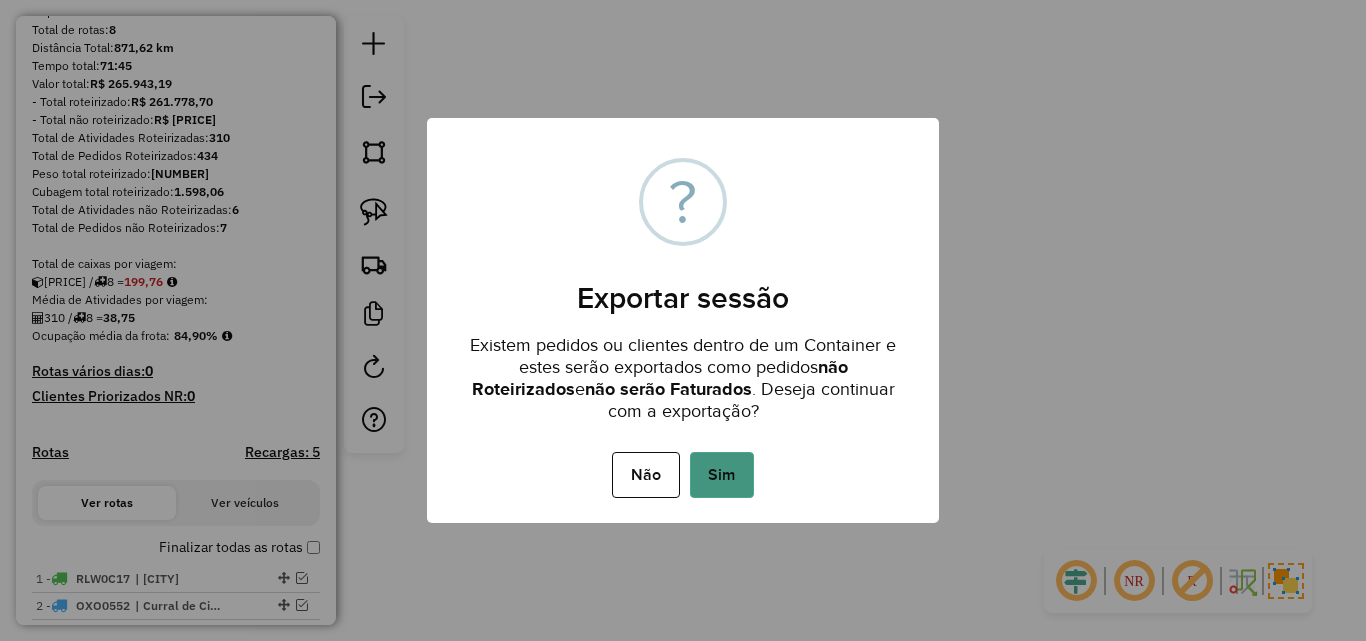 click on "Sim" at bounding box center [722, 475] 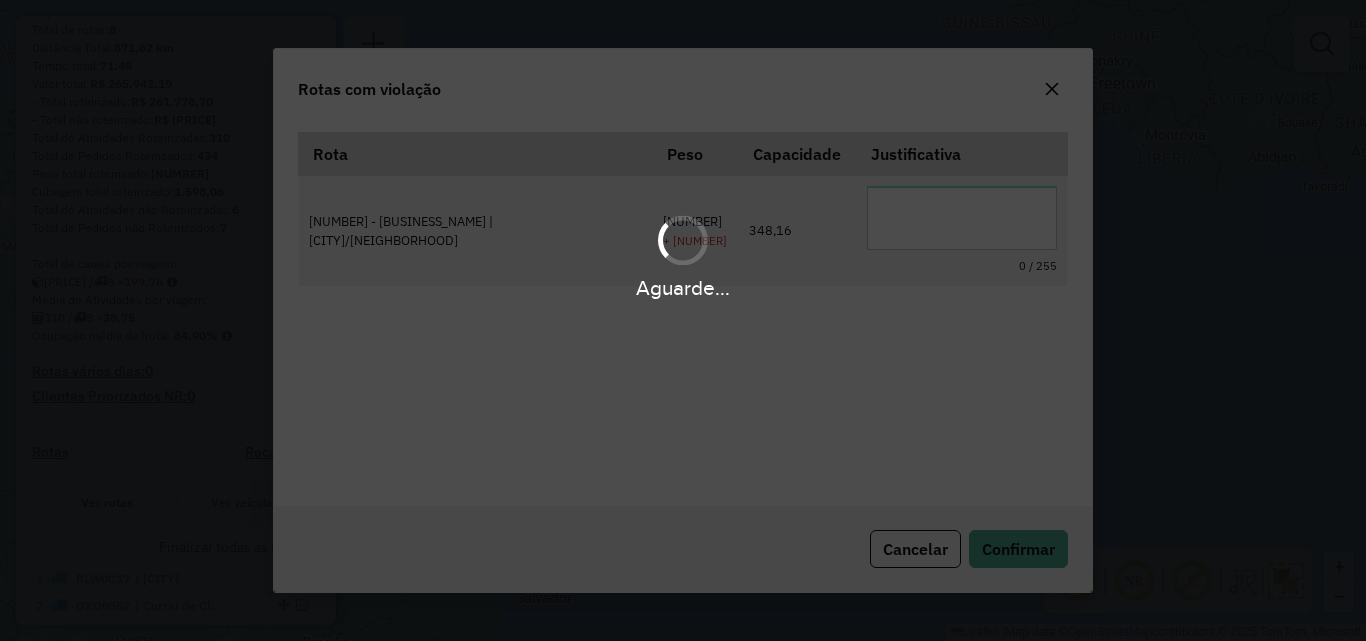 scroll, scrollTop: 37, scrollLeft: 0, axis: vertical 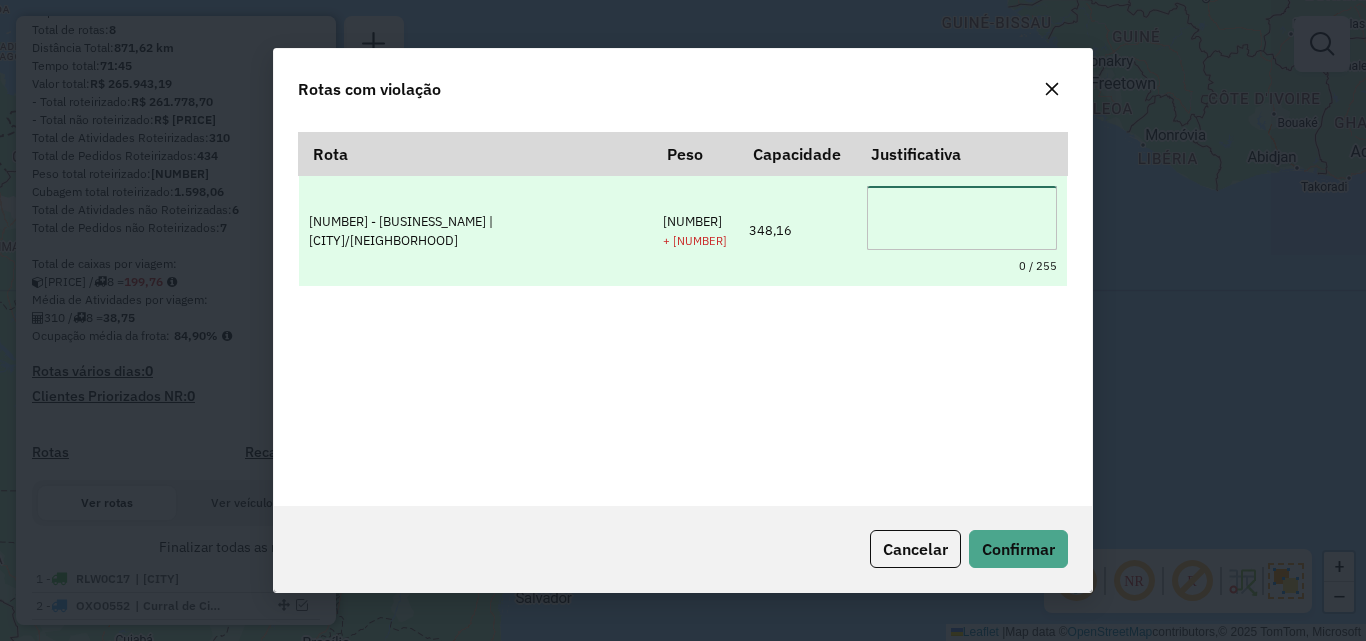click at bounding box center [962, 218] 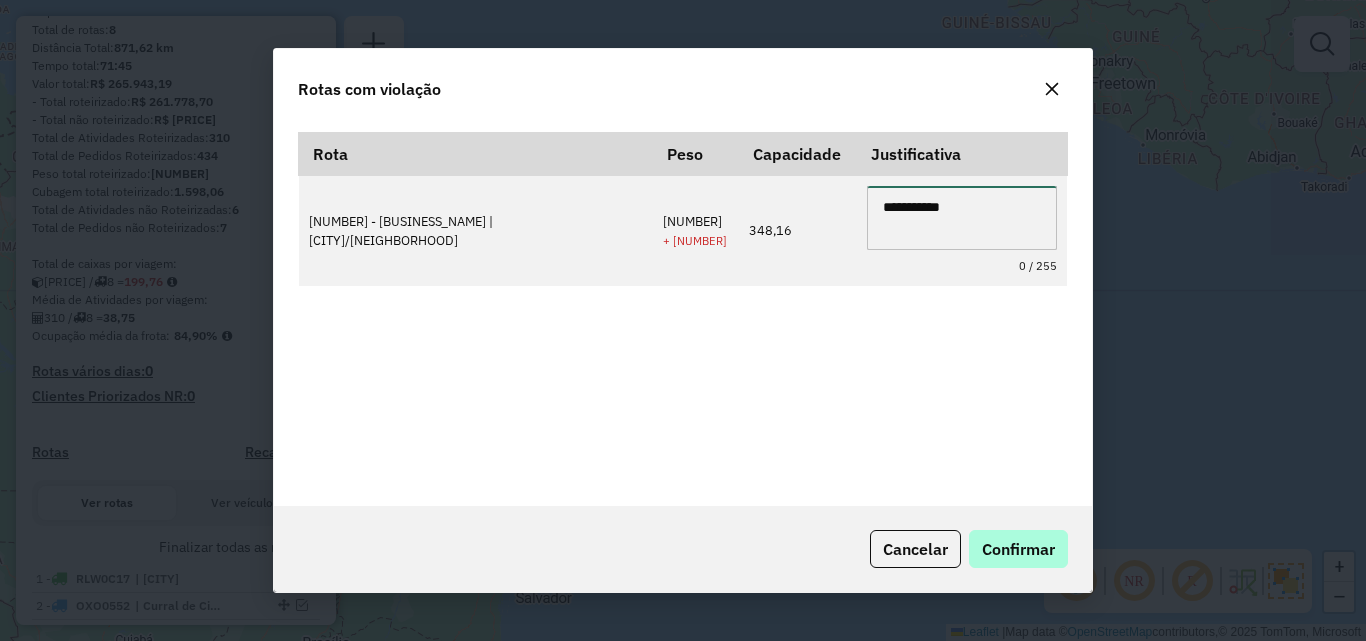 type on "**********" 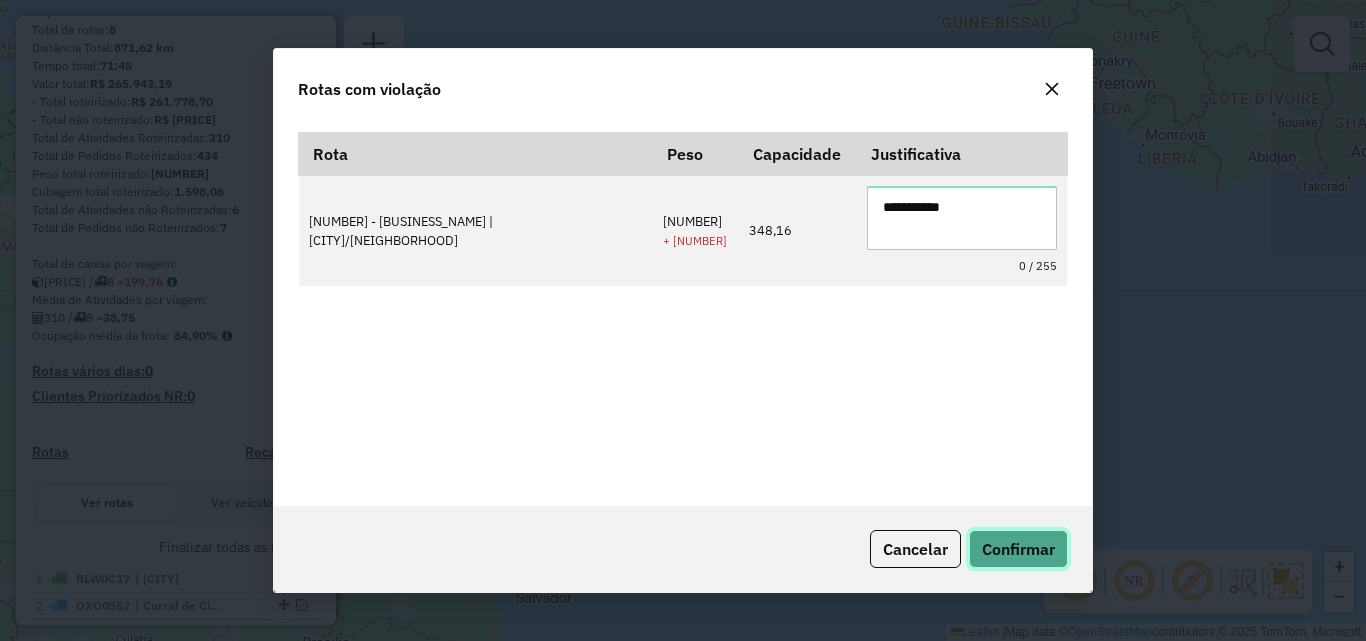 type 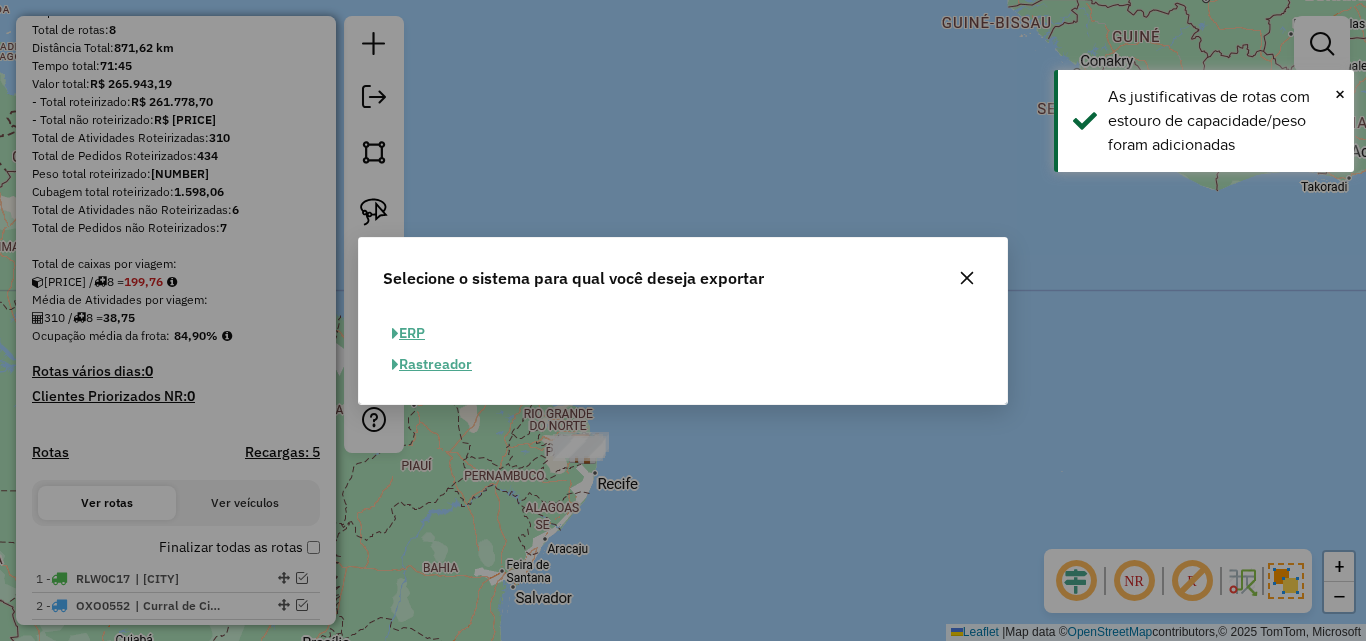 click on "ERP" 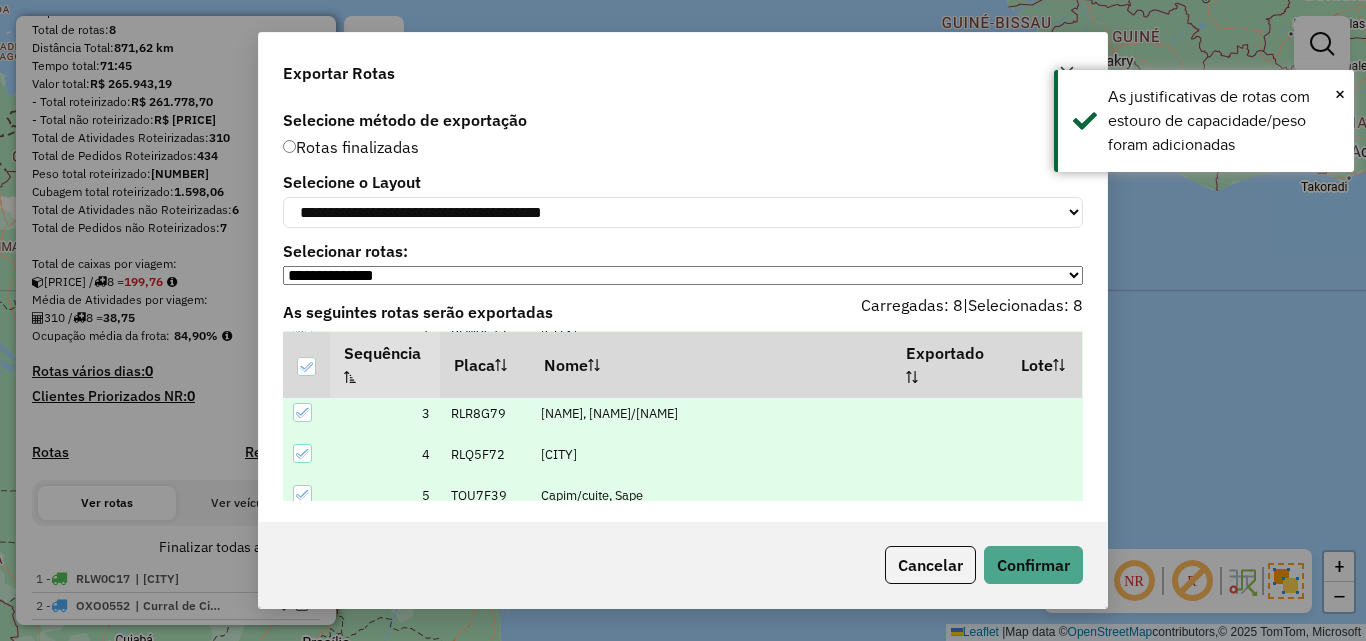 scroll, scrollTop: 226, scrollLeft: 0, axis: vertical 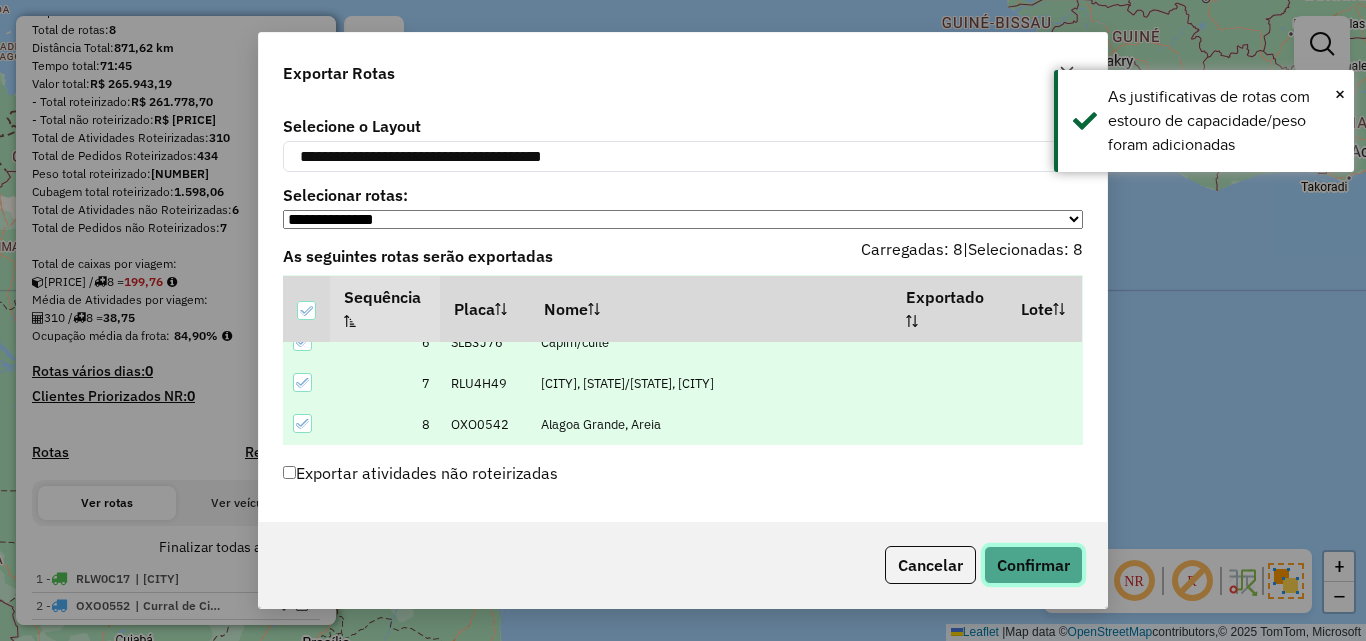 click on "Confirmar" 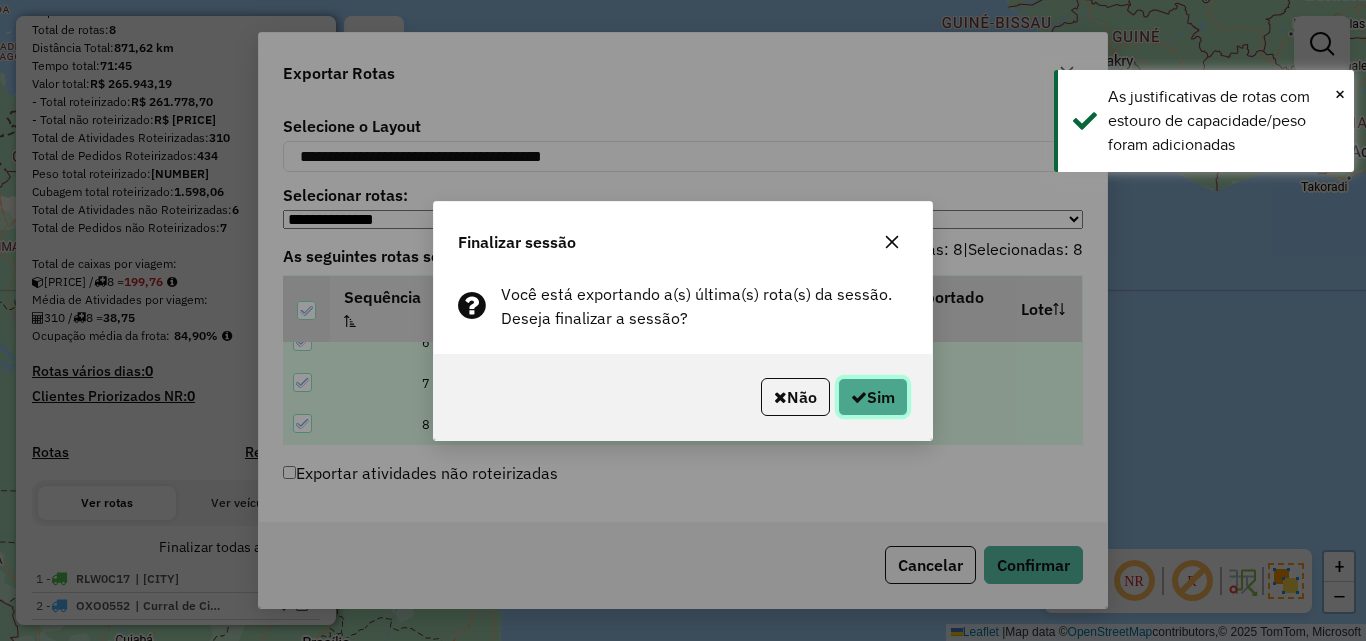 click on "Sim" 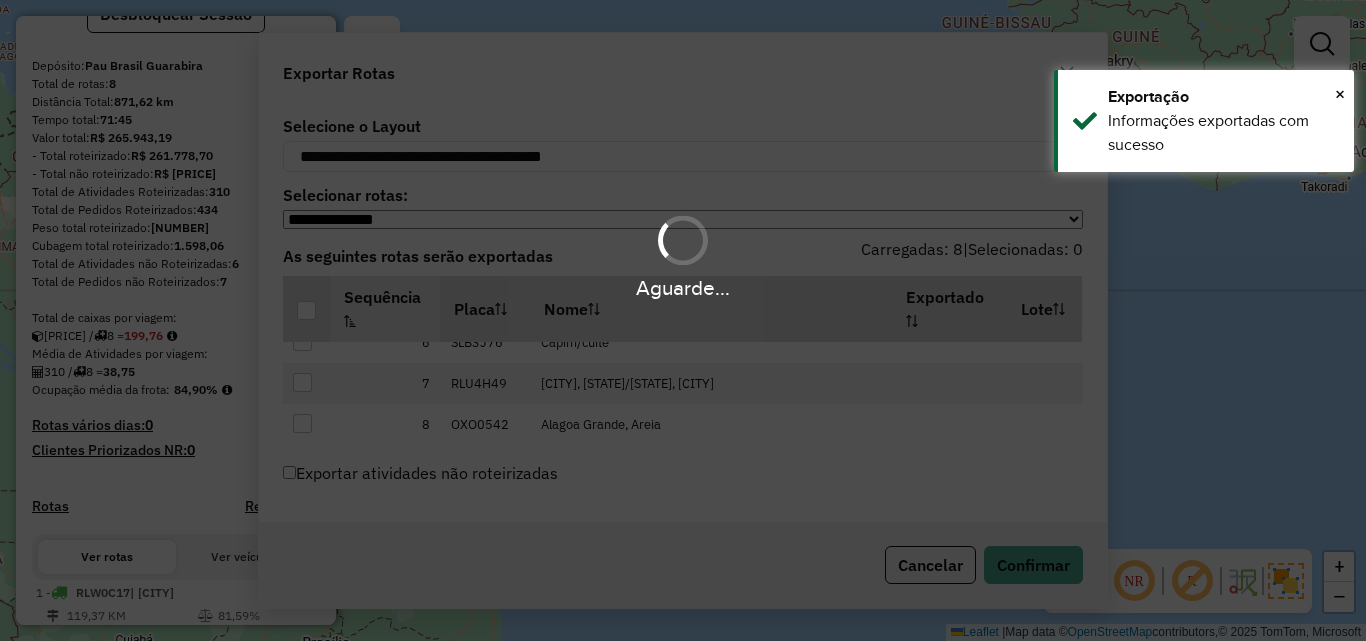 scroll, scrollTop: 254, scrollLeft: 0, axis: vertical 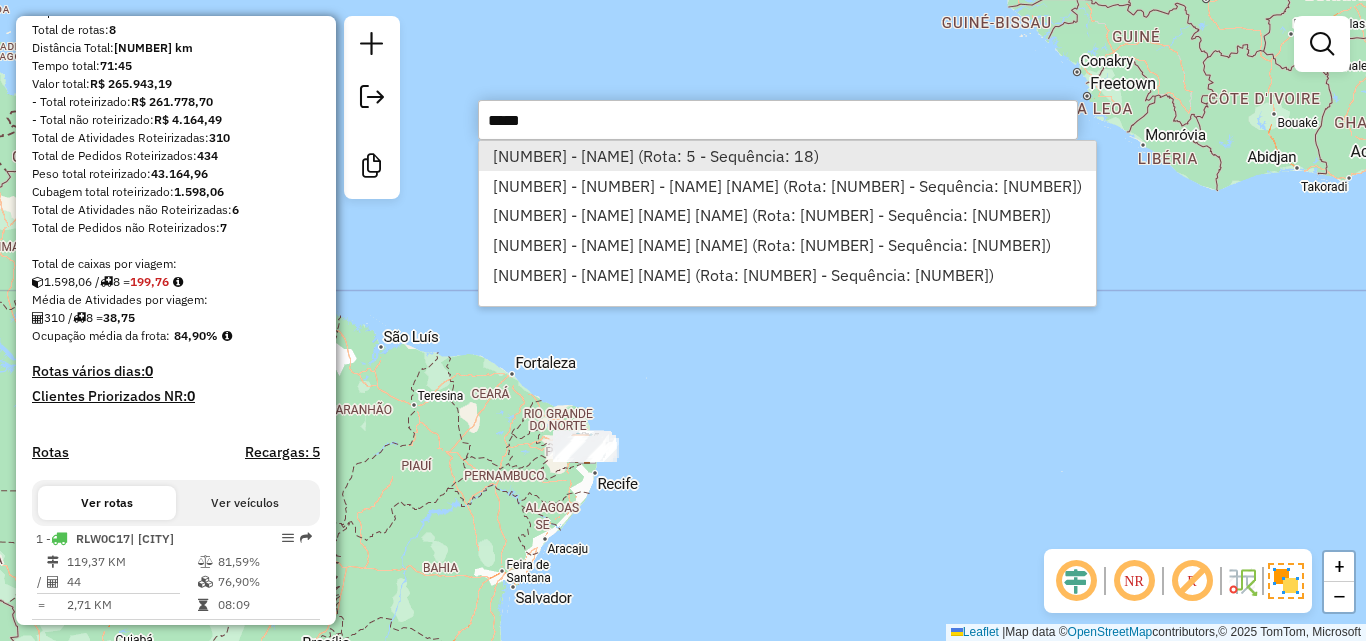 type on "****" 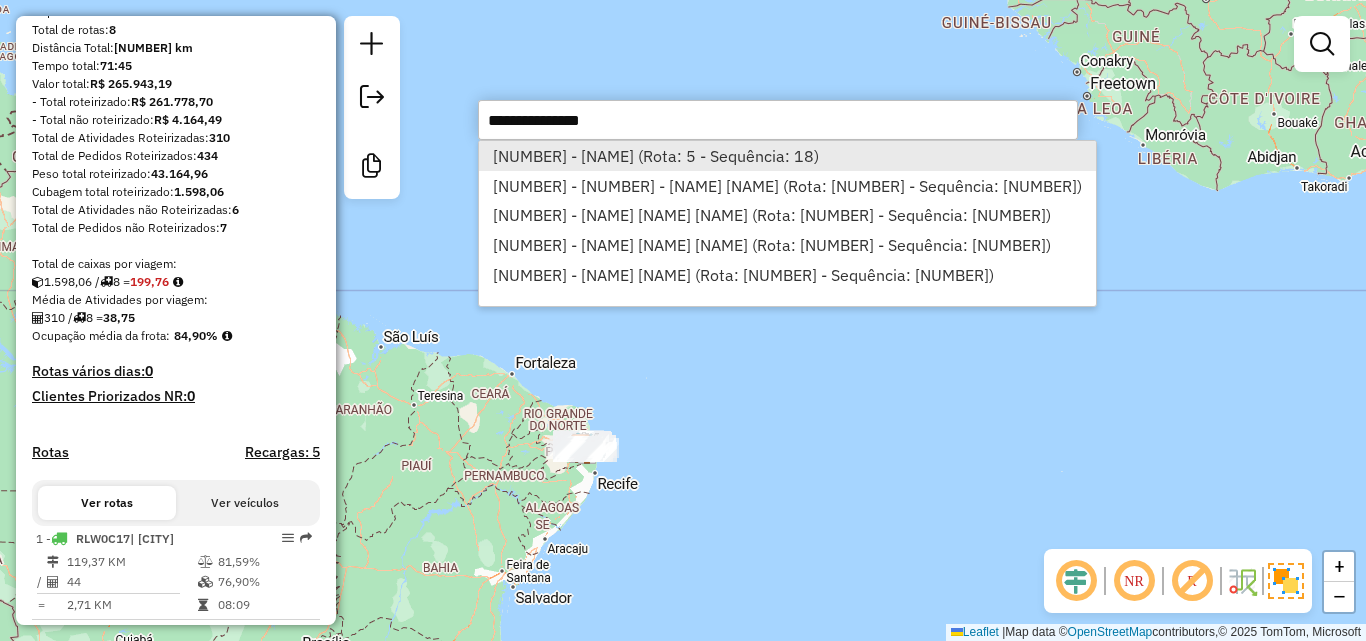 select on "**********" 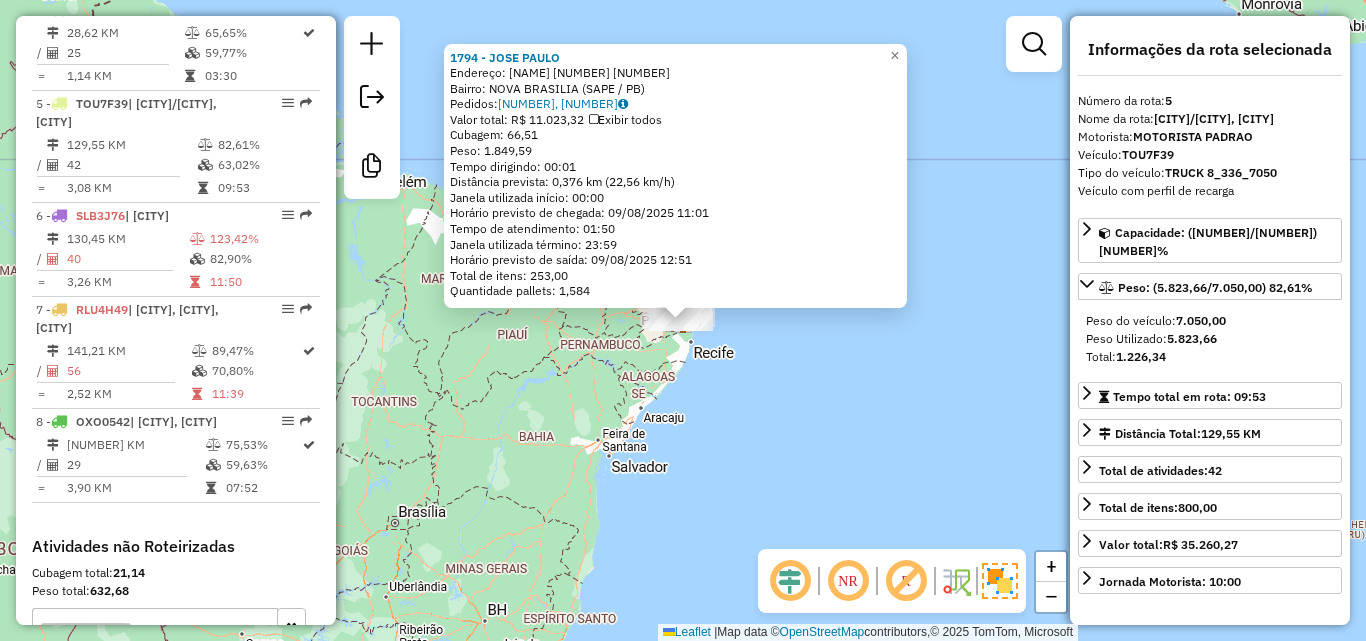 scroll, scrollTop: 1176, scrollLeft: 0, axis: vertical 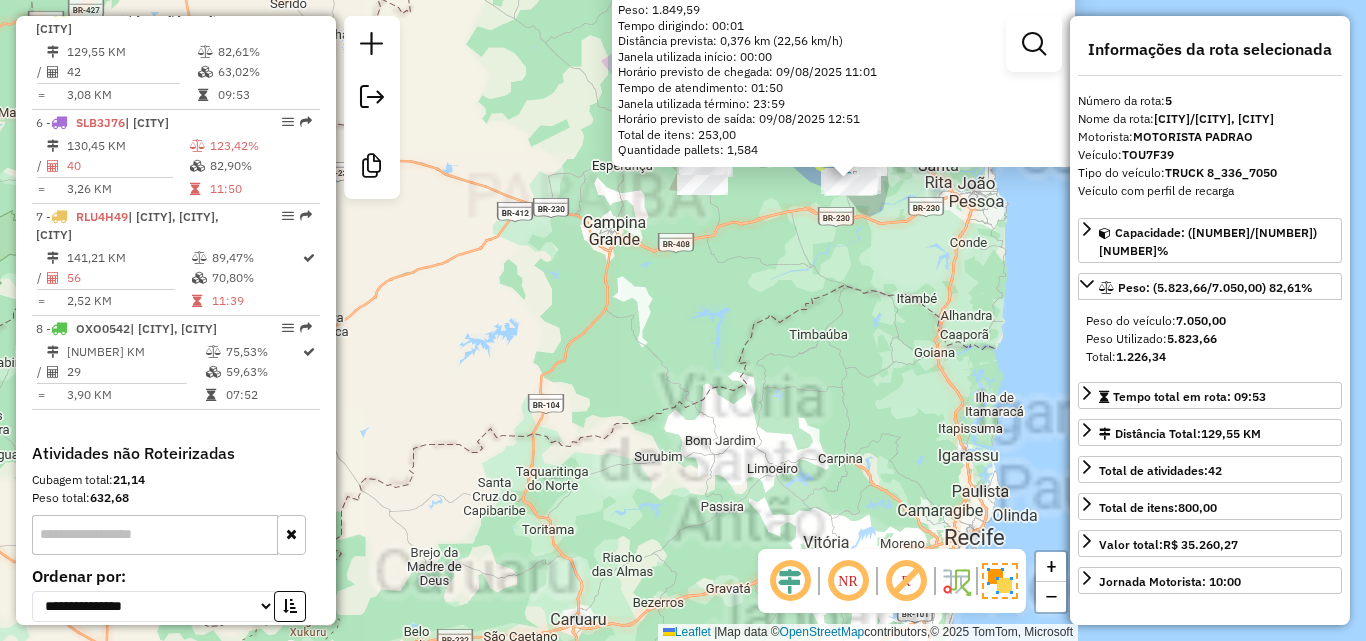 drag, startPoint x: 693, startPoint y: 284, endPoint x: 717, endPoint y: 304, distance: 31.241 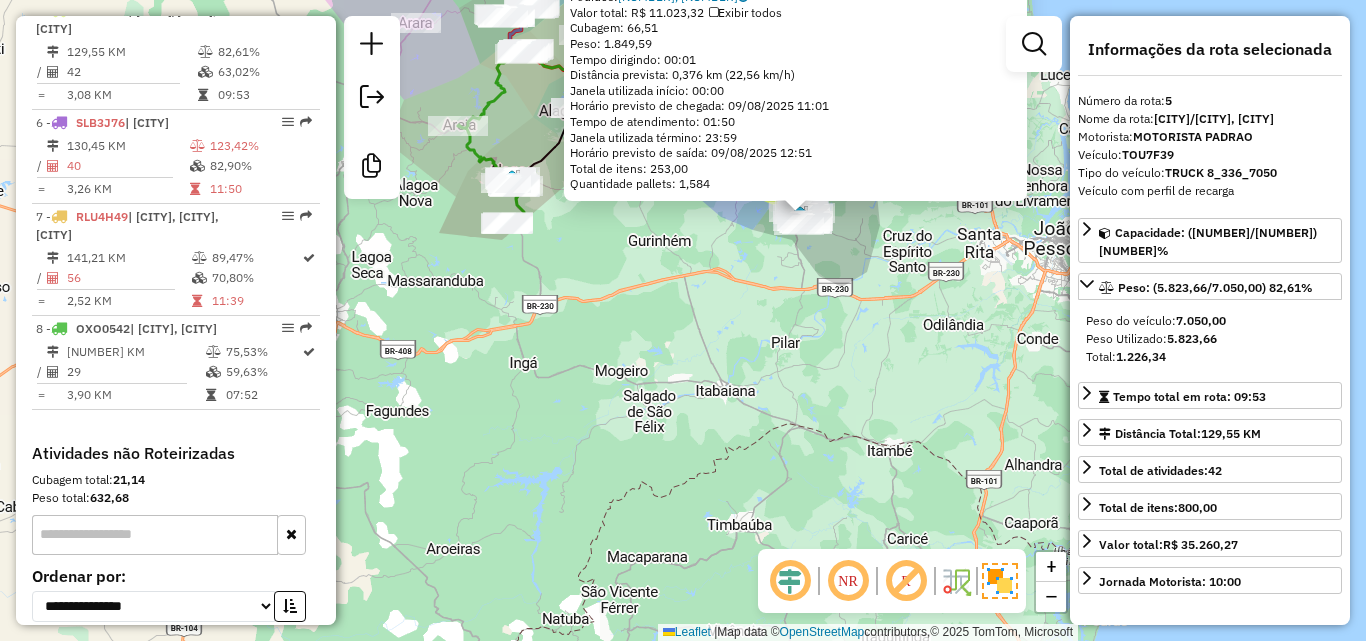 drag, startPoint x: 731, startPoint y: 306, endPoint x: 750, endPoint y: 280, distance: 32.202484 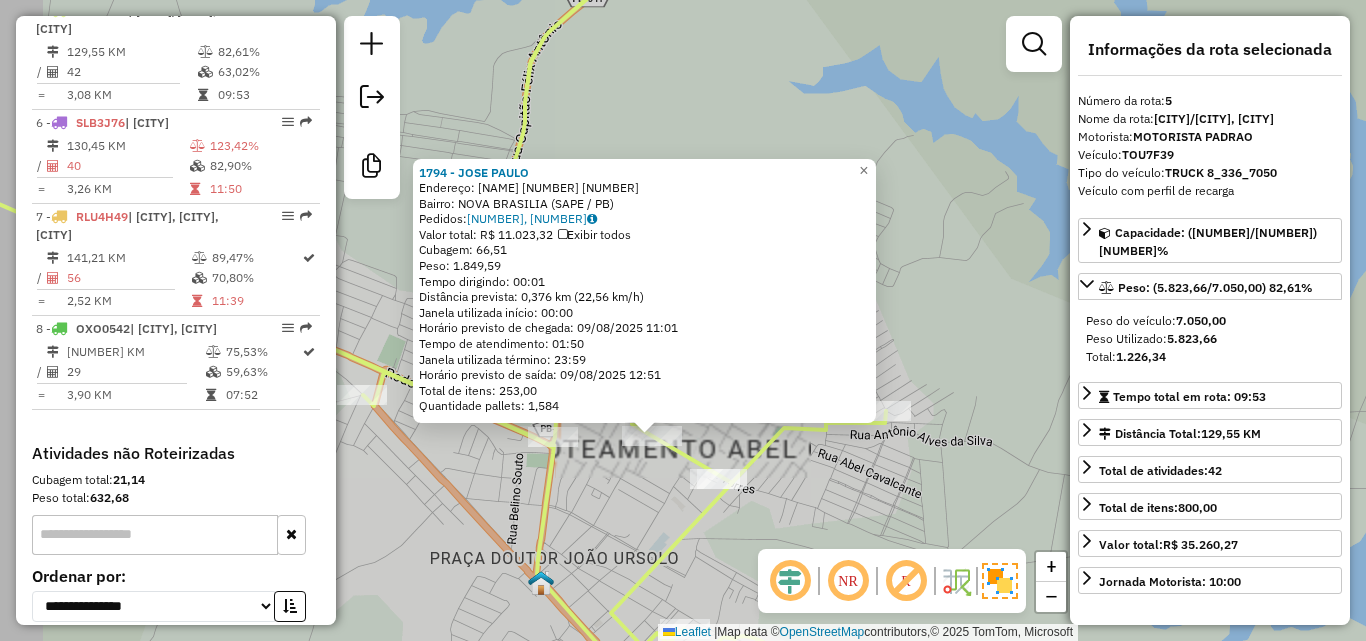 drag, startPoint x: 558, startPoint y: 441, endPoint x: 631, endPoint y: 487, distance: 86.28442 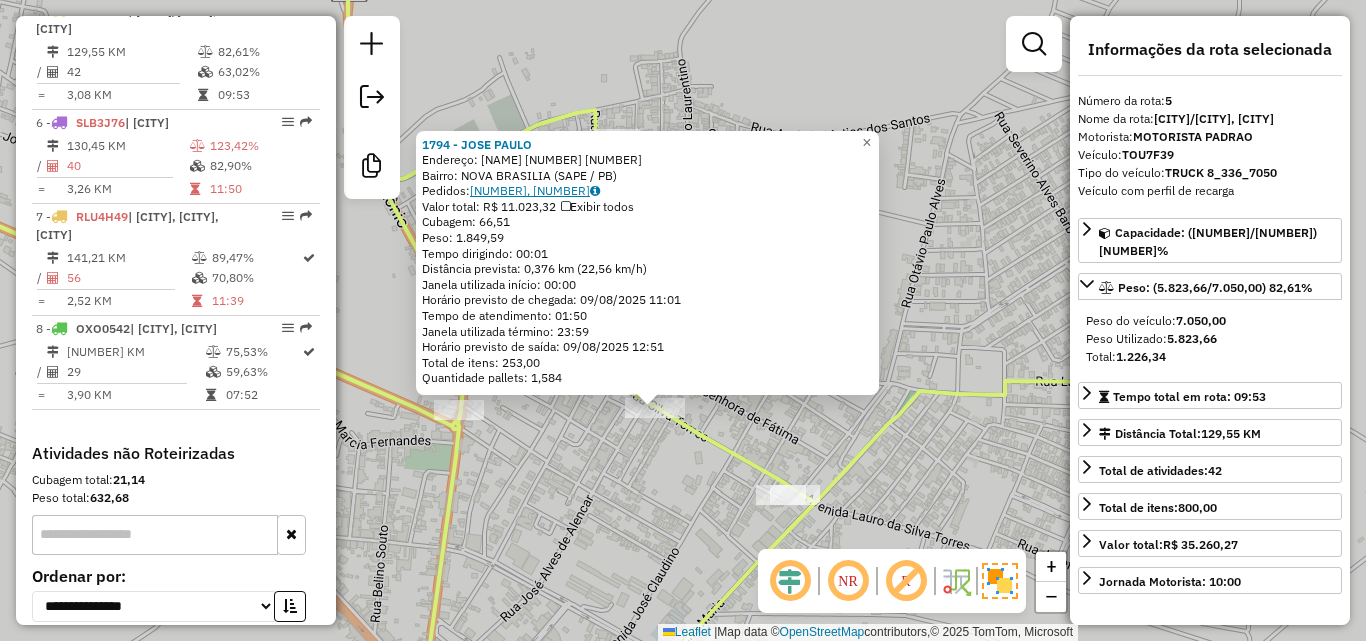 click on "[NUMBER], [NUMBER]" 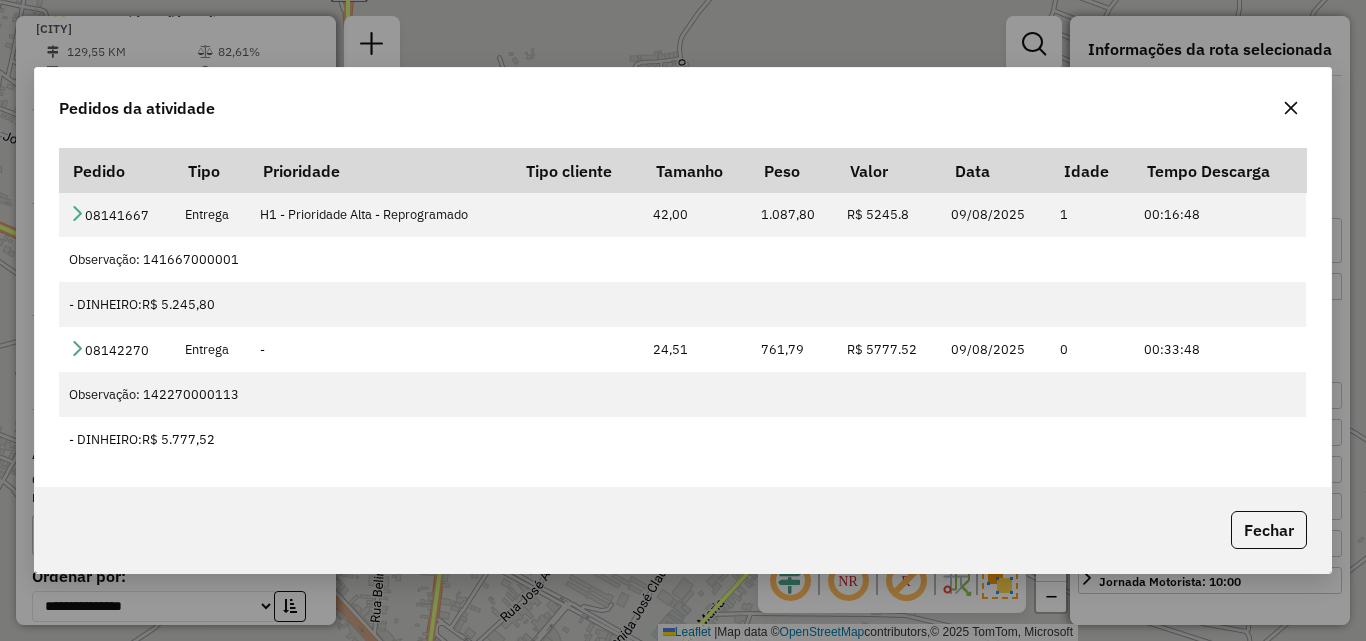 click 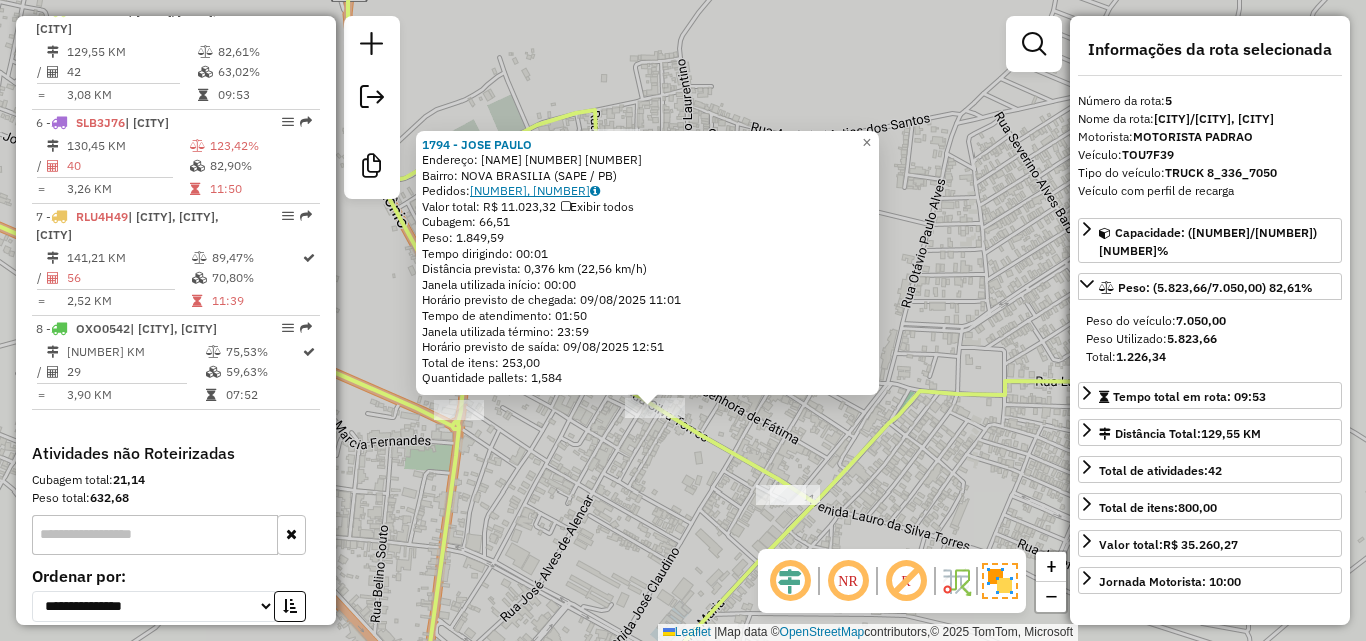 click on "[NUMBER], [NUMBER]" 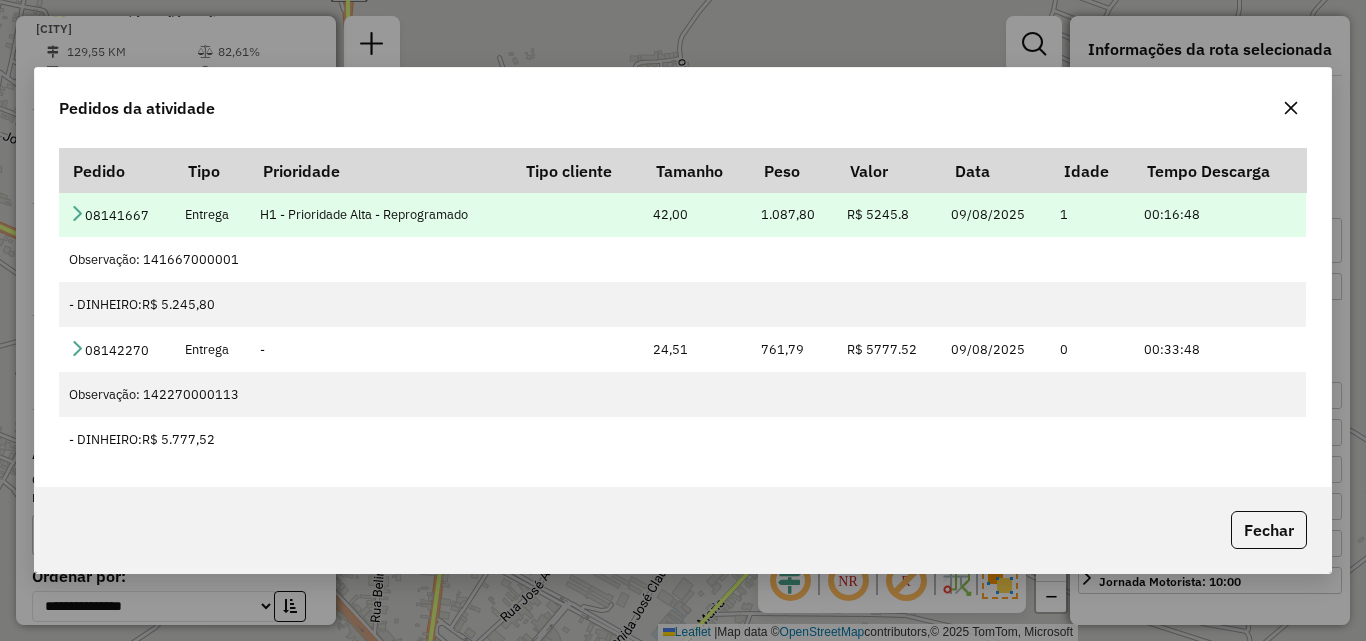 click at bounding box center (77, 213) 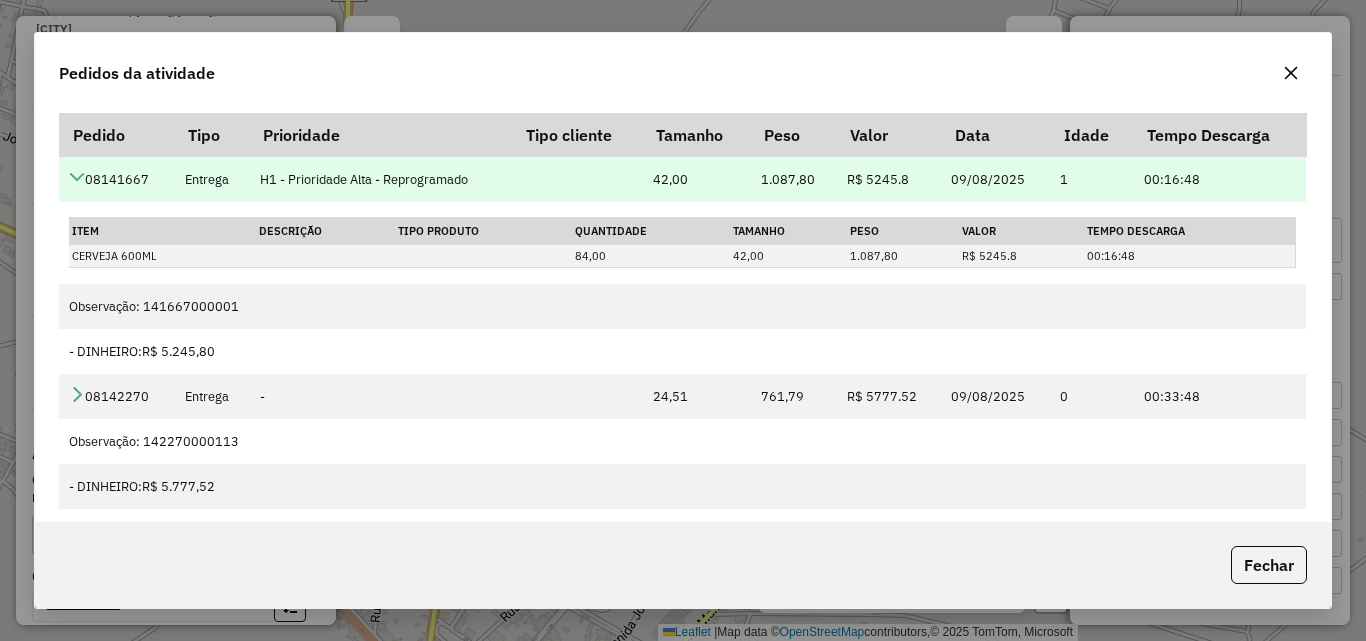 click on "[NUMBER]" at bounding box center [116, 179] 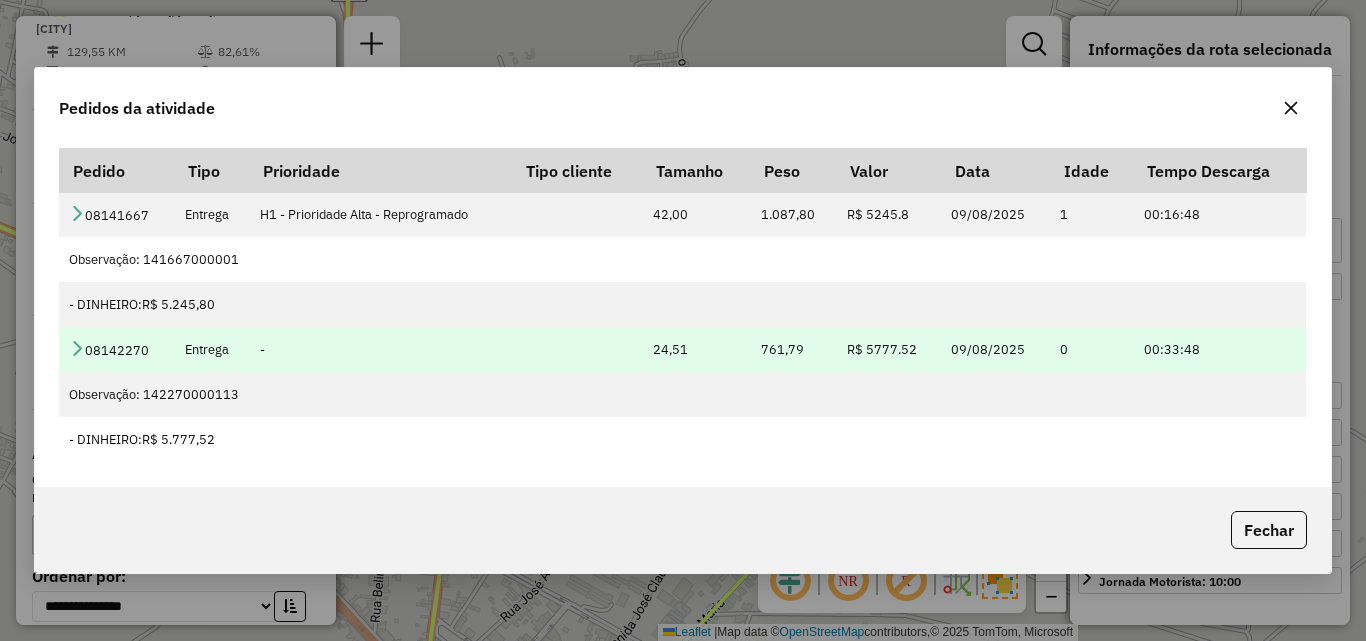 click at bounding box center (77, 350) 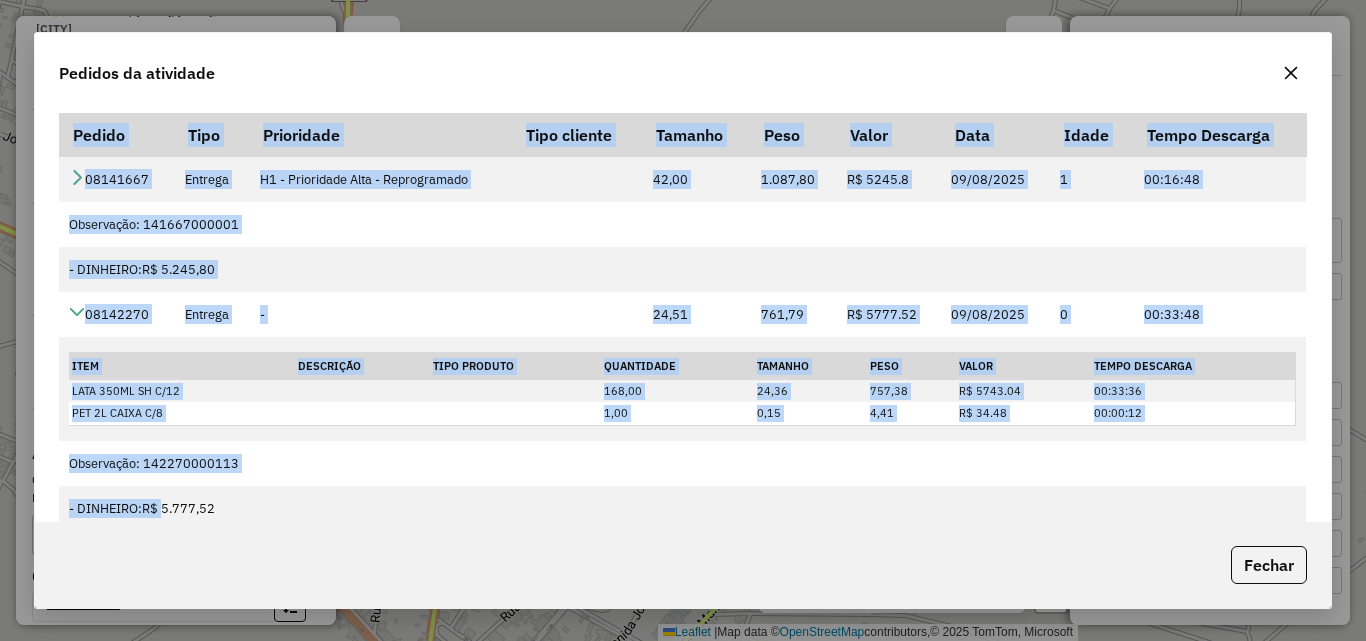 click on "Pedido Tipo Prioridade Tipo cliente Tamanho Peso Valor Data Idade Tempo Descarga  08141667  Entrega  H1 - Prioridade Alta - Reprogramado  42,00 1.087,80 R$ 5245.8 09/08/2025 1 00:16:48  Observação: 141667000001   - DINHEIRO:  R$ 5.245,80   08142270  Entrega   -   24,51 761,79 R$ 5777.52 09/08/2025 0 00:33:48 Item  Descrição   Tipo Produto   Quantidade  Tamanho Peso Valor  Tempo Descarga  LATA 350ML SH C/12 168,00 24,36 757,38 R$ 5743.04 00:33:36 PET 2L CAIXA C/8 1,00 0,15 4,41 R$ 34.48 00:00:12  Observação: 142270000113   - DINHEIRO:  R$ 5.777,52" 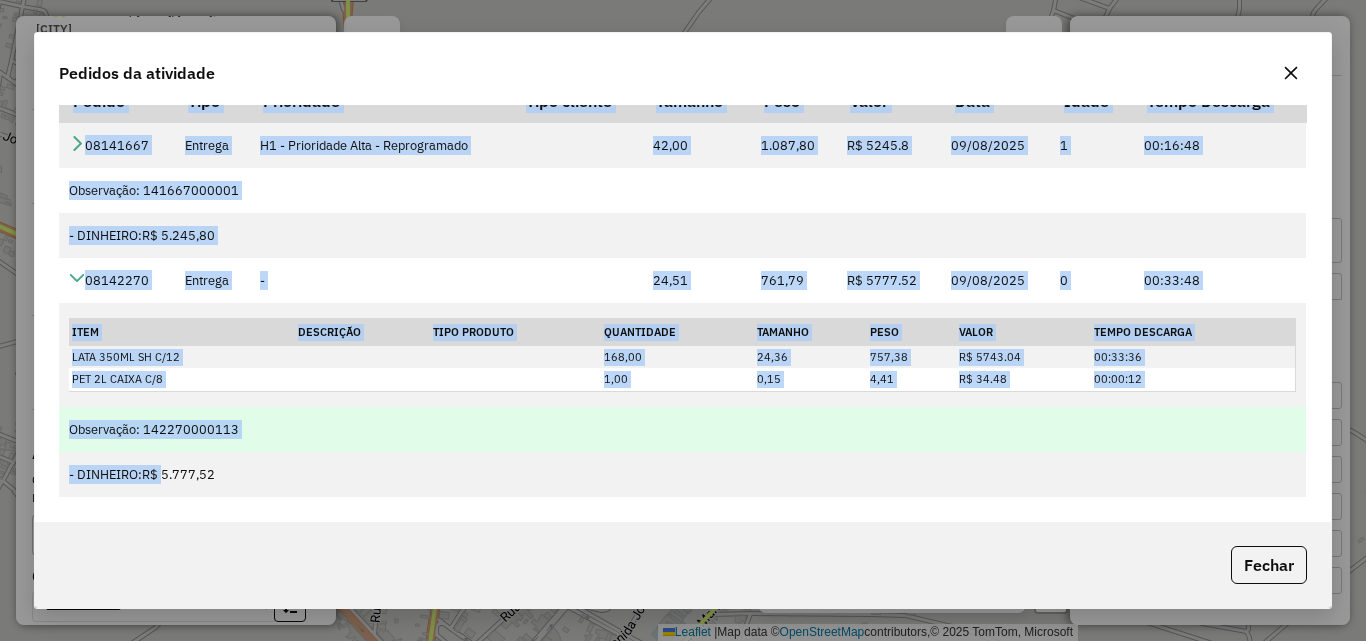 click on "Observação: 142270000113" at bounding box center (682, 429) 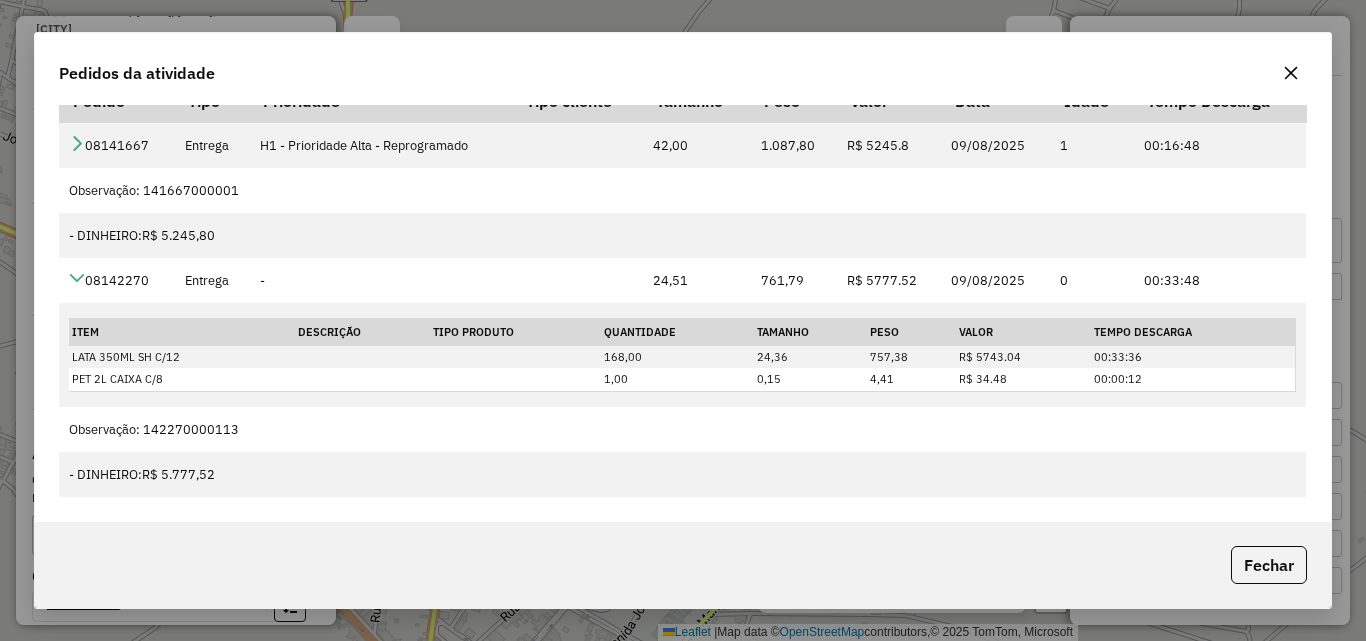 click on "Pedido Tipo Prioridade Tipo cliente Tamanho Peso Valor Data Idade Tempo Descarga  08141667  Entrega  H1 - Prioridade Alta - Reprogramado  42,00 1.087,80 R$ 5245.8 09/08/2025 1 00:16:48  Observação: 141667000001   - DINHEIRO:  R$ 5.245,80   08142270  Entrega   -   24,51 761,79 R$ 5777.52 09/08/2025 0 00:33:48 Item  Descrição   Tipo Produto   Quantidade  Tamanho Peso Valor  Tempo Descarga  LATA 350ML SH C/12 168,00 24,36 757,38 R$ 5743.04 00:33:36 PET 2L CAIXA C/8 1,00 0,15 4,41 R$ 34.48 00:00:12  Observação: 142270000113   - DINHEIRO:  R$ 5.777,52" 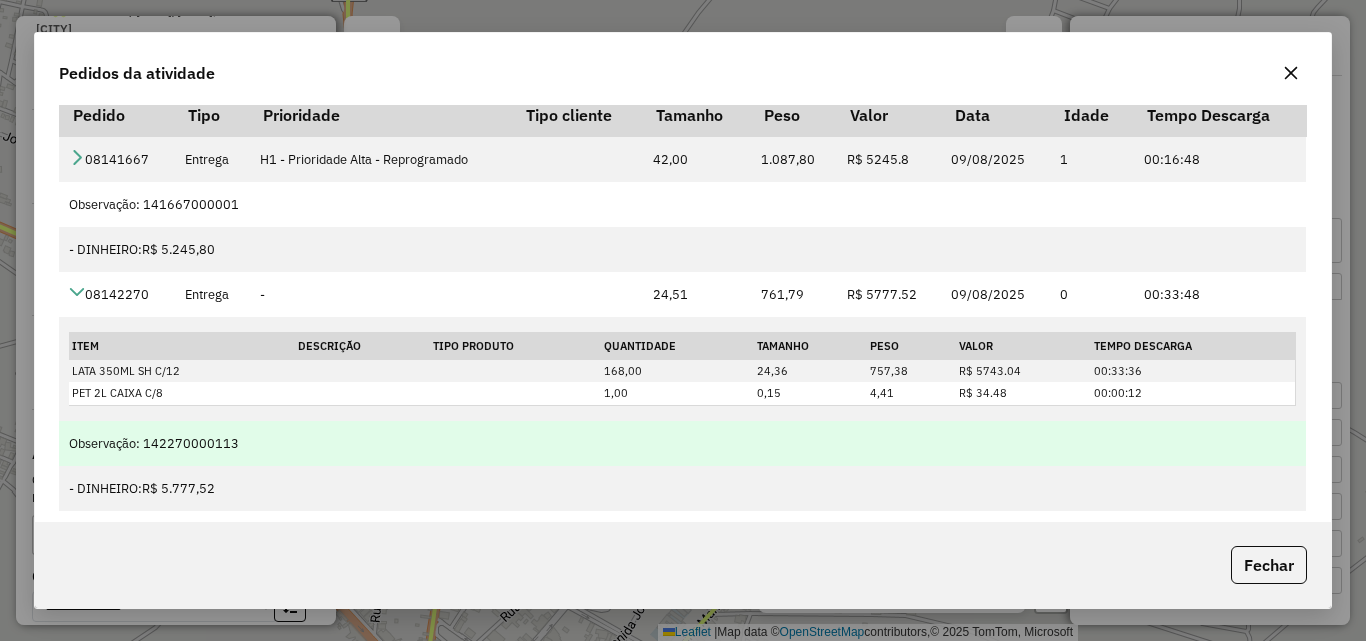 scroll, scrollTop: 0, scrollLeft: 0, axis: both 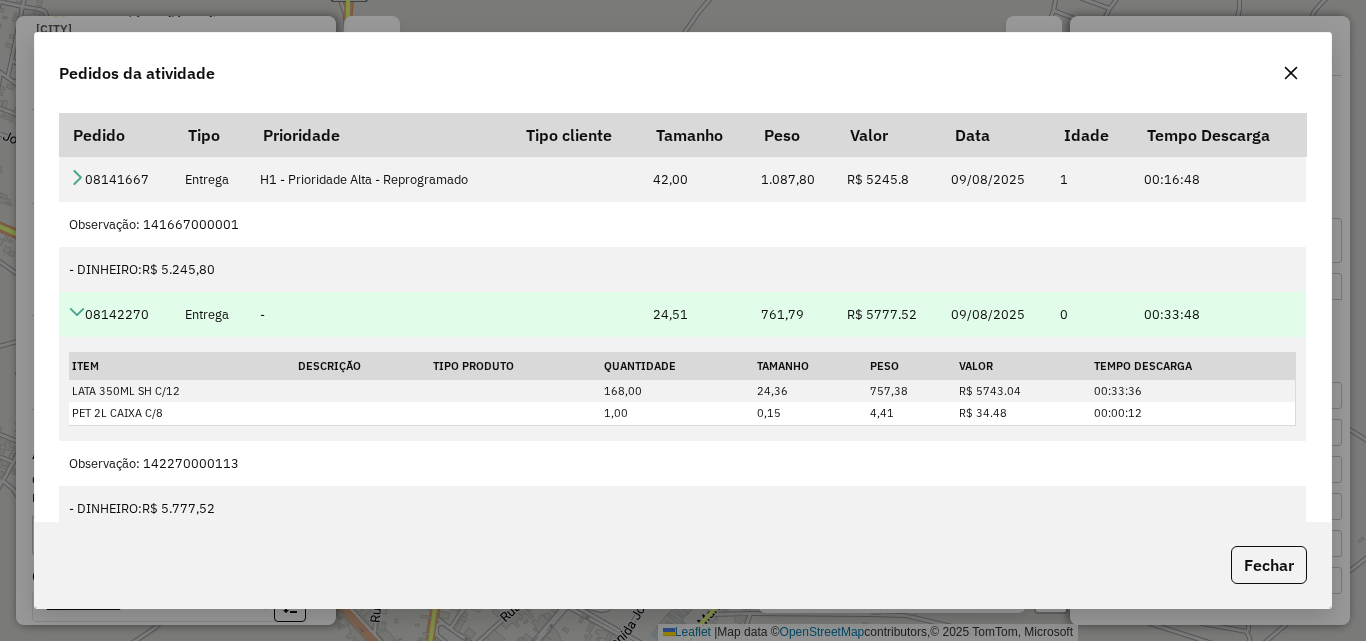 click at bounding box center (77, 312) 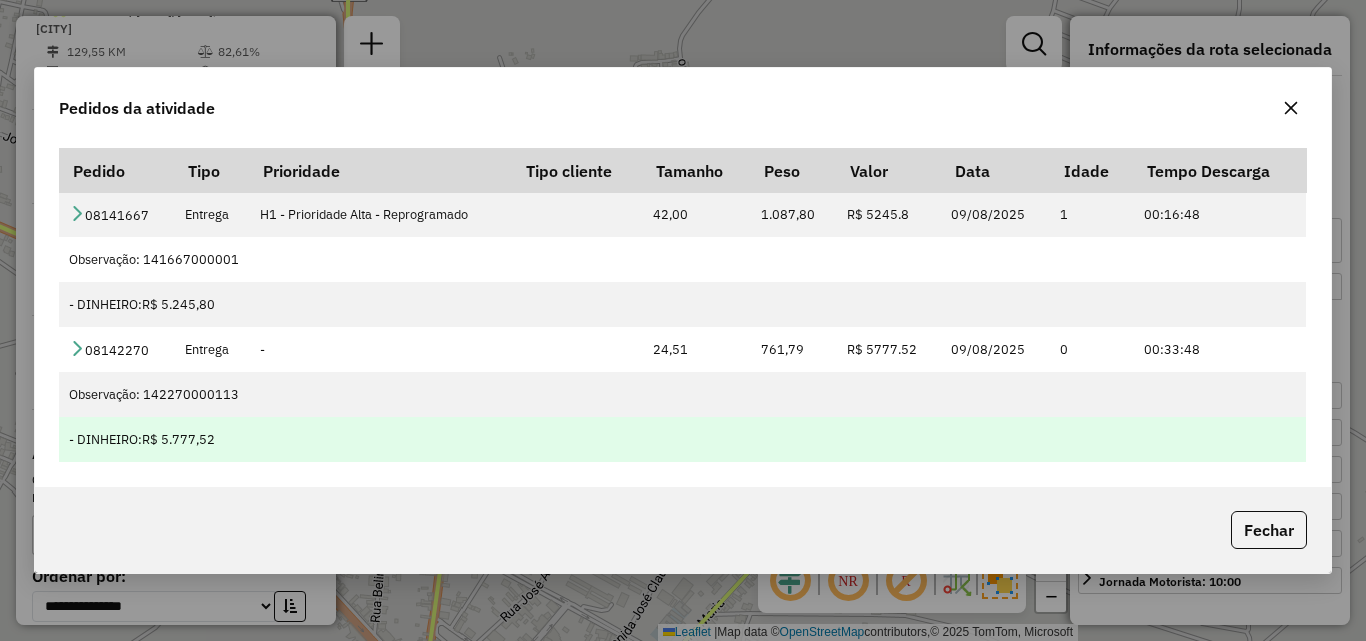 click on "- DINHEIRO:  R$ 5.777,52" at bounding box center [682, 439] 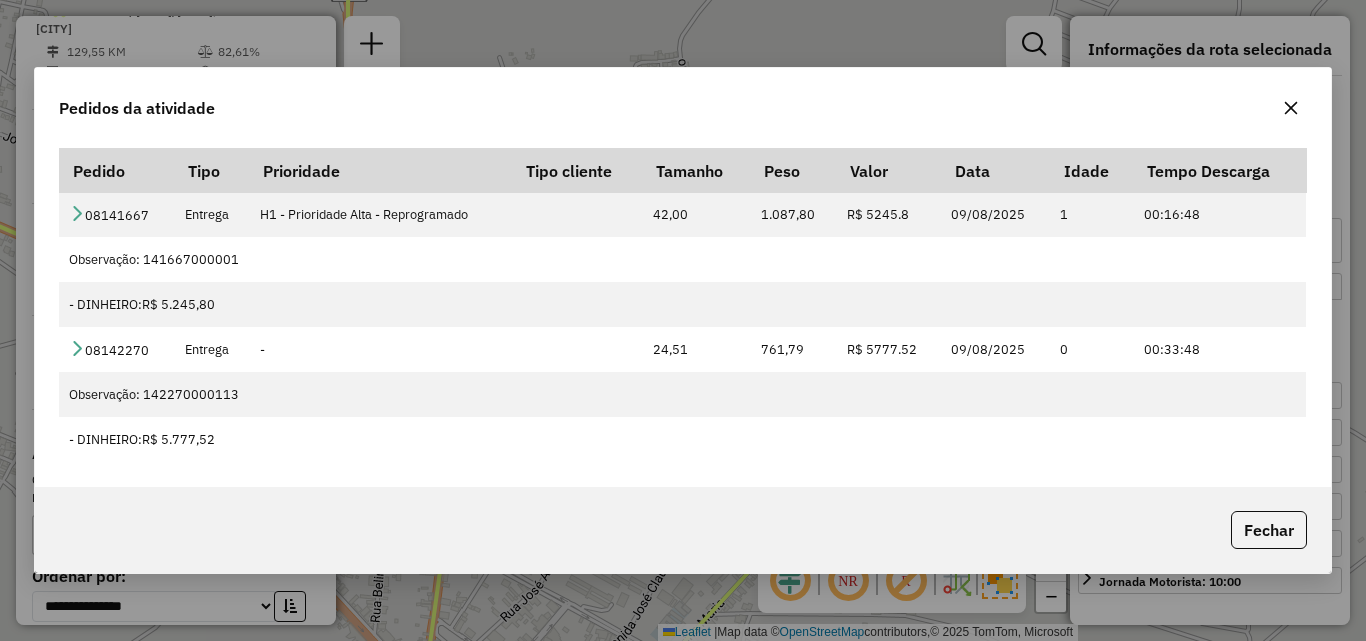 click 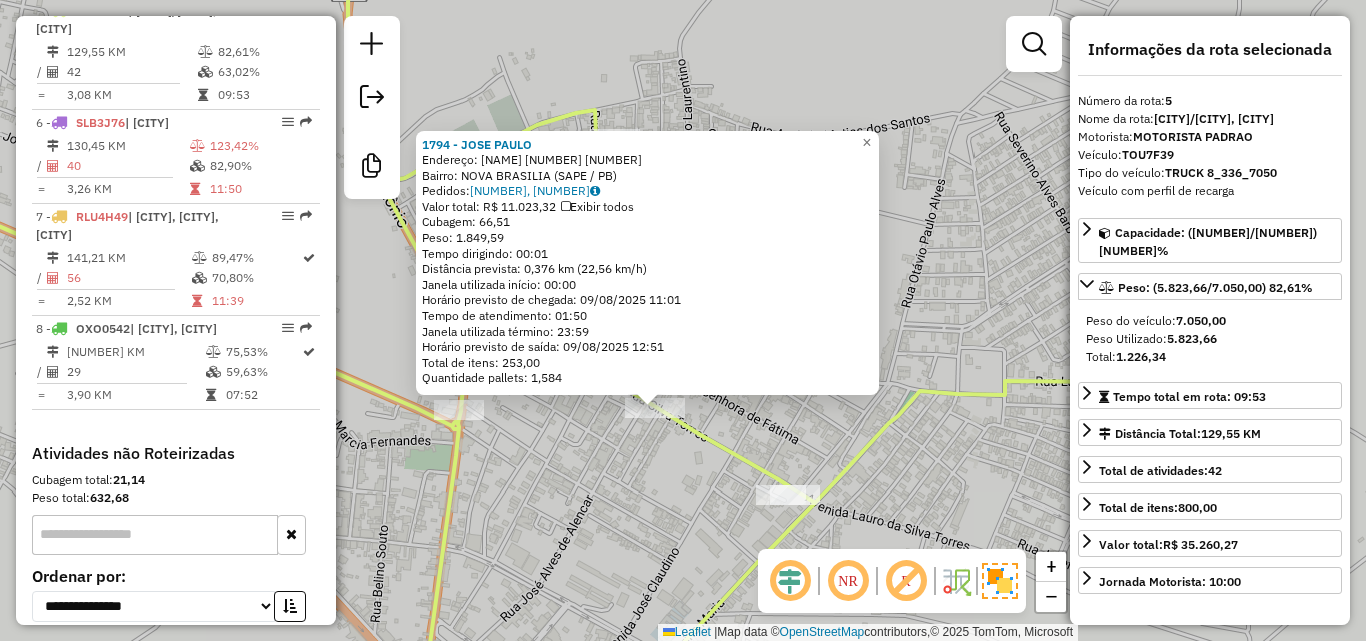 click on "Rota 5 - Placa TOU7F39  1794 - JOSE PAULO 1794 - JOSE PAULO  Endereço:  AV LAURO DA SILVA TORRES 405 405   Bairro: NOVA BRASILIA (SAPE / PB)   Pedidos:  08141667, 08142270   Valor total: R$ 11.023,32   Exibir todos   Cubagem: 66,51  Peso: 1.849,59  Tempo dirigindo: 00:01   Distância prevista: 0,376 km (22,56 km/h)   Janela utilizada início: 00:00   Horário previsto de chegada: 09/08/2025 11:01   Tempo de atendimento: 01:50   Janela utilizada término: 23:59   Horário previsto de saída: 09/08/2025 12:51   Total de itens: 253,00   Quantidade pallets: 1,584  × Janela de atendimento Grade de atendimento Capacidade Transportadoras Veículos Cliente Pedidos  Rotas Selecione os dias de semana para filtrar as janelas de atendimento  Seg   Ter   Qua   Qui   Sex   Sáb   Dom  Informe o período da janela de atendimento: De: Até:  Filtrar exatamente a janela do cliente  Considerar janela de atendimento padrão  Selecione os dias de semana para filtrar as grades de atendimento  Seg   Ter   Qua   Qui   Sex   Sáb" 